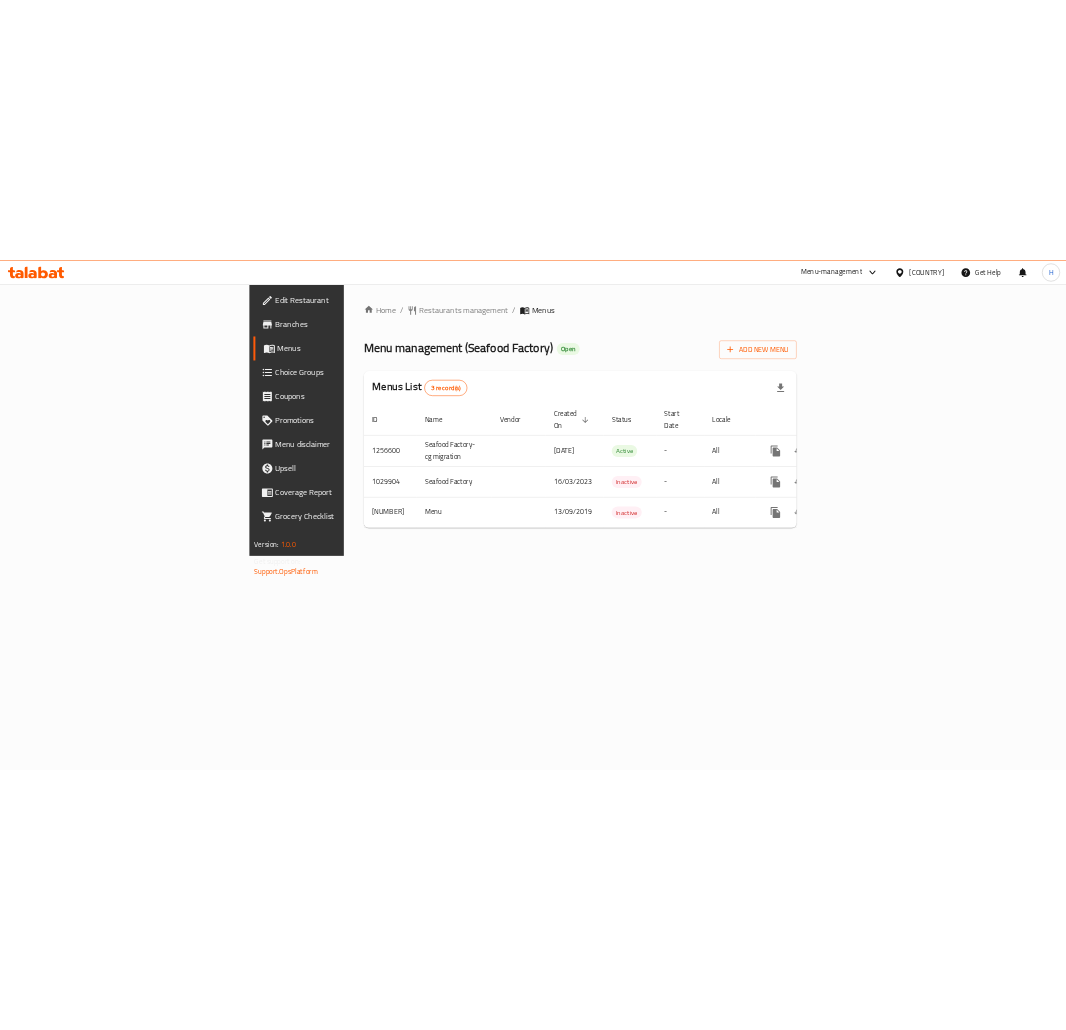 scroll, scrollTop: 0, scrollLeft: 0, axis: both 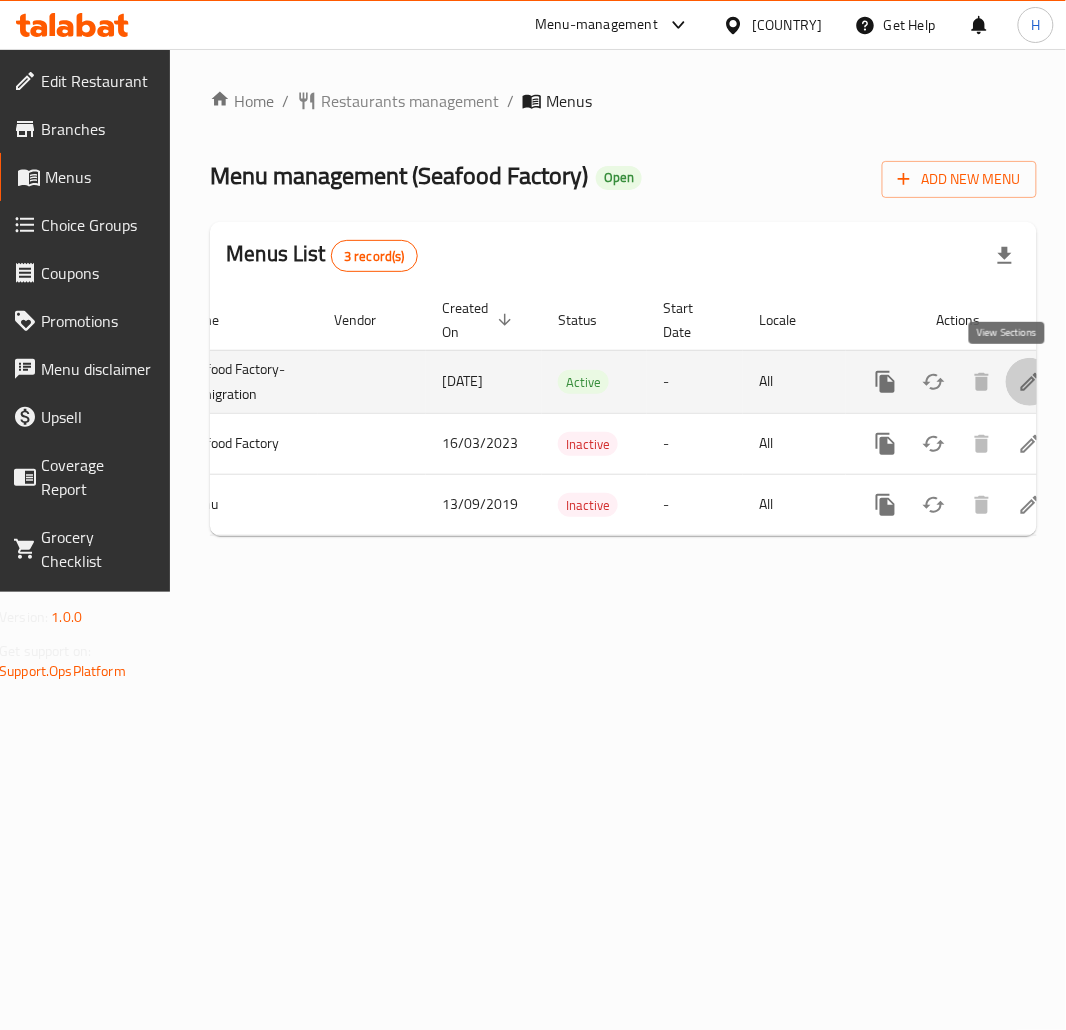 click 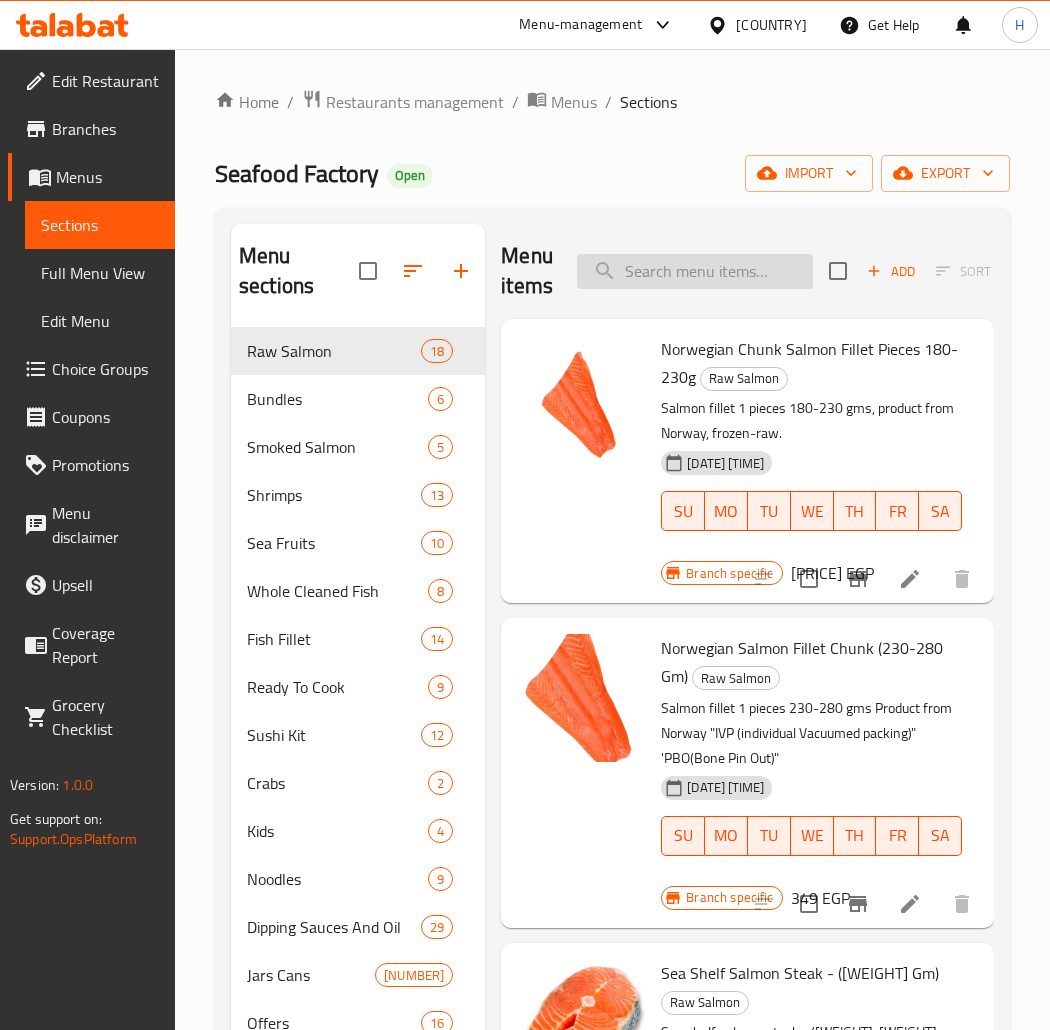 click at bounding box center [695, 271] 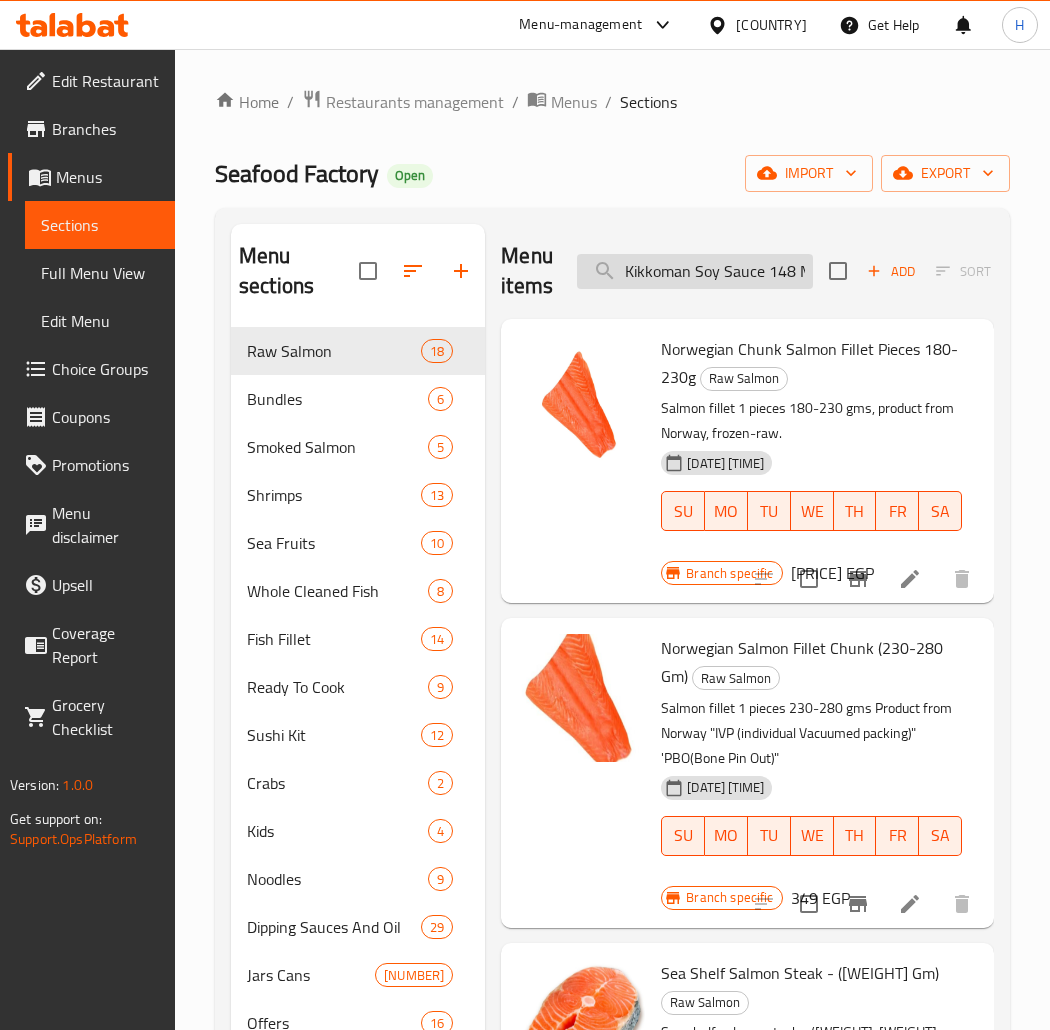 scroll, scrollTop: 0, scrollLeft: 10, axis: horizontal 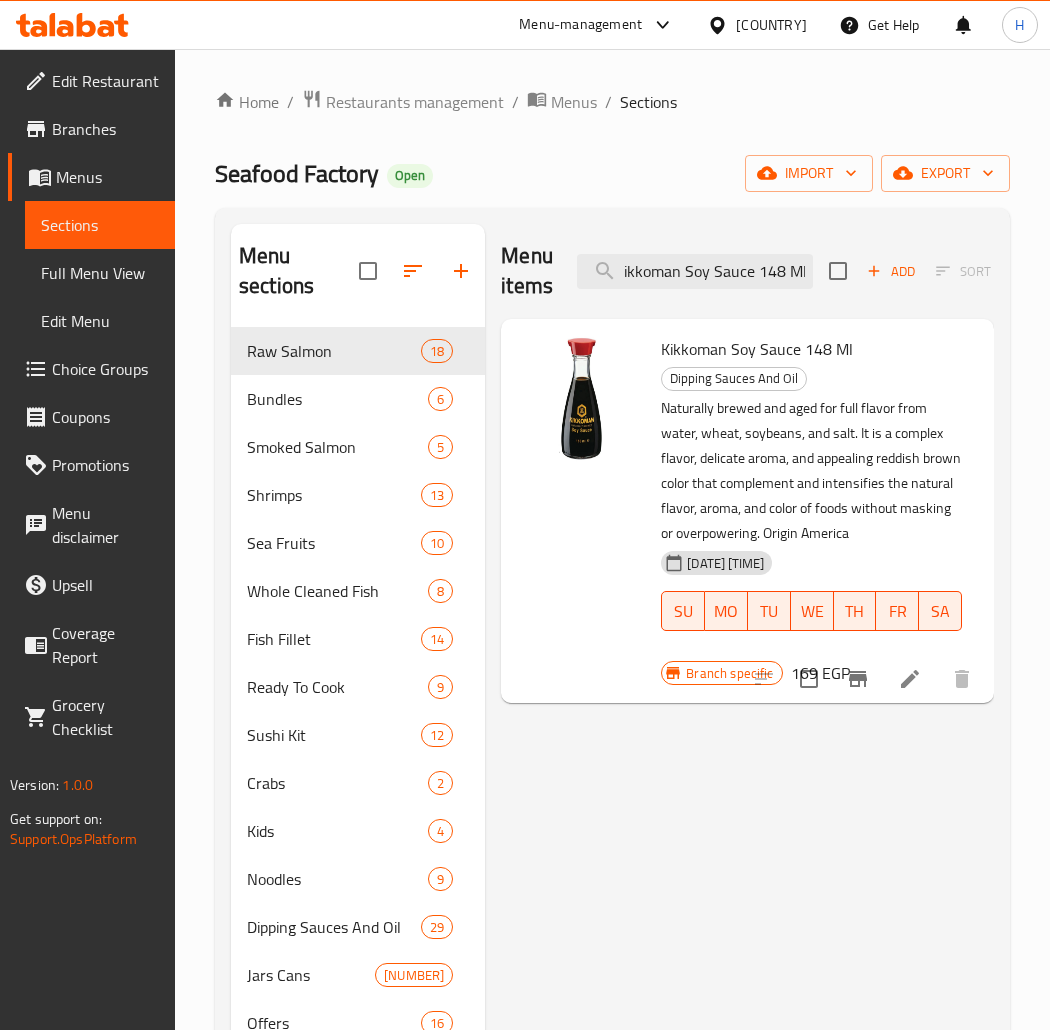 type on "Kikkoman Soy Sauce 148 Ml" 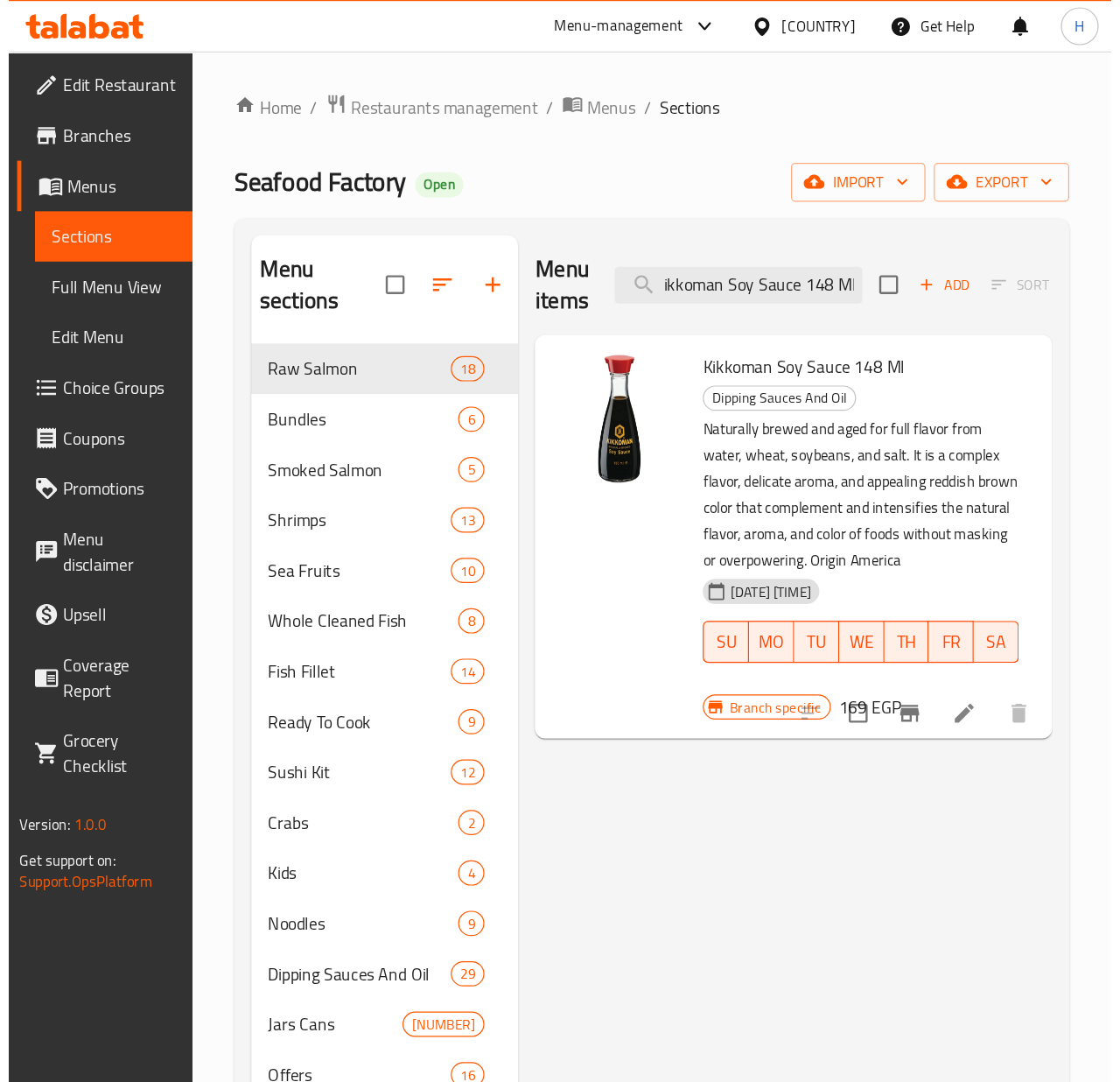 scroll, scrollTop: 0, scrollLeft: 0, axis: both 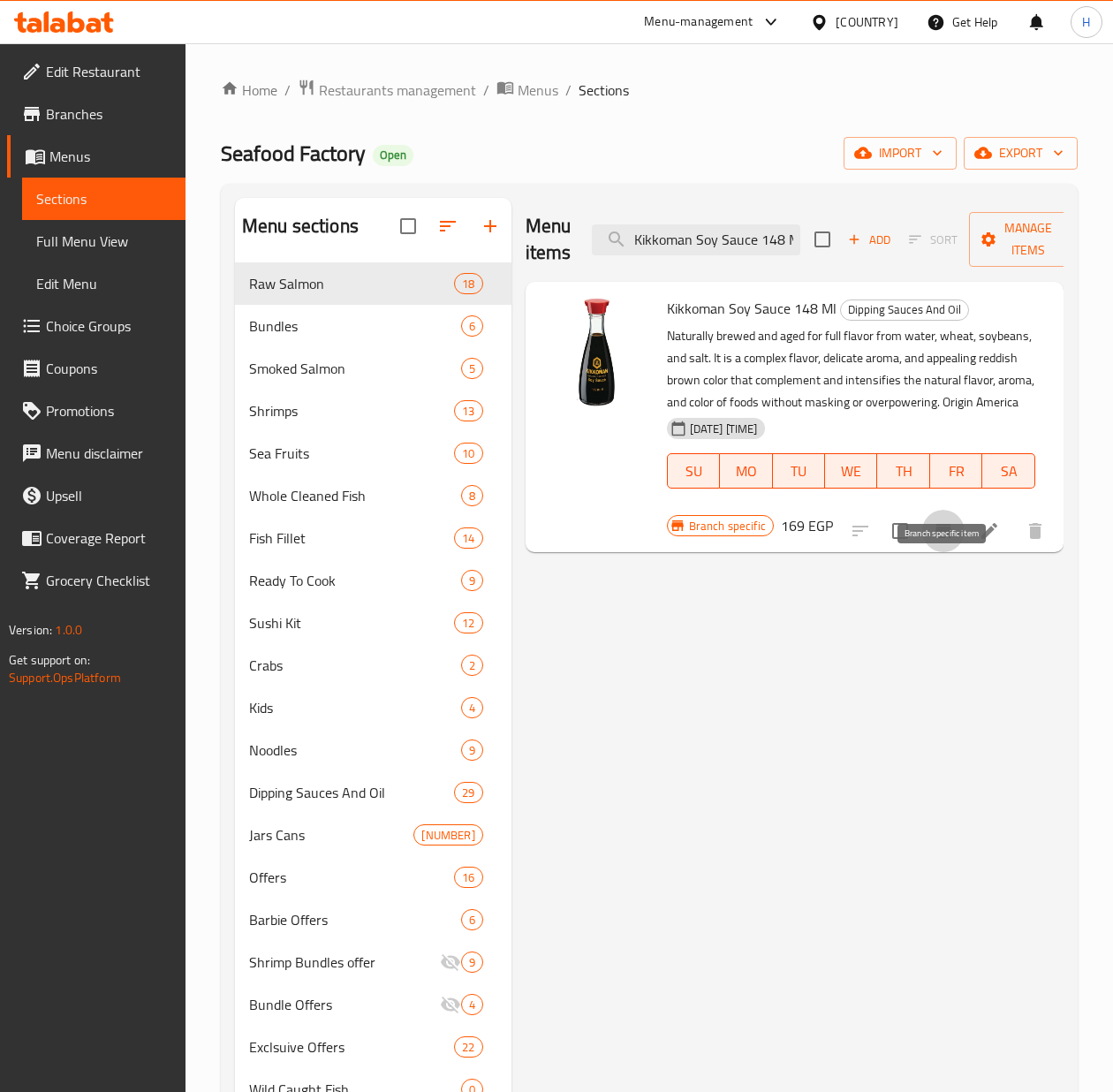 click 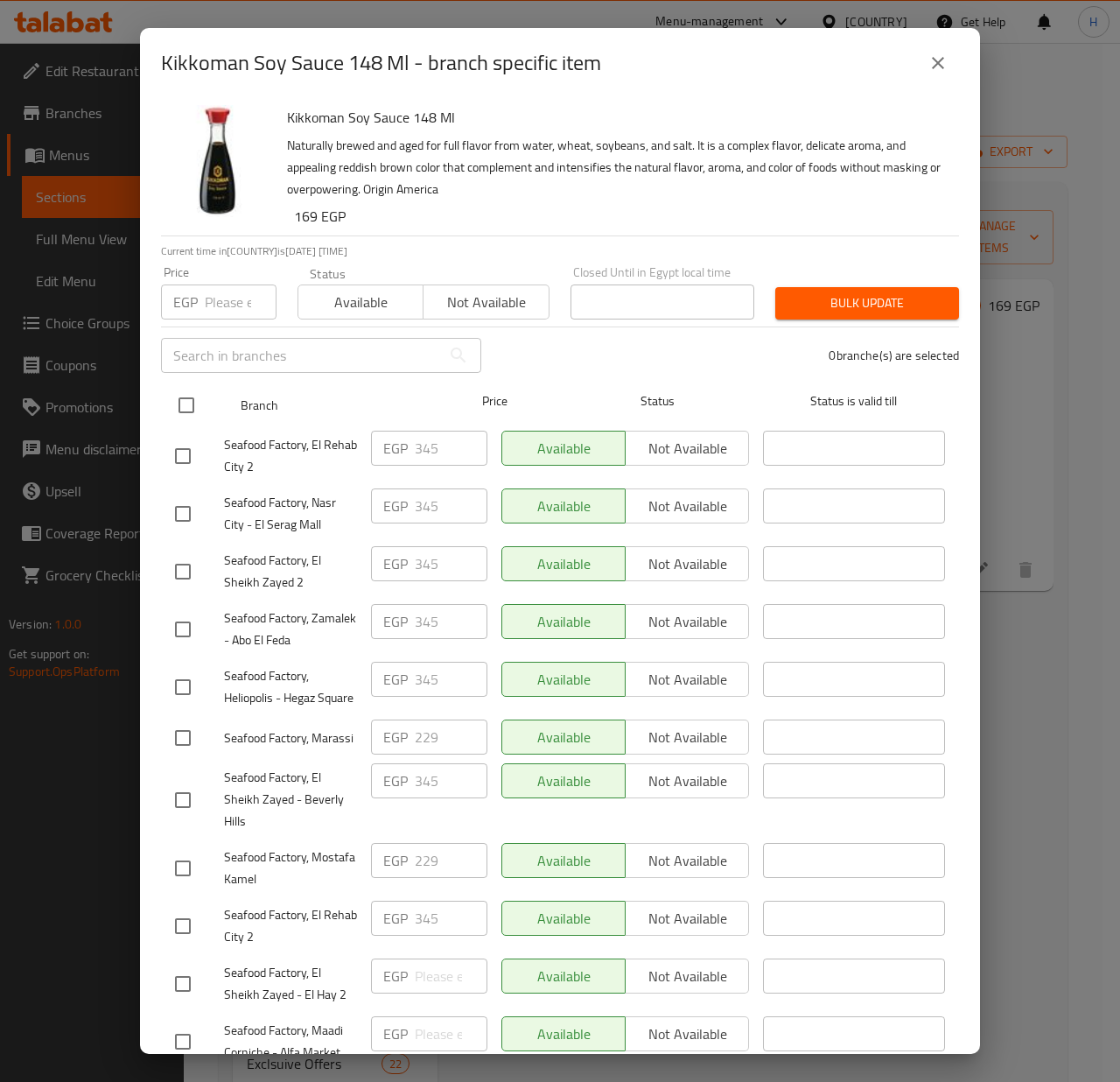 click at bounding box center (186, 405) 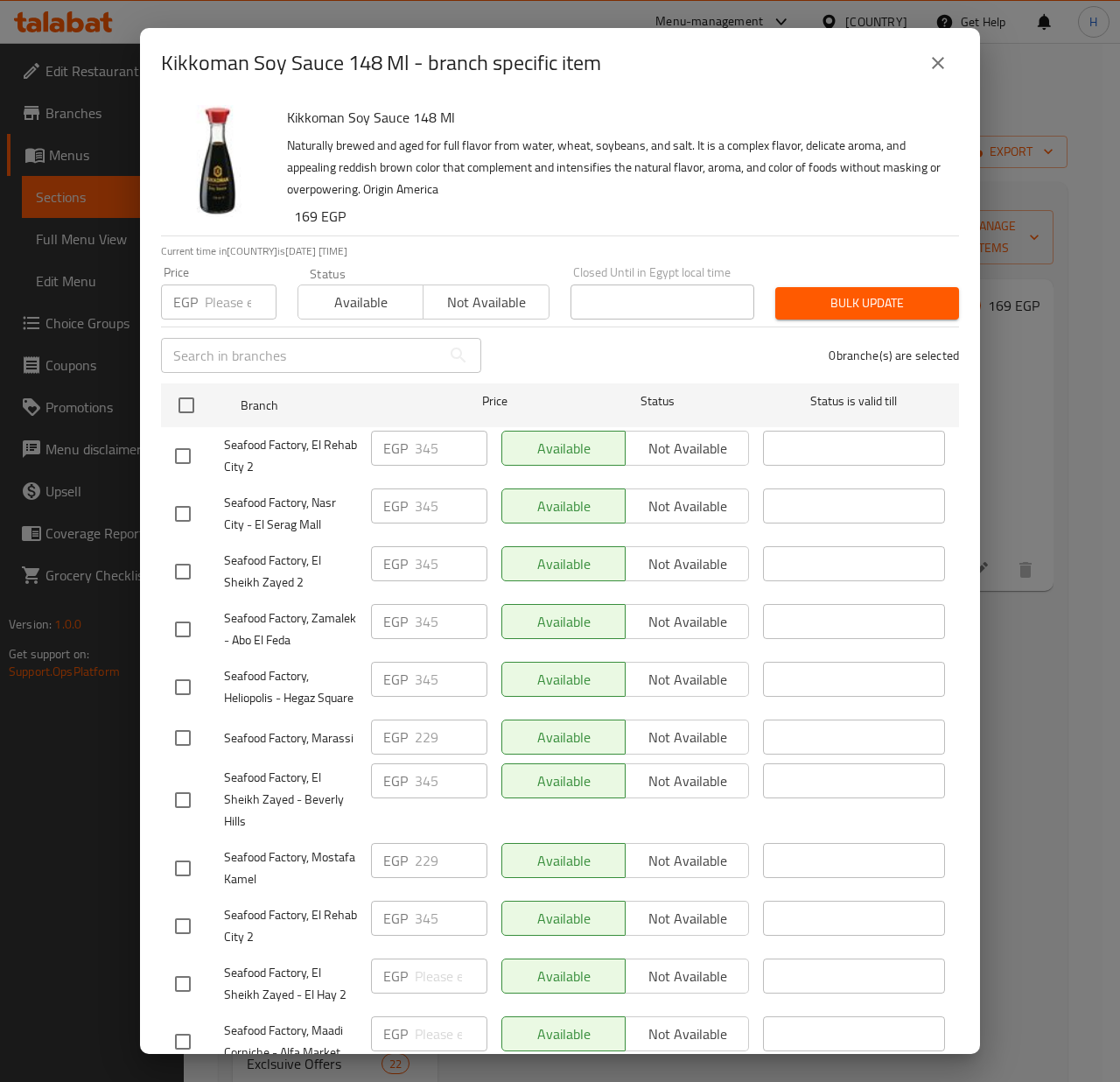 checkbox on "true" 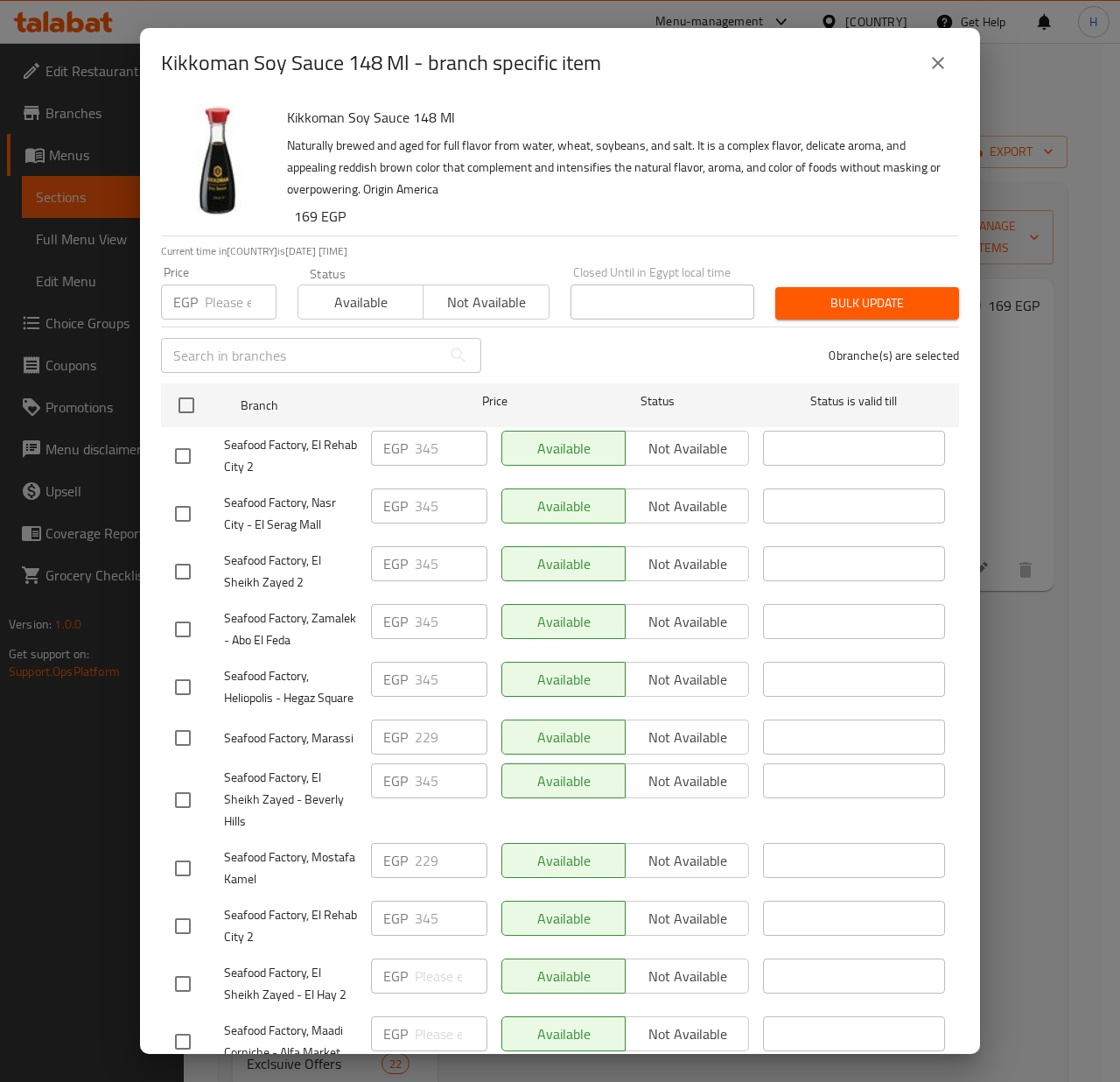 checkbox on "true" 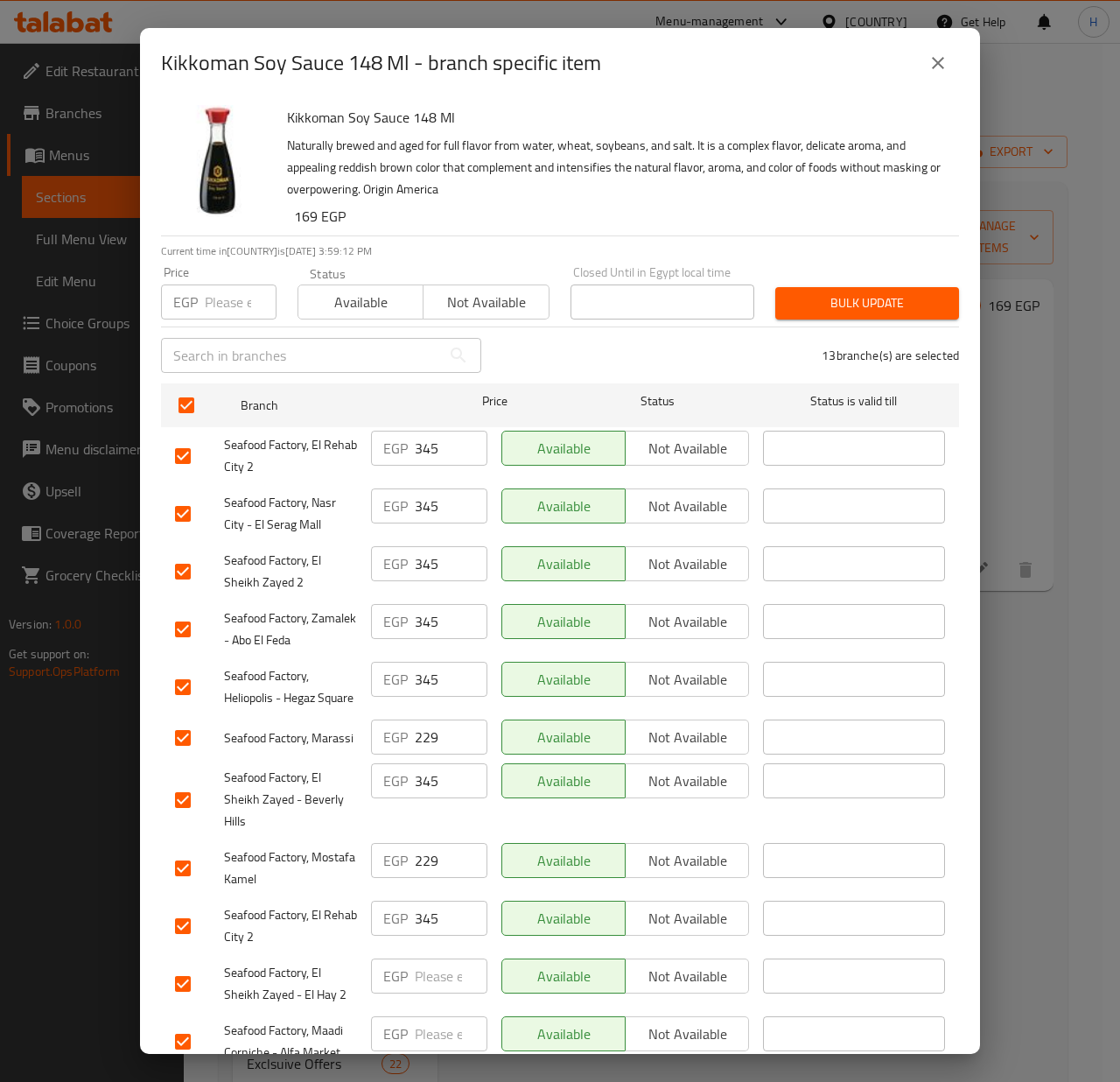click on "345" at bounding box center [451, 448] 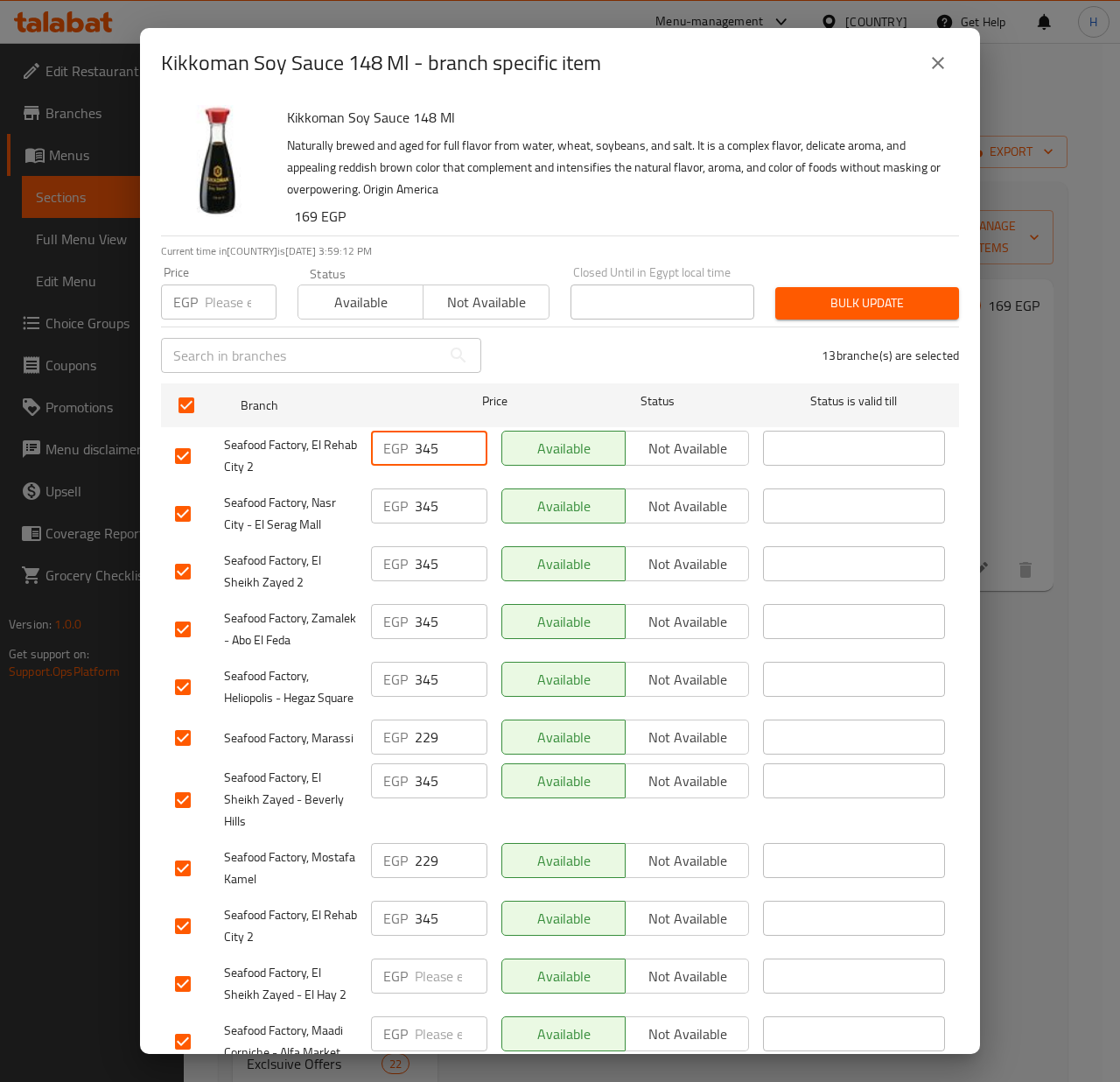 click on "345" at bounding box center (451, 448) 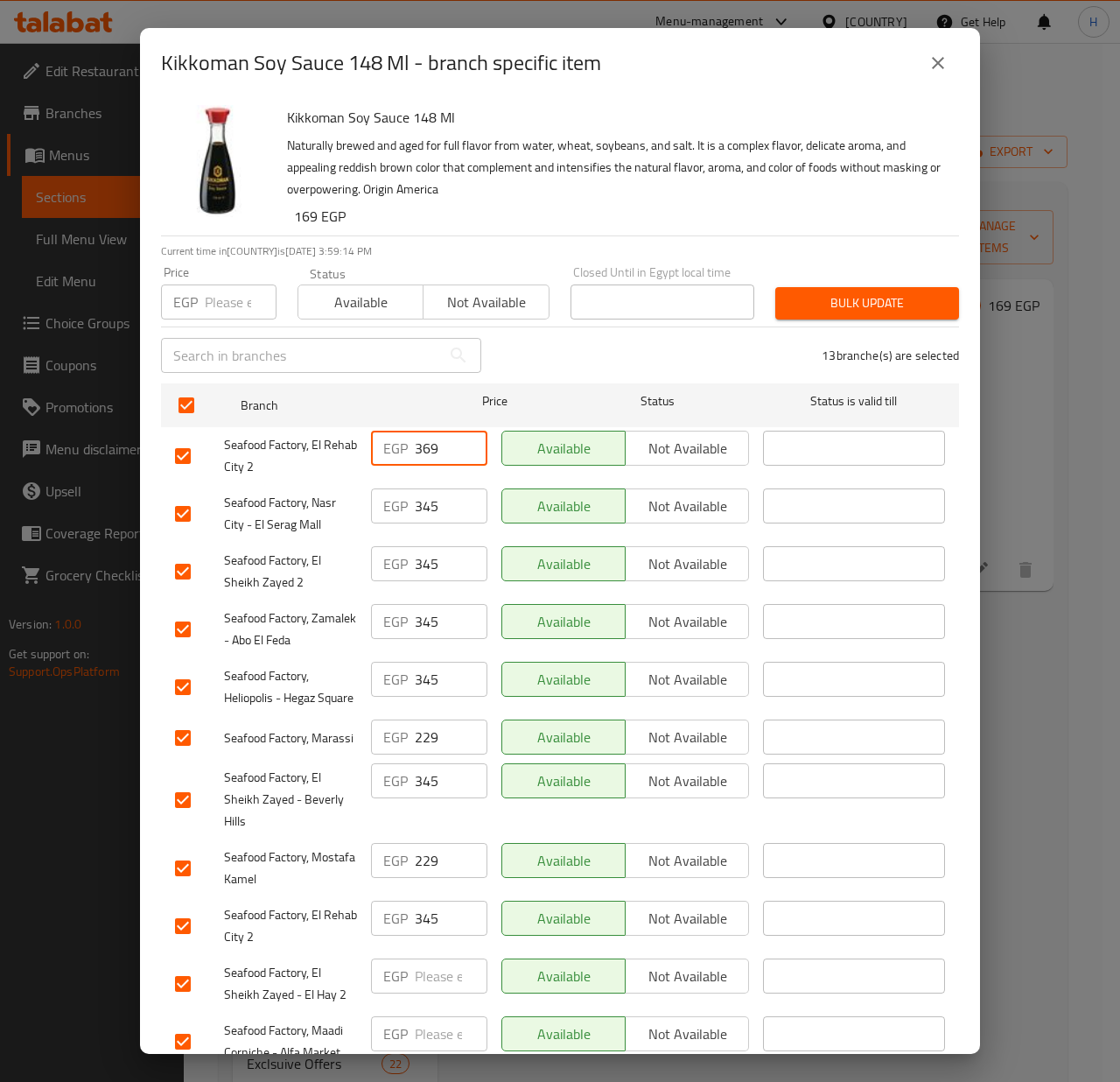 type on "369" 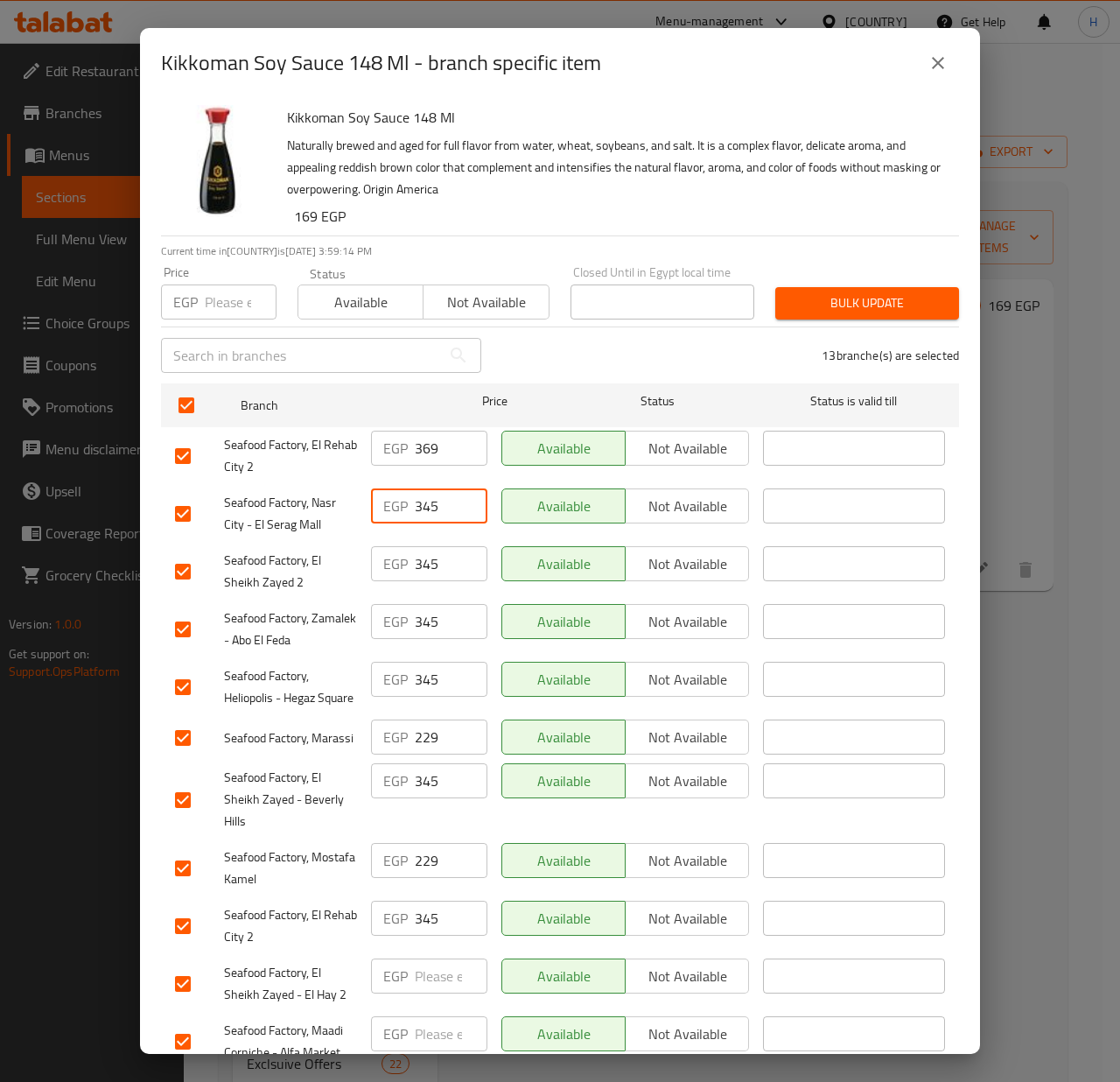 click on "345" at bounding box center (451, 506) 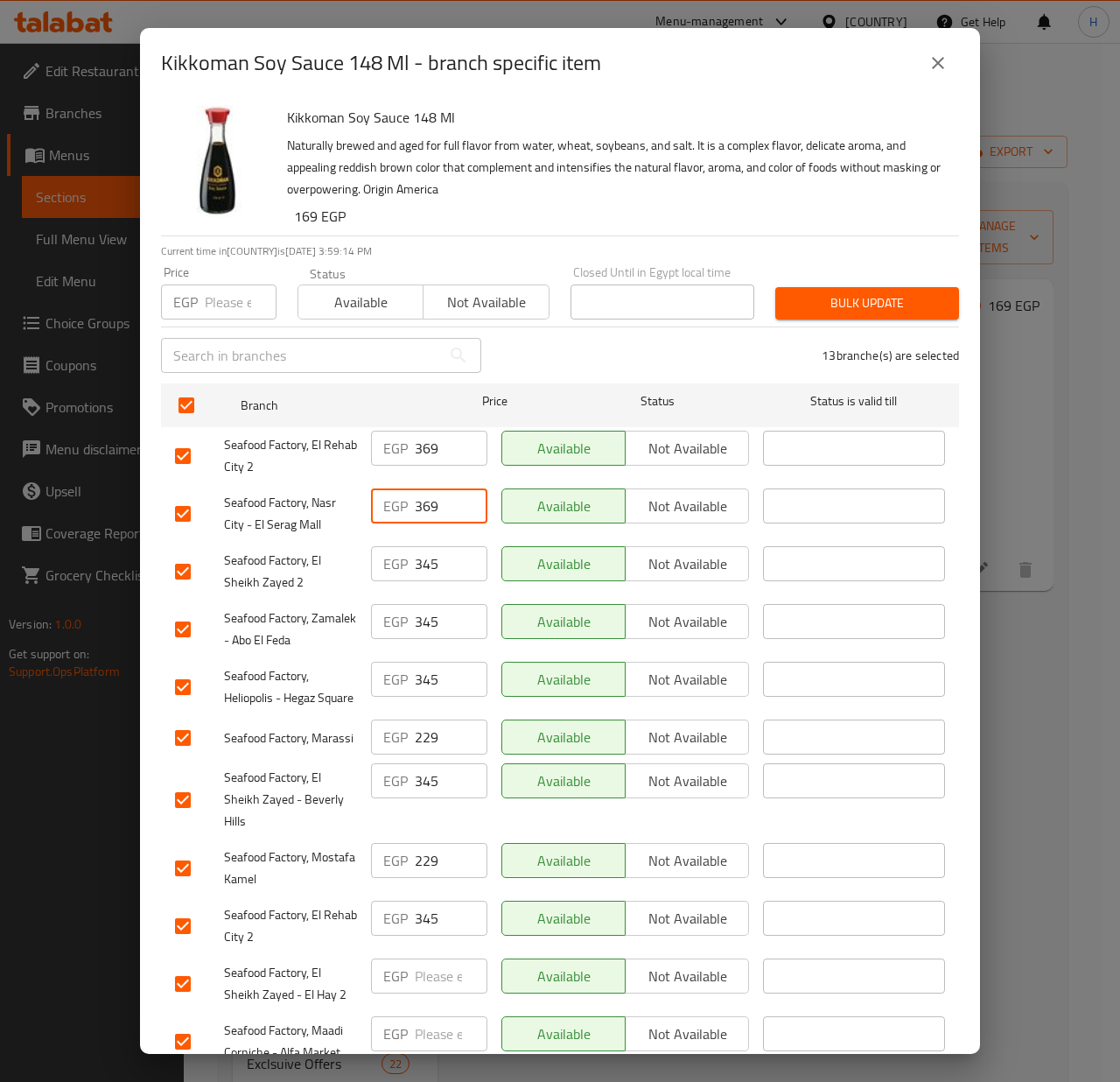 type on "369" 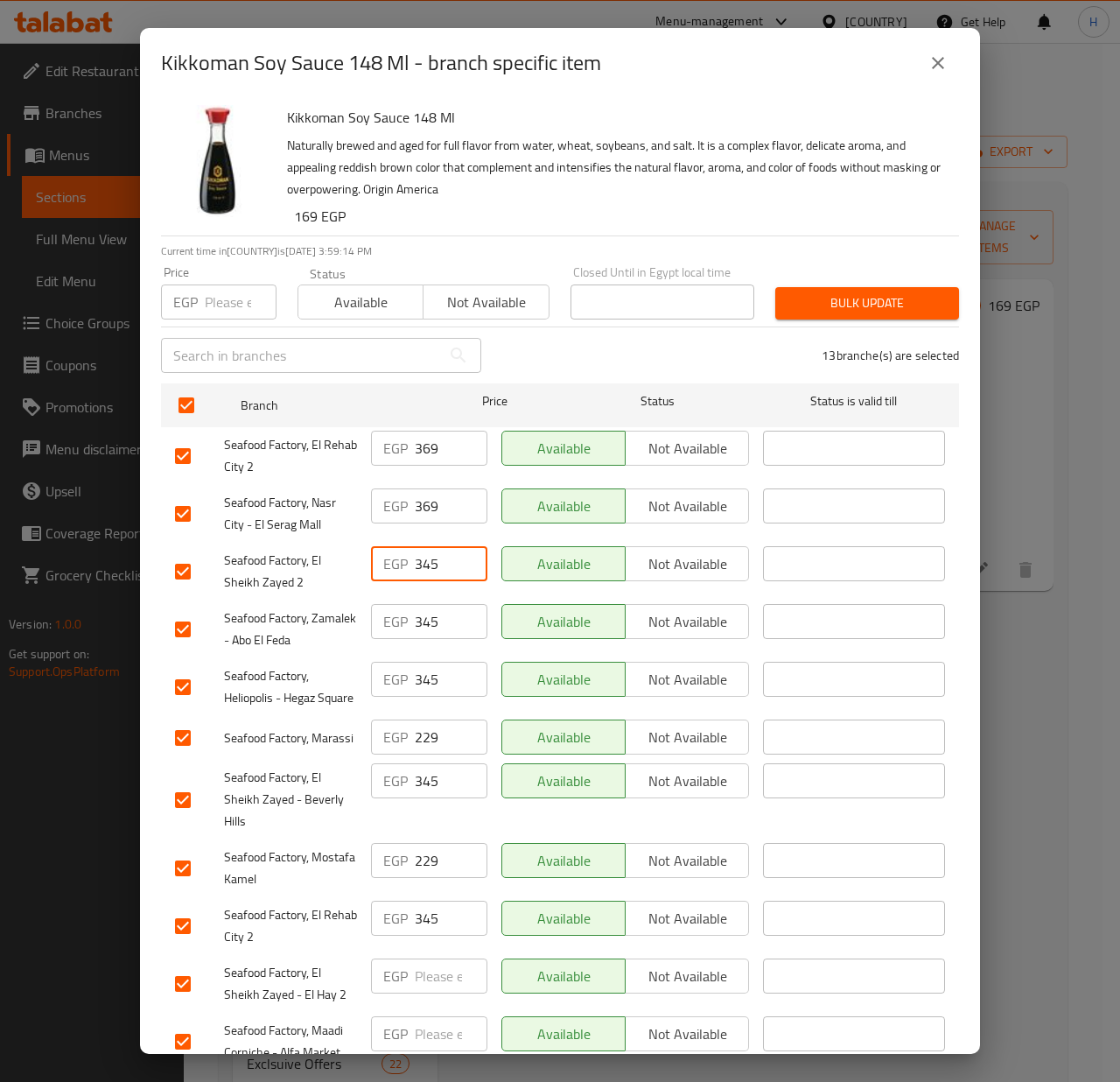 click on "345" at bounding box center (451, 564) 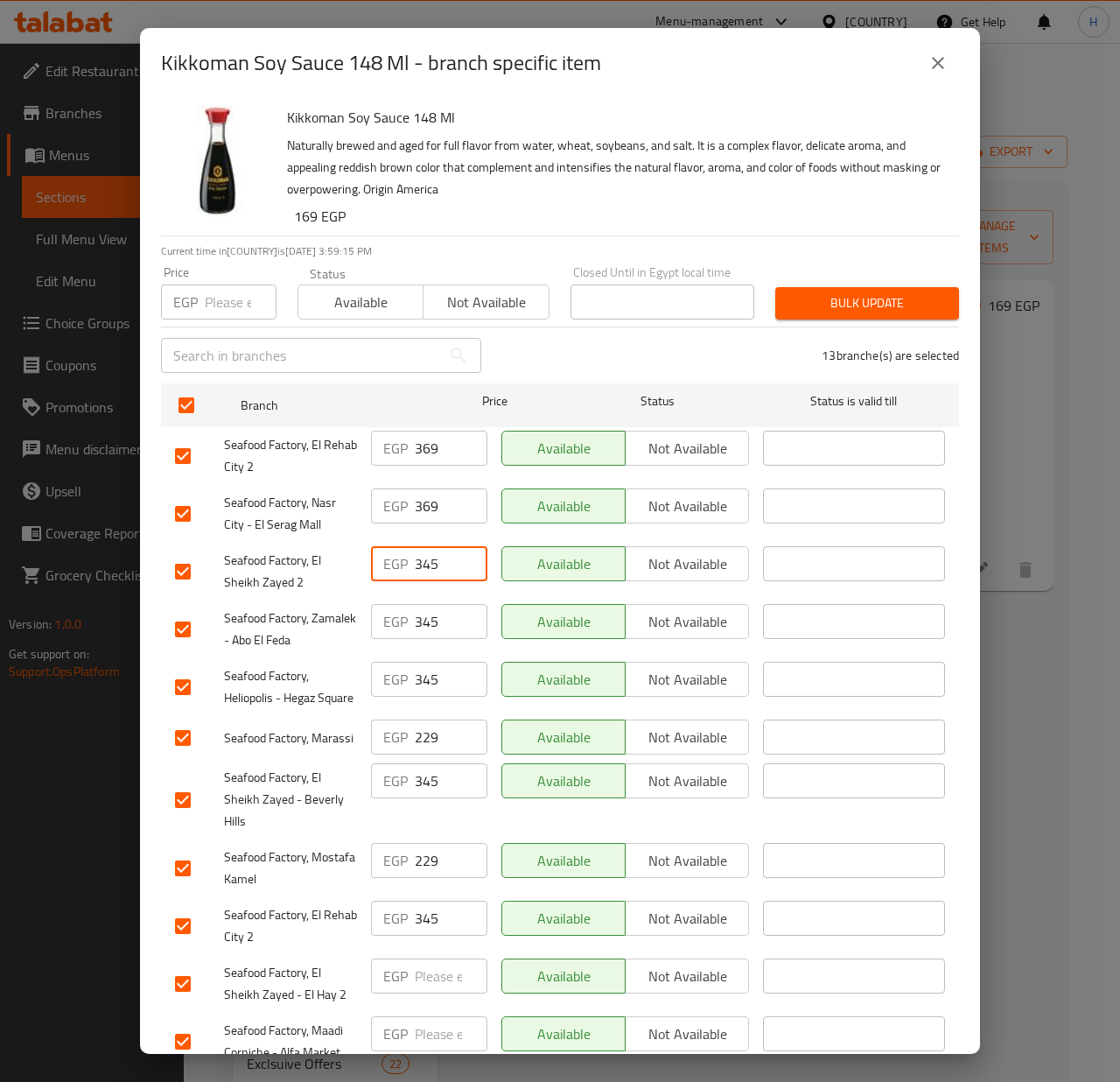 paste on "69" 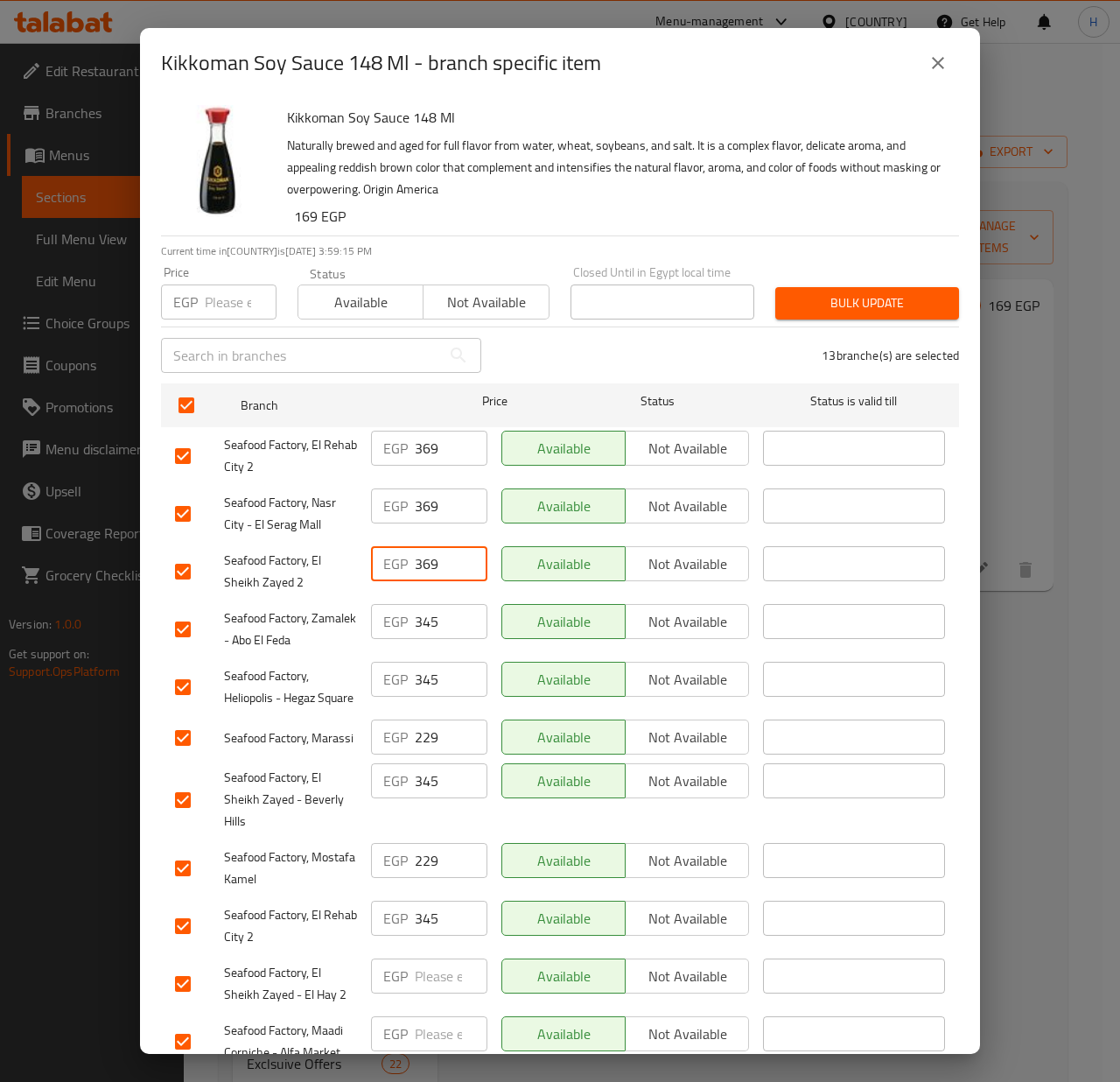 type on "369" 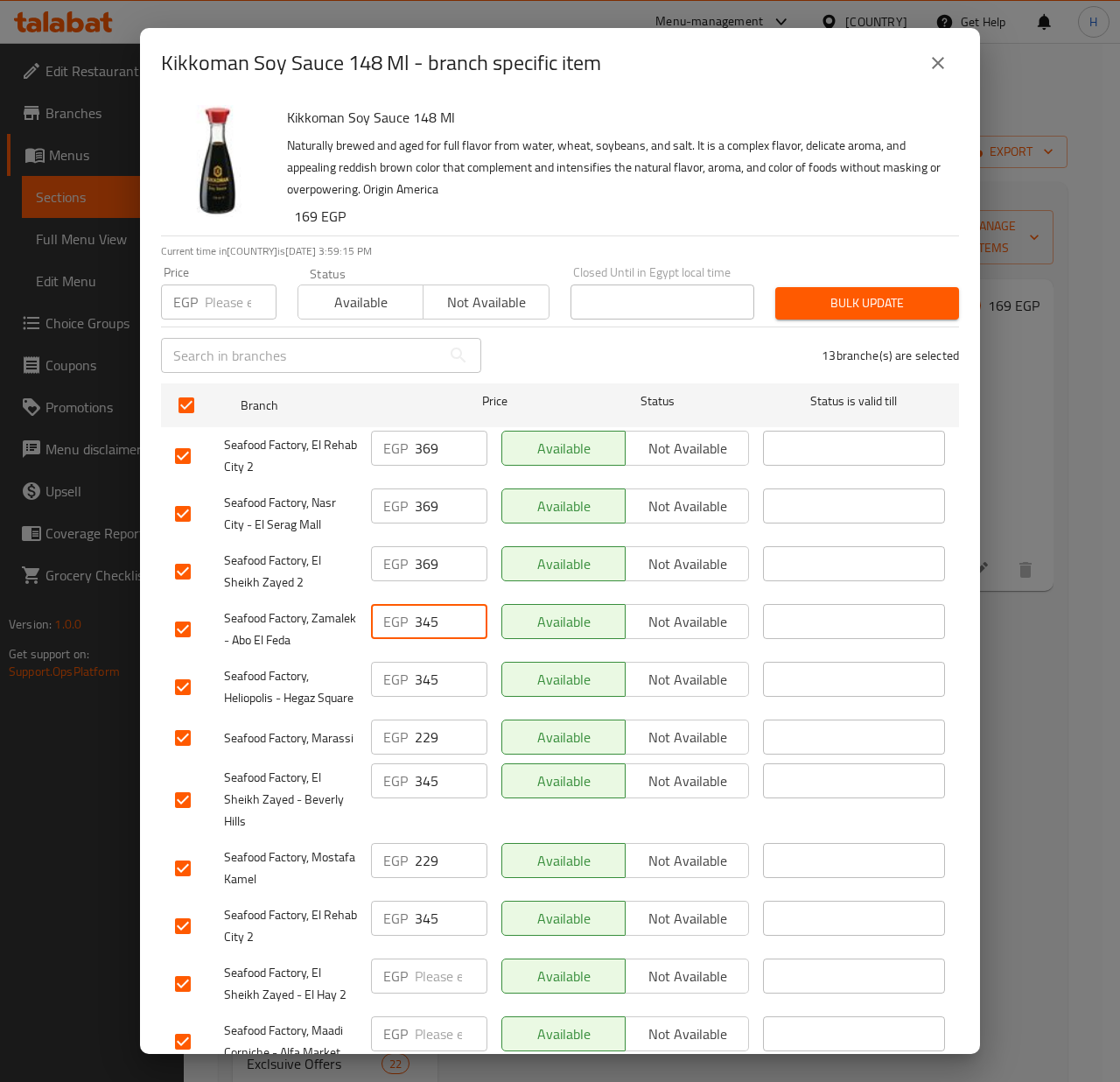 click on "345" at bounding box center [451, 622] 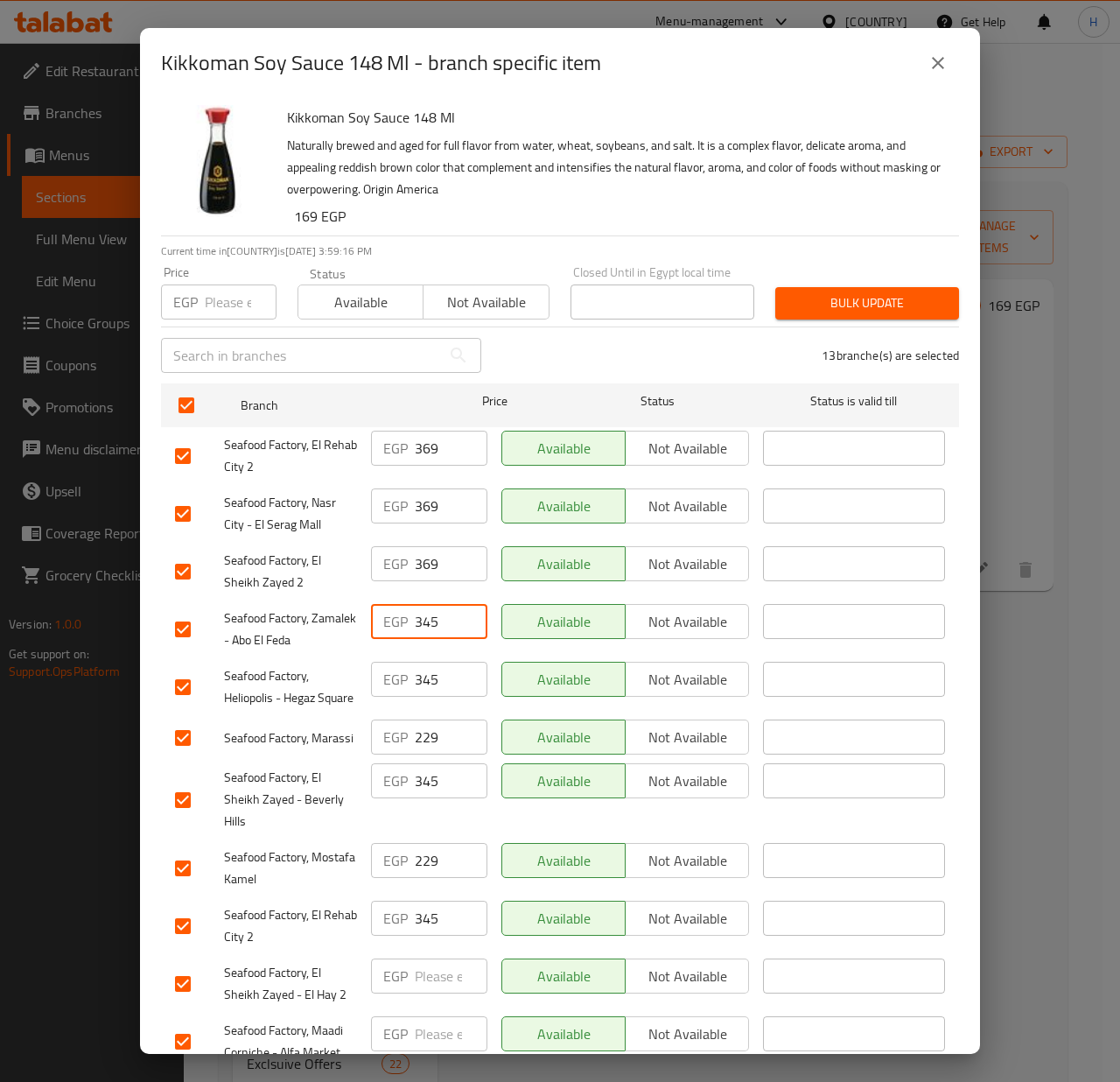 paste on "69" 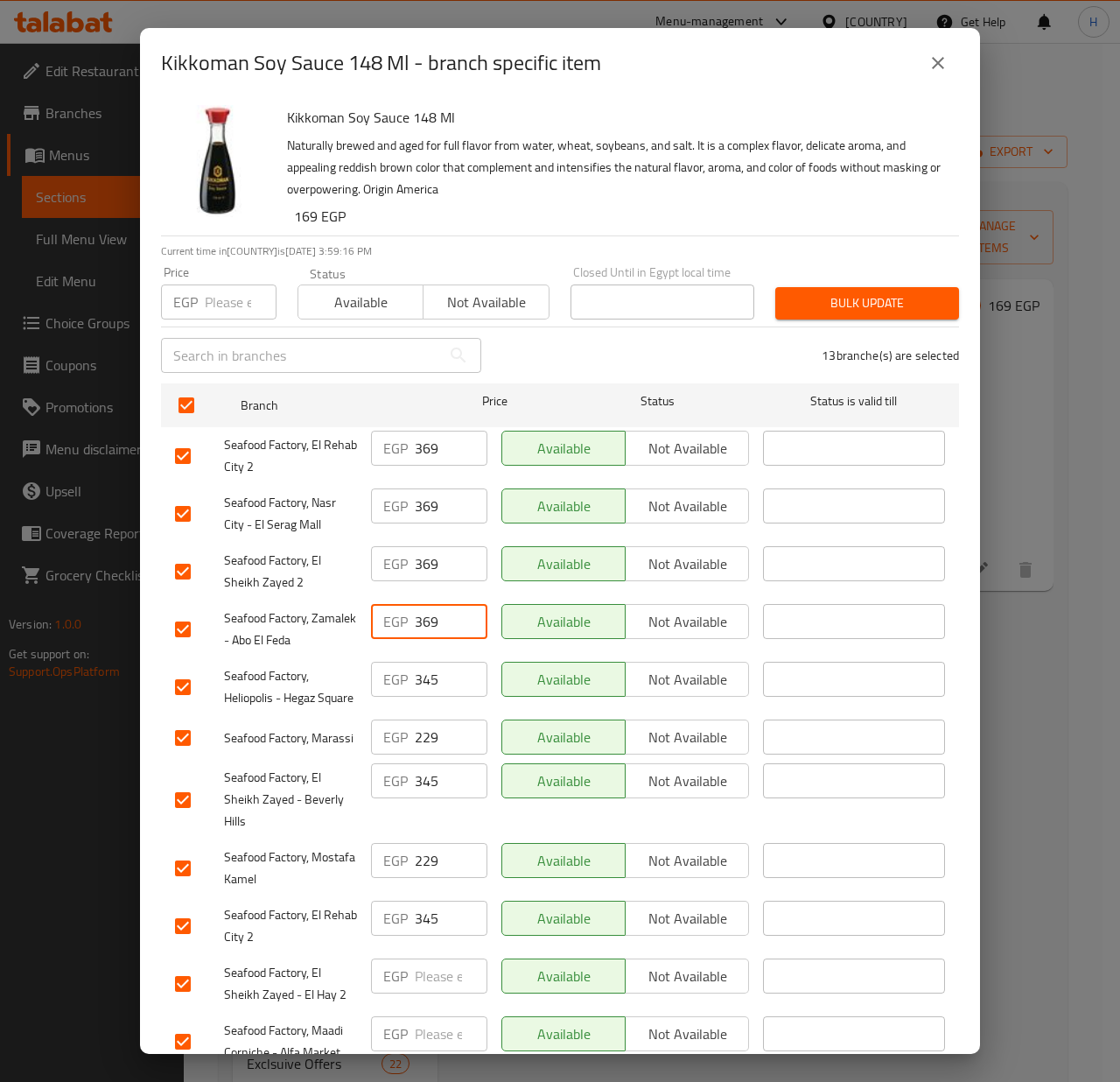 type on "369" 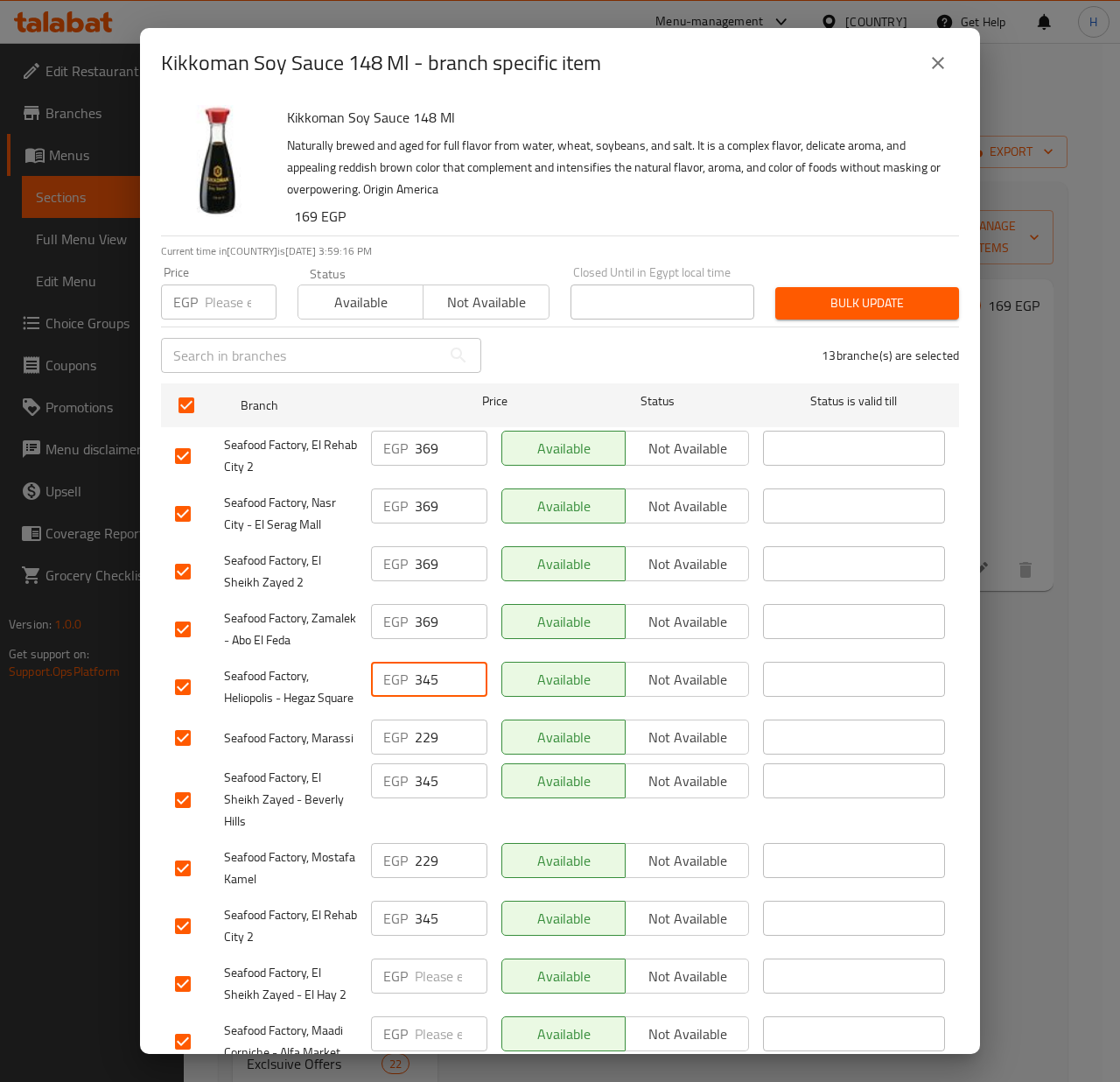 click on "345" at bounding box center (451, 679) 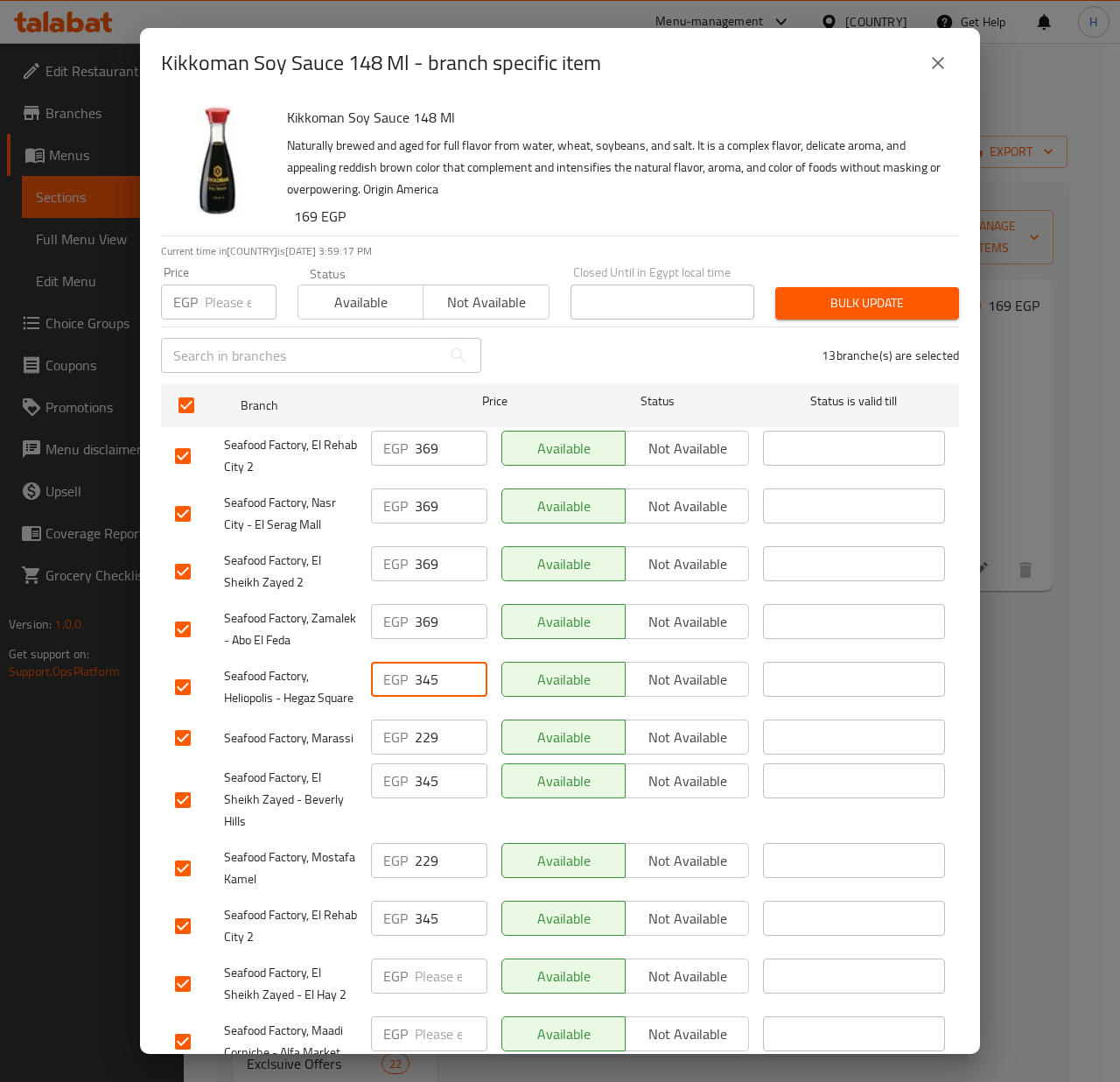 click on "345" at bounding box center [451, 679] 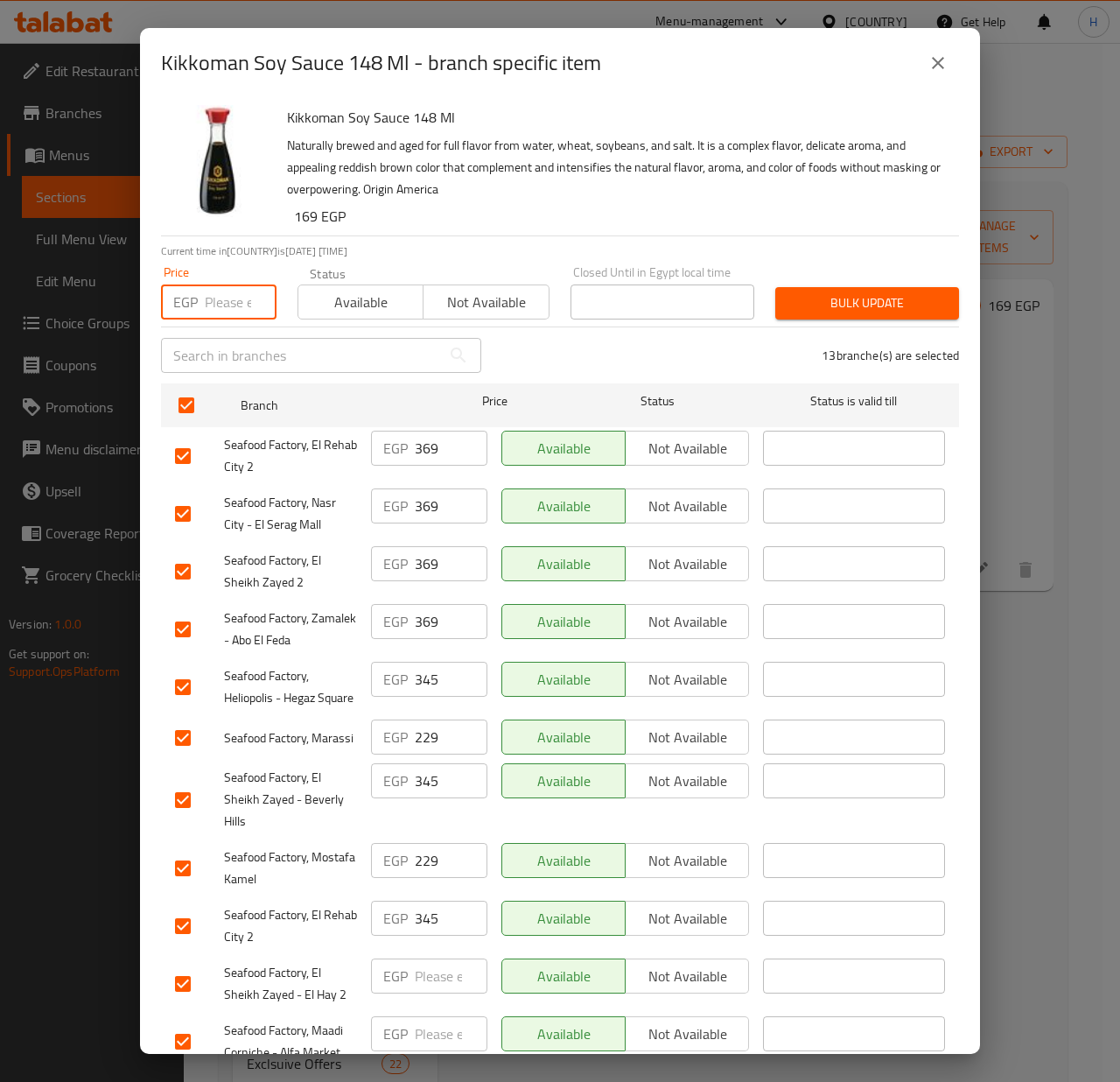 click at bounding box center (241, 302) 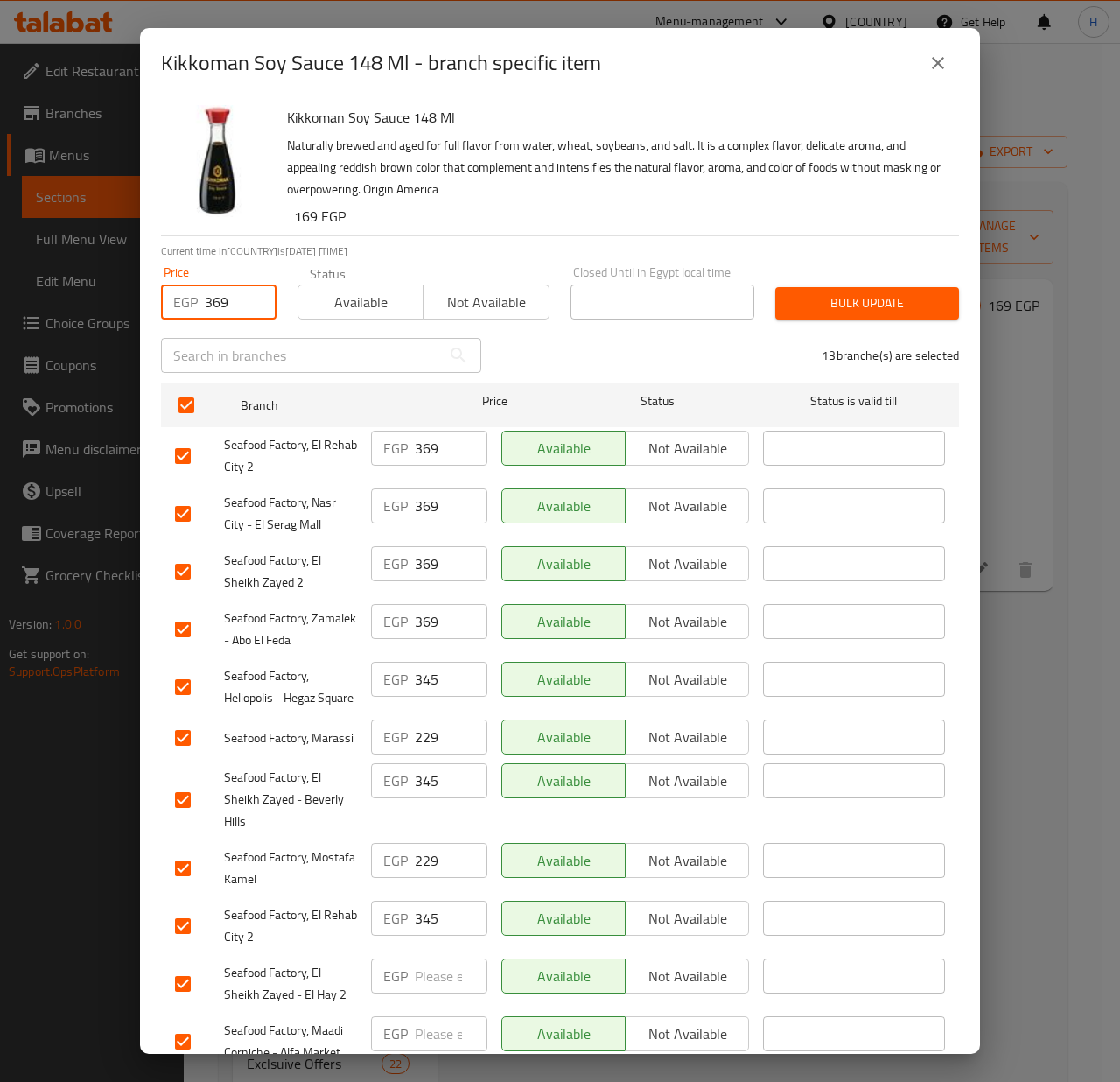 type on "369" 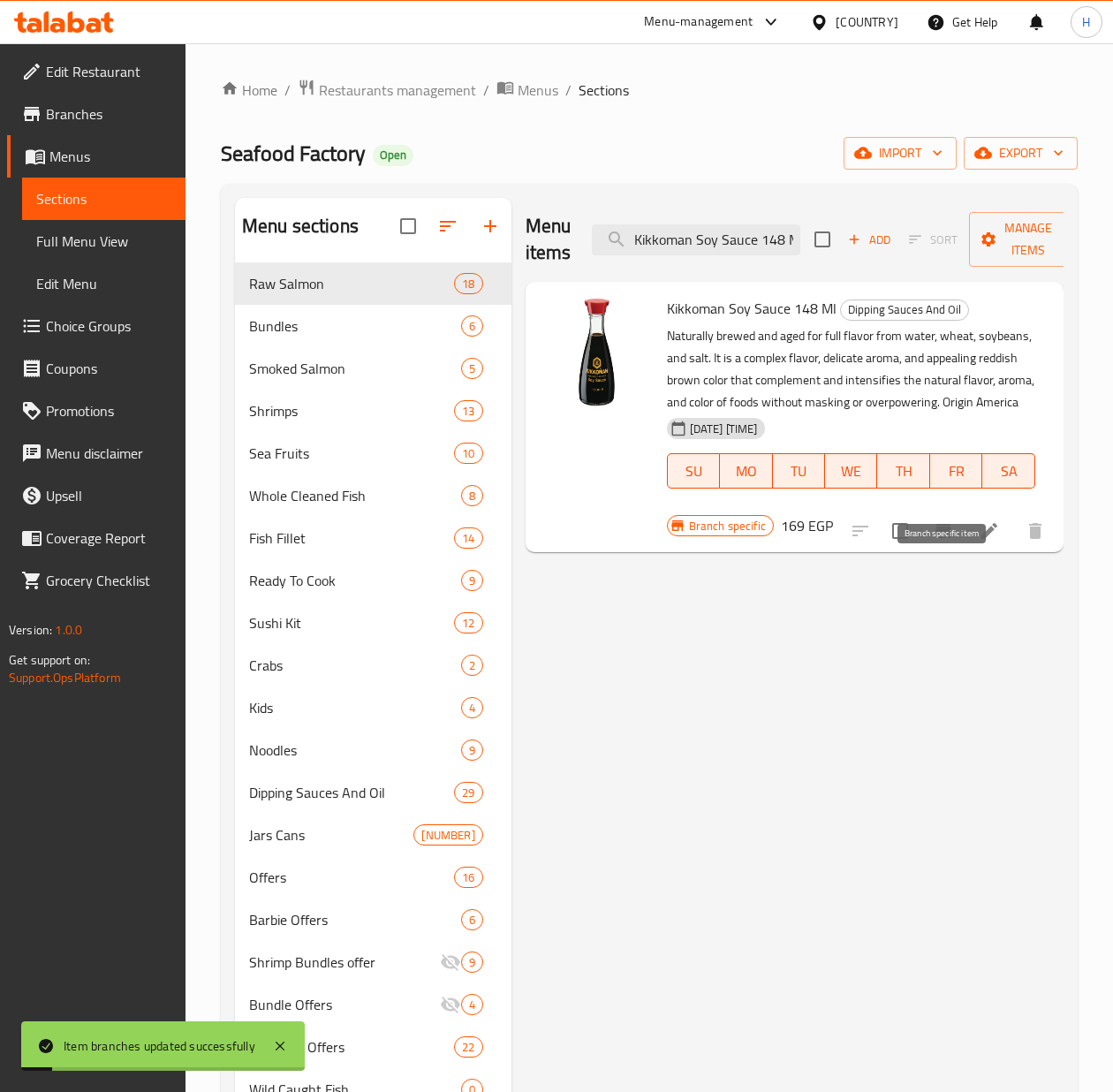click 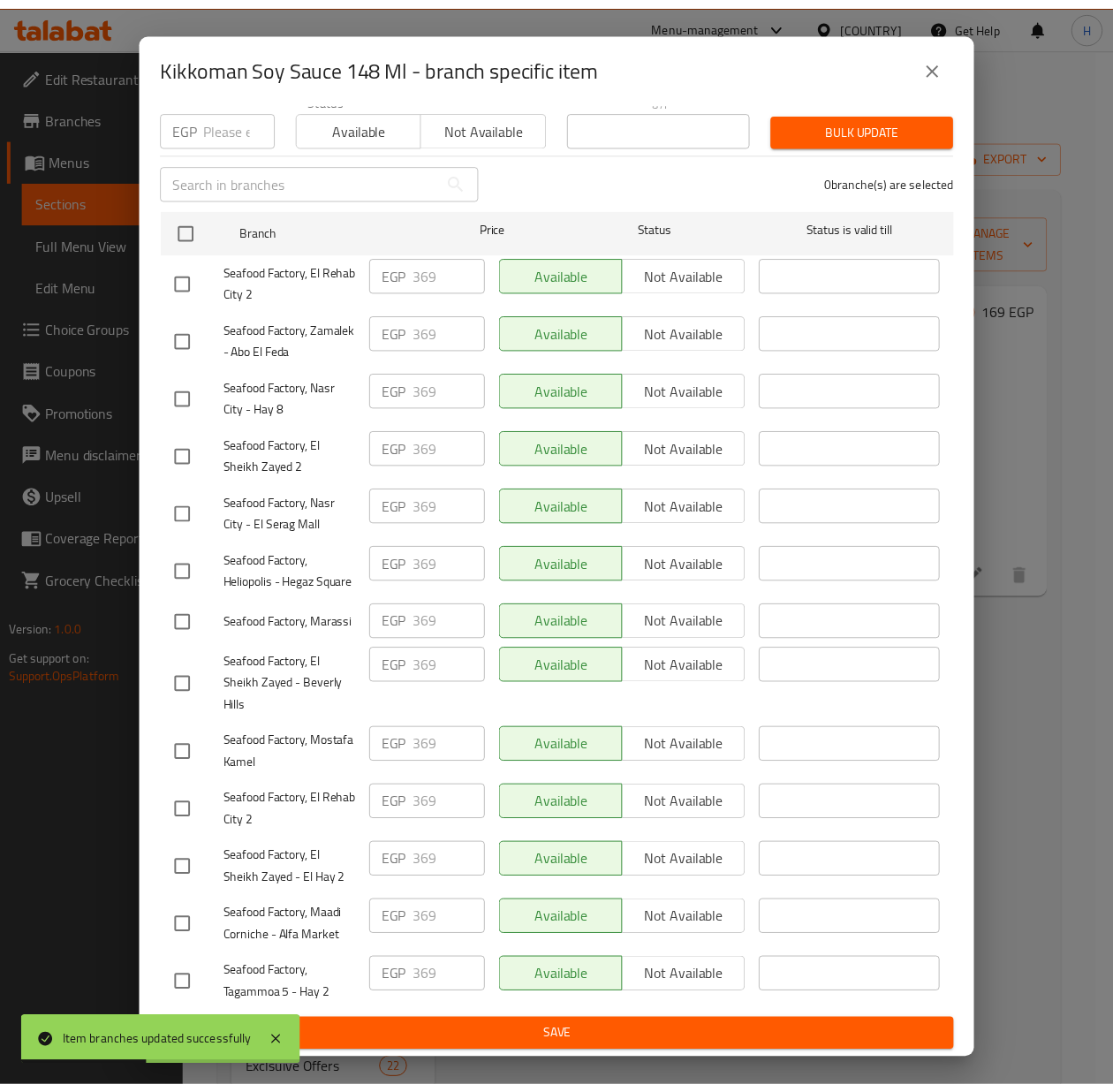 scroll, scrollTop: 216, scrollLeft: 0, axis: vertical 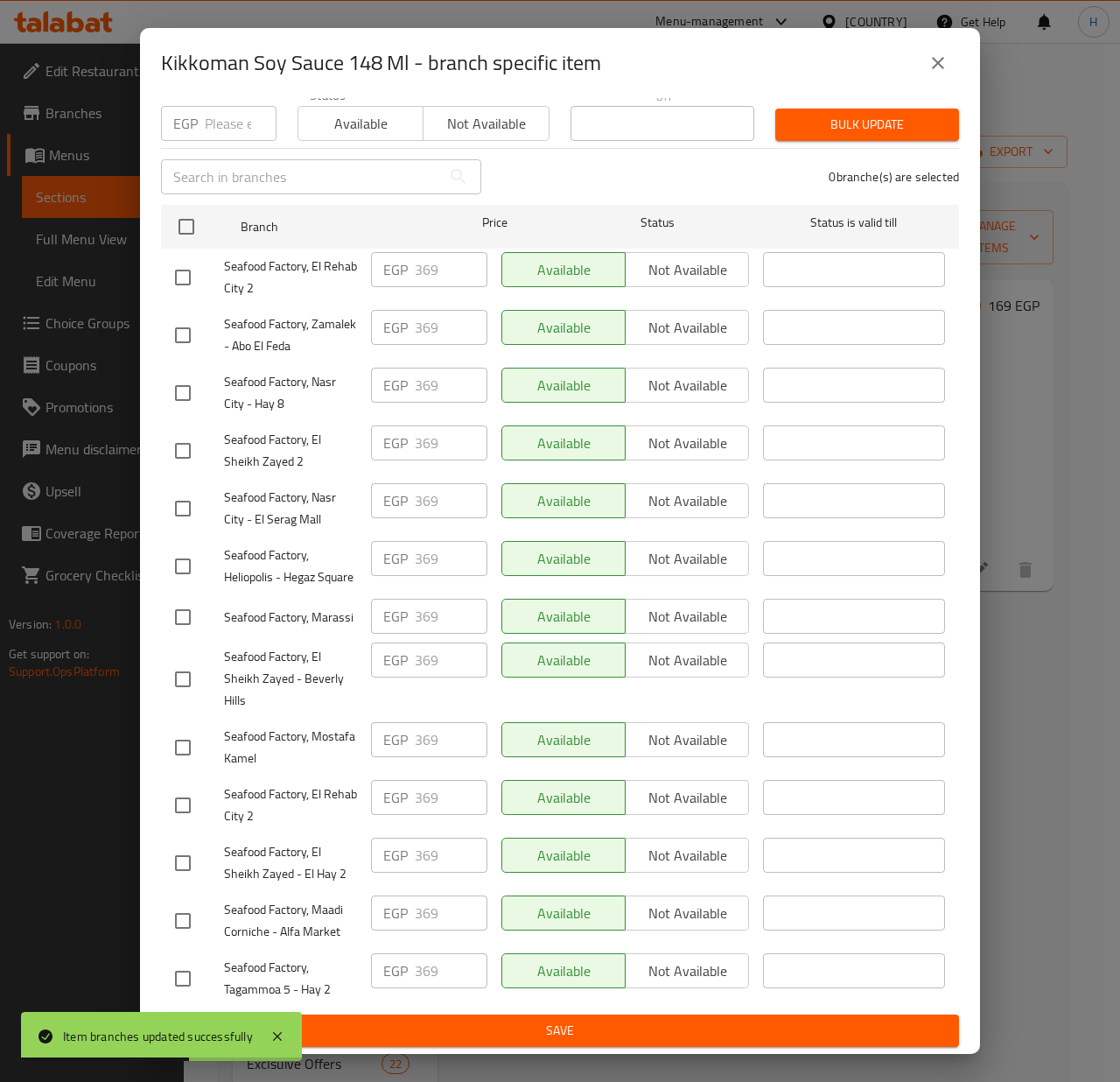 click on "Ideal for those who count calories and keep an eye on their weight
A perfect balance between minerals, proteins and vitamins with less than 1/100 fat
Kikkoman Soy Sauce [VOLUME] Ml - branch specific item Kikkoman Soy Sauce [VOLUME] Ml Naturally brewed and aged for full flavor from water, wheat, soybeans, and salt. It is a complex flavor, delicate aroma, and appealing reddish brown color that complement and intensifies the natural flavor, aroma, and color of foods without masking or overpowering. Origin America [PRICE] EGP Current time in  Egypt  is  01 Aug [YEAR]   [TIME] Price EGP Price Status Available Not available Closed Until in Egypt local time Closed Until in Egypt local time Bulk update ​ 0  branche(s) are selected Branch Price Status Status is valid till Seafood Factory, El Rehab City 2 EGP 369 ​ Available Not available ​ Seafood Factory, Zamalek - Abo El Feda EGP 369 ​ Available Not available ​ Seafood Factory, Nasr City - Hay 8 EGP 369 ​ Available Not available ​ Seafood Factory, El Sheikh Zayed 2 EGP 369 ​ Available Not available ​ Seafood Factory, Nasr City - El Serag Mall EGP 369 ​ Available Not available ​ EGP 369 ​ Available" at bounding box center [560, 541] 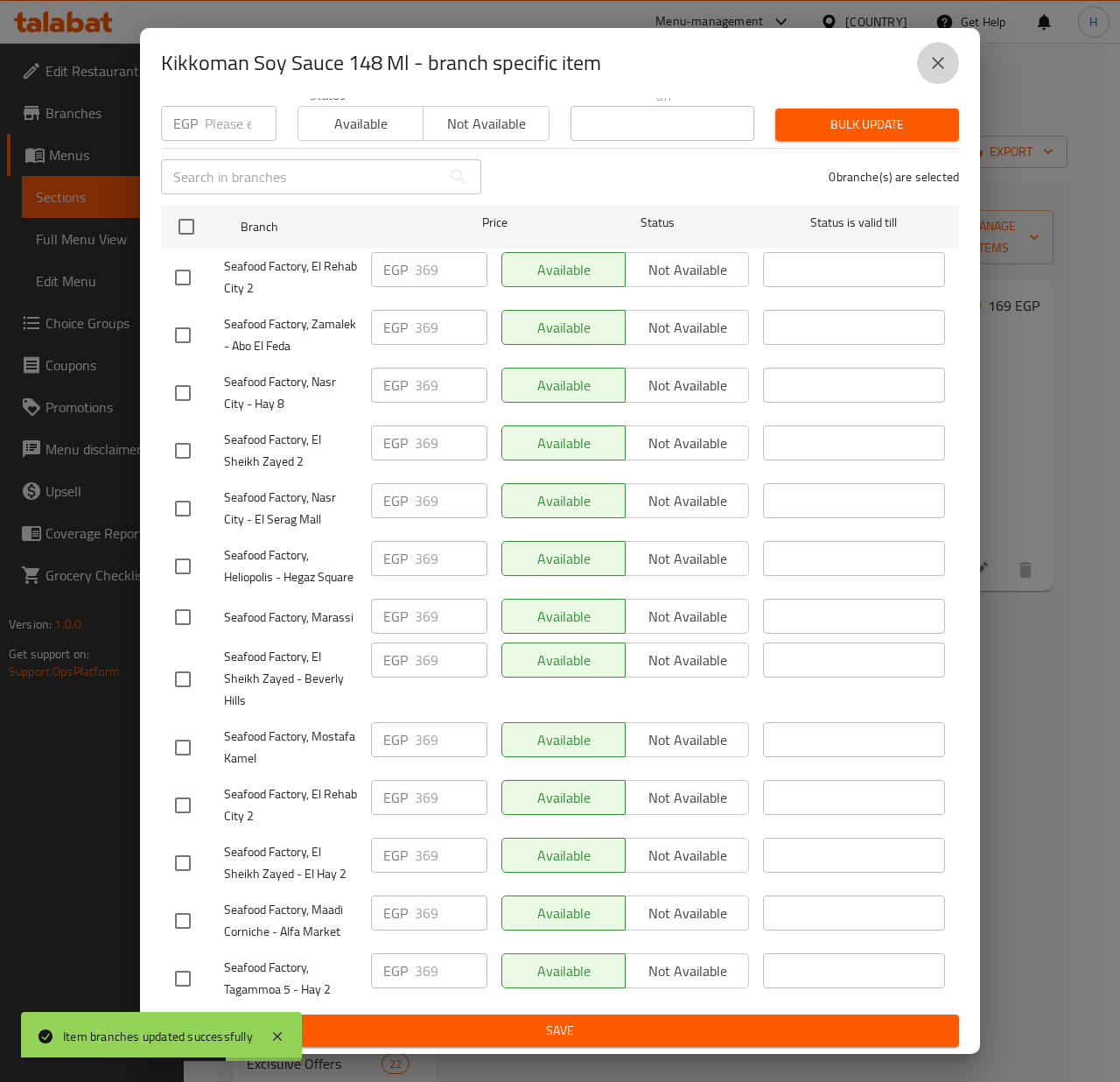 click 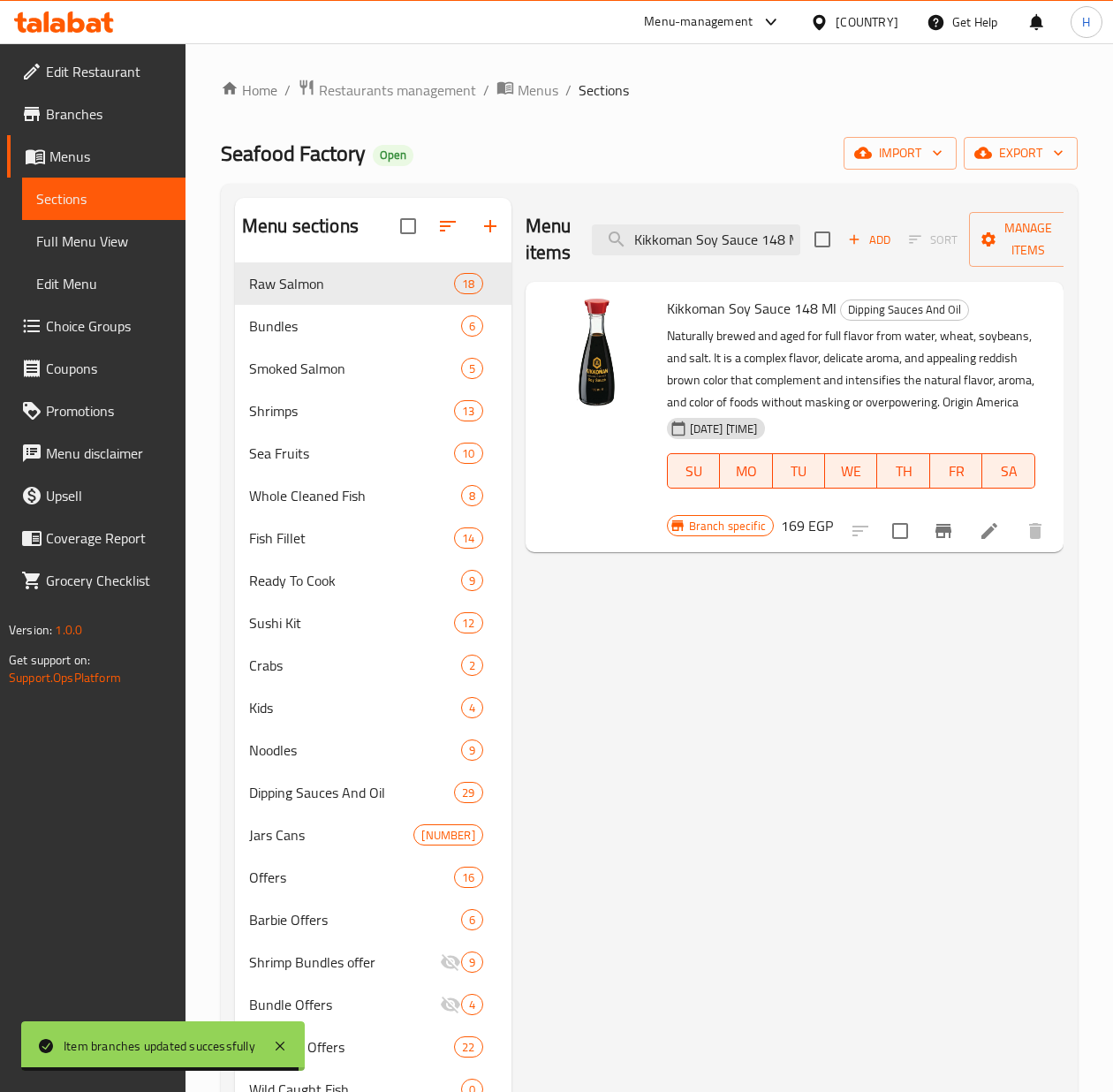 click on "169   EGP" at bounding box center [806, 526] 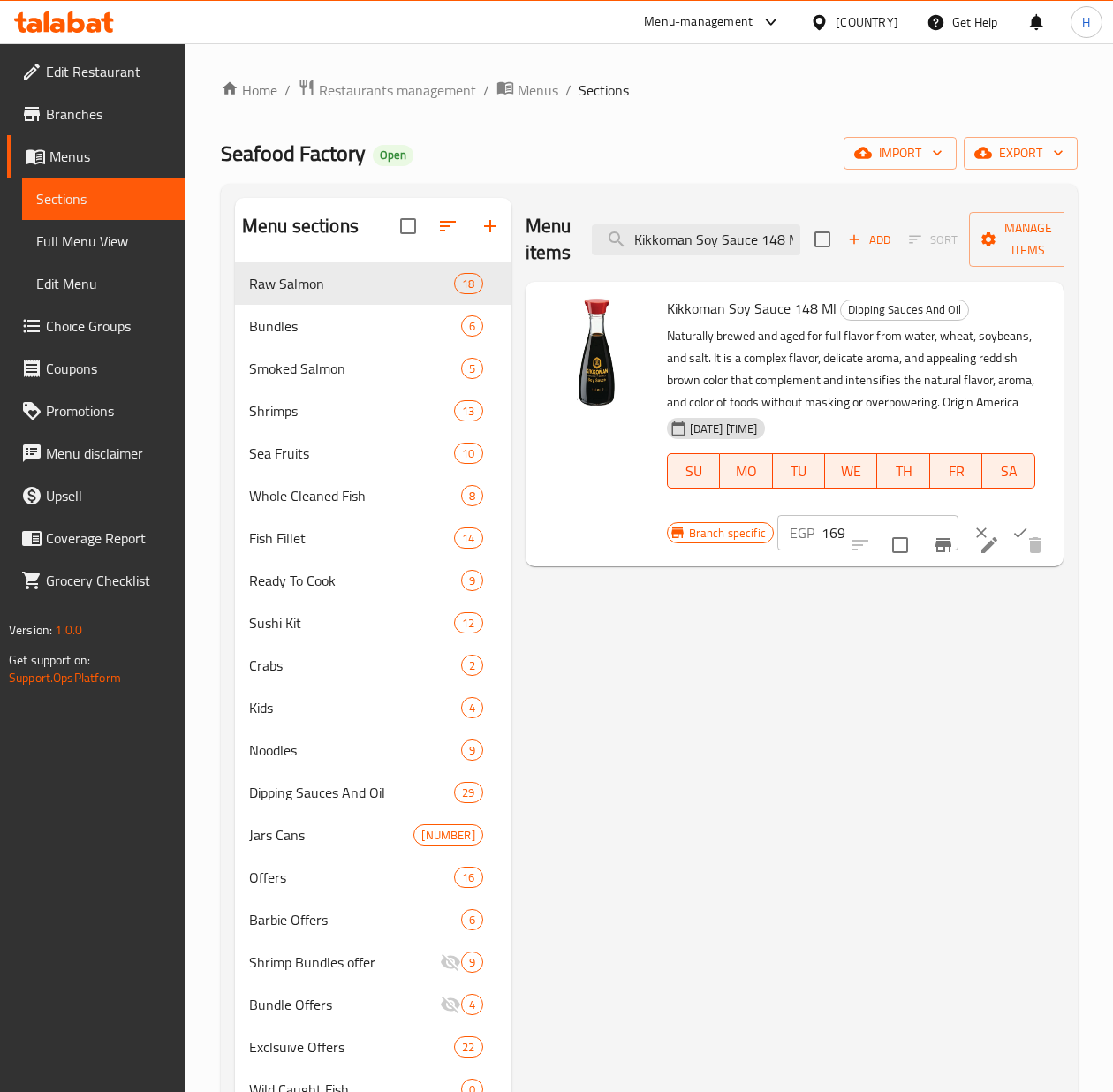 click on "169" at bounding box center [890, 533] 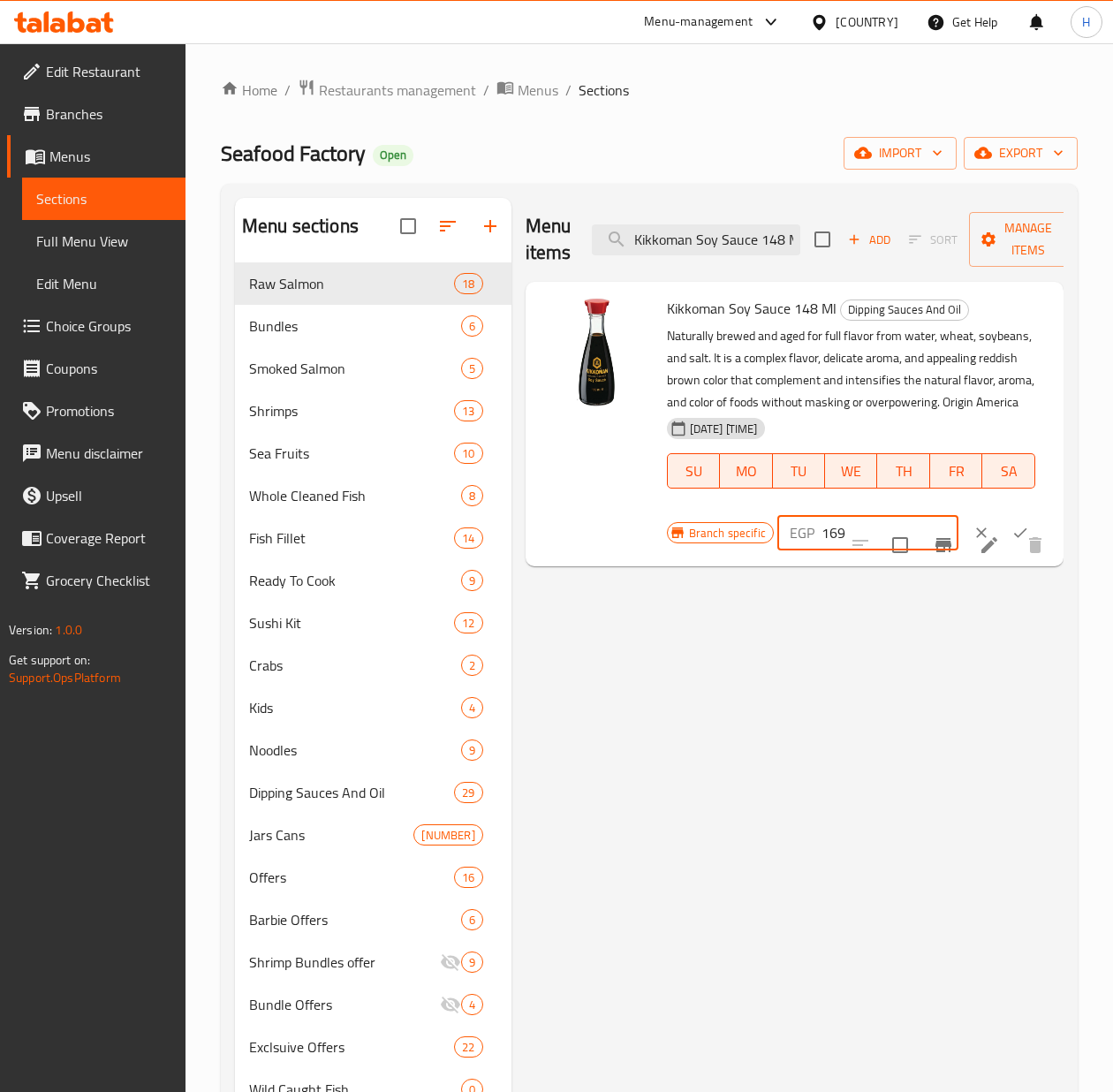 click on "169" at bounding box center [890, 533] 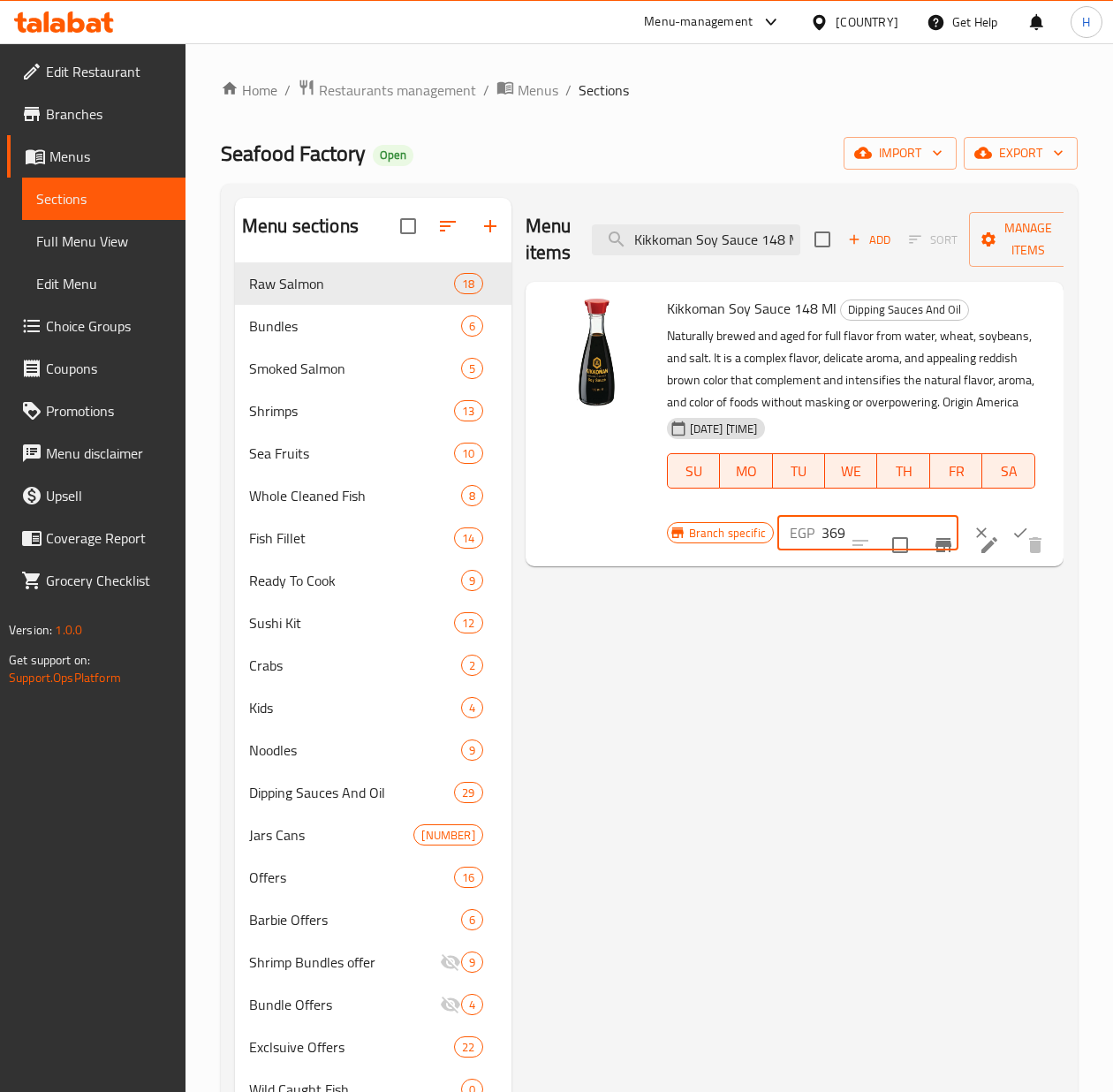 type on "369" 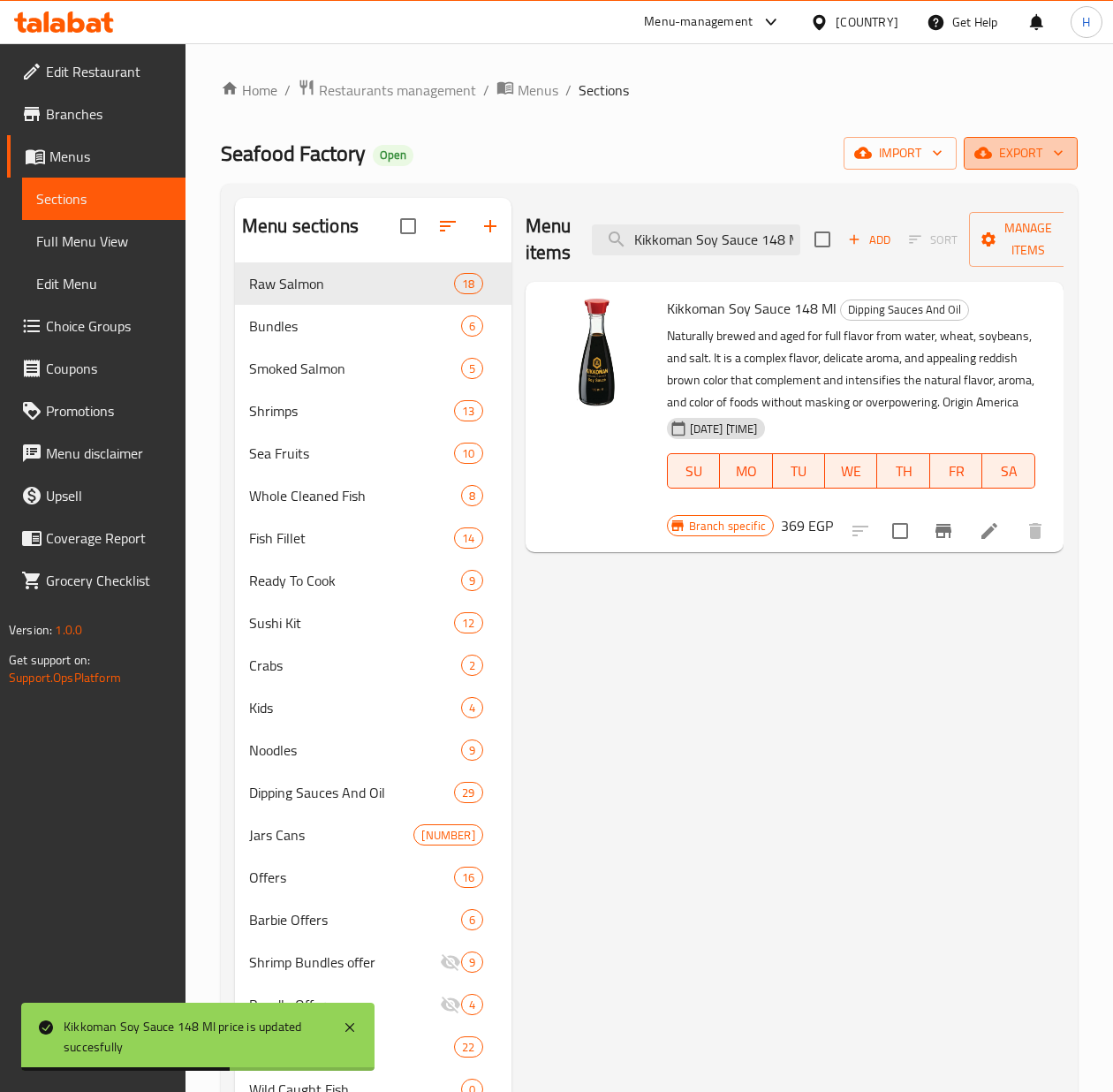 click on "export" at bounding box center (1020, 153) 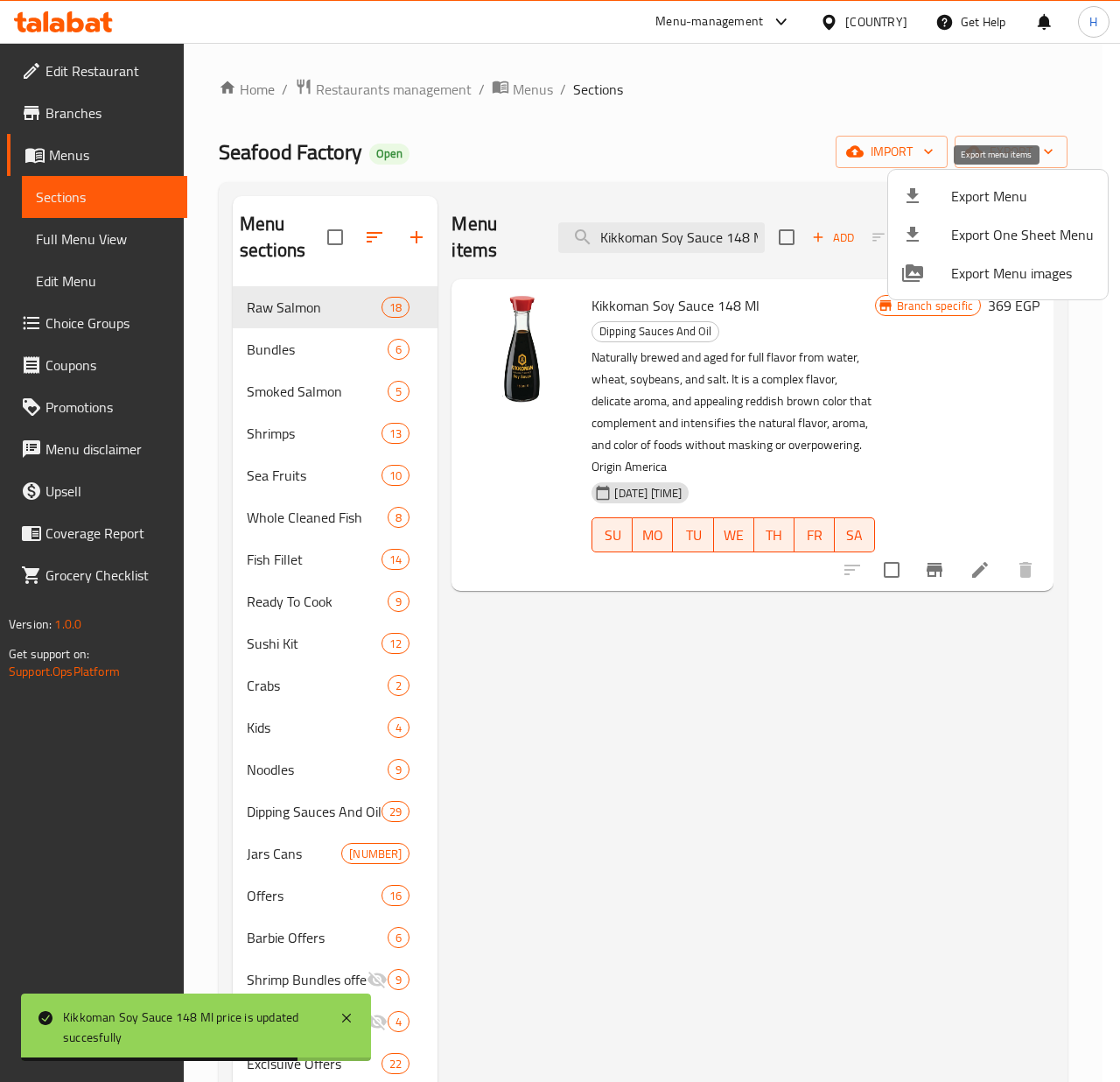 click on "Export Menu" at bounding box center (1022, 196) 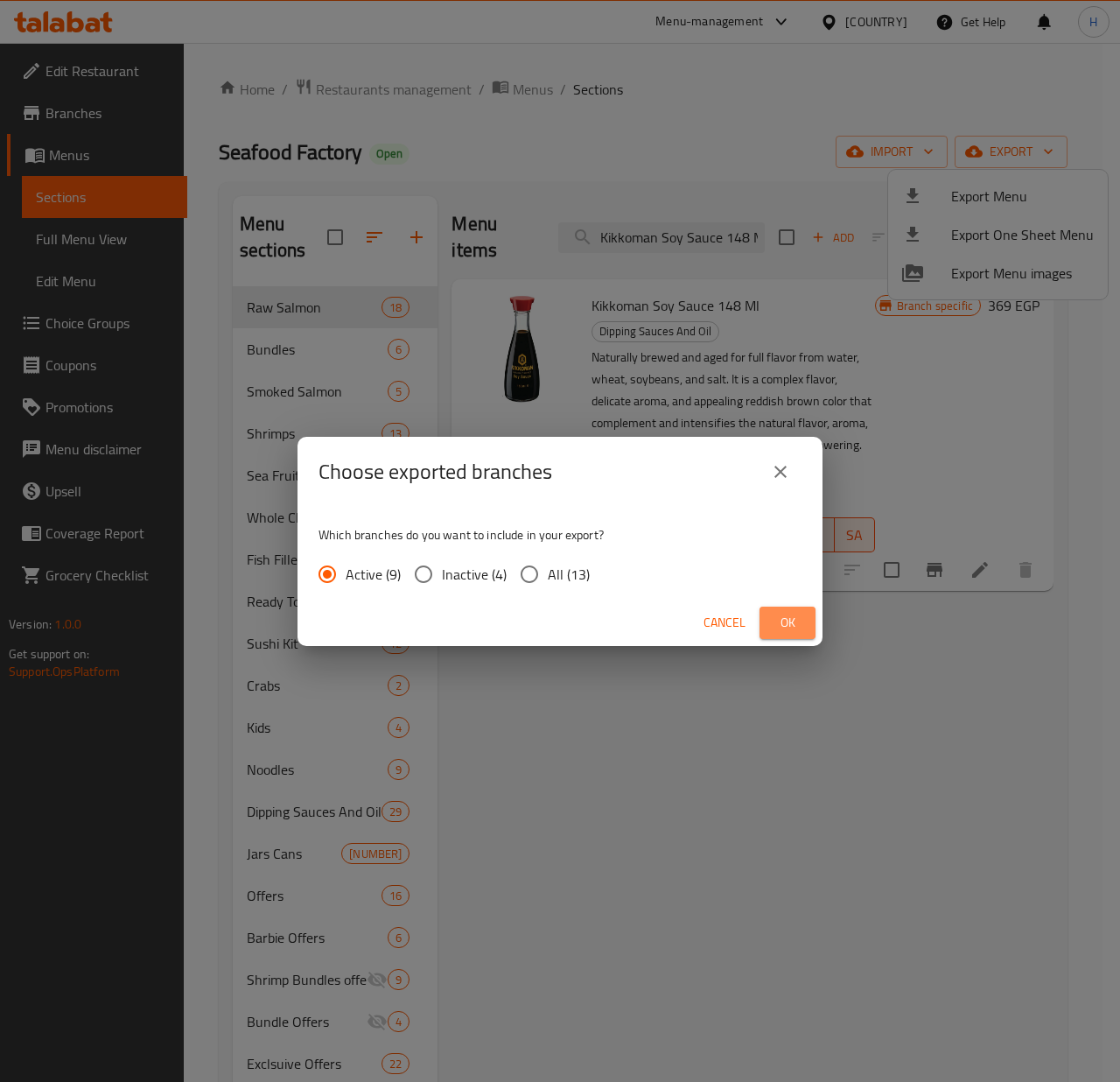 click on "Ok" at bounding box center (788, 622) 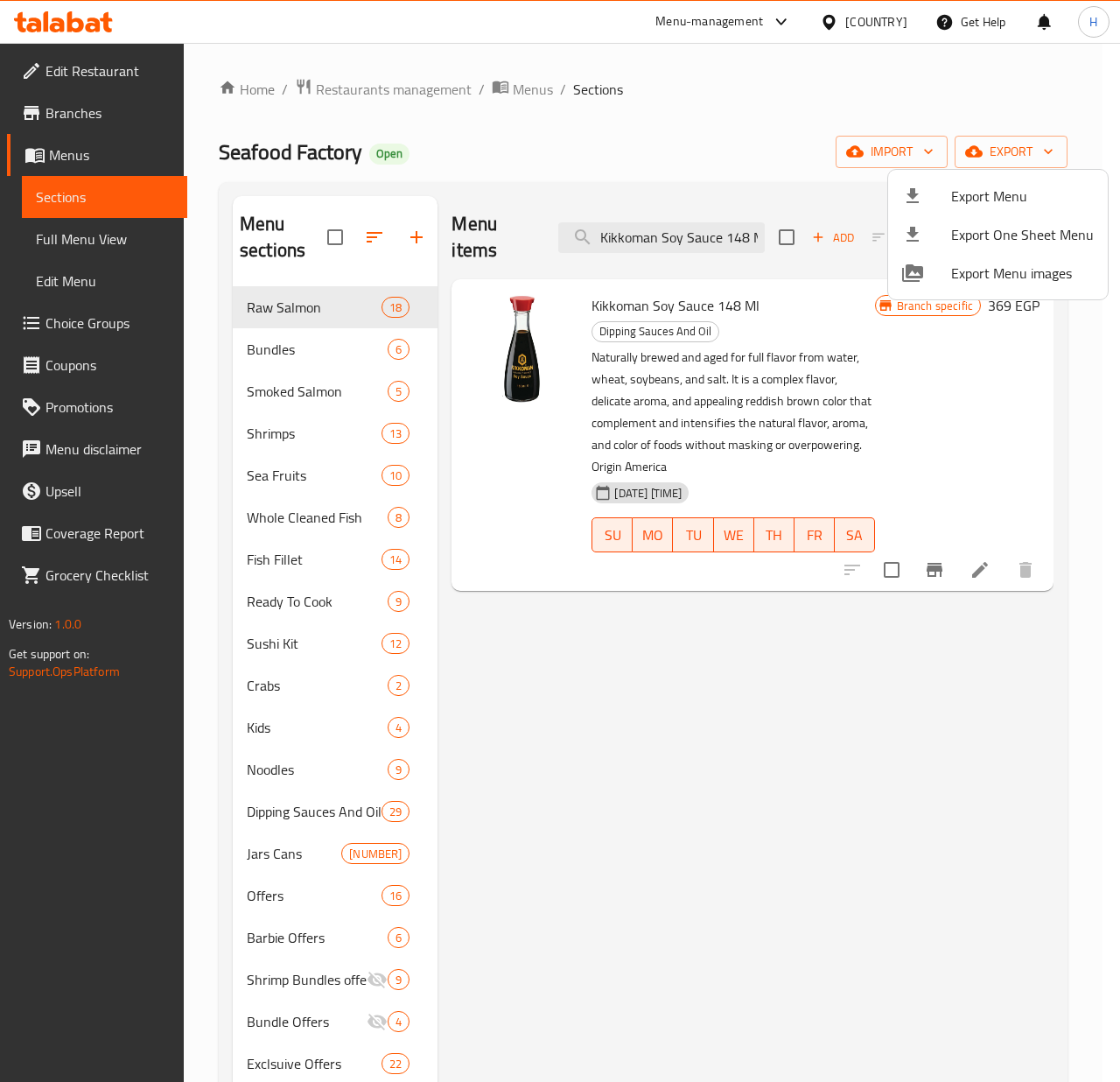 click at bounding box center [560, 541] 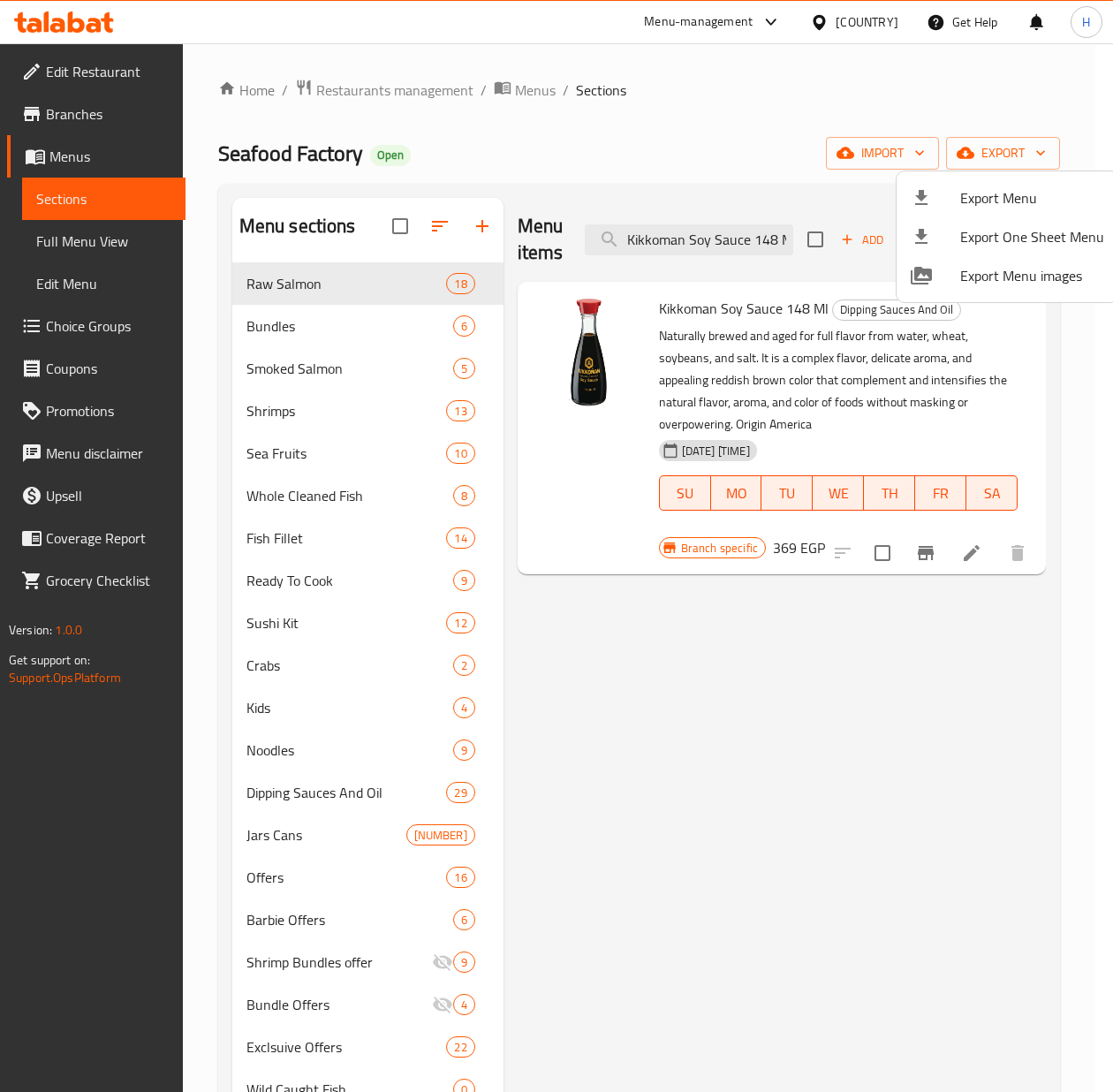 click on "Kikkoman Soy Sauce 148 Ml" at bounding box center (689, 239) 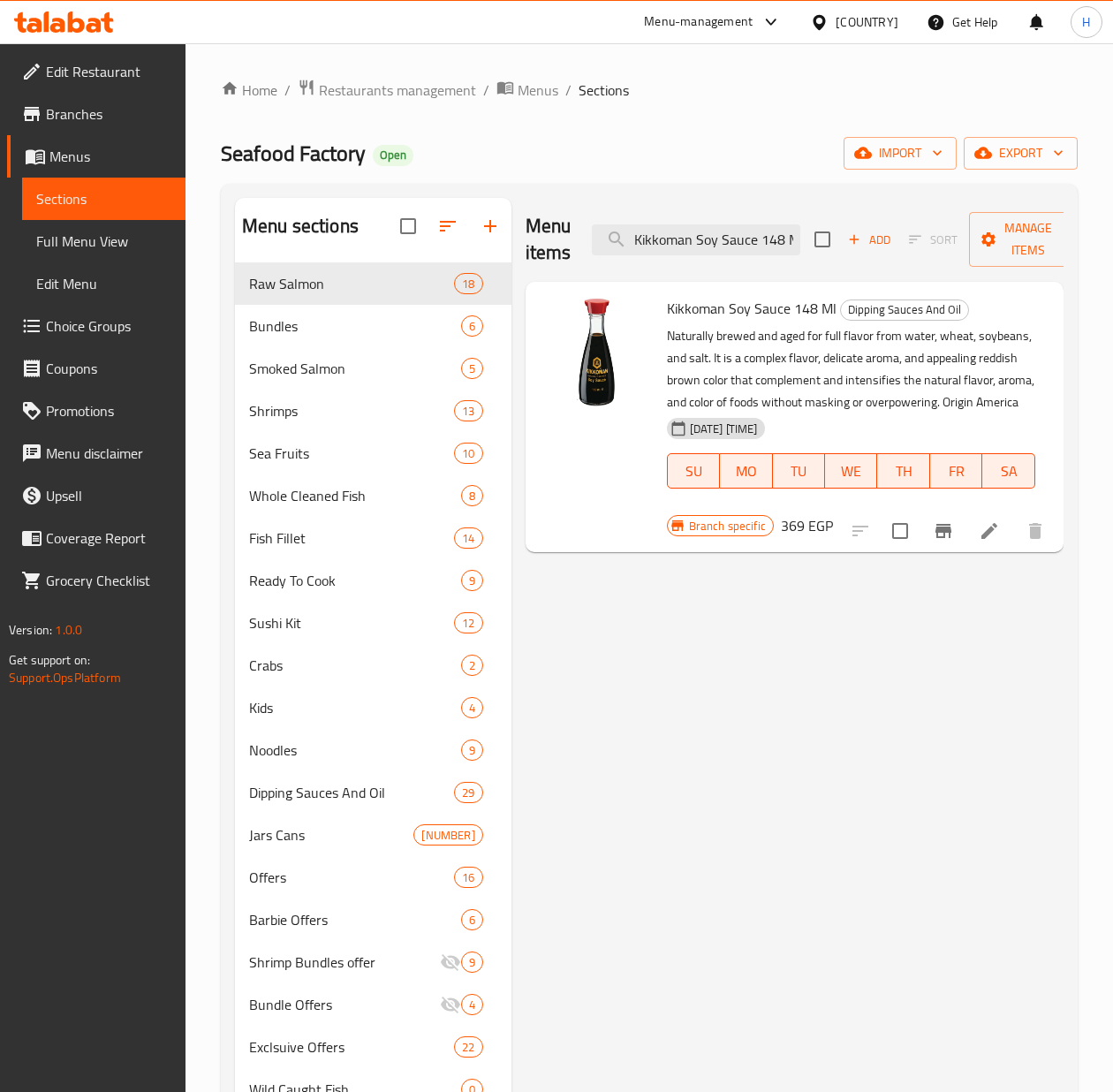 click on "Kikkoman Soy Sauce 148 Ml" at bounding box center [696, 239] 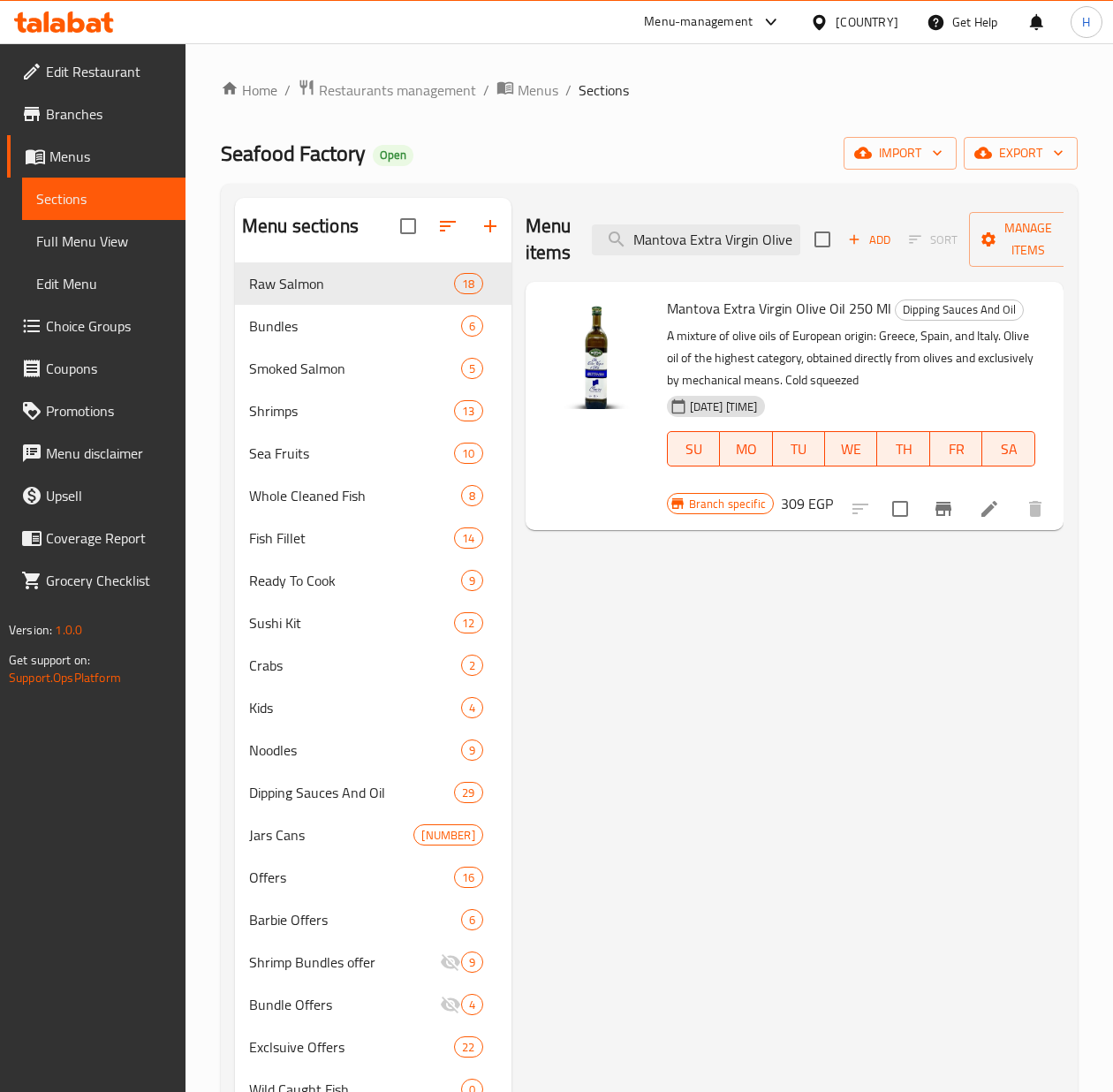 scroll, scrollTop: 0, scrollLeft: 0, axis: both 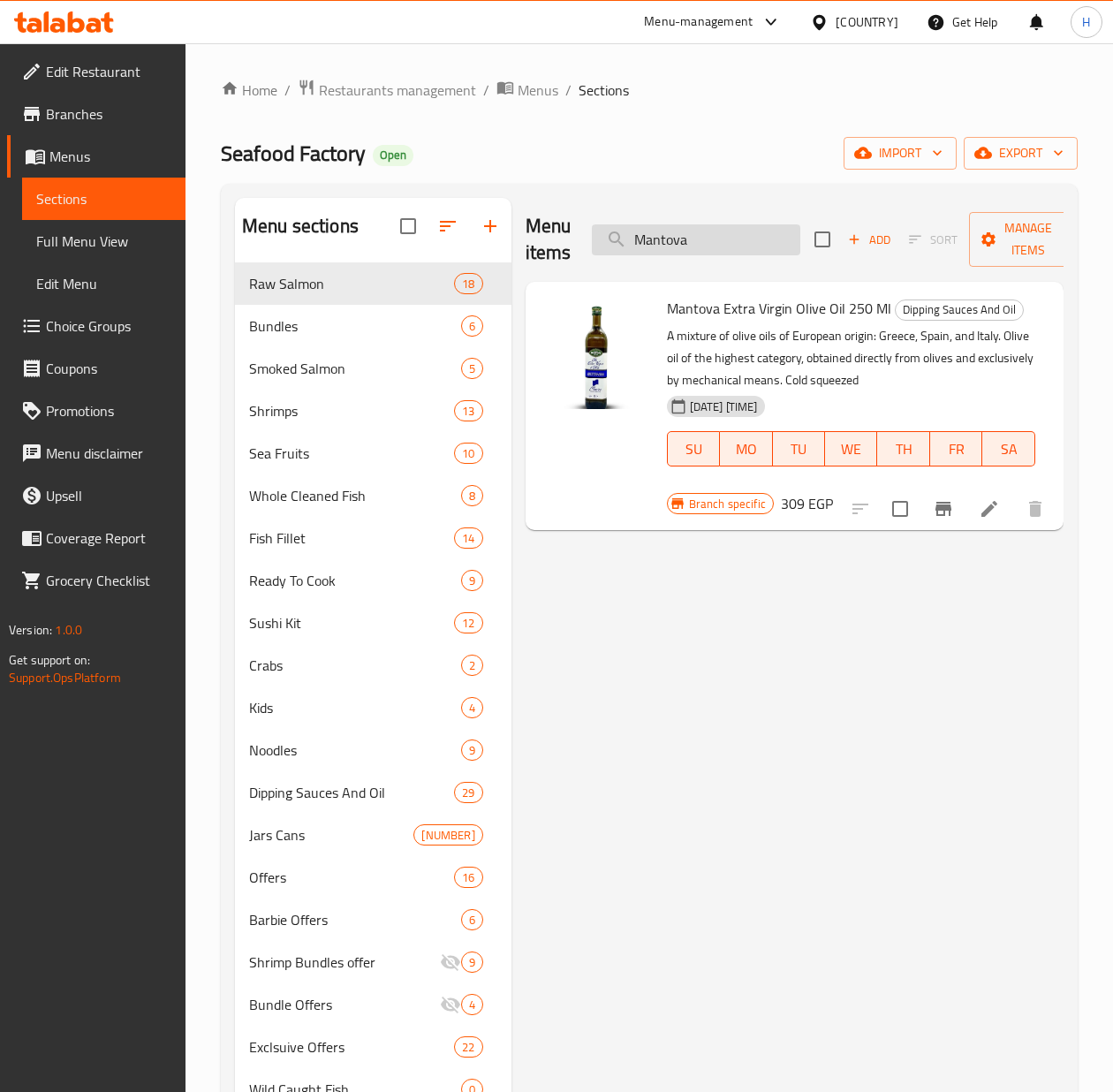 click on "Mantova" at bounding box center (696, 239) 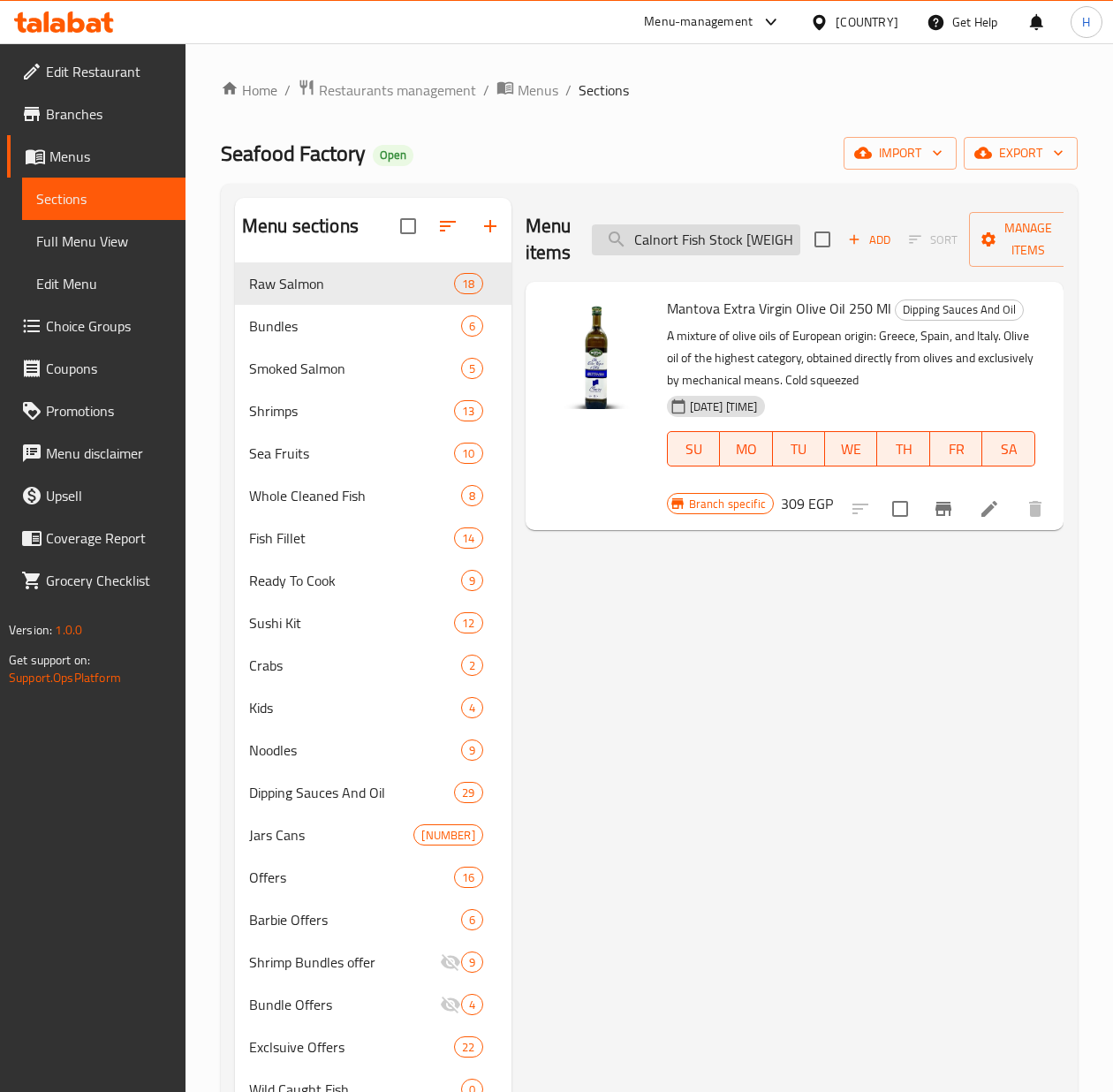 scroll, scrollTop: 0, scrollLeft: 41, axis: horizontal 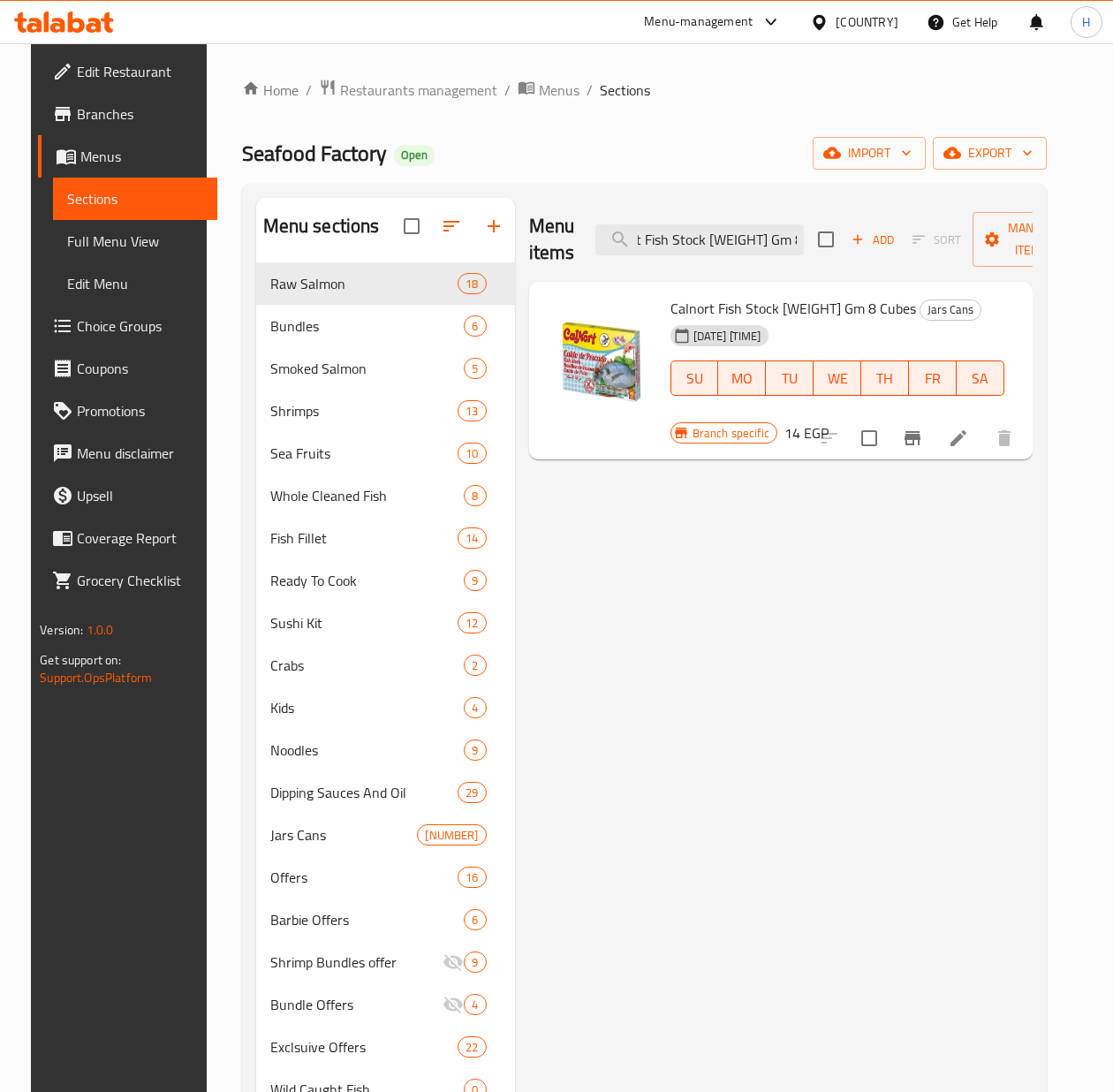 type on "Calnort Fish Stock [WEIGHT] Gm 8 Cubes" 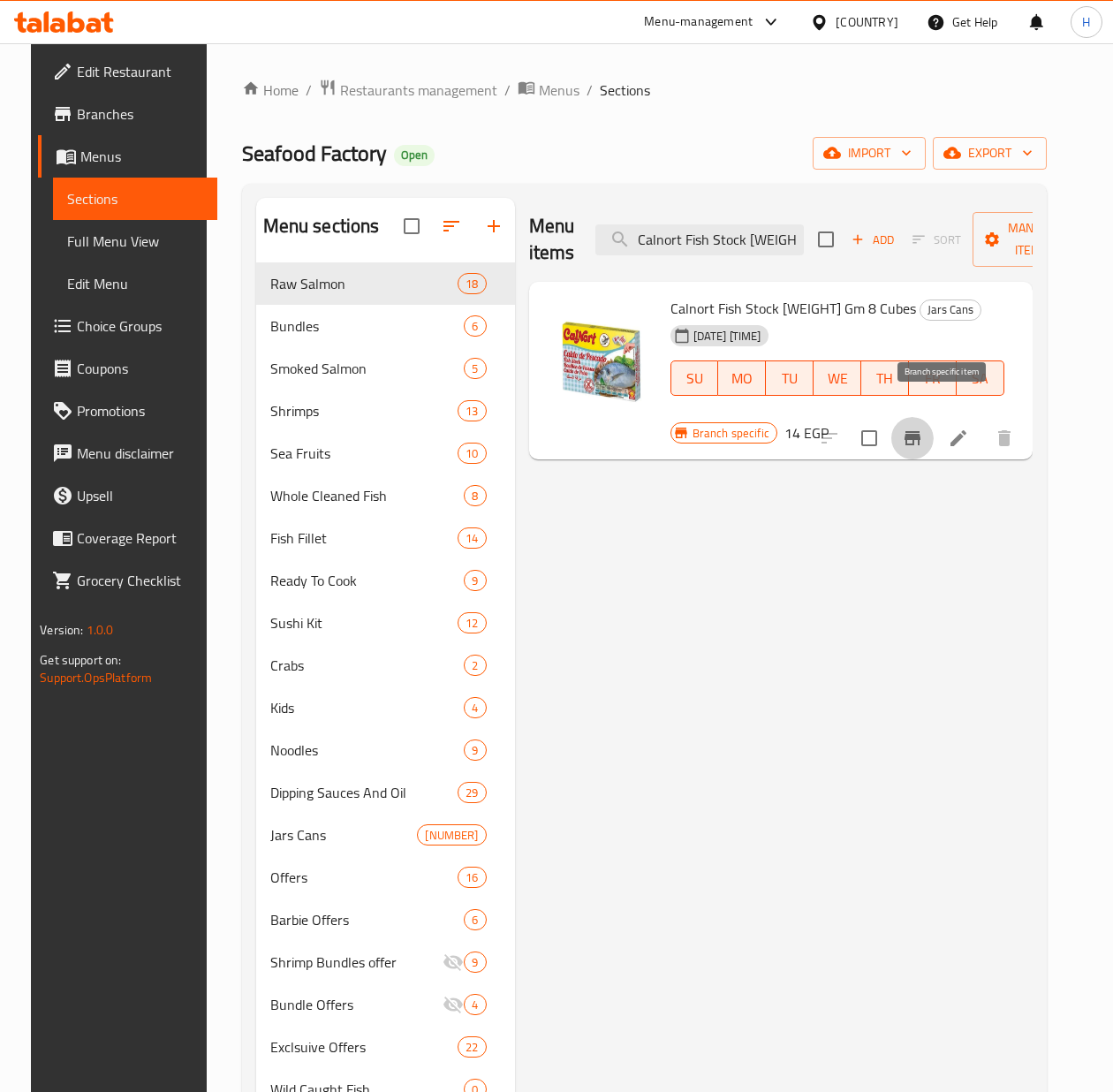 click 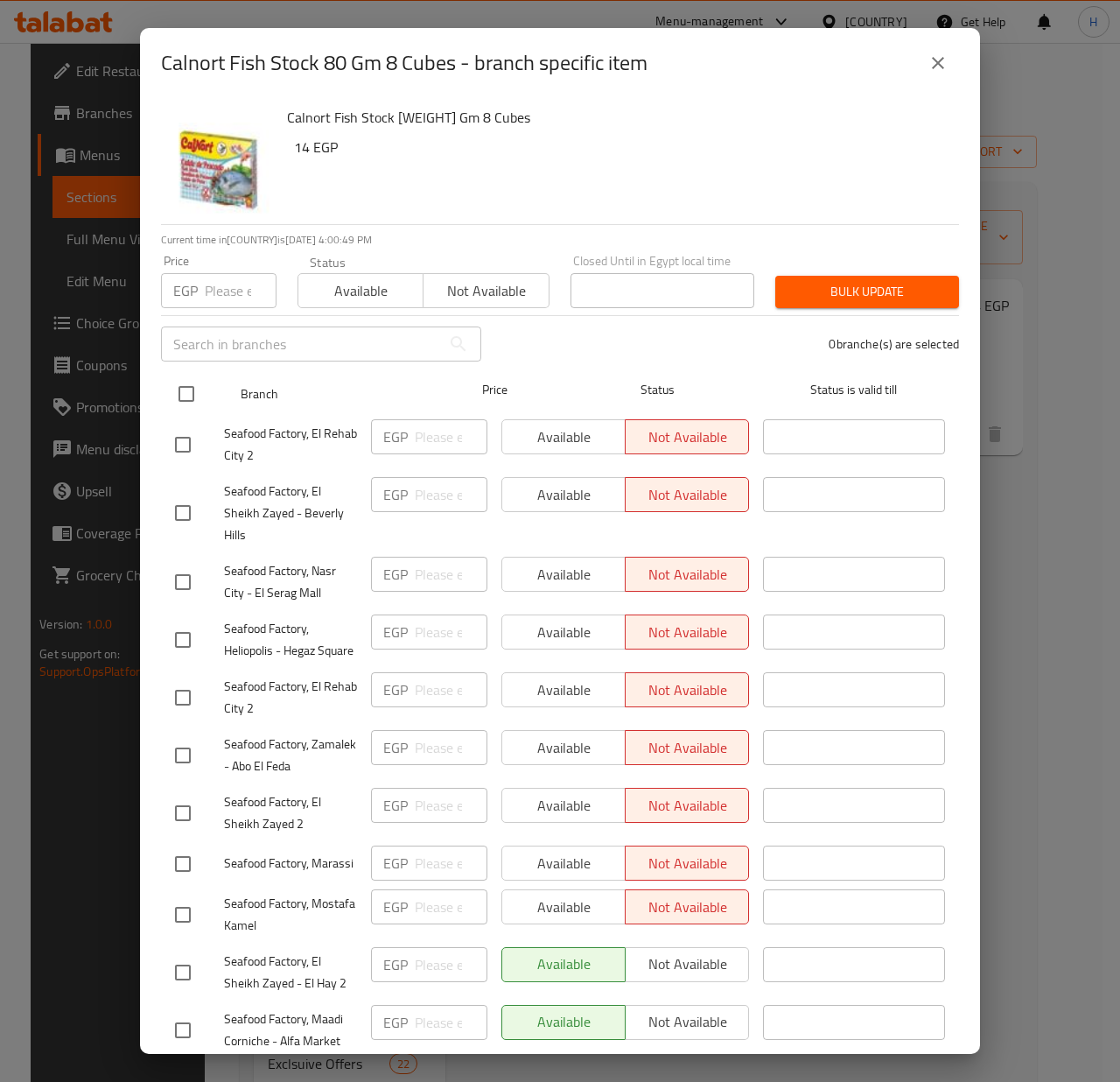 click at bounding box center [186, 394] 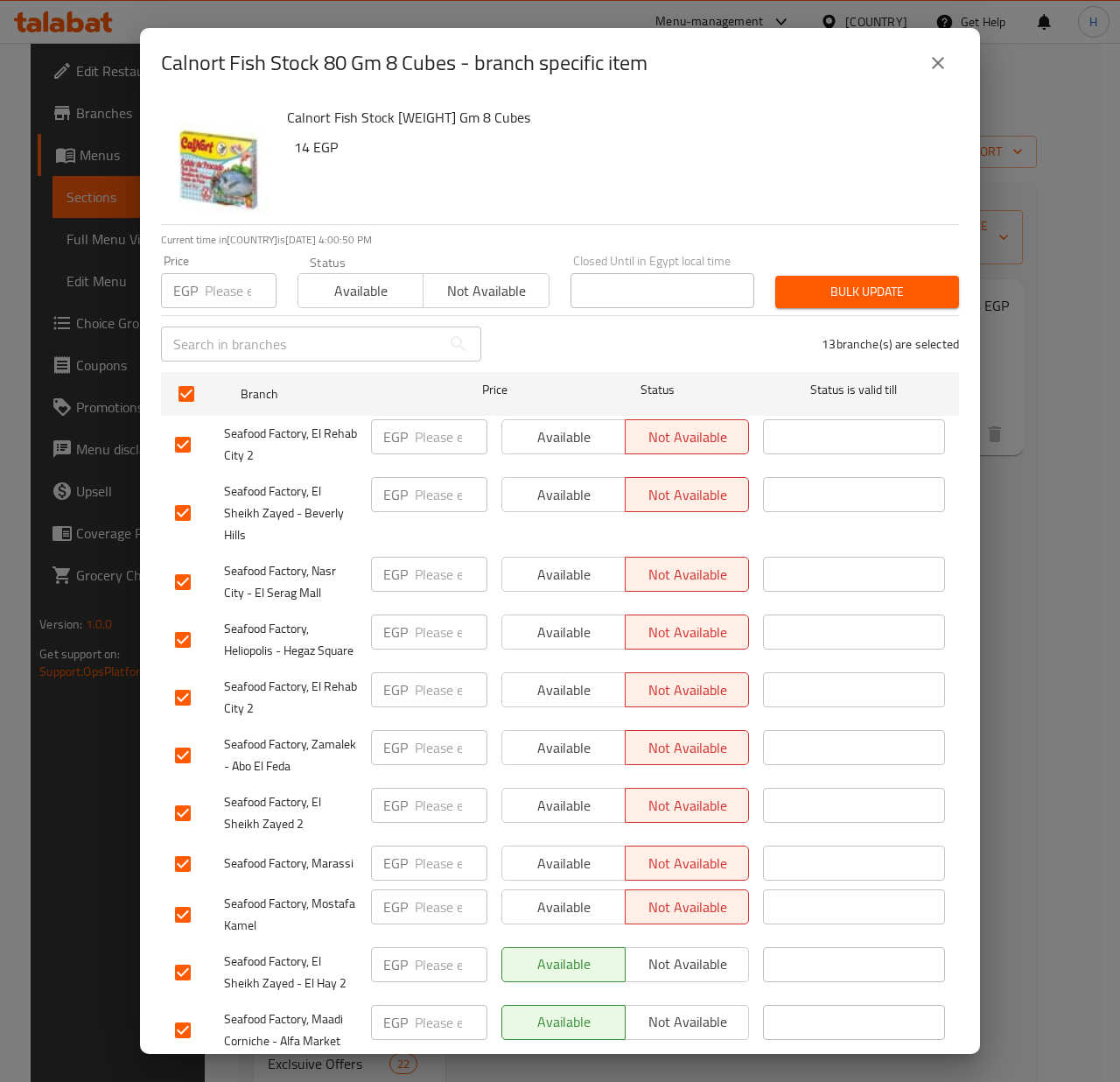 click at bounding box center (241, 291) 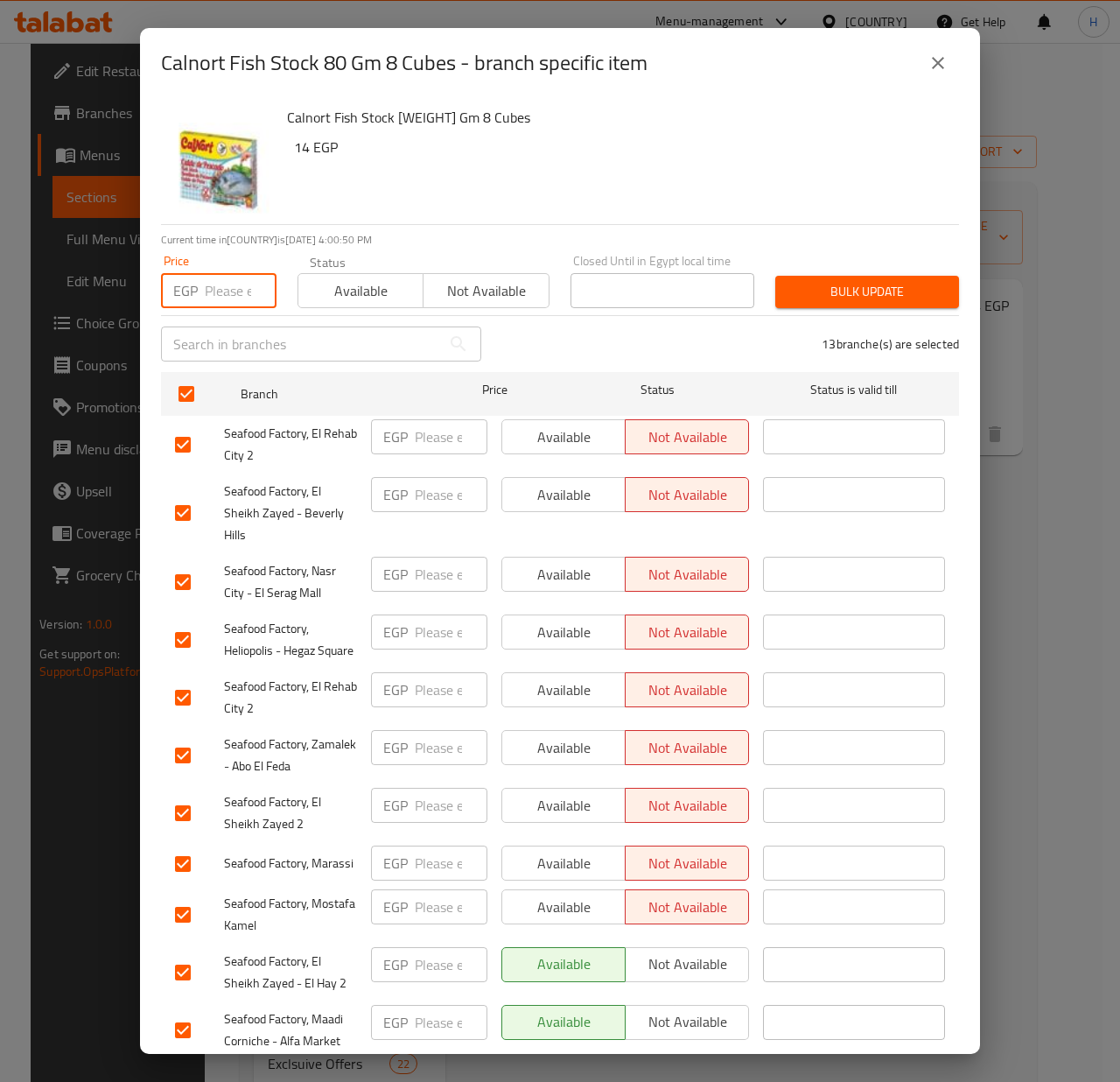 paste on "27" 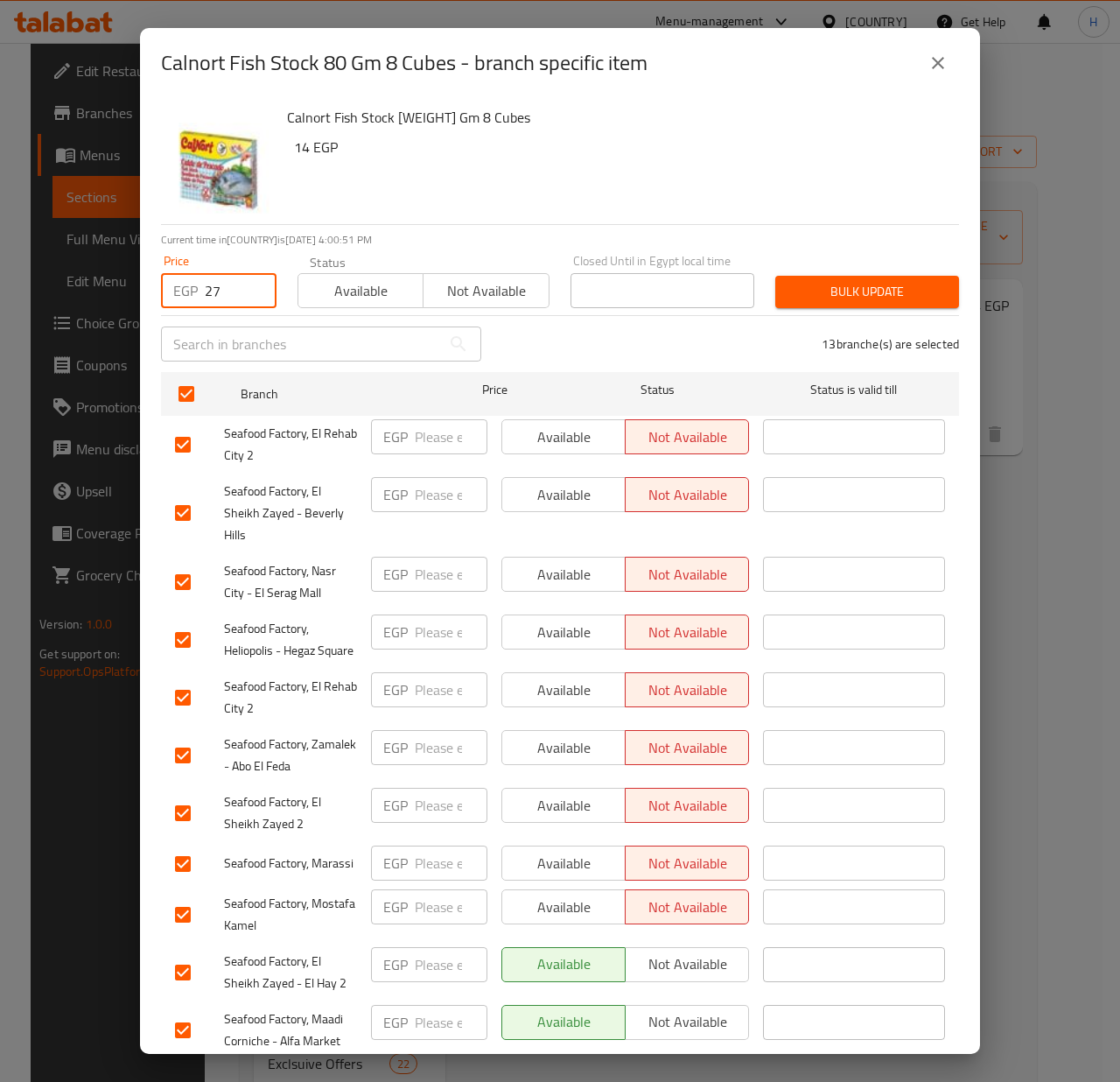 type on "27" 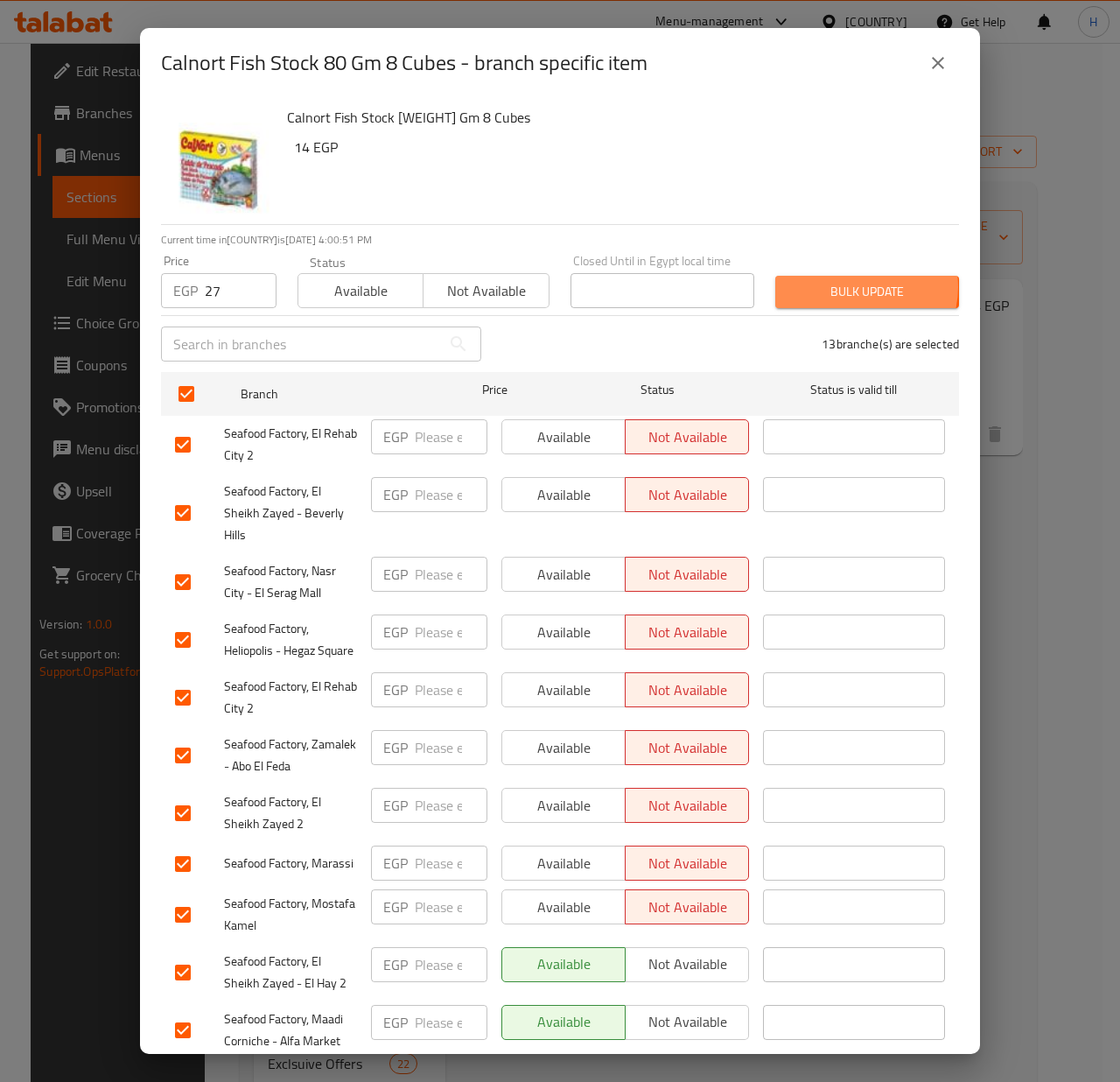 click on "Bulk update" at bounding box center (867, 292) 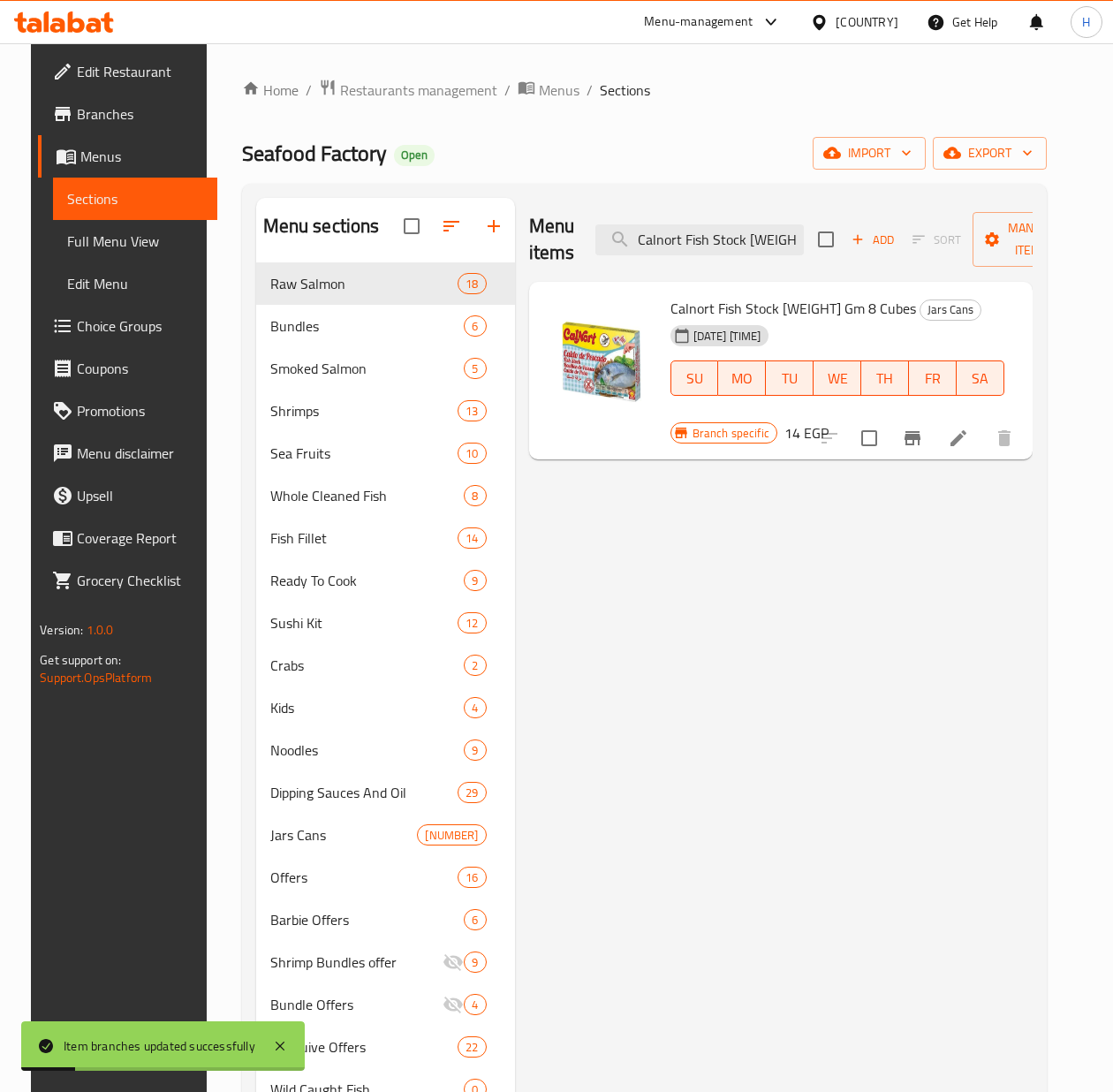 click on "14   EGP" at bounding box center [806, 433] 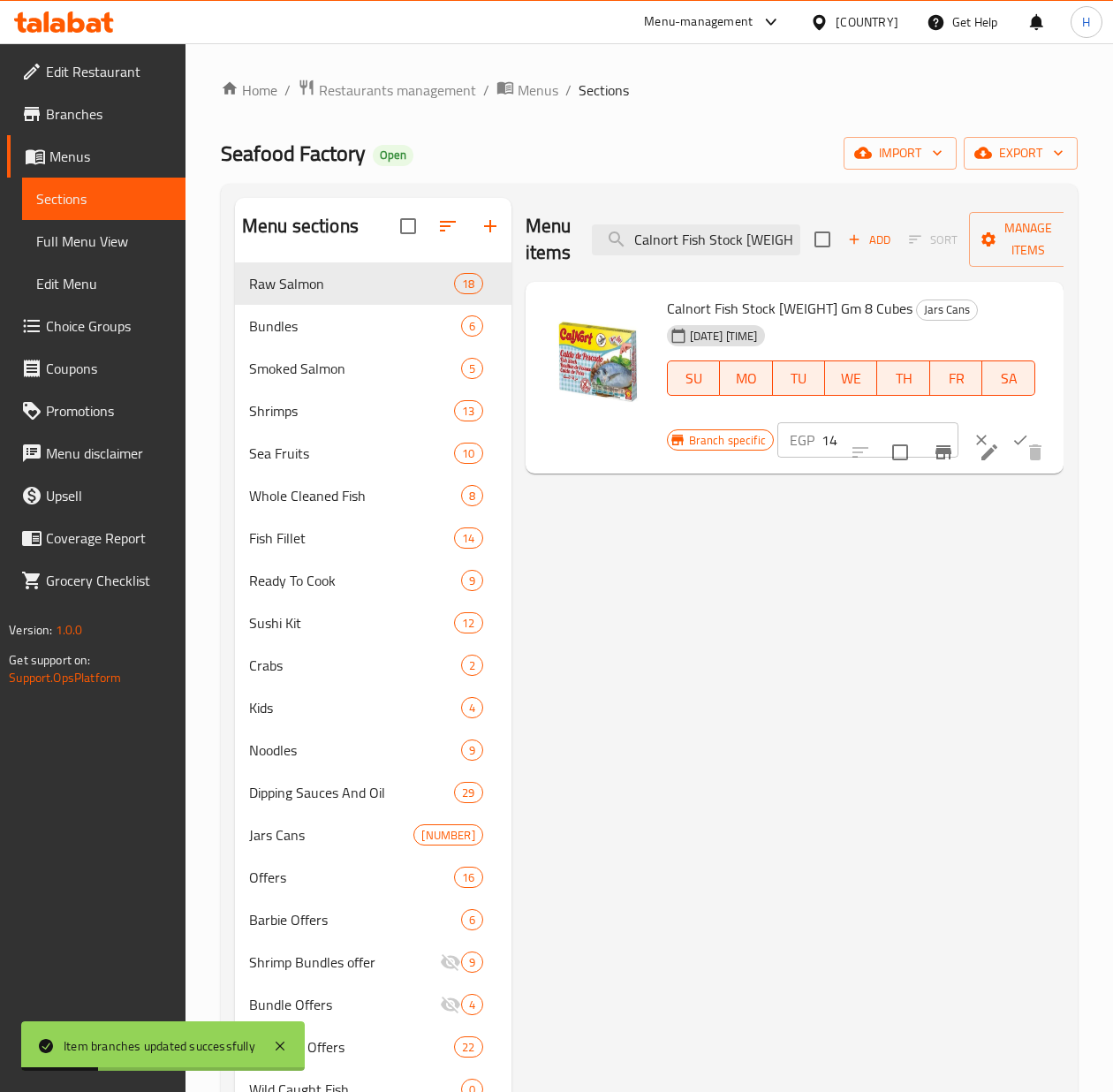 click on "14" at bounding box center [890, 440] 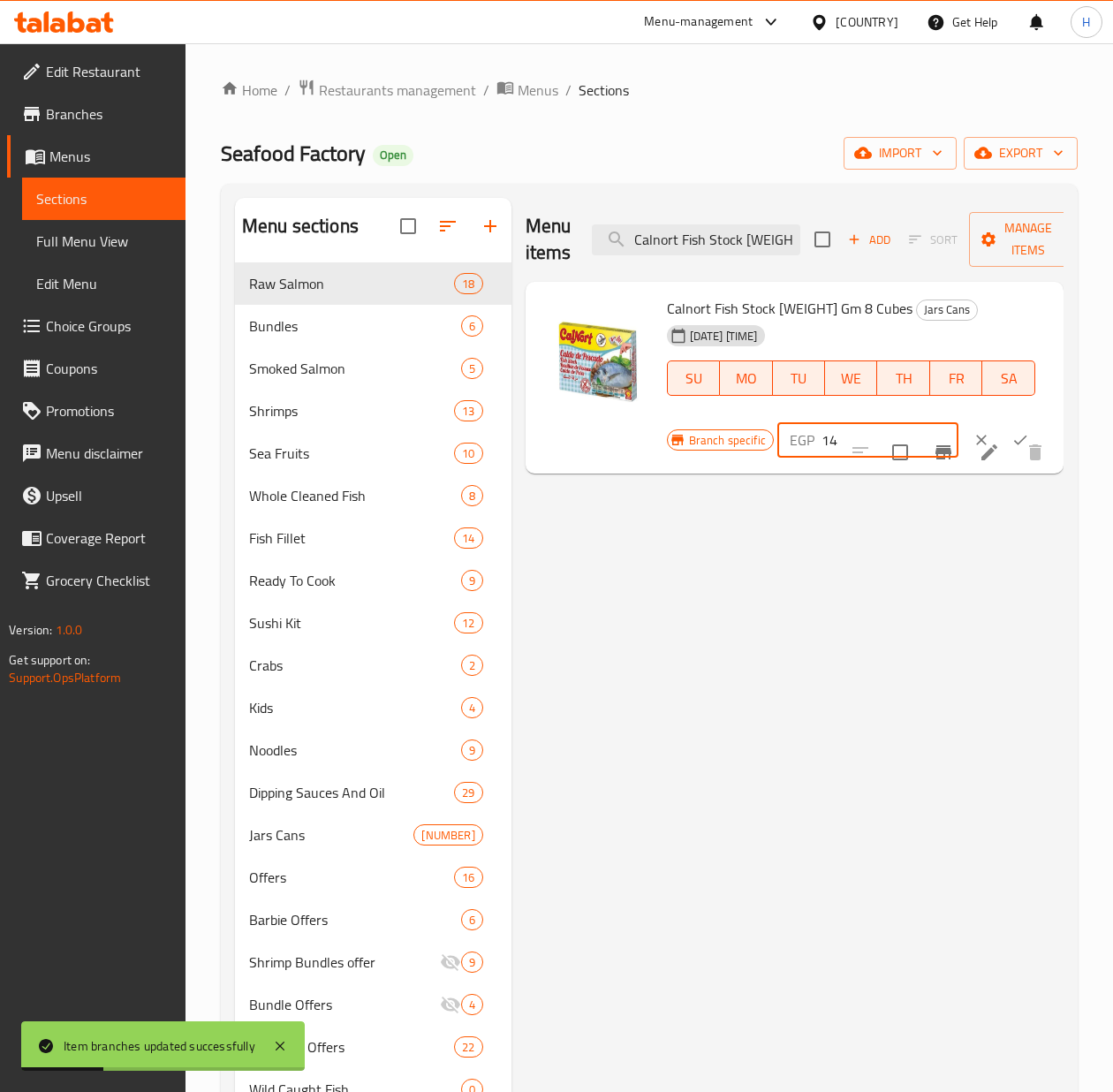click on "14" at bounding box center [890, 440] 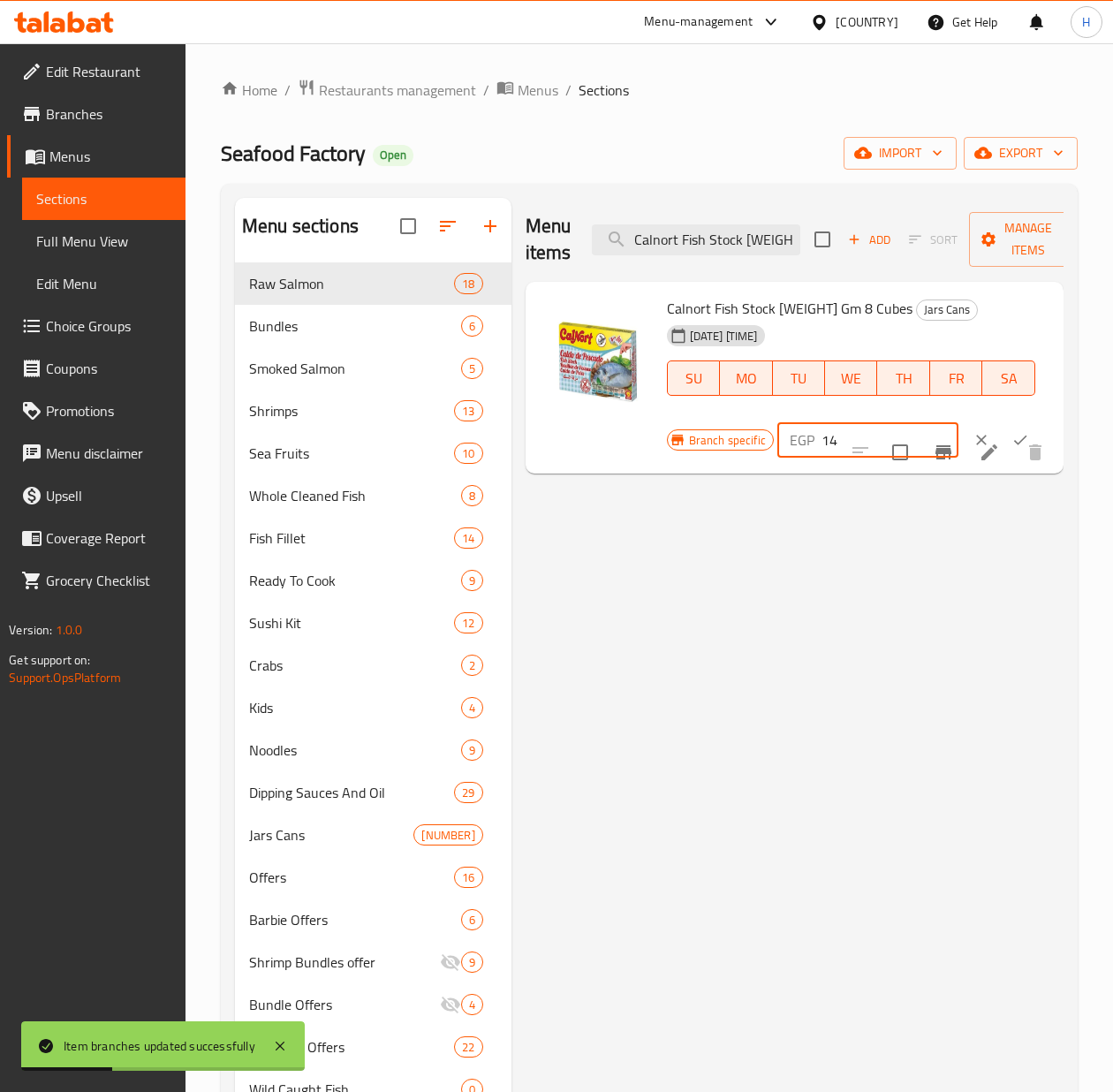 click on "14" at bounding box center [890, 440] 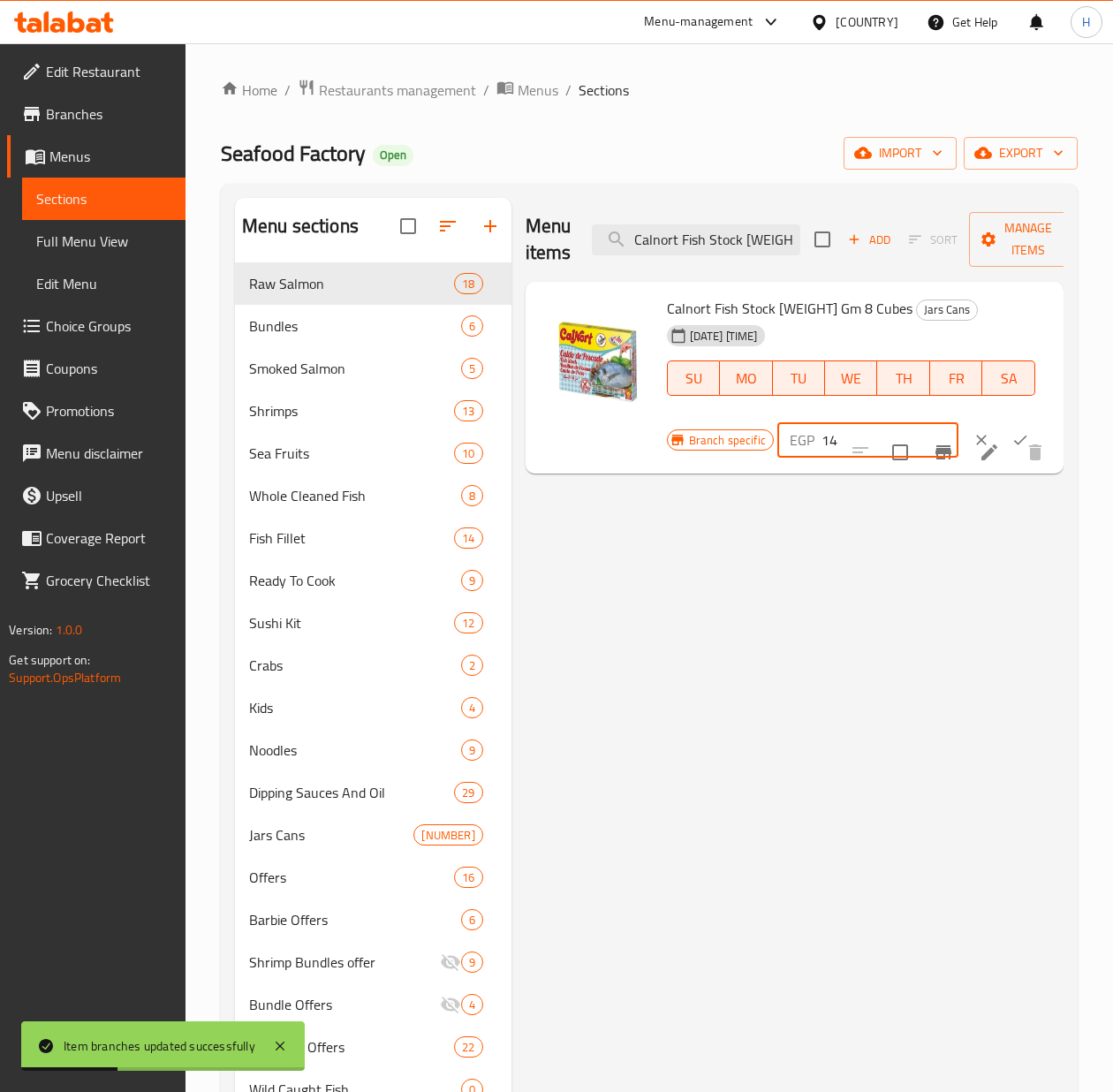 paste on "27" 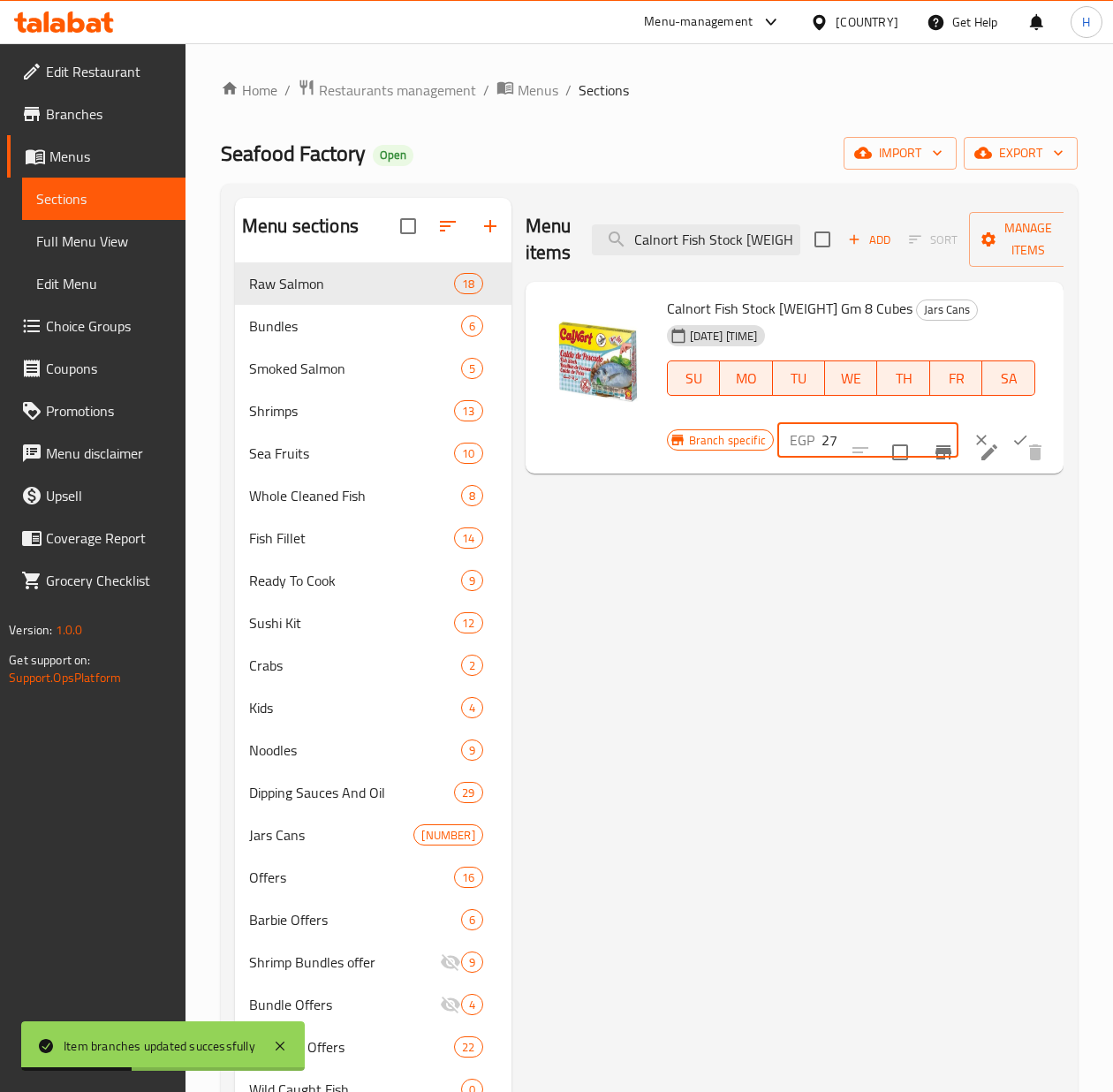 type on "27" 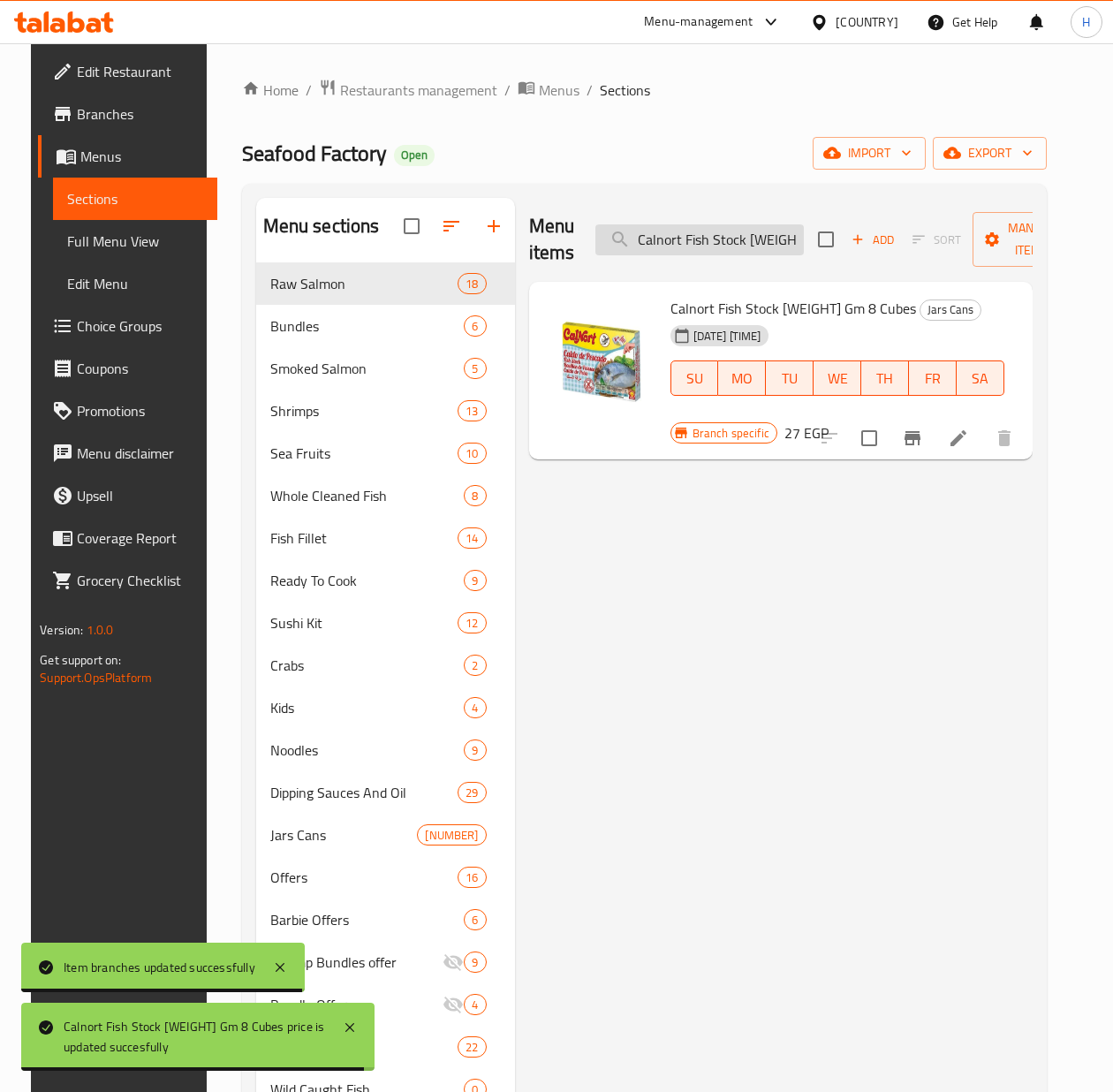 click on "Calnort Fish Stock [WEIGHT] Gm 8 Cubes" at bounding box center (700, 239) 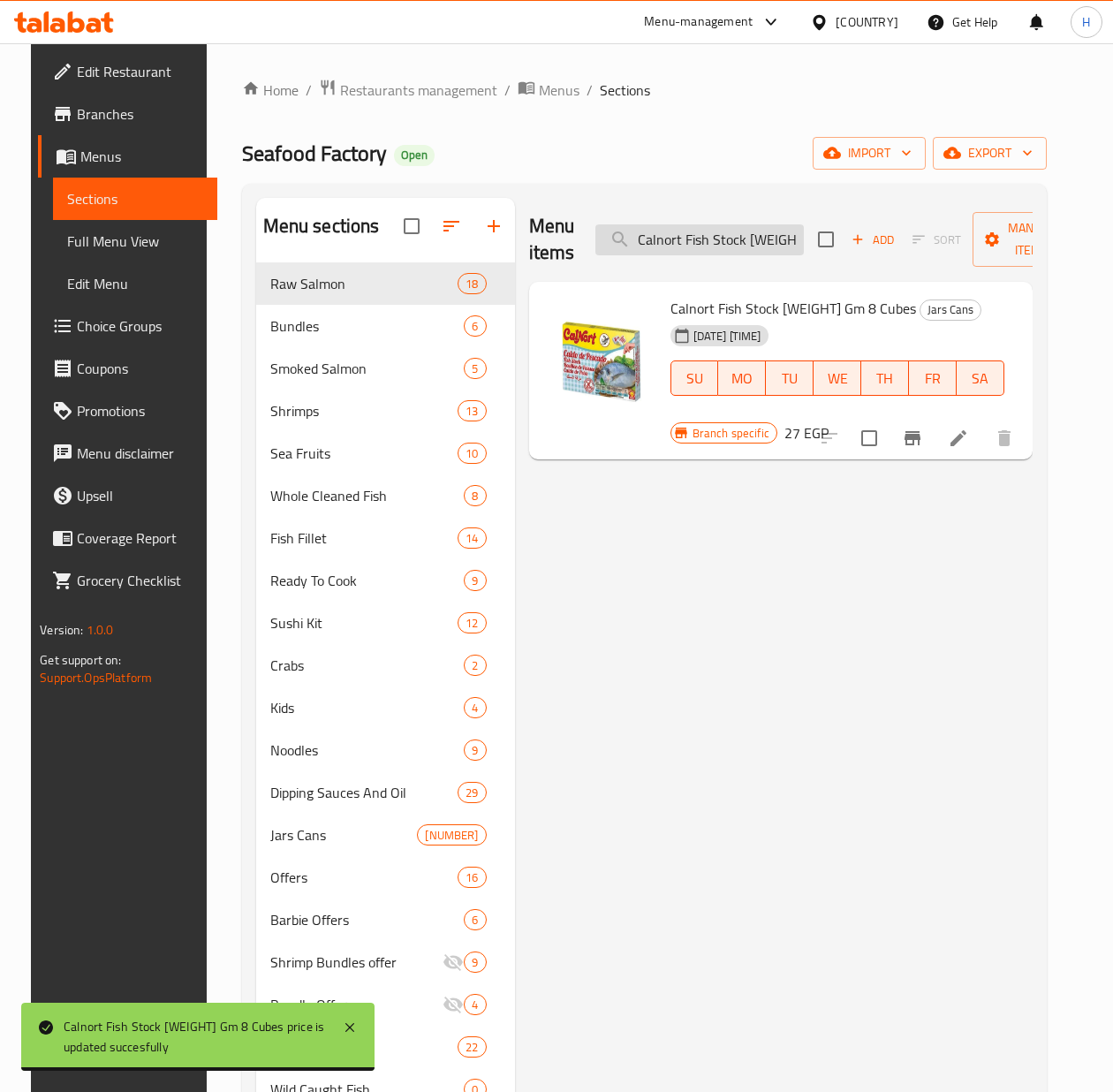 click on "Calnort Fish Stock [WEIGHT] Gm 8 Cubes" at bounding box center [700, 239] 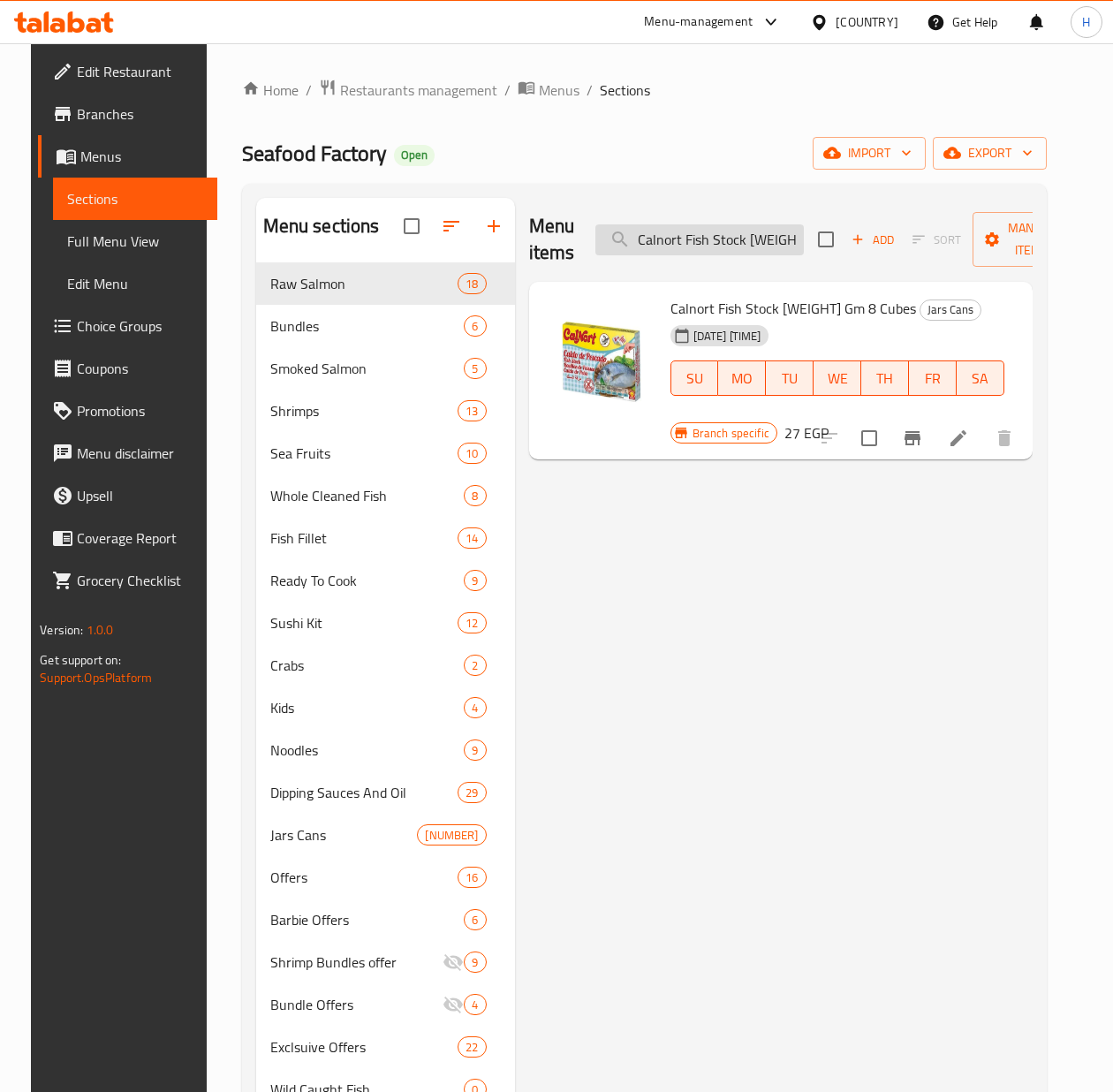 paste on "La Baliza Spanish Sliced Anchovies 50G" 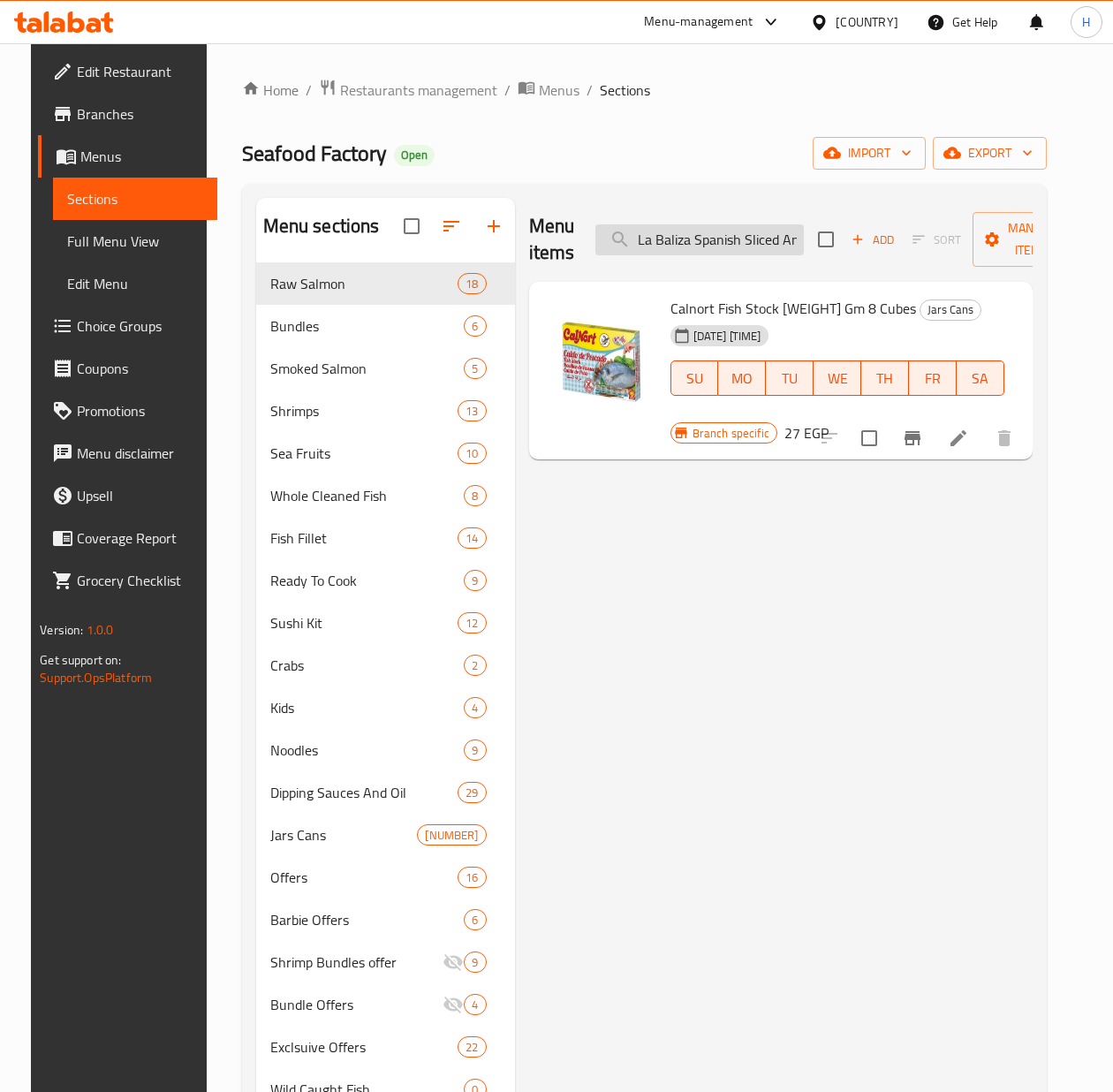 scroll, scrollTop: 0, scrollLeft: 72, axis: horizontal 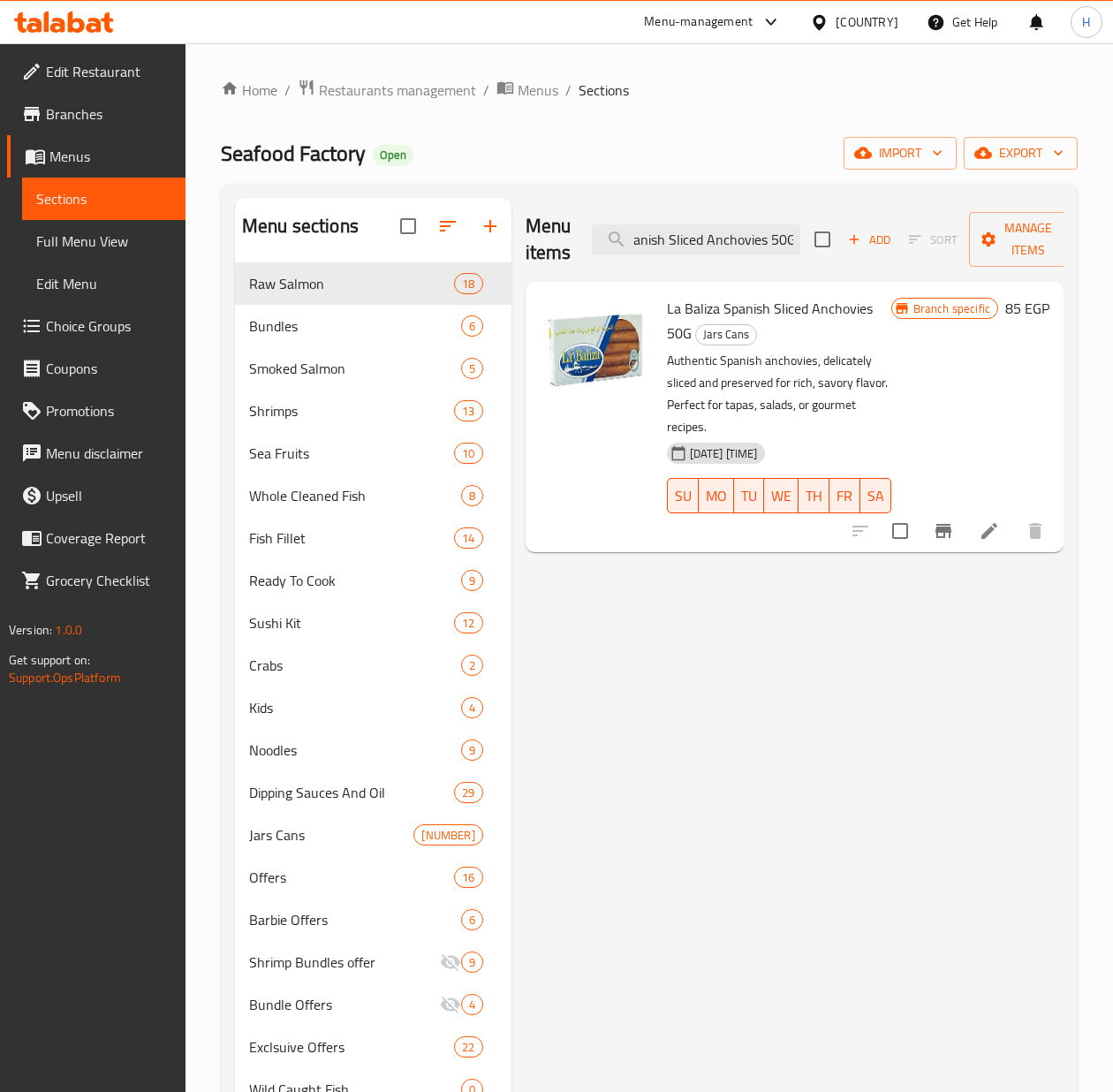type on "La Baliza Spanish Sliced Anchovies 50G" 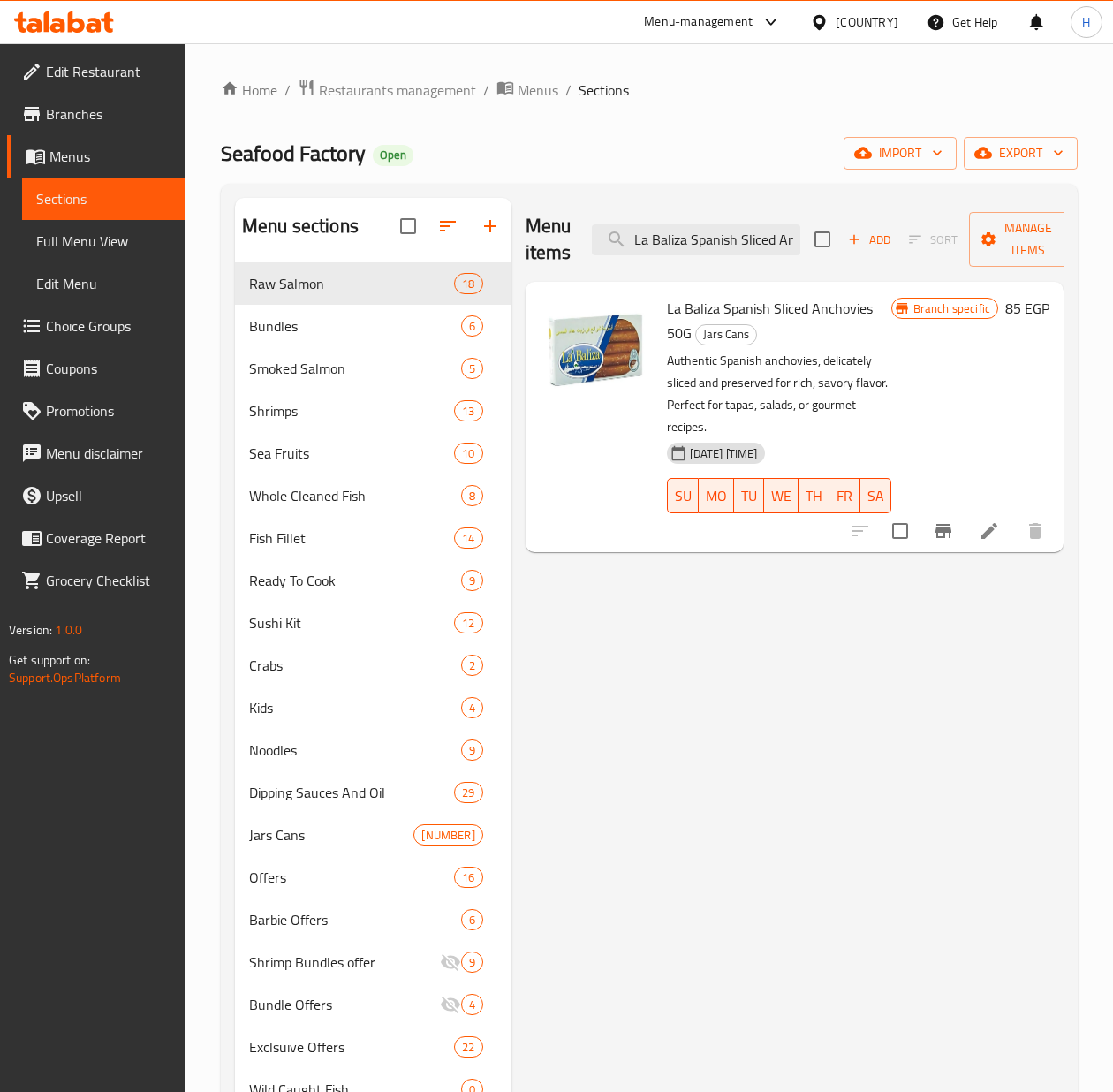 click on "Menu items La Baliza Spanish Sliced Anchovies [WEIGHT]G Add Sort Manage items La Baliza Spanish Sliced Anchovies [WEIGHT]G ​ Jars Cans Authentic Spanish anchovies, delicately sliced and preserved for rich, savory flavor. Perfect for tapas, salads, or gourmet recipes. [DATE] [TIME] SU MO TU WE TH FR SA Branch specific [PRICE] EGP" at bounding box center (787, 744) 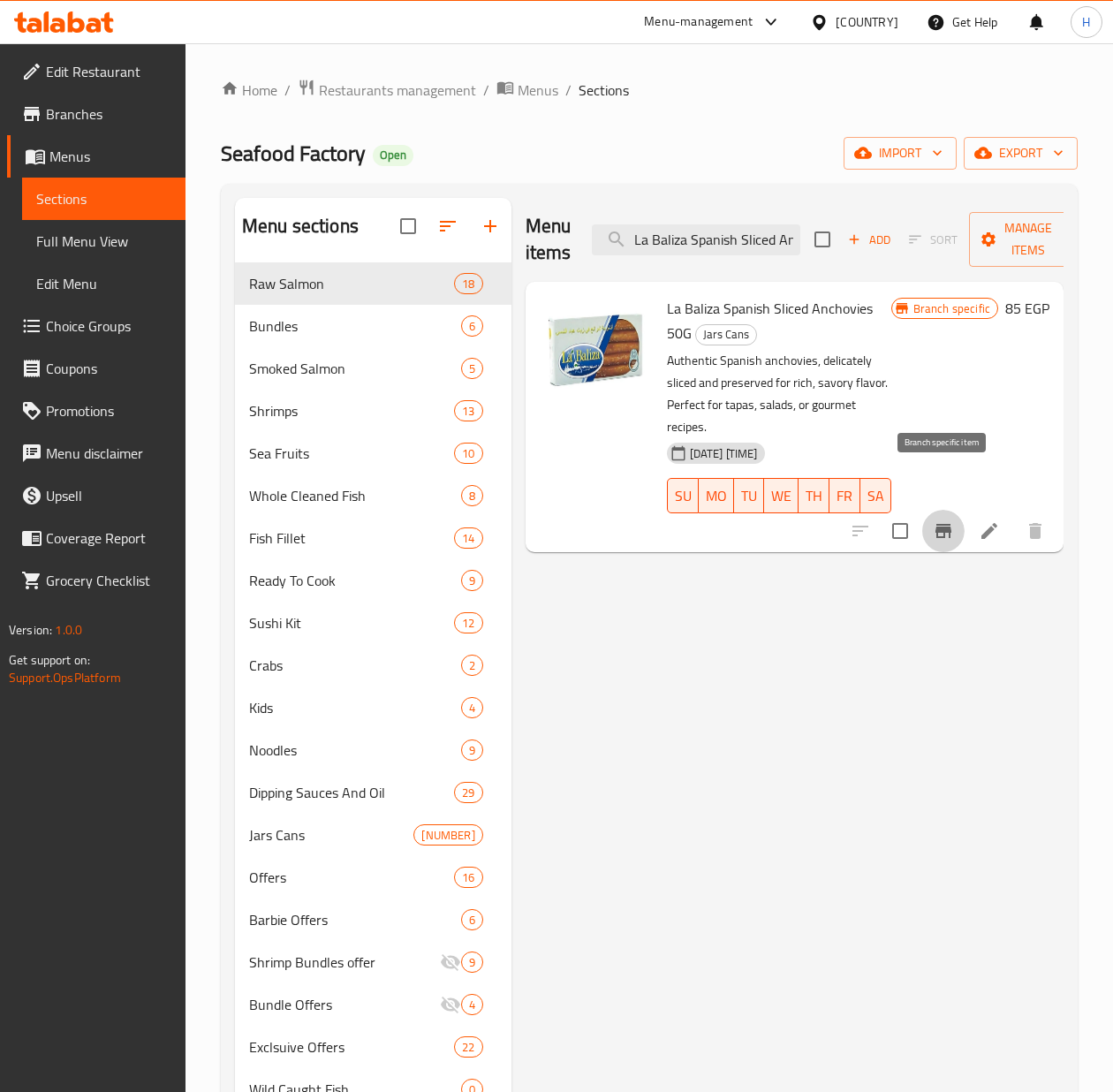 click 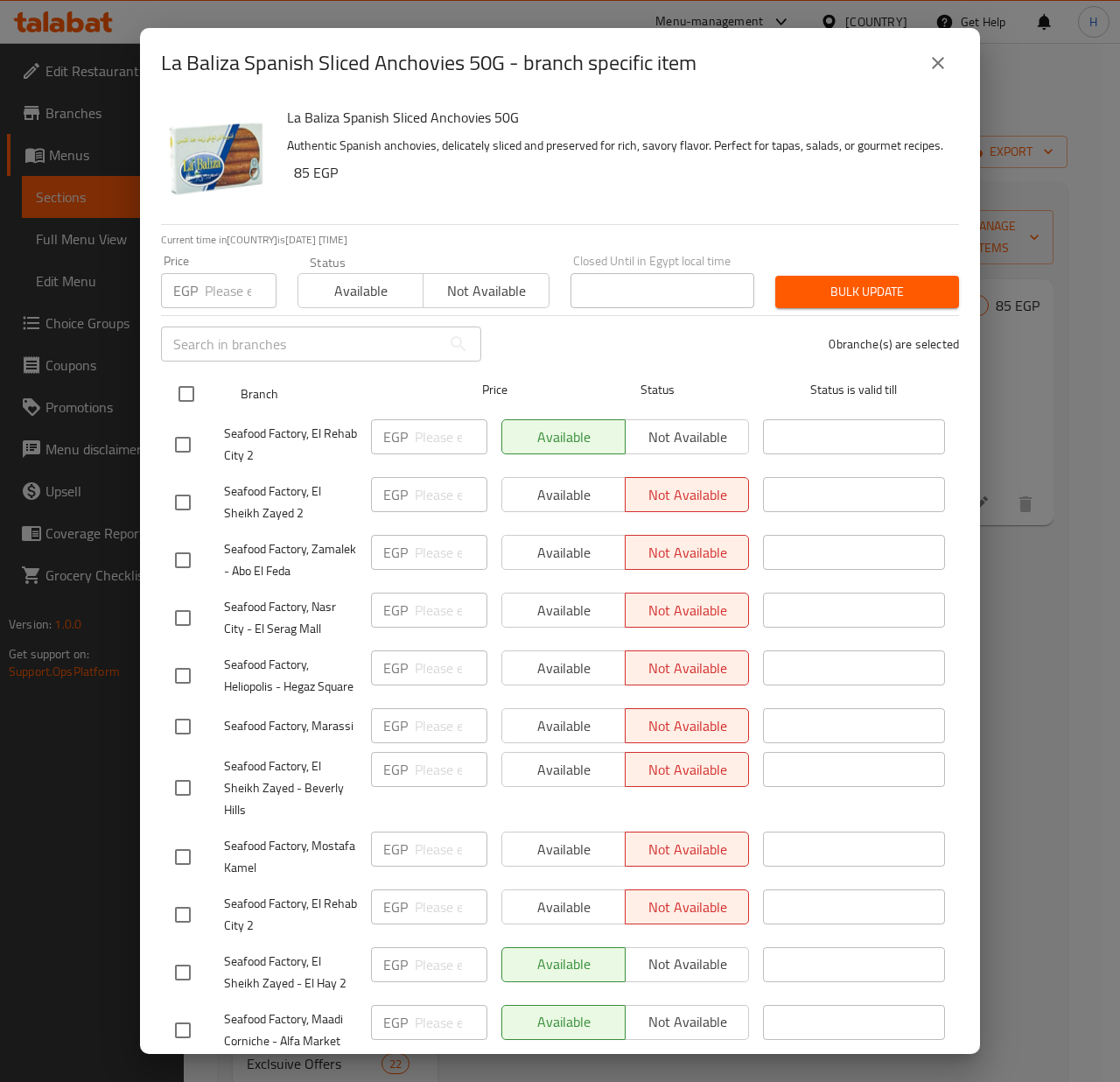 click at bounding box center [186, 394] 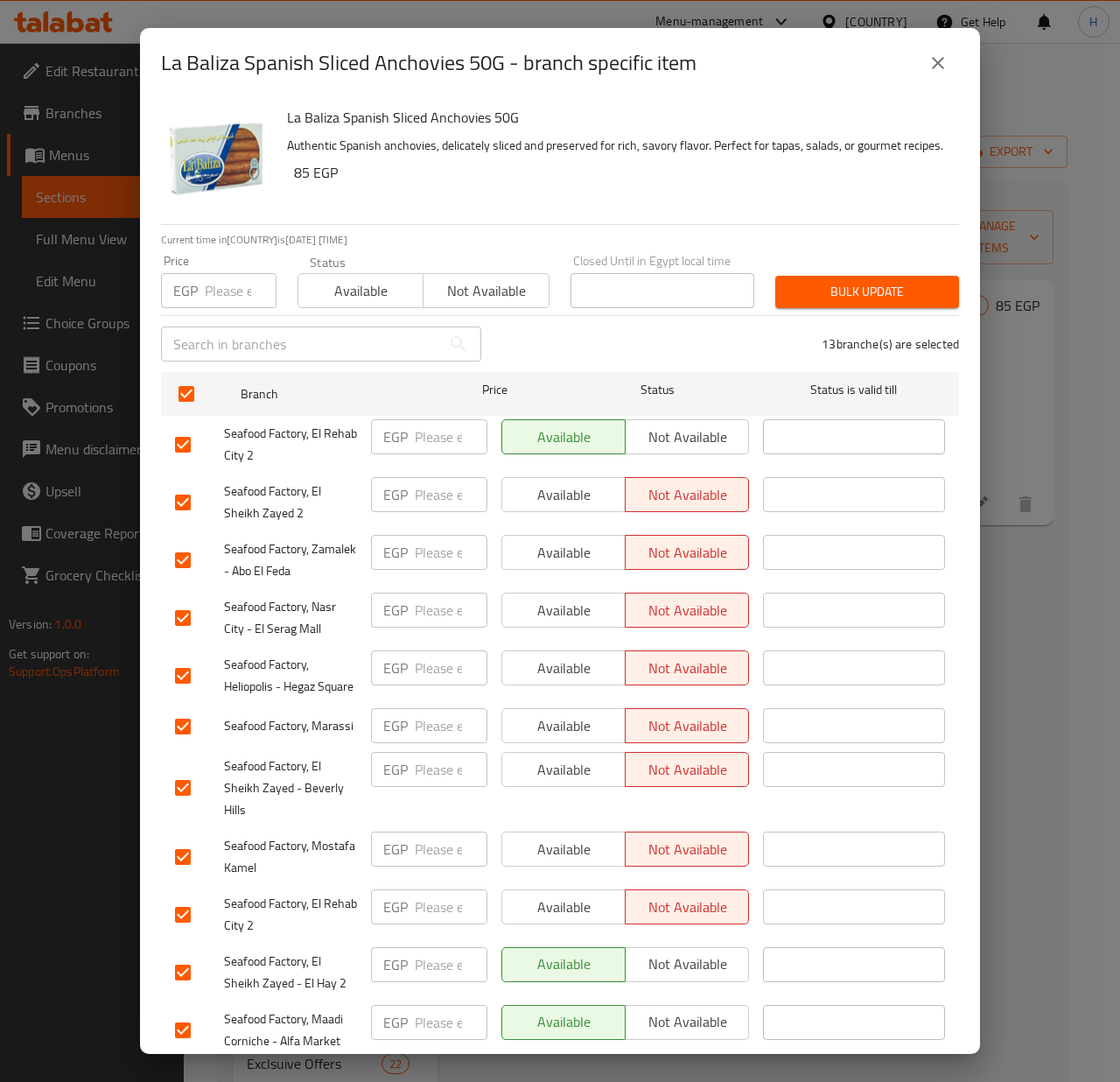 click on "EGP Price" at bounding box center (219, 291) 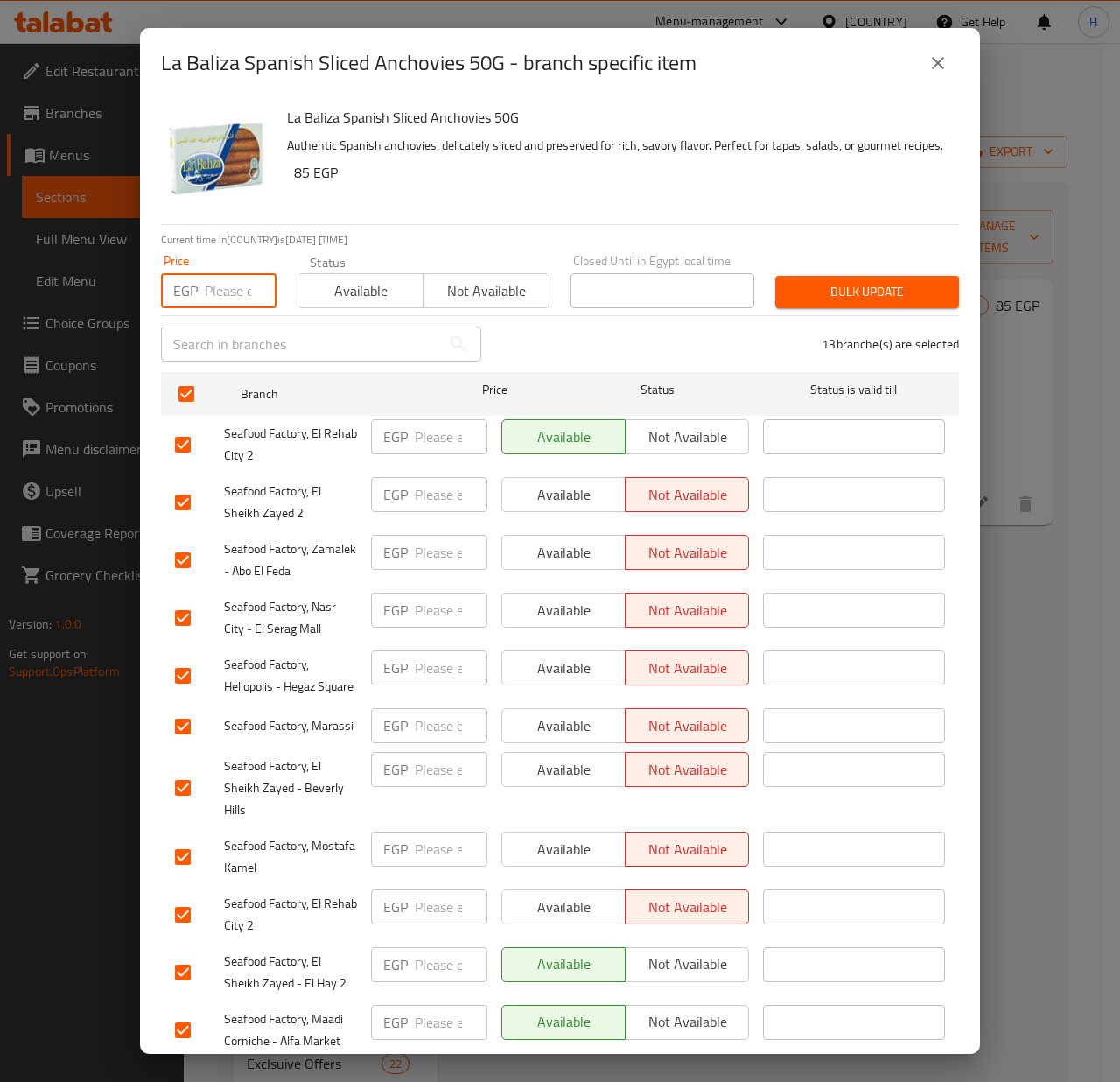 click 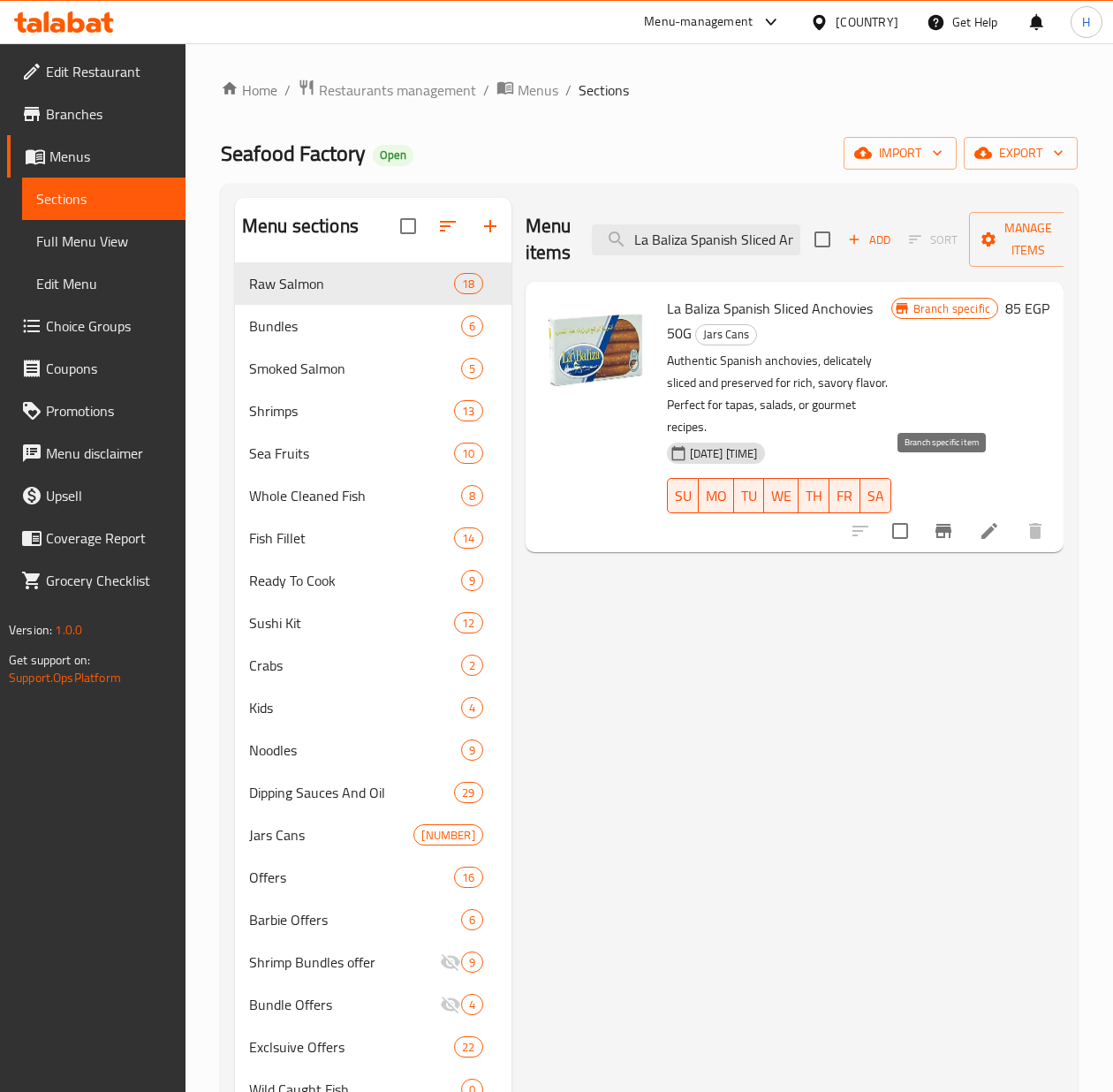click 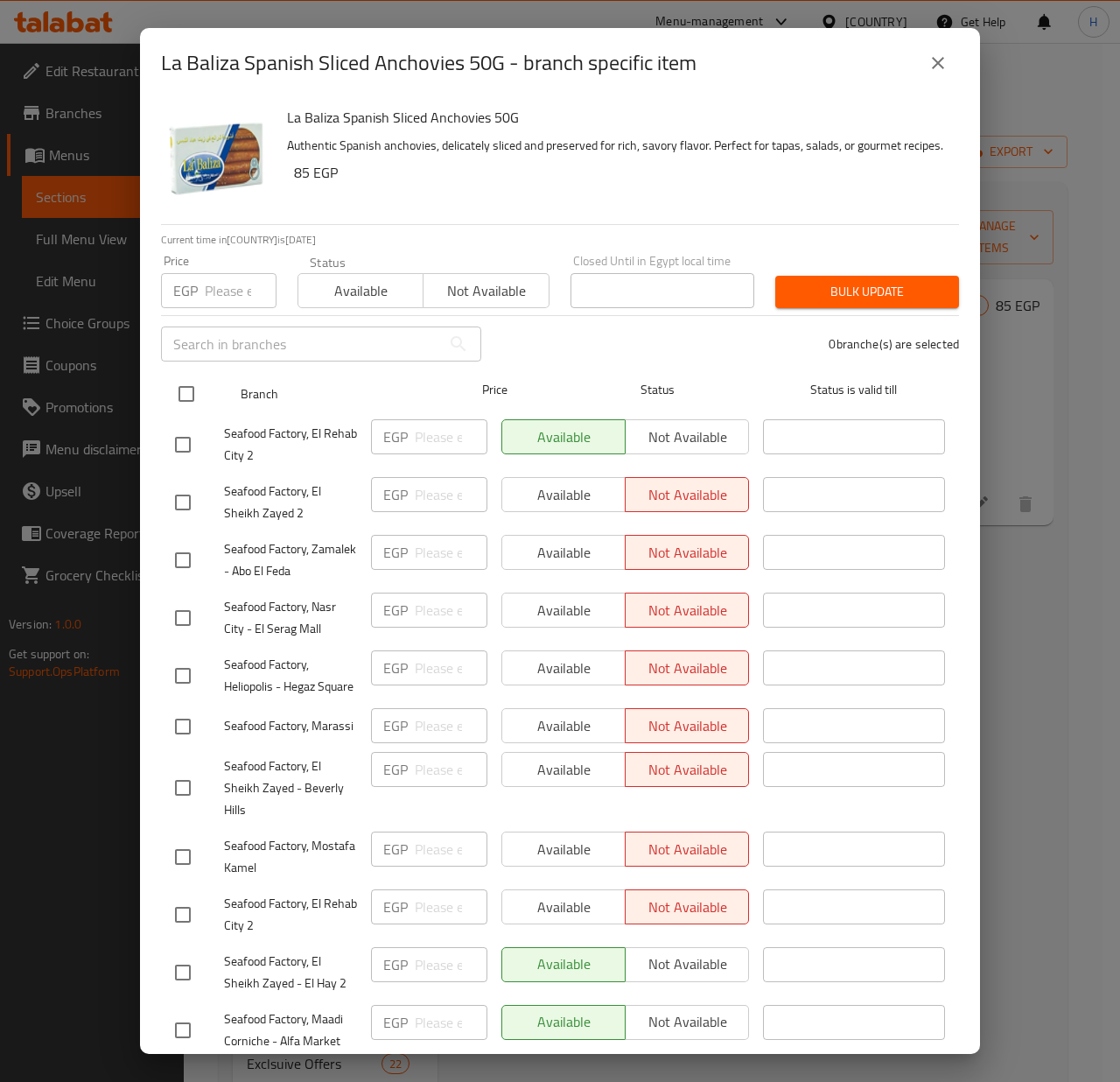 click at bounding box center (186, 394) 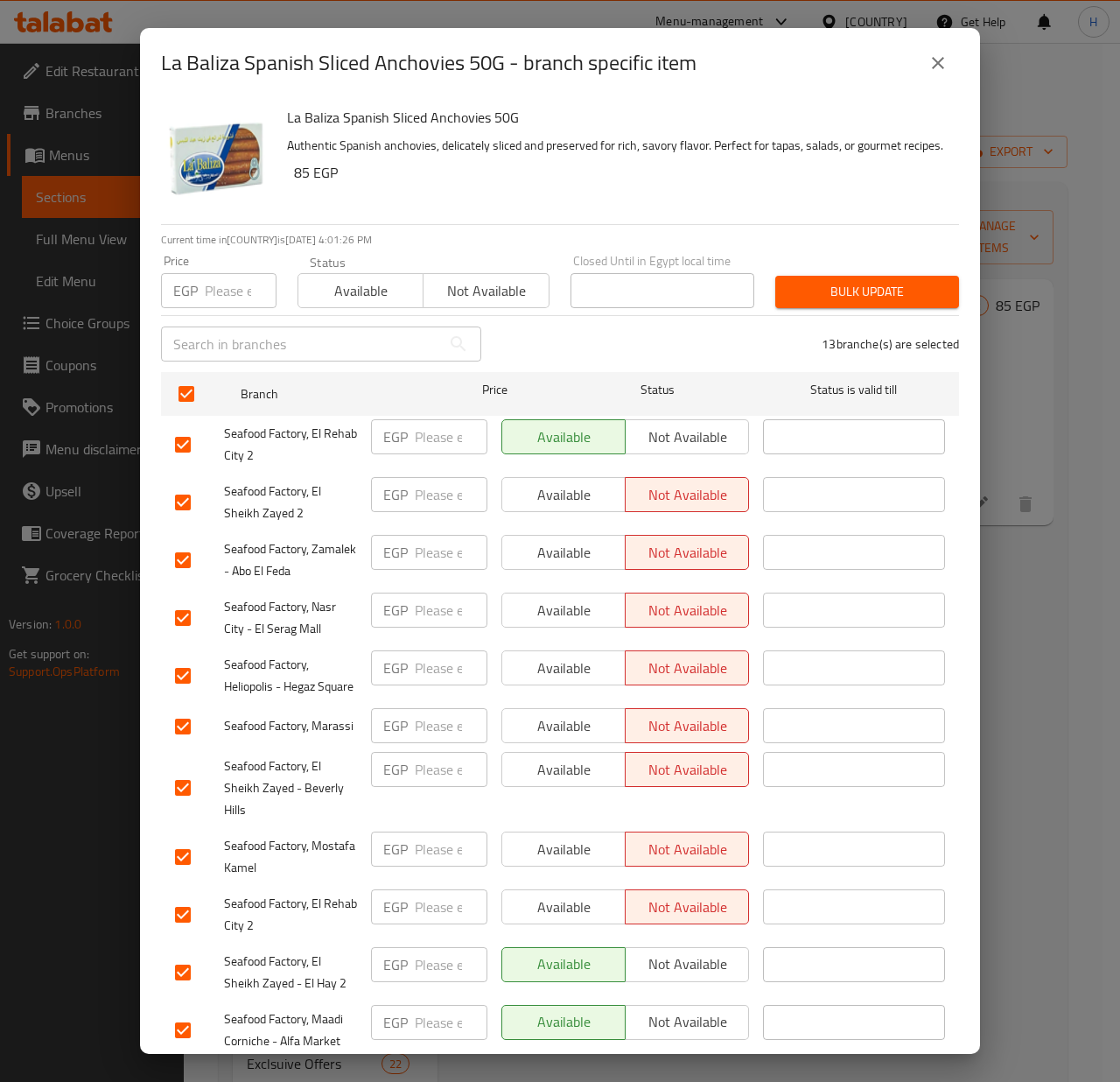 click at bounding box center (241, 291) 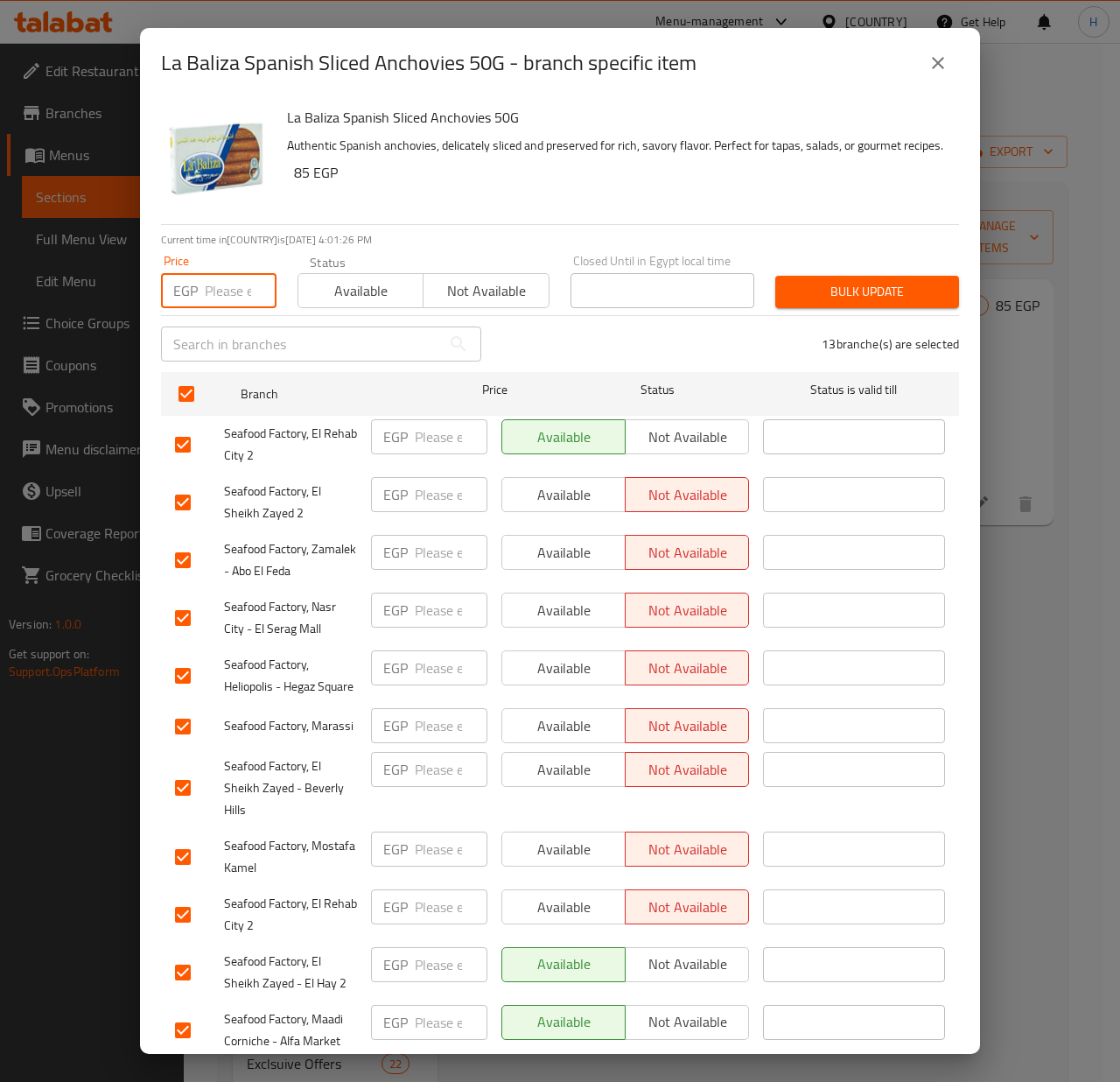paste on "91" 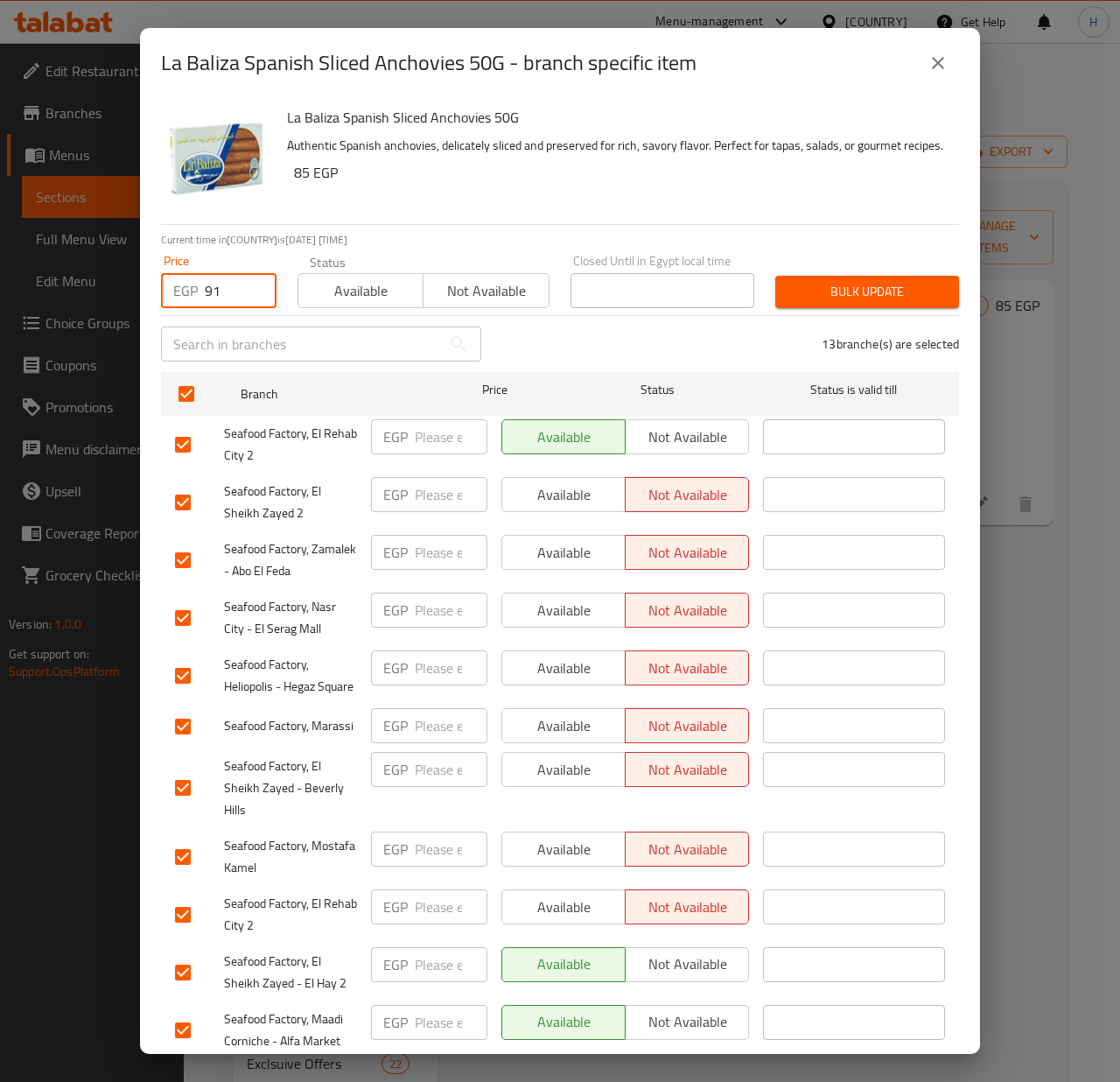 type on "91" 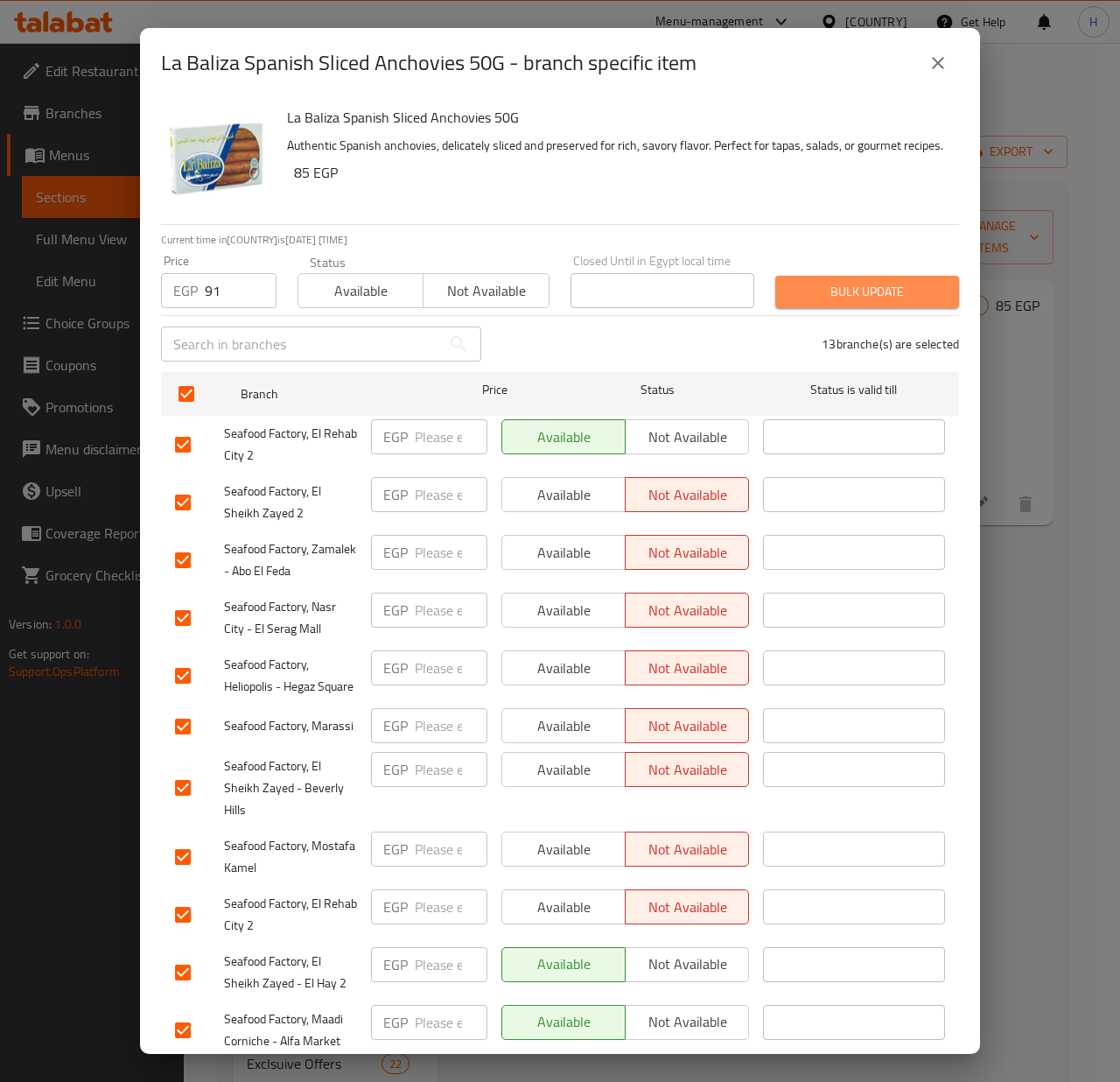 click on "Bulk update" at bounding box center (867, 292) 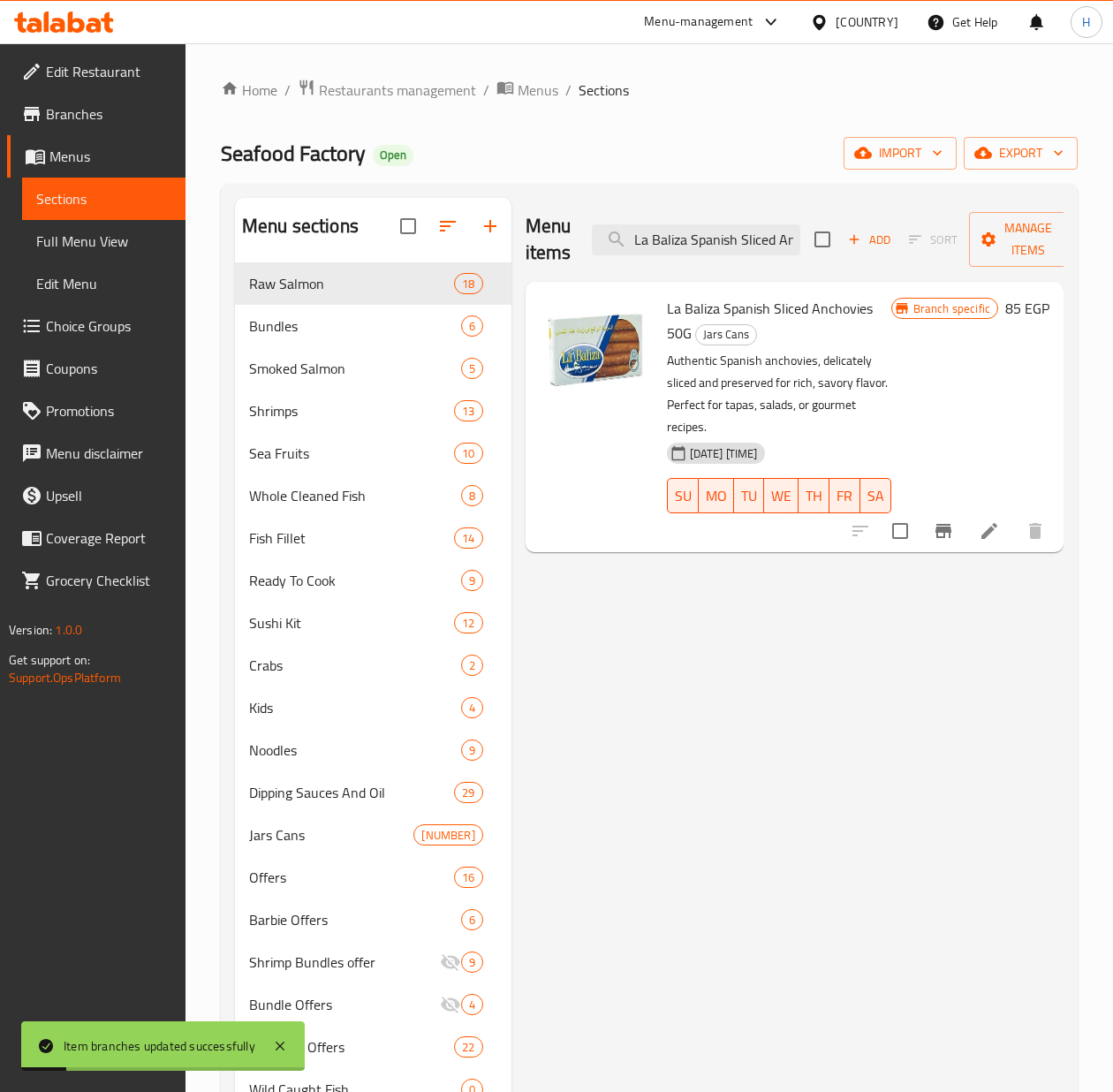 click on "85   EGP" at bounding box center [1027, 308] 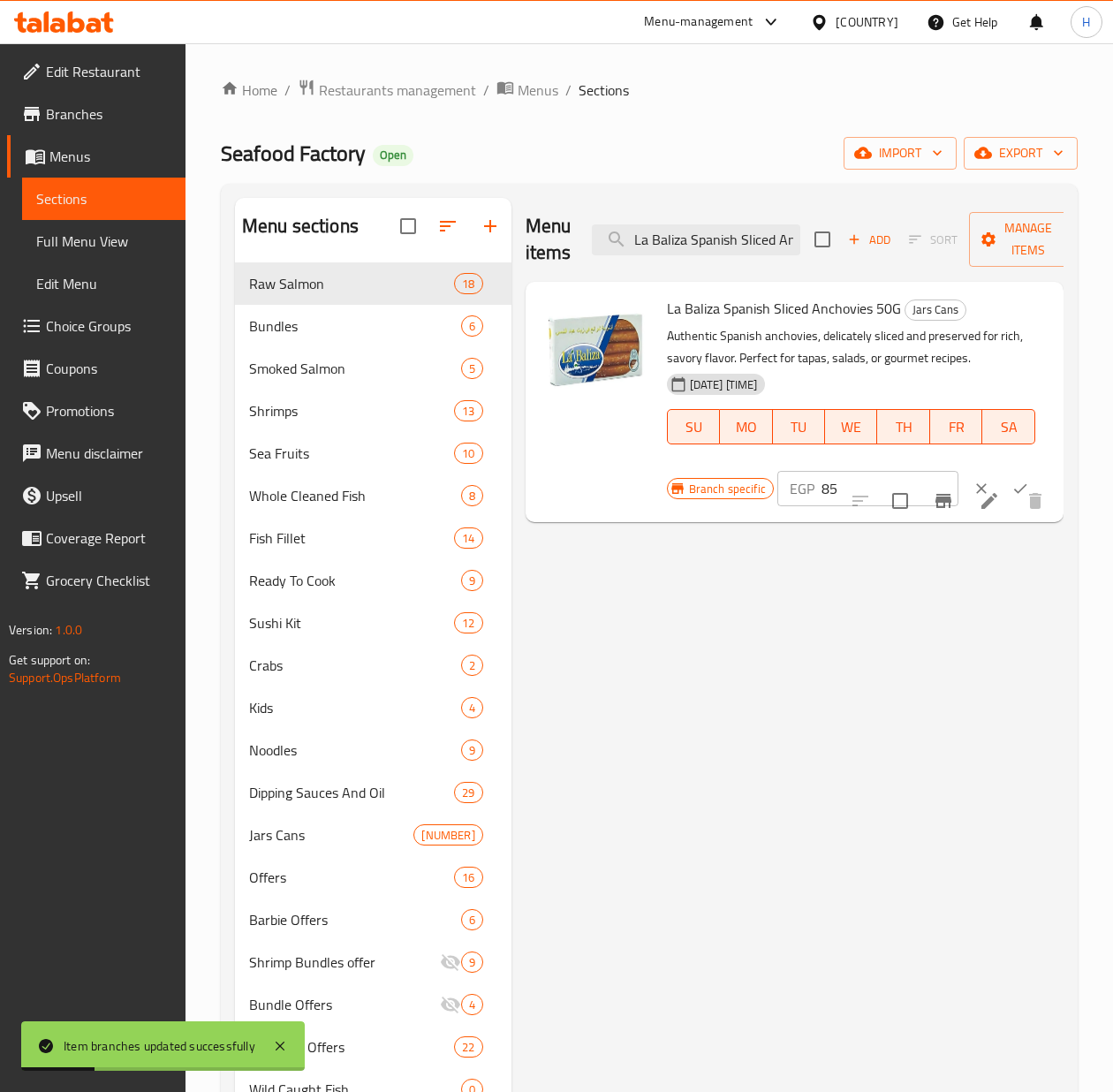 click on "85" at bounding box center [890, 489] 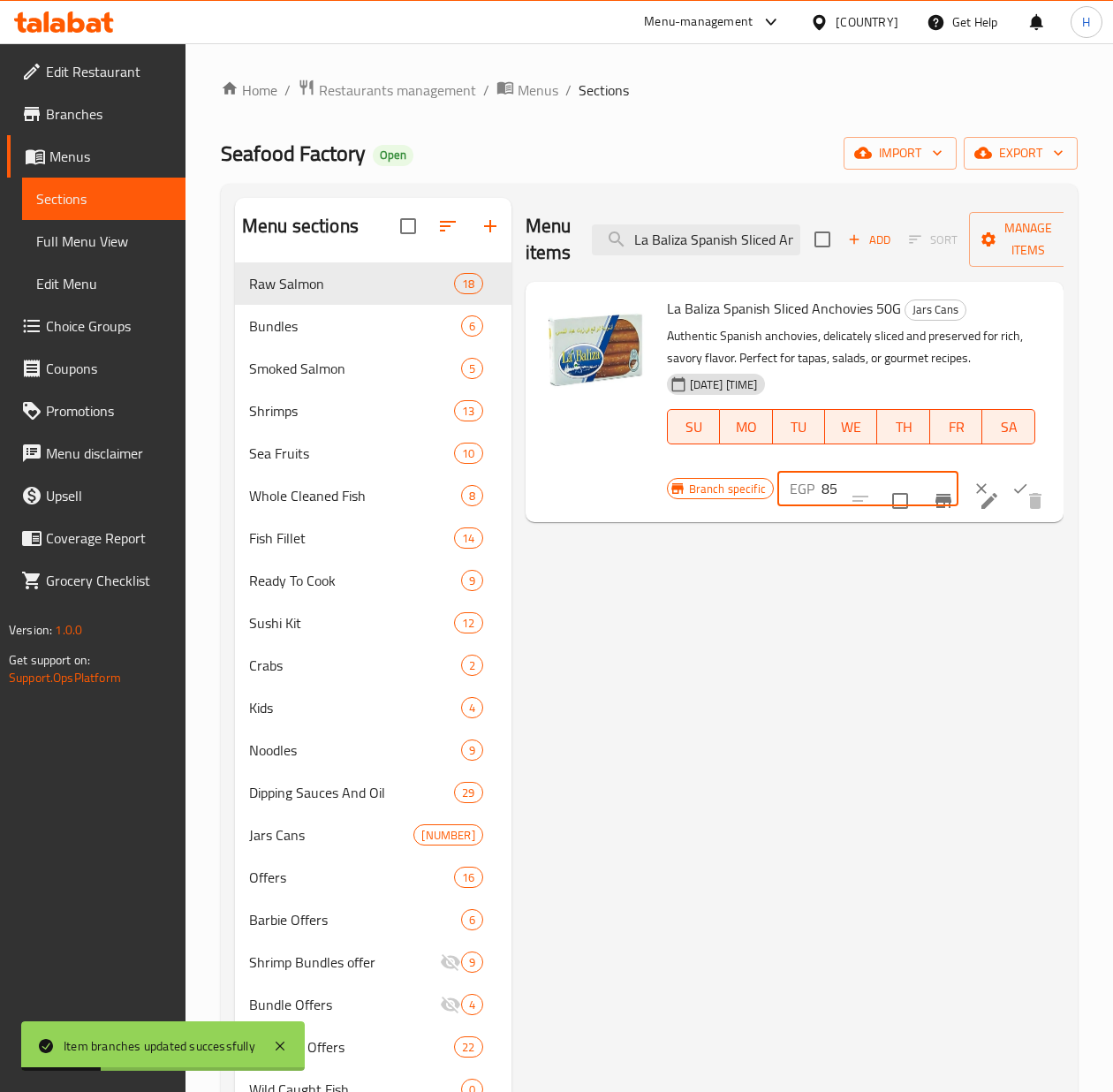 click on "85" at bounding box center [890, 489] 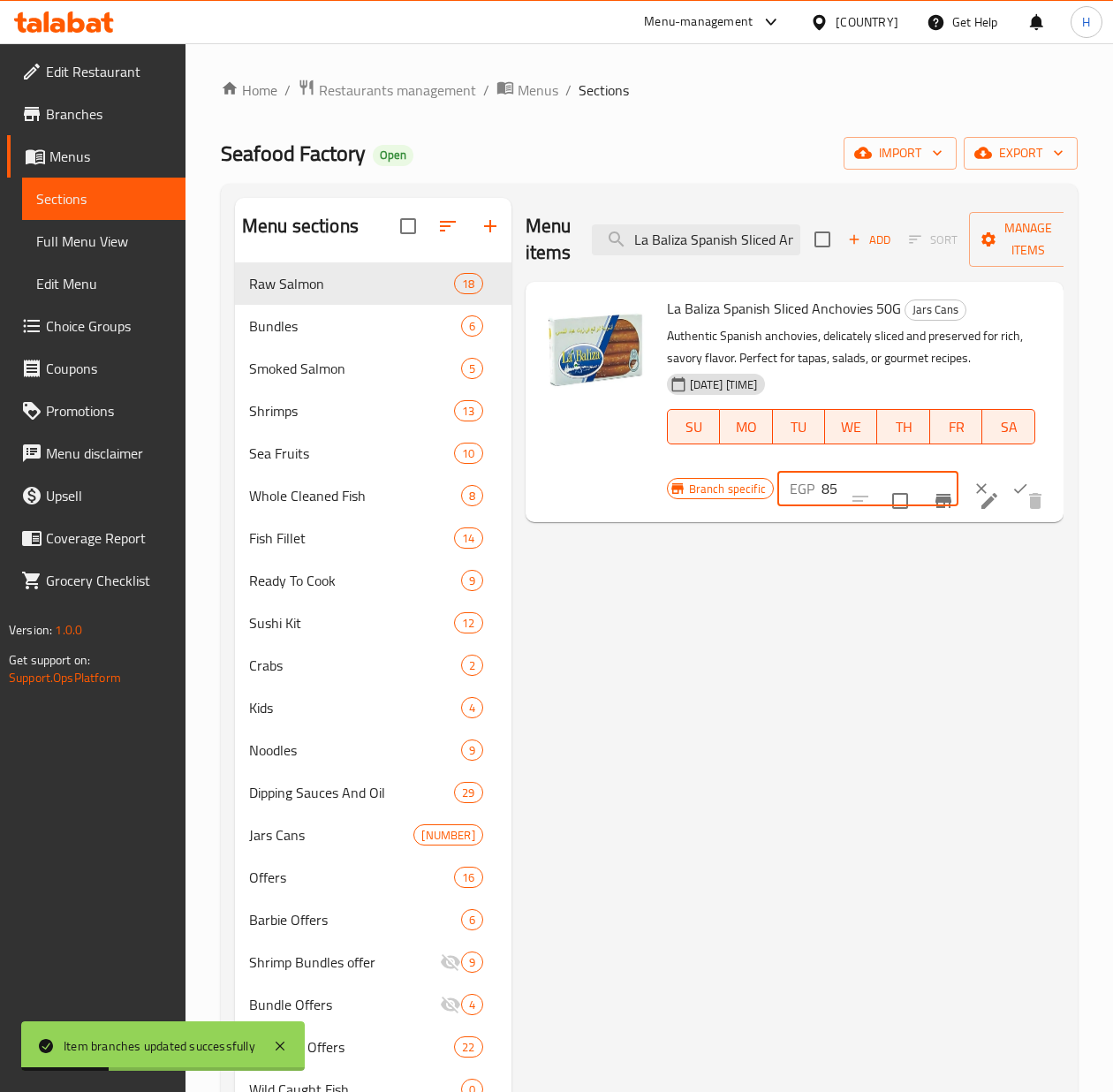 paste on "91" 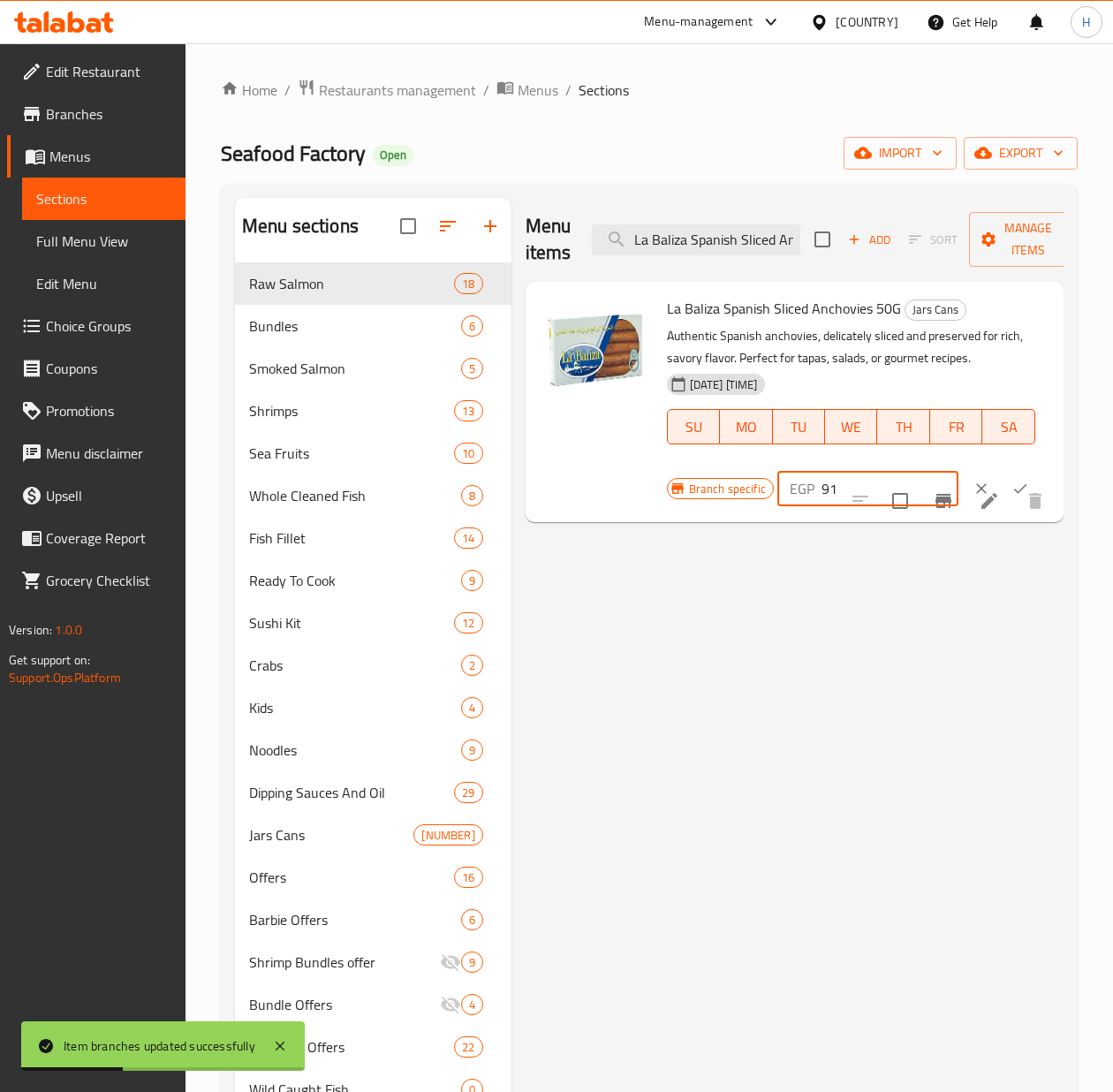 type on "91" 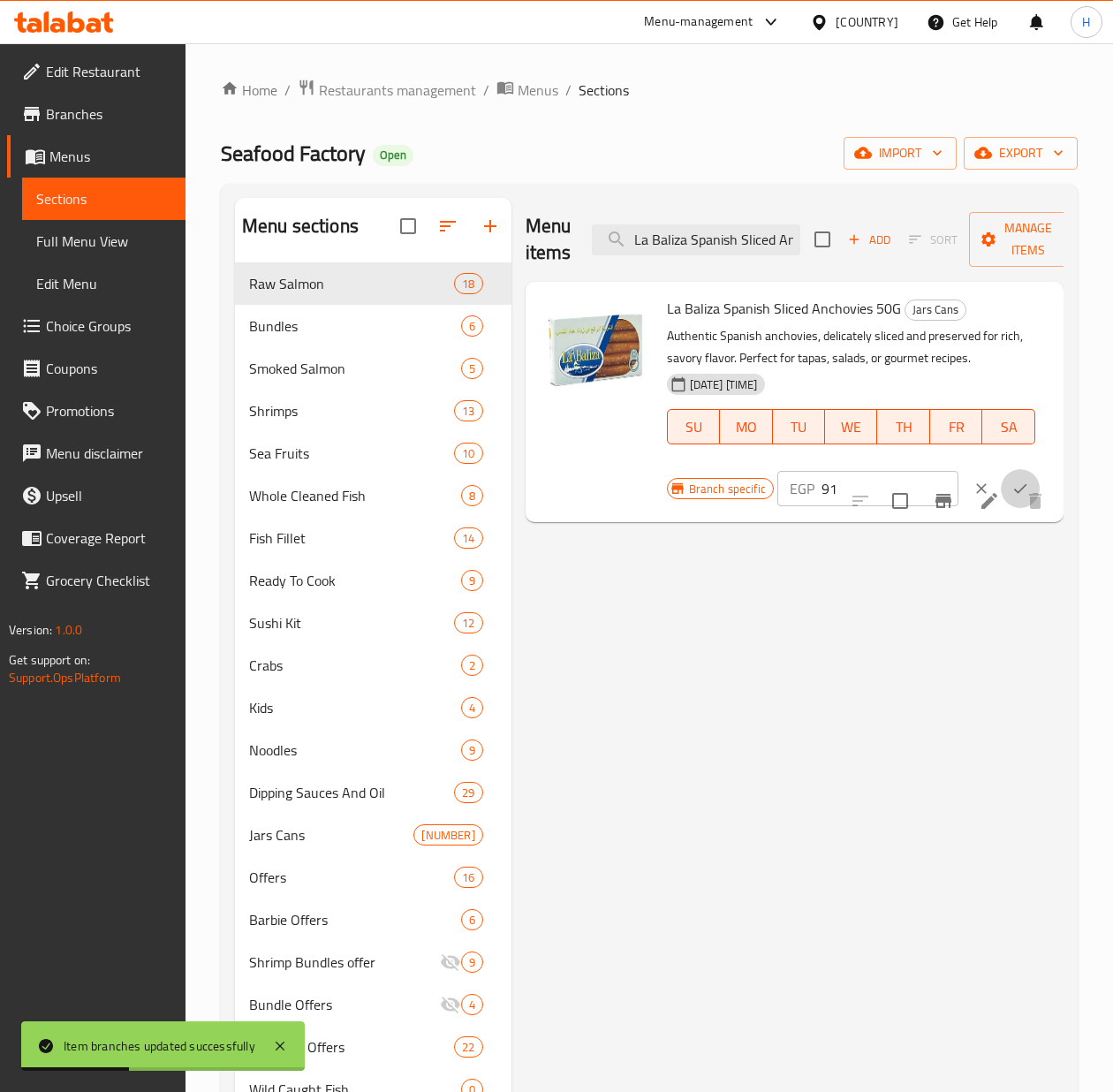 click at bounding box center (1020, 489) 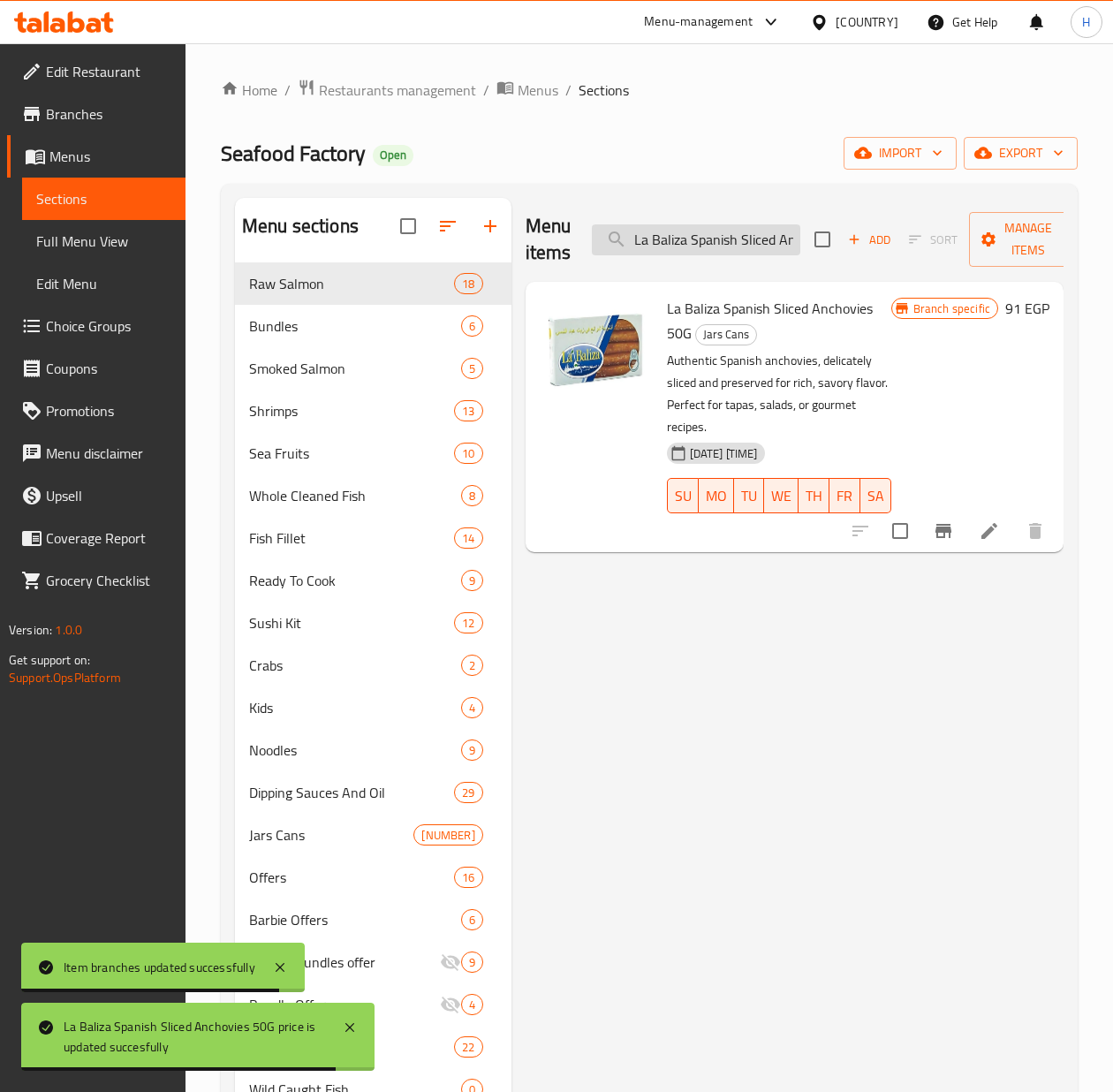 click on "La Baliza Spanish Sliced Anchovies 50G" at bounding box center [696, 239] 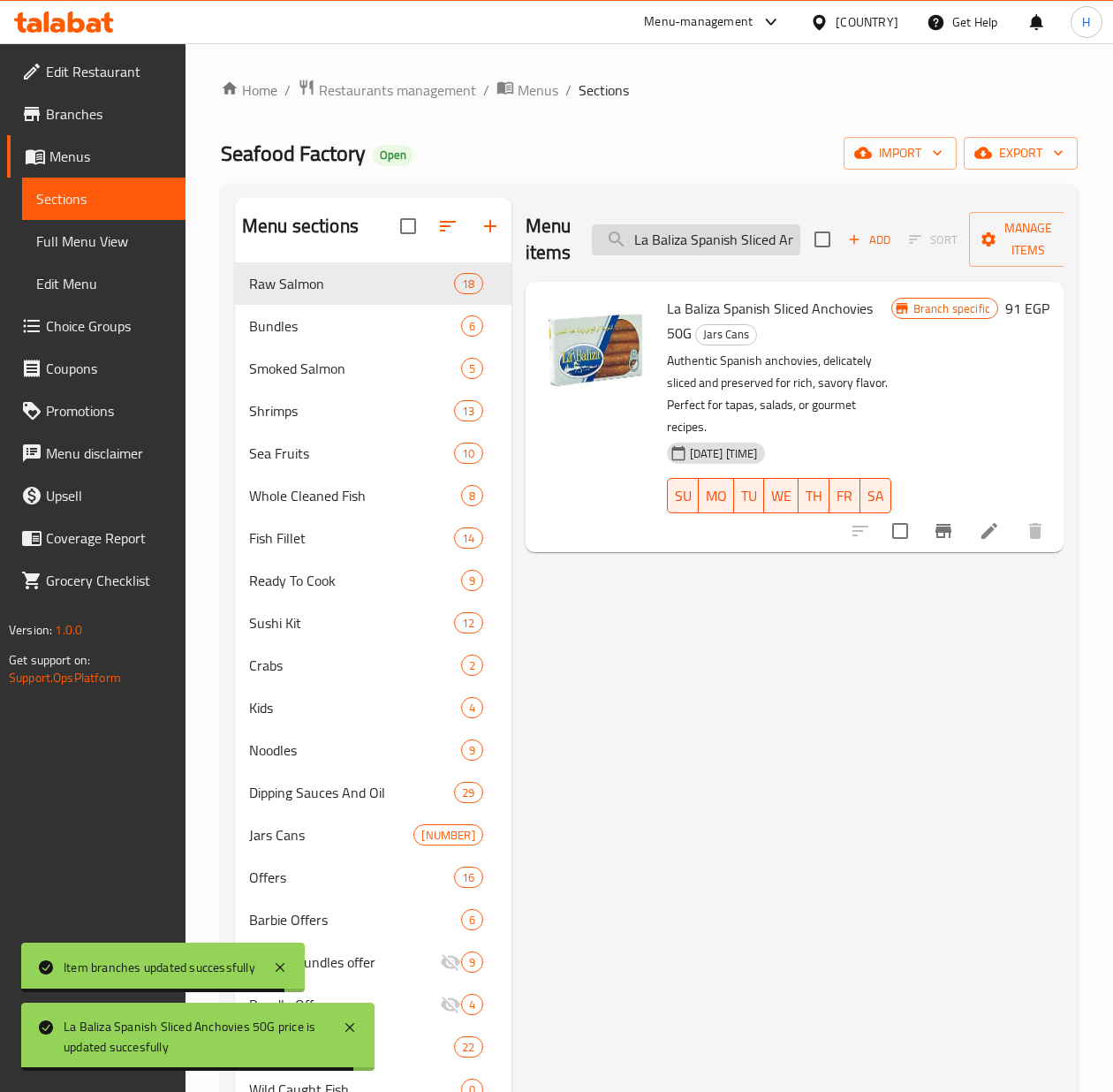 click on "La Baliza Spanish Sliced Anchovies 50G" at bounding box center (696, 239) 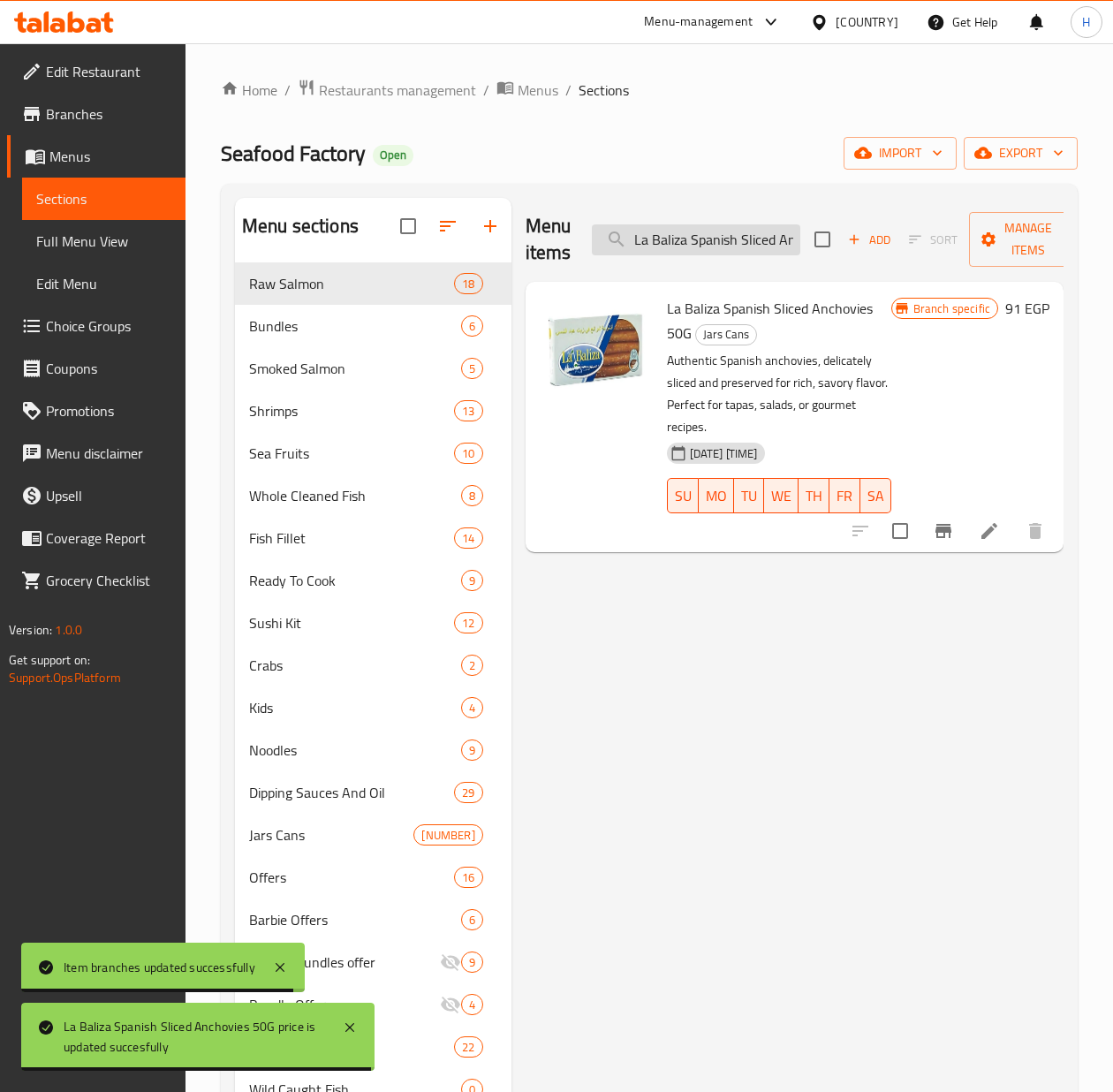 paste on "Rose Tuna White Easy Open 200g" 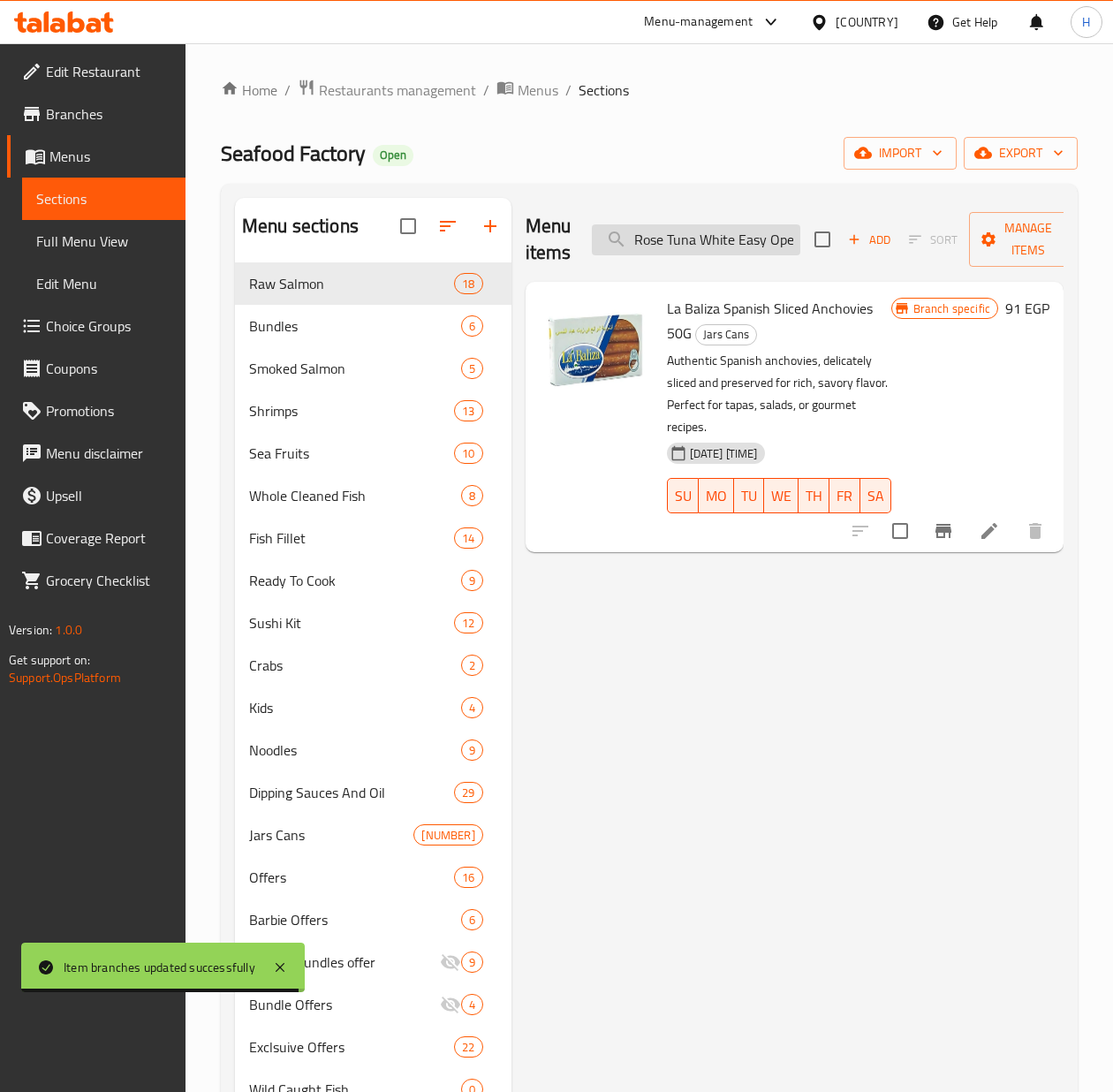 scroll, scrollTop: 0, scrollLeft: 41, axis: horizontal 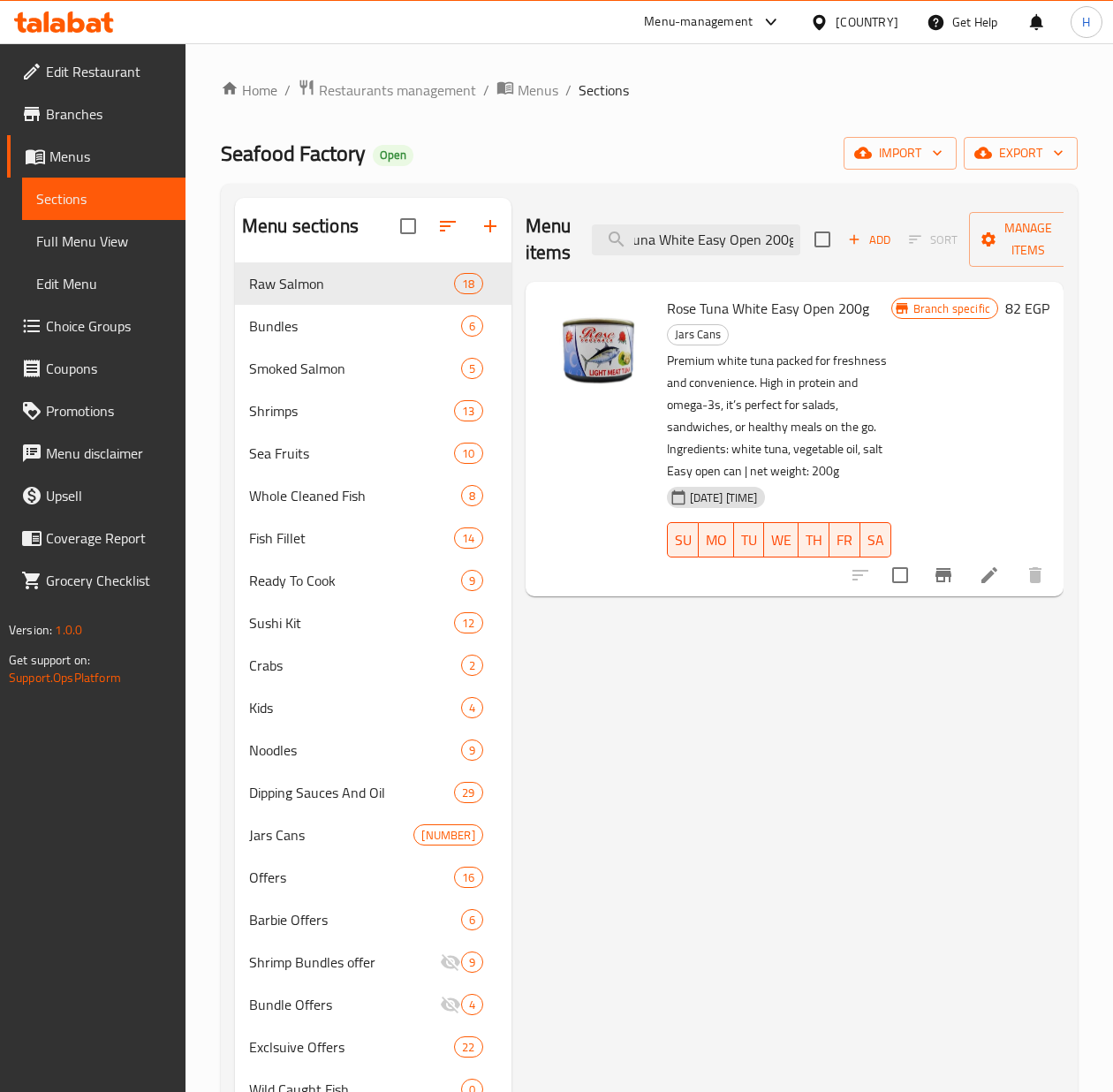 type on "Rose Tuna White Easy Open 200g" 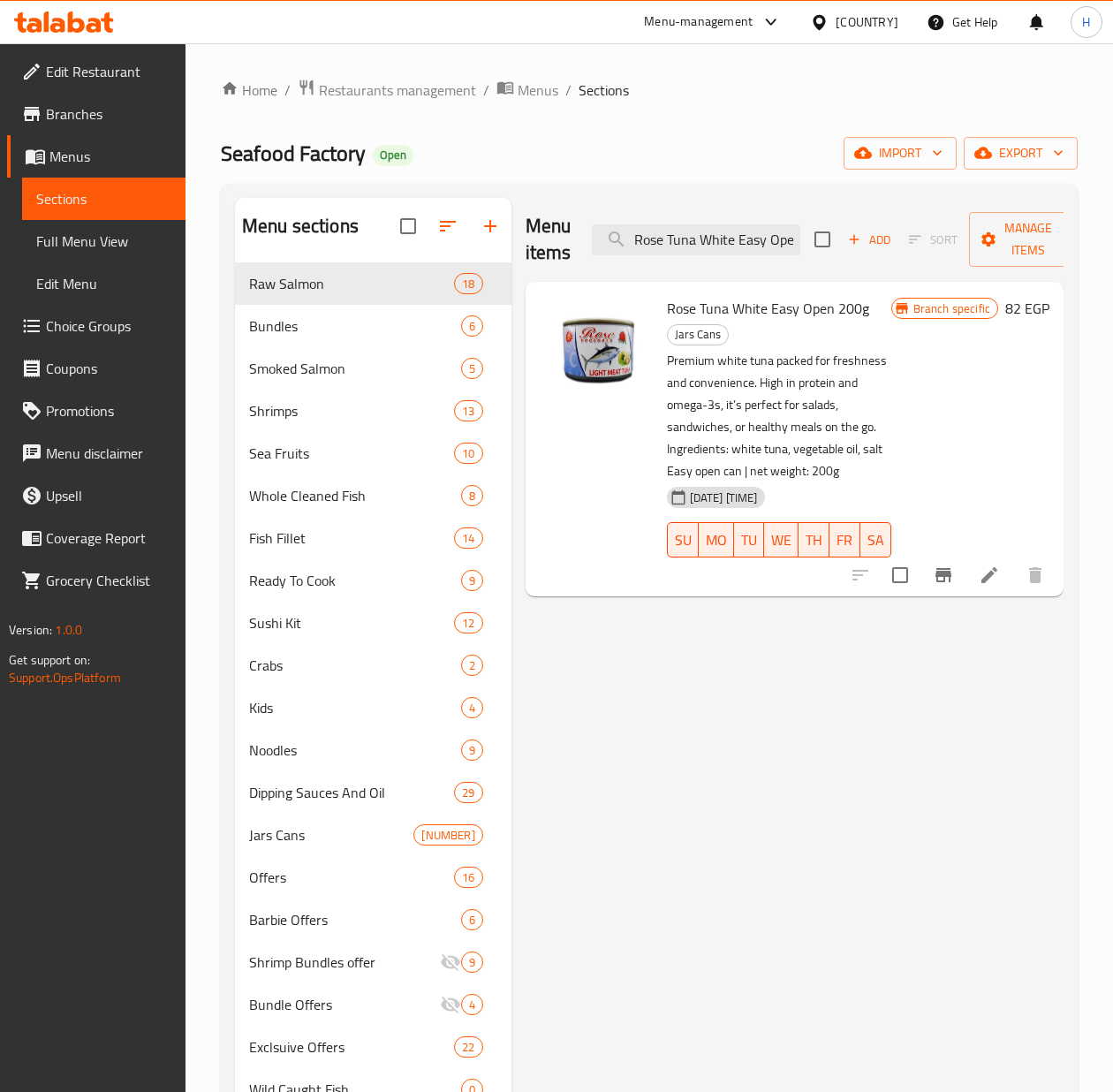 click on "[PRICE] EGP" at bounding box center (1027, 308) 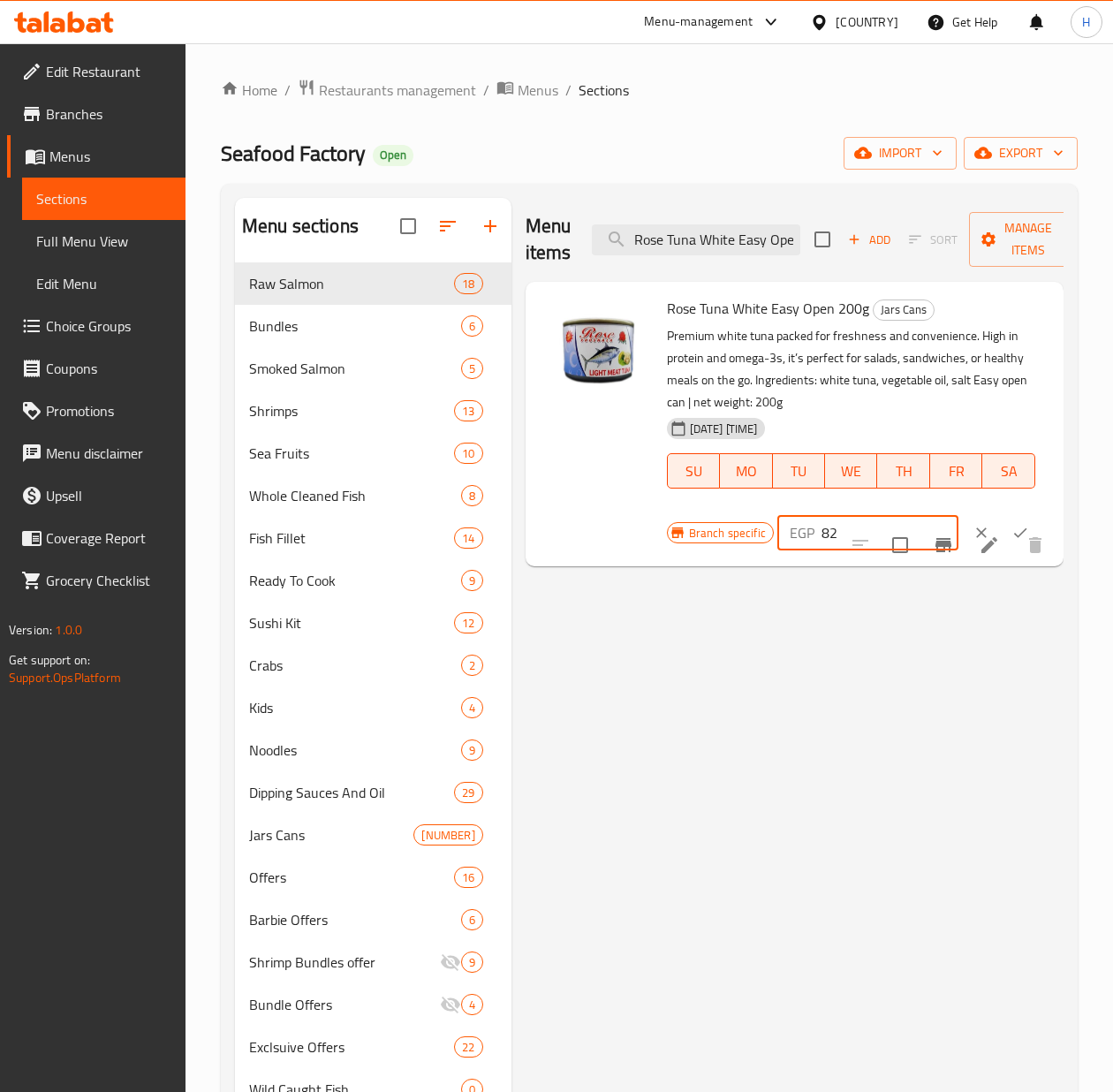 click on "82" at bounding box center (890, 533) 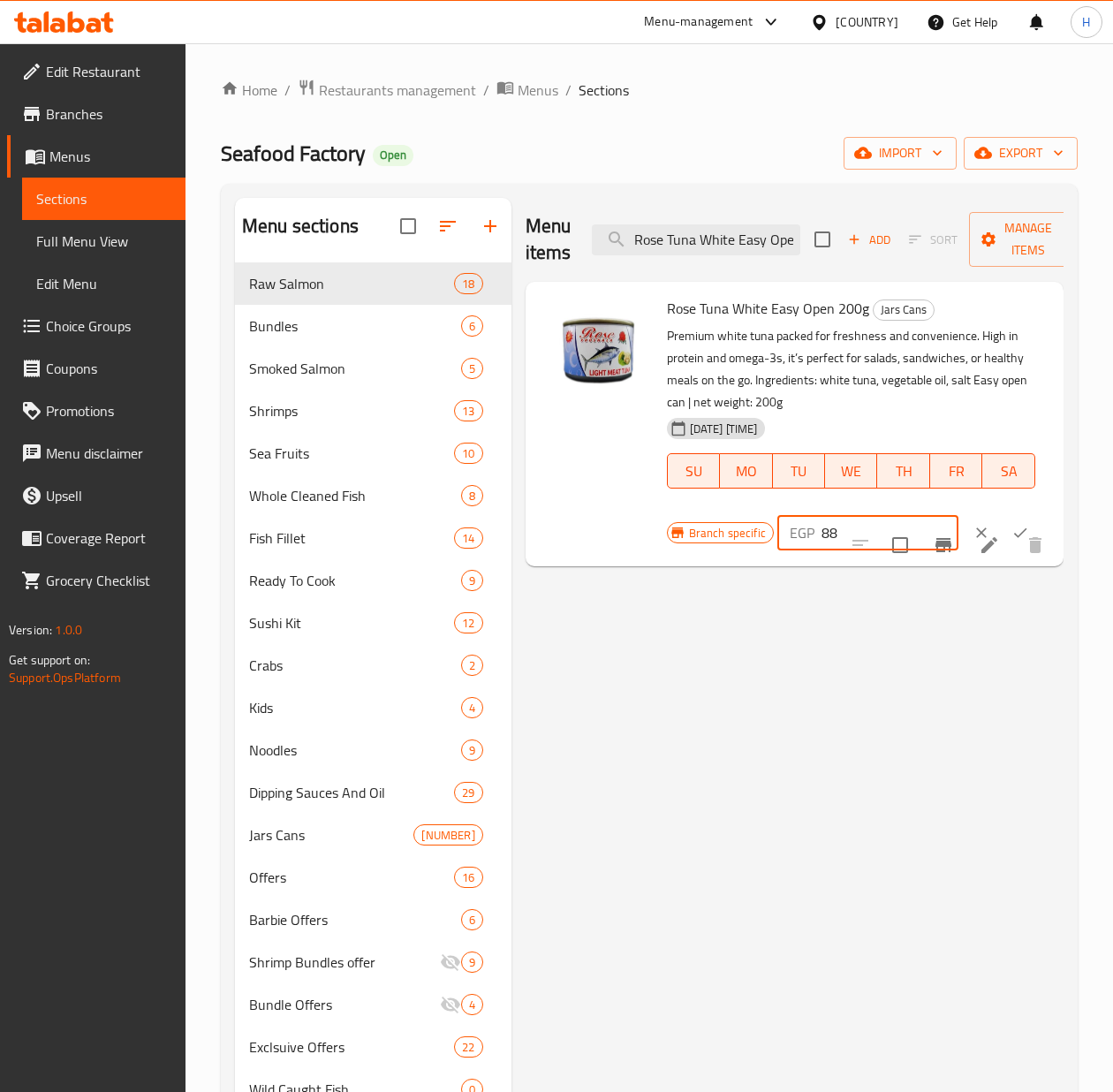 type on "88" 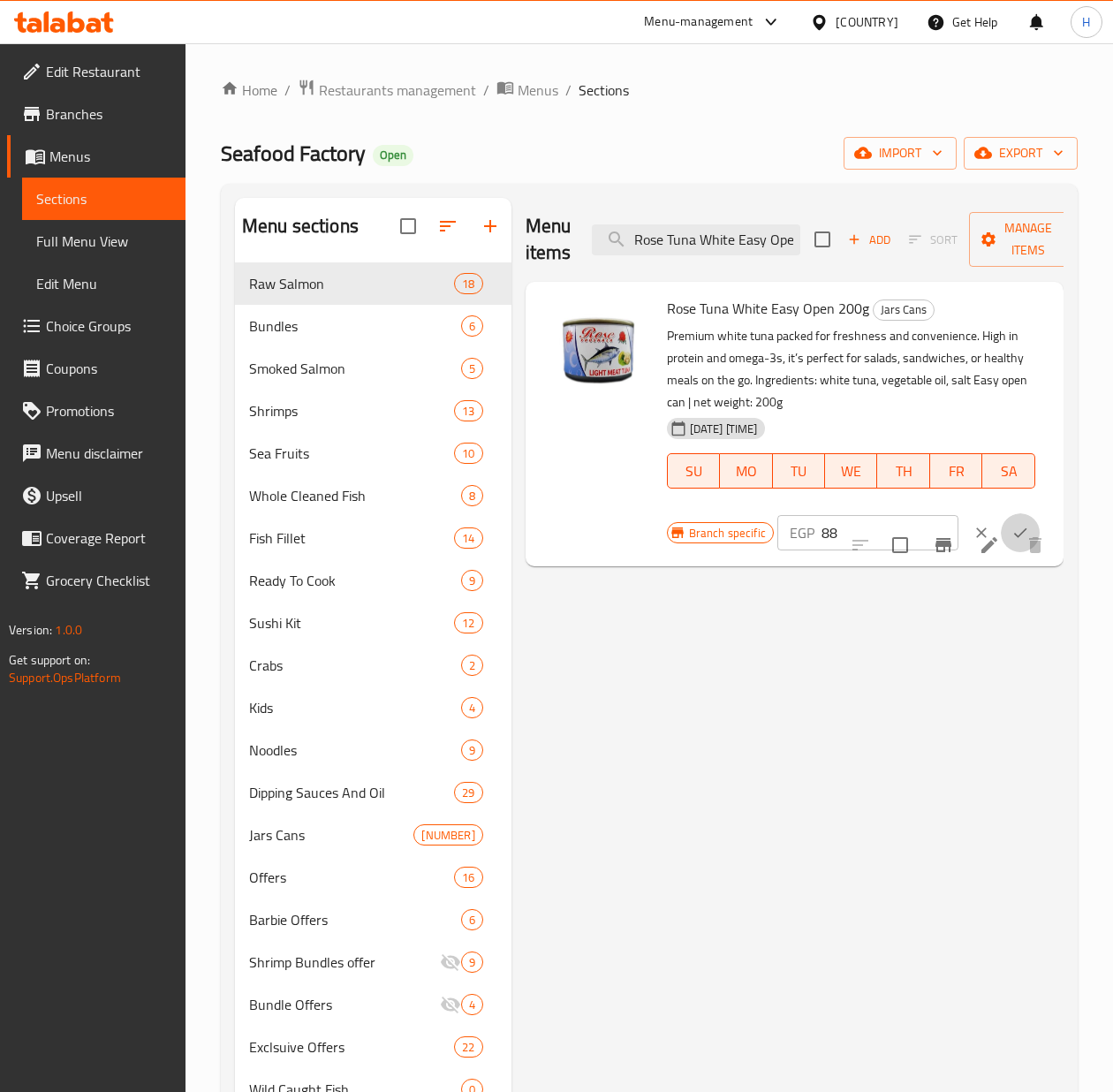 click at bounding box center (1020, 533) 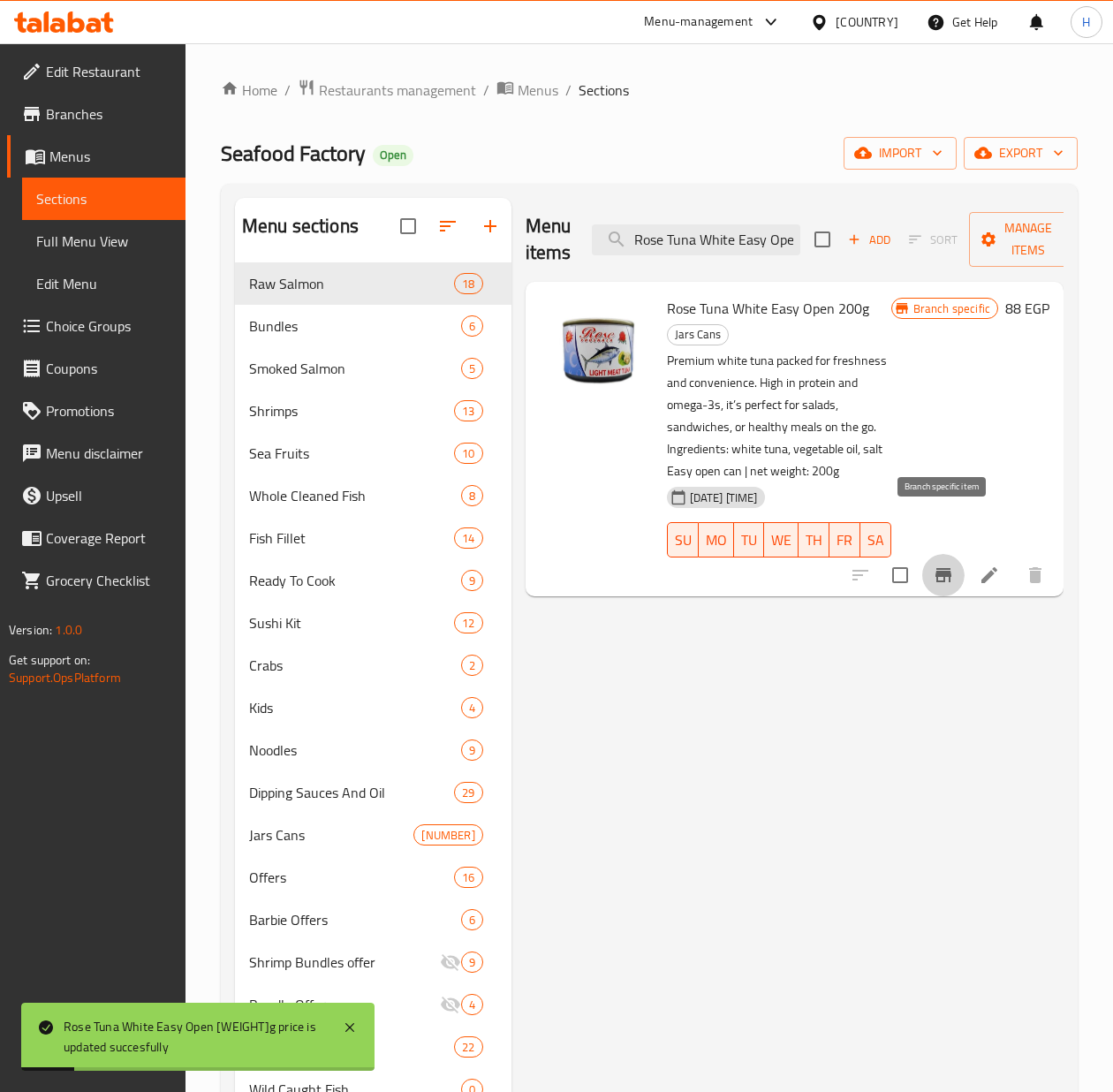 click 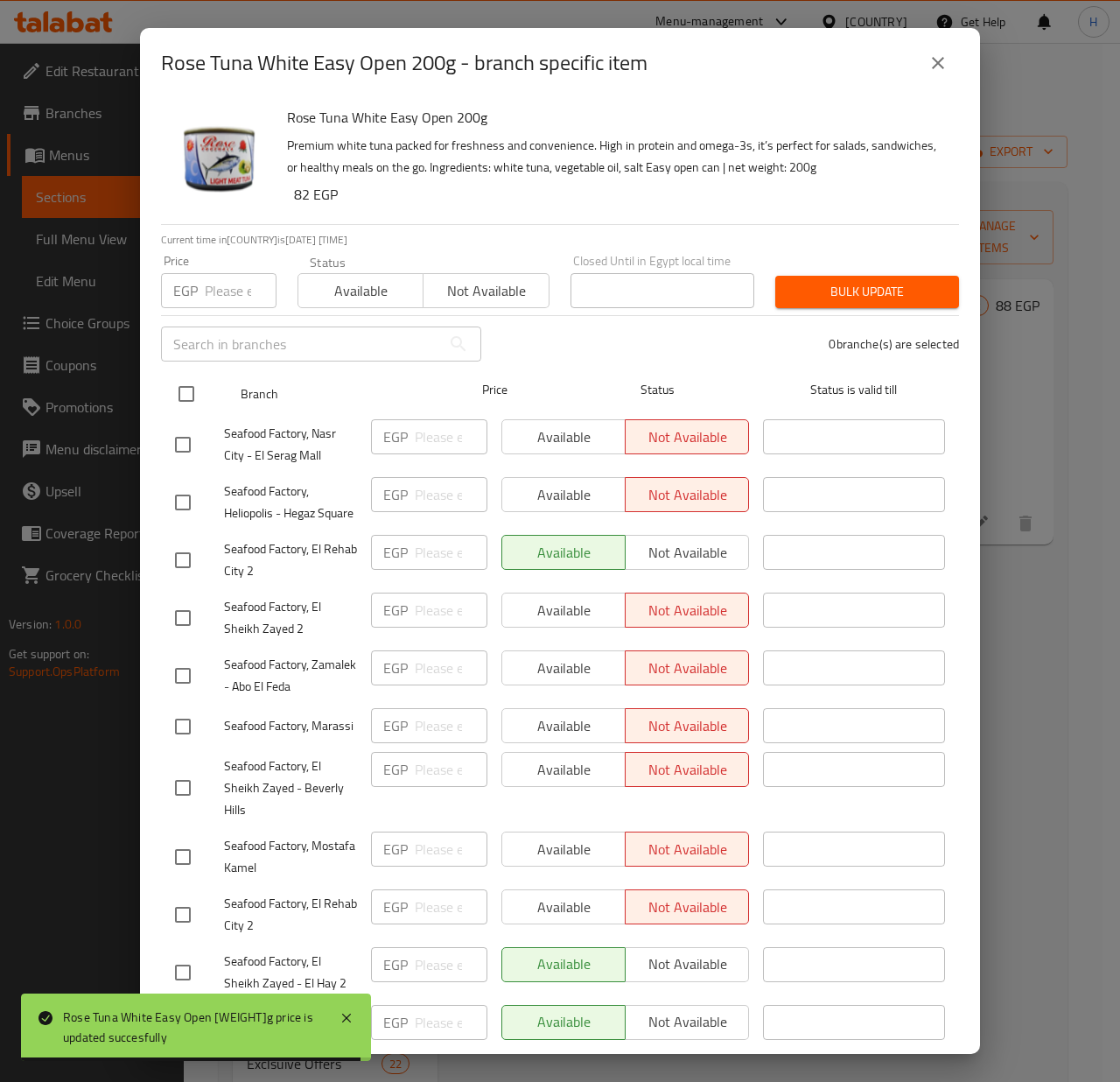 click at bounding box center [186, 394] 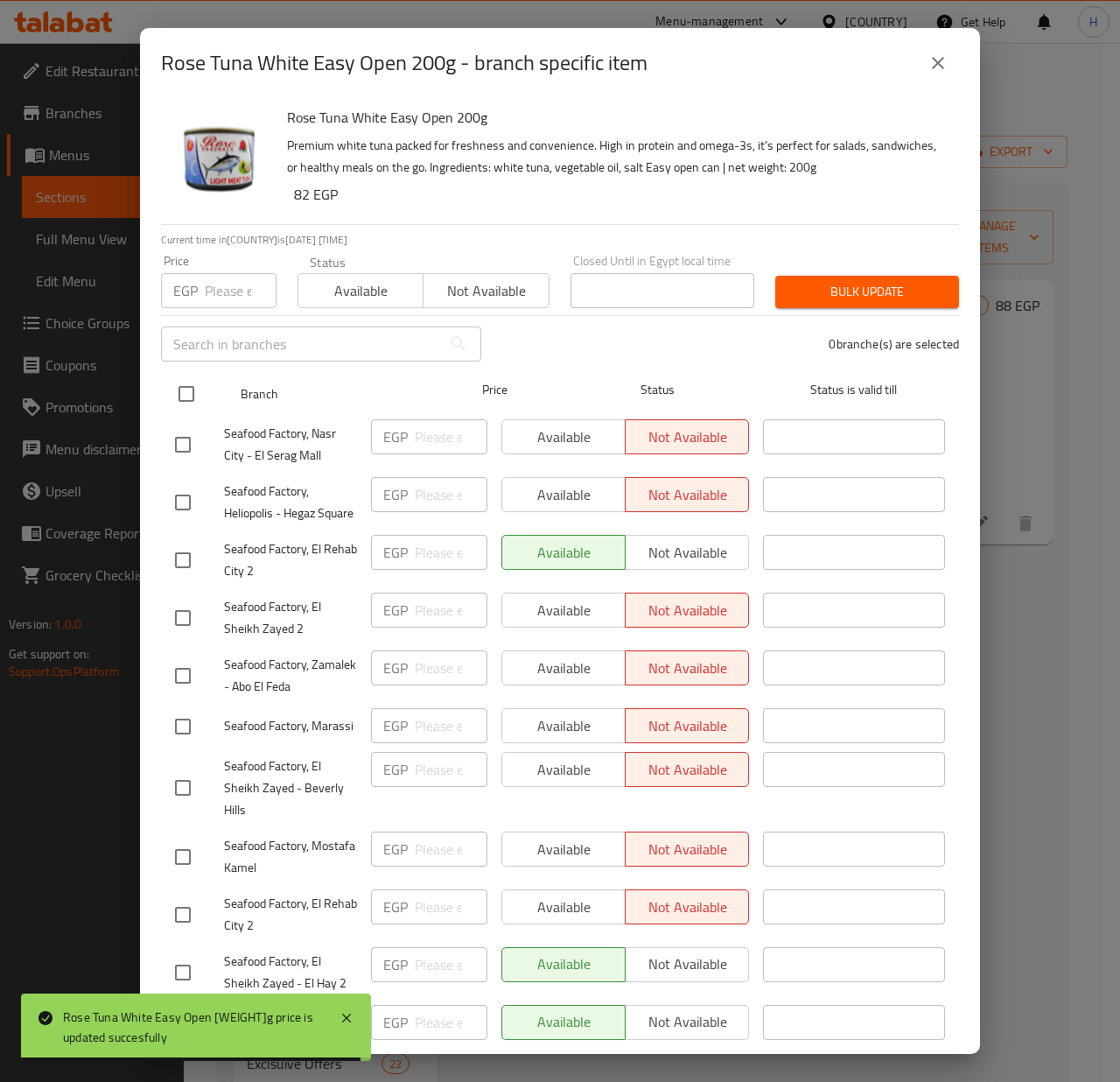 checkbox on "true" 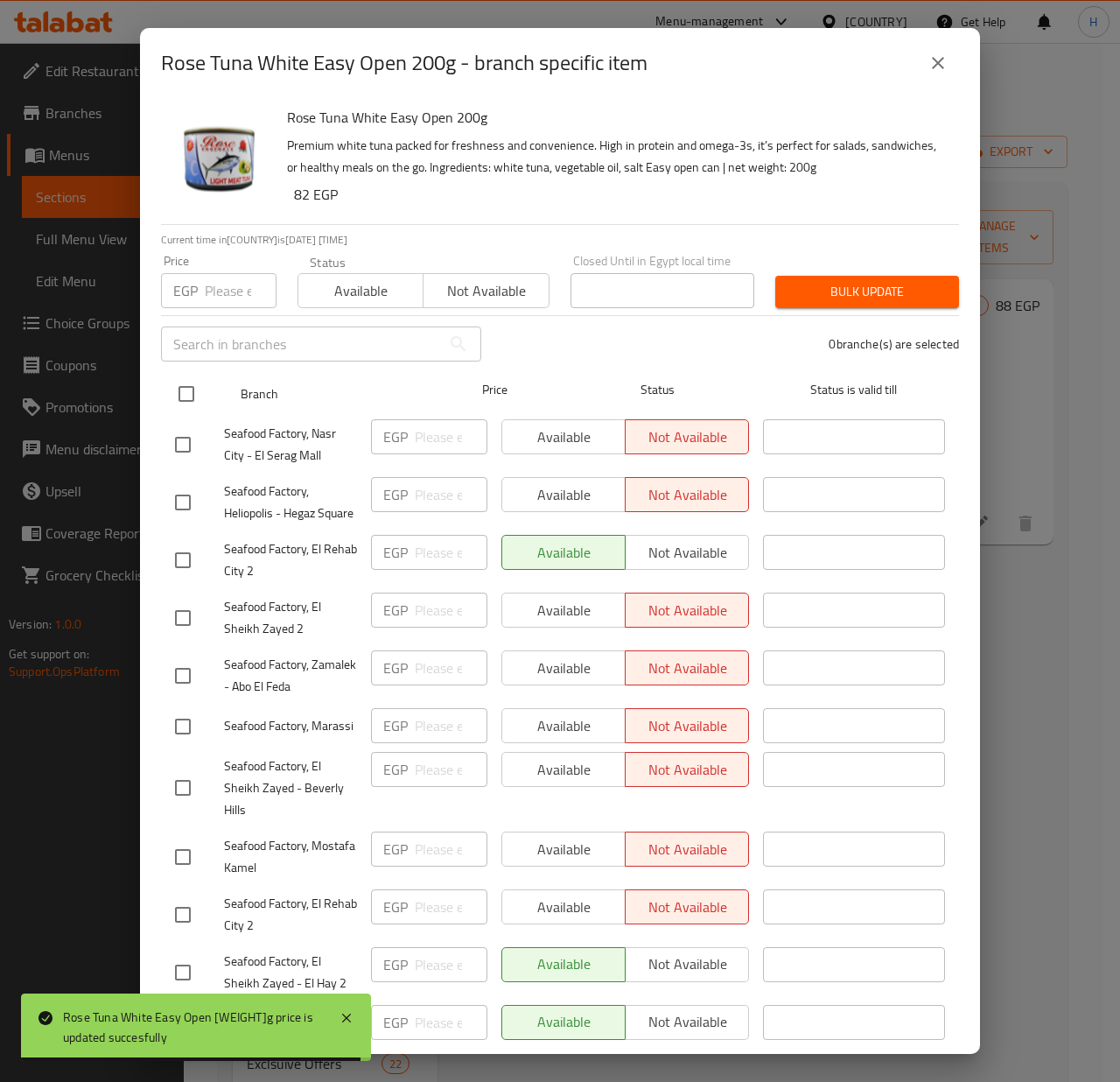 checkbox on "true" 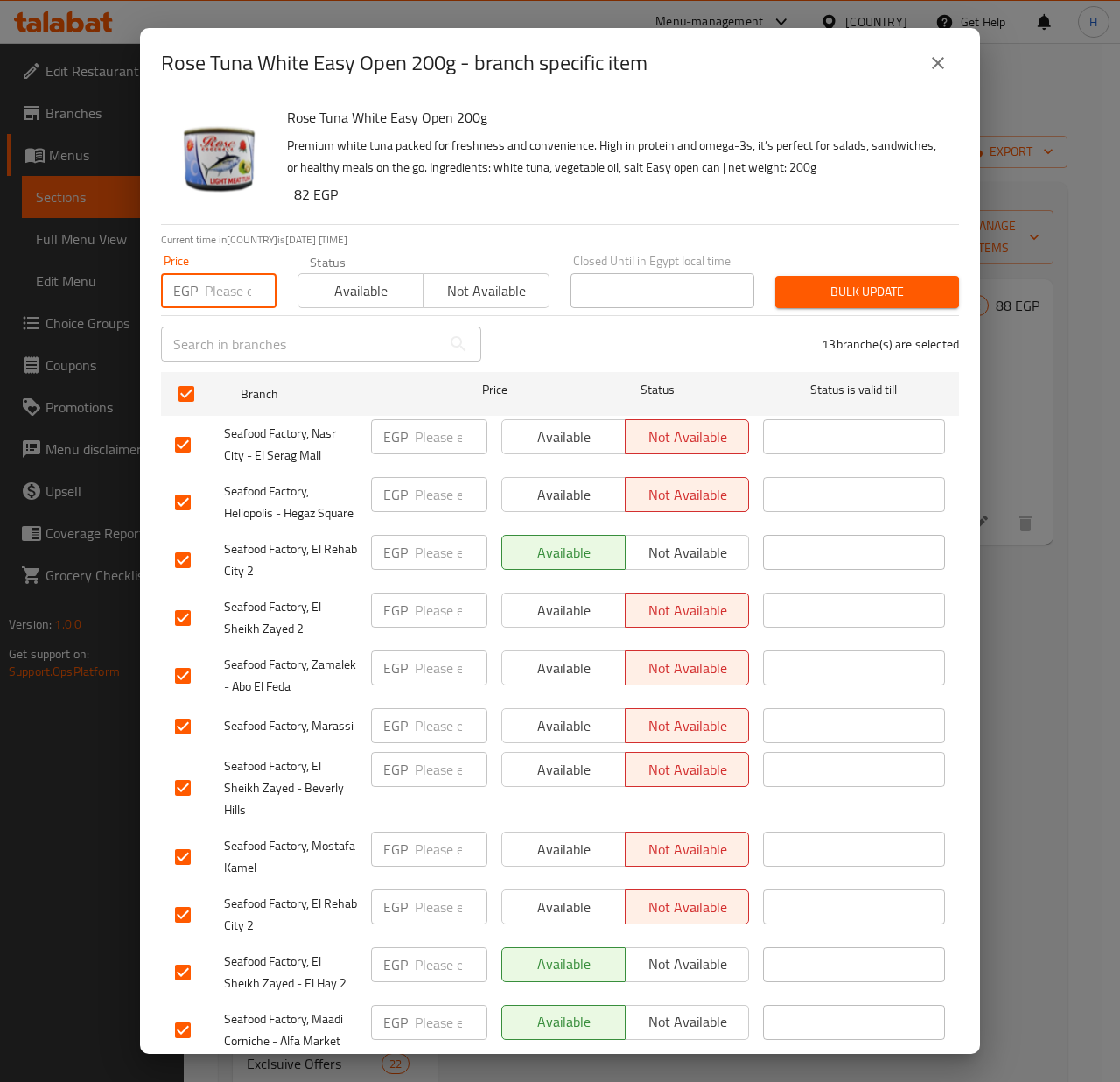 click at bounding box center [241, 291] 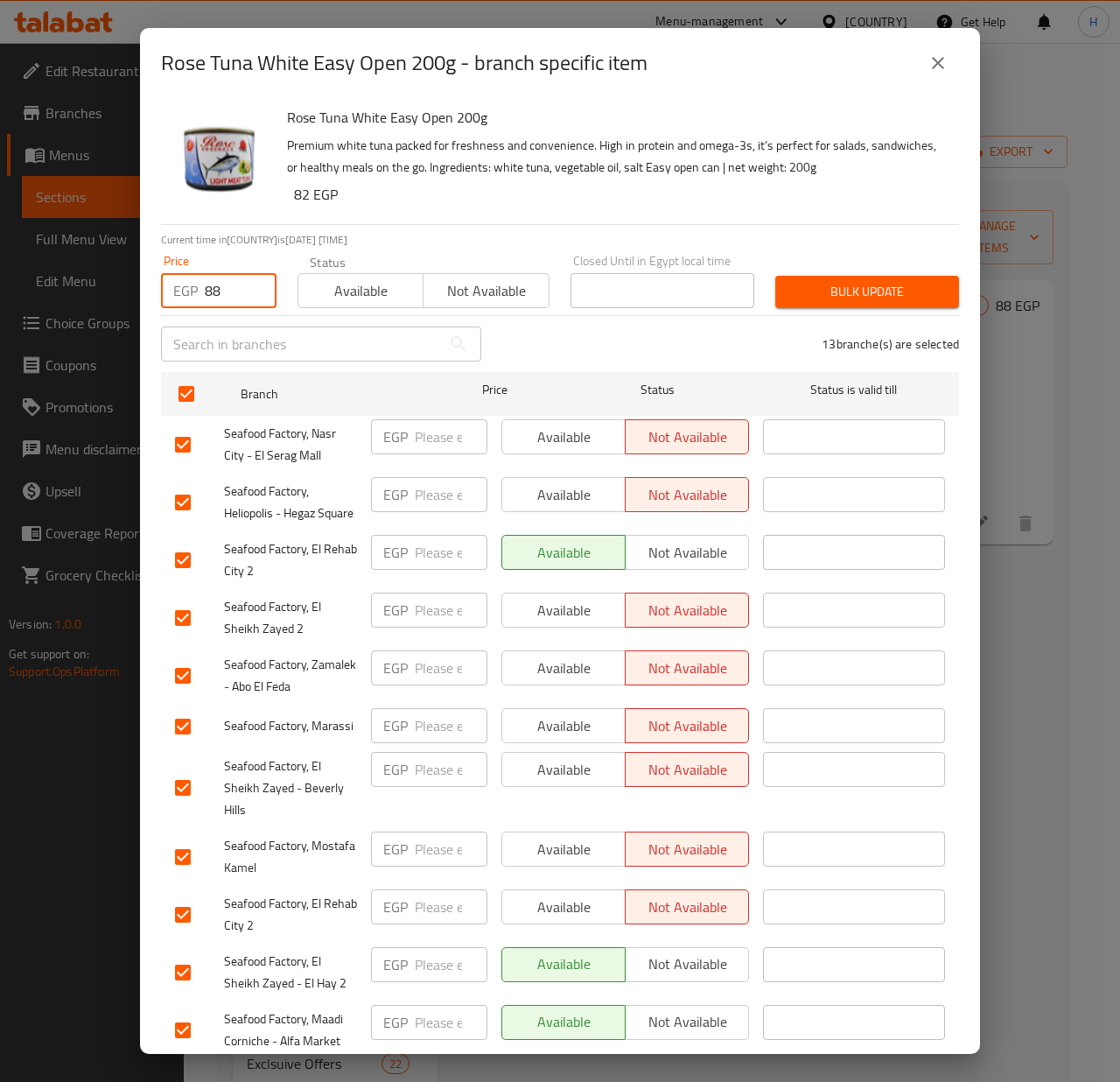 type on "88" 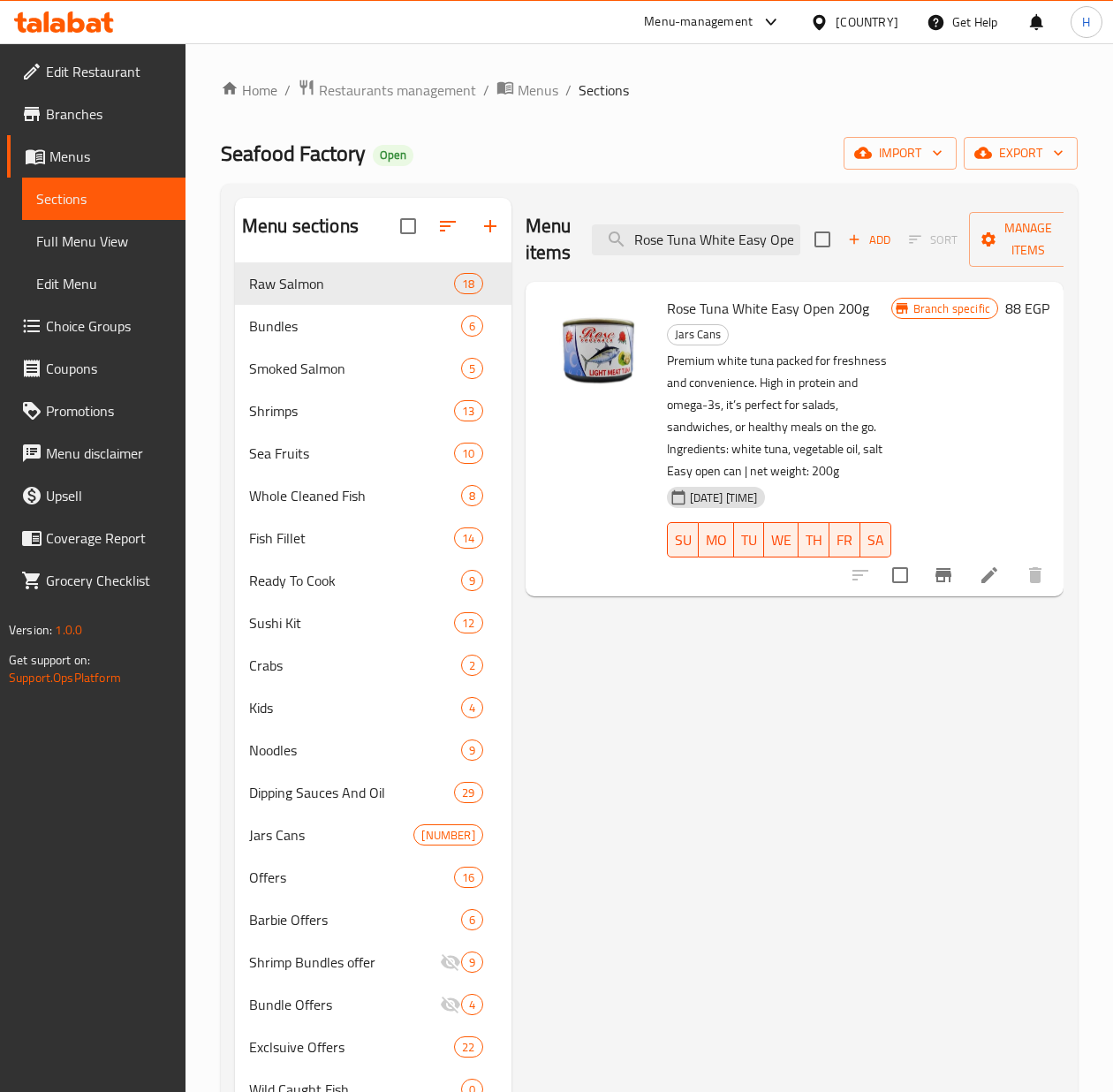 click 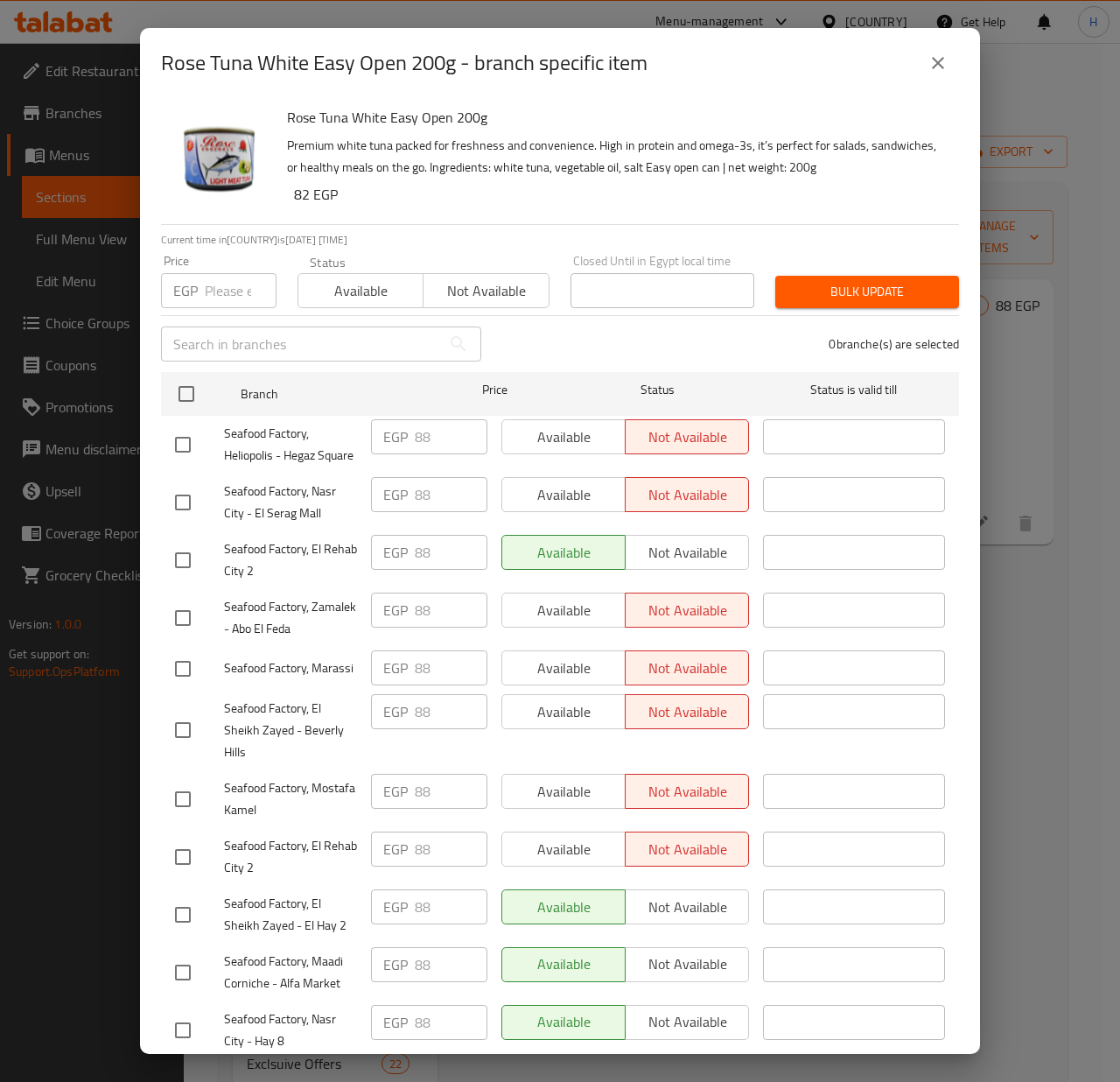 click at bounding box center [938, 63] 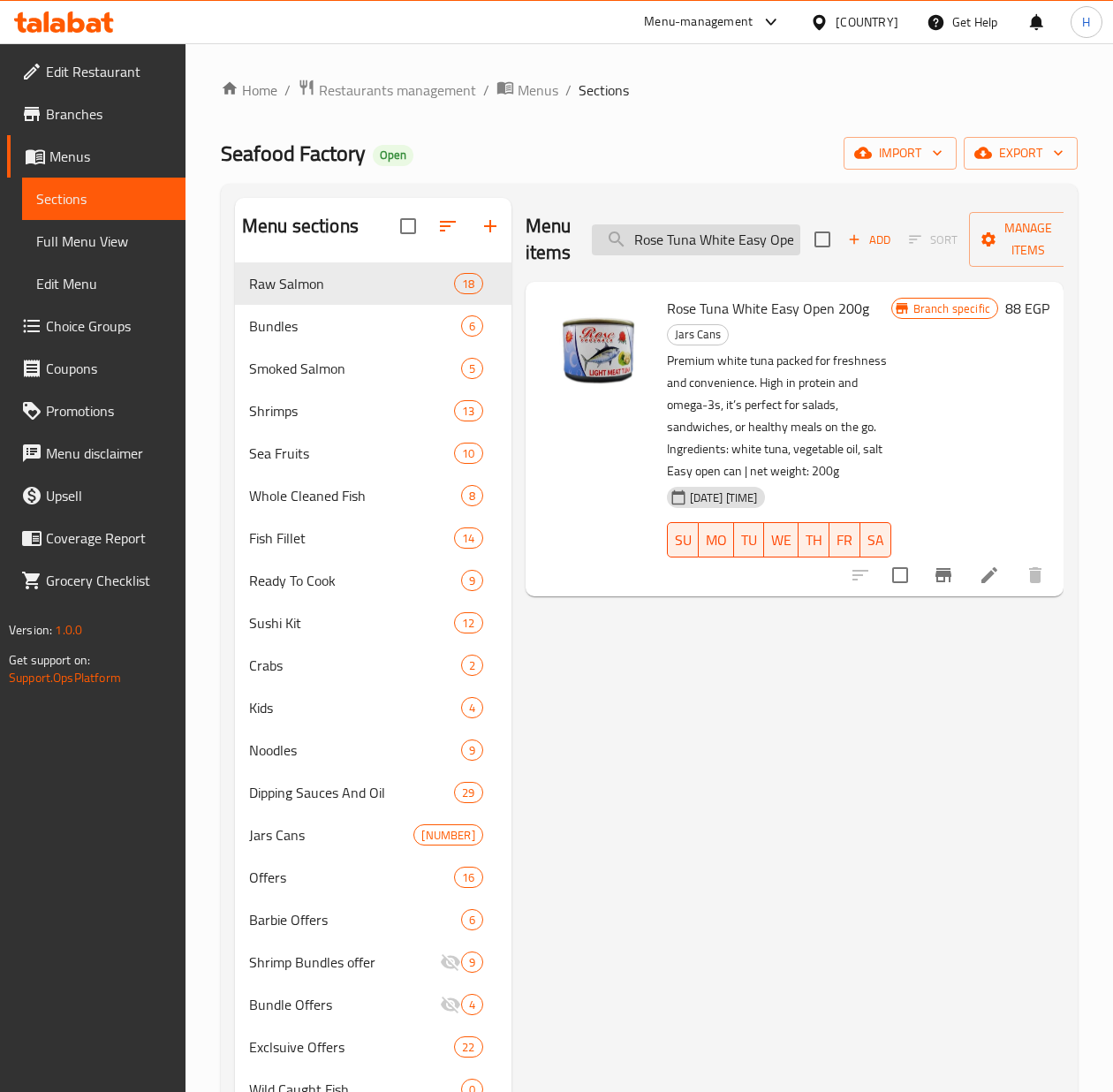 click on "Rose Tuna White Easy Open 200g" at bounding box center [696, 239] 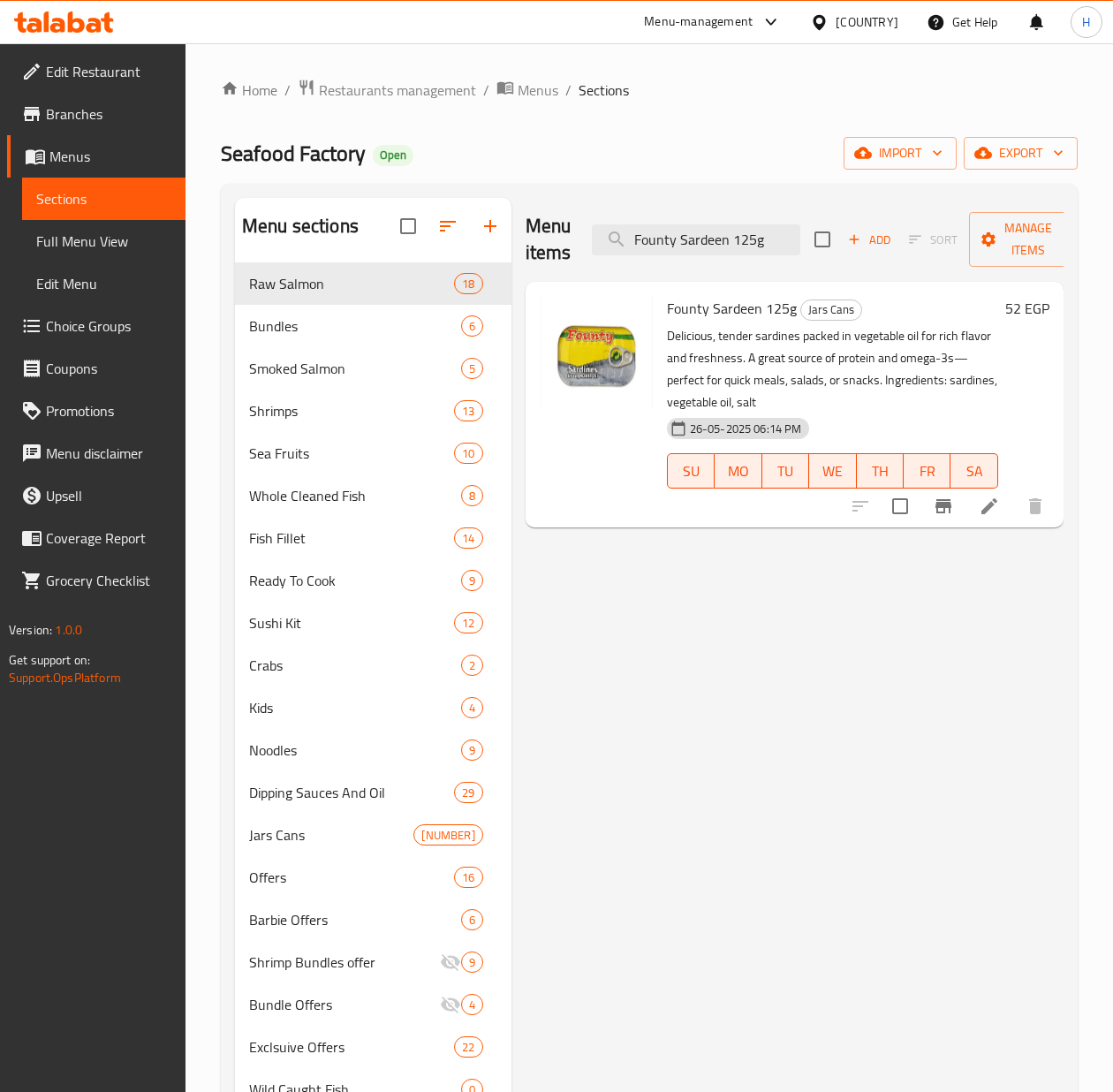 type on "Founty Sardeen 125g" 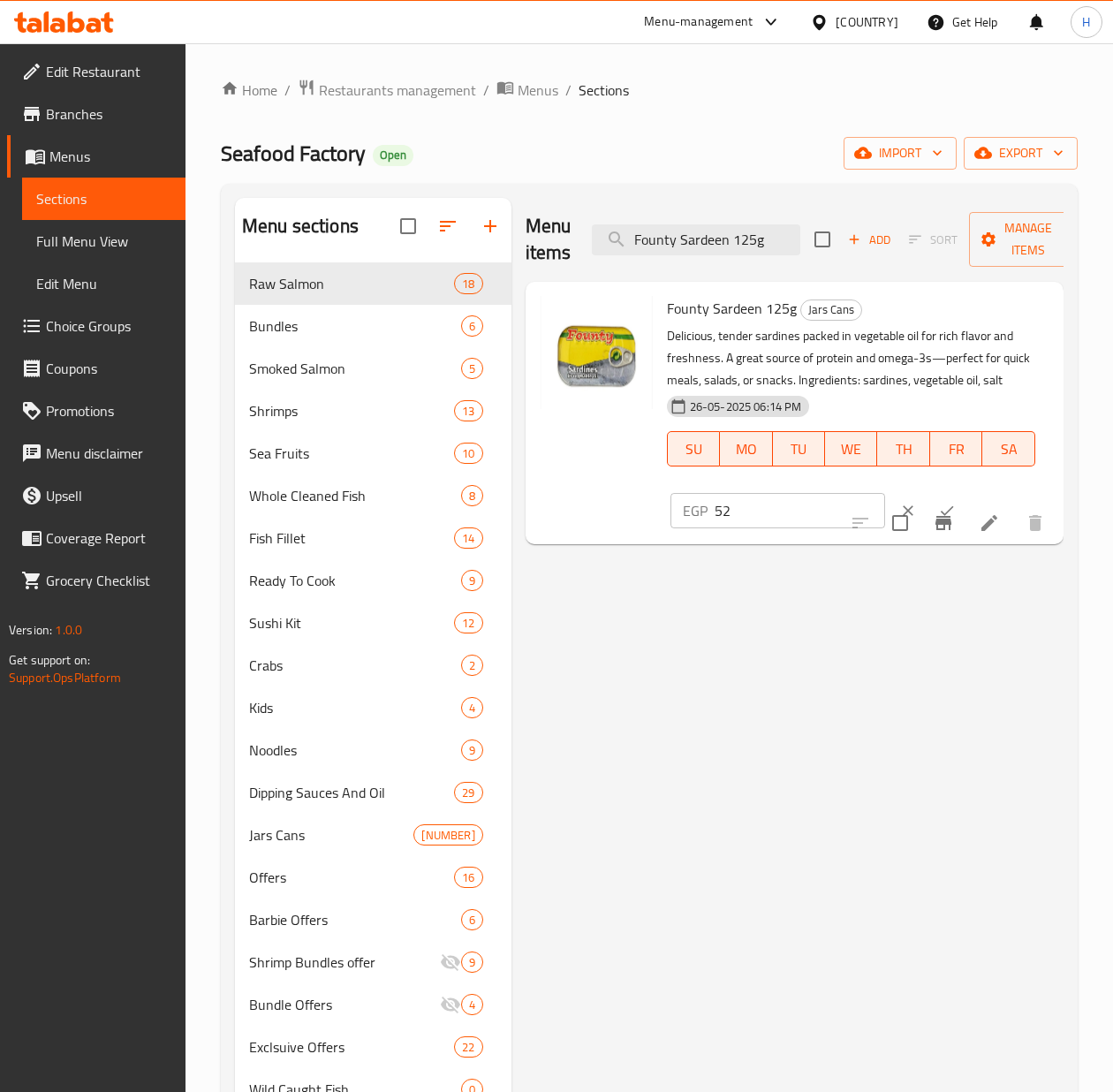 click on "52" at bounding box center (799, 511) 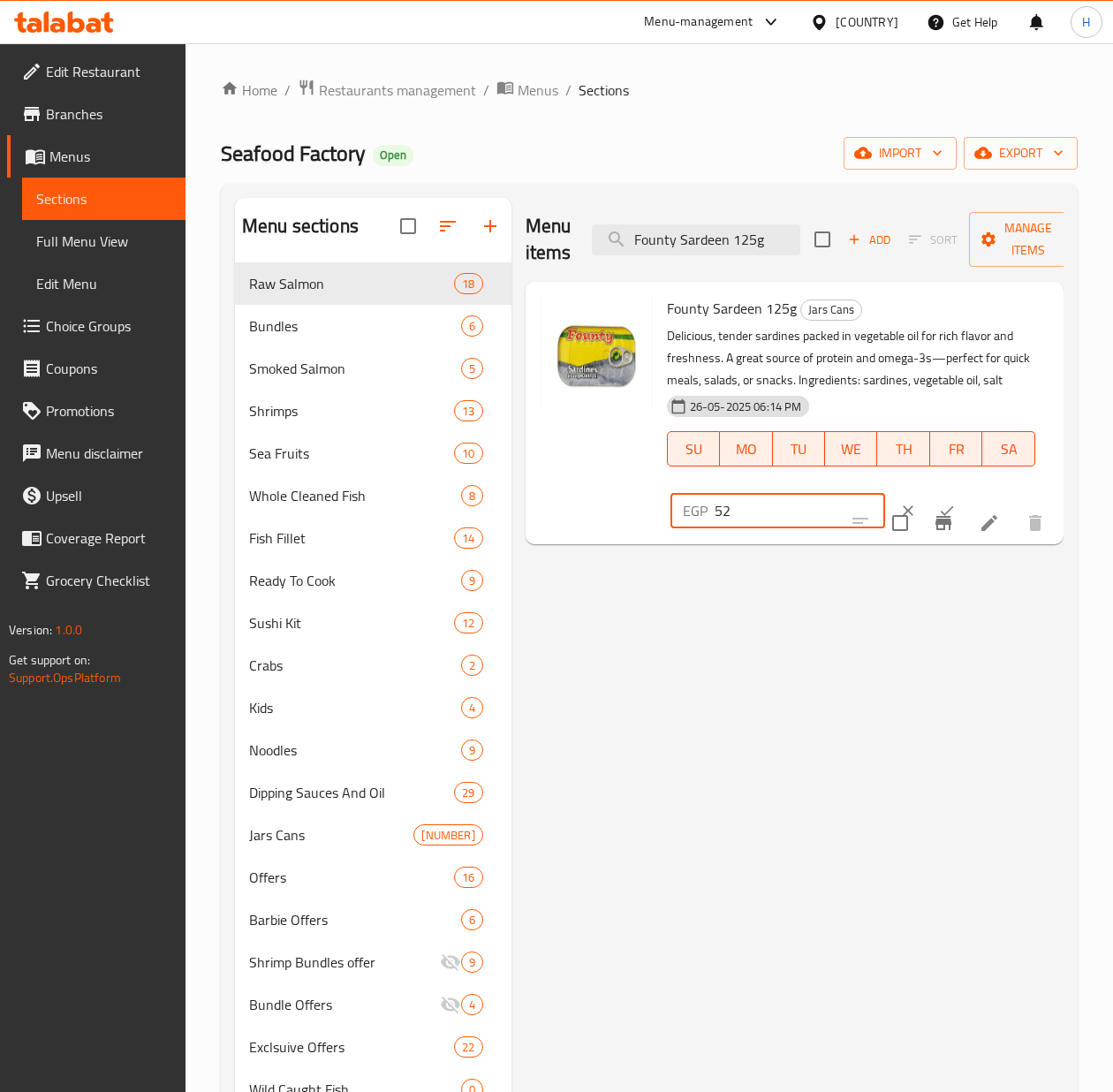 click on "52" at bounding box center [799, 511] 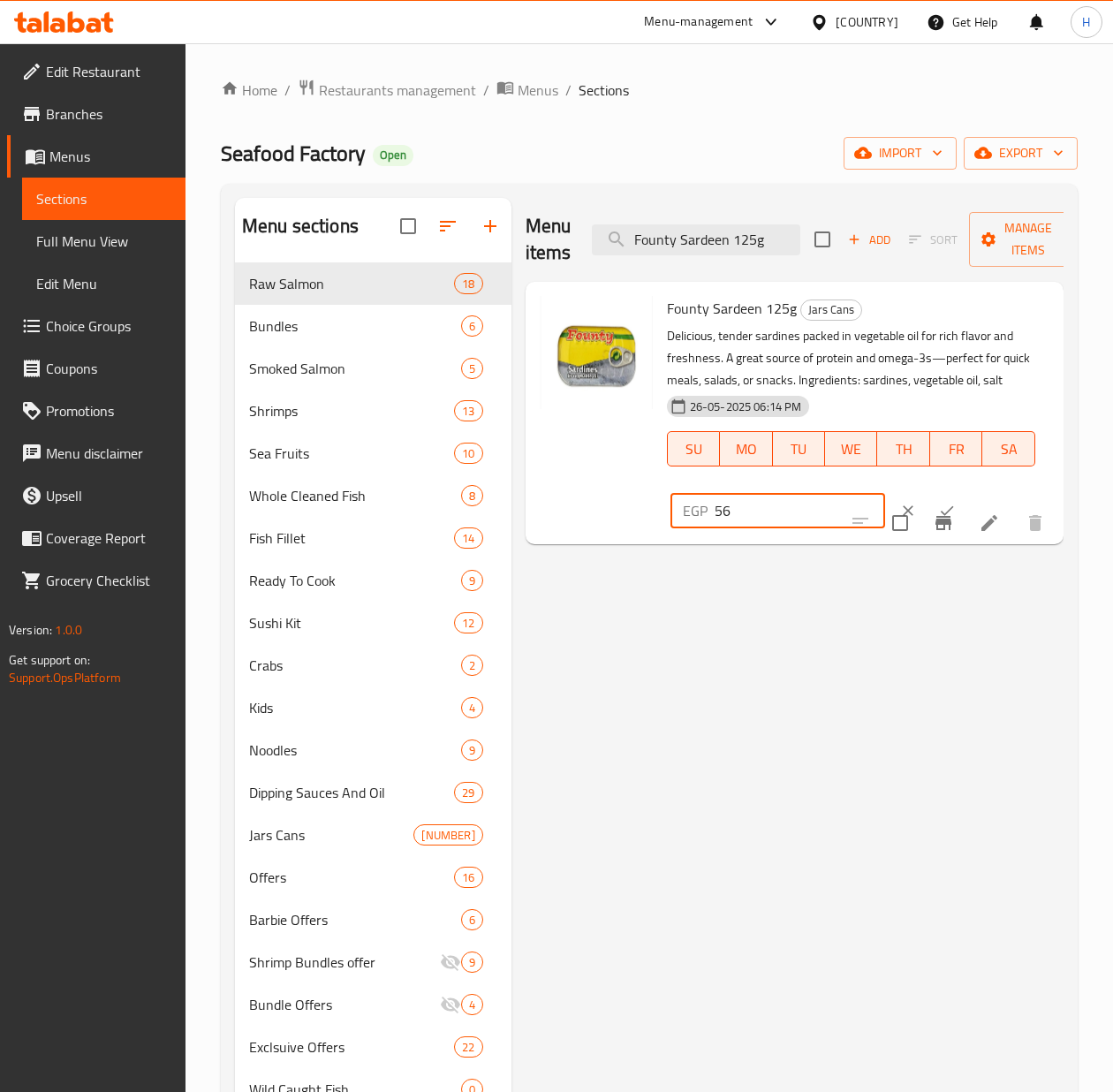 type on "56" 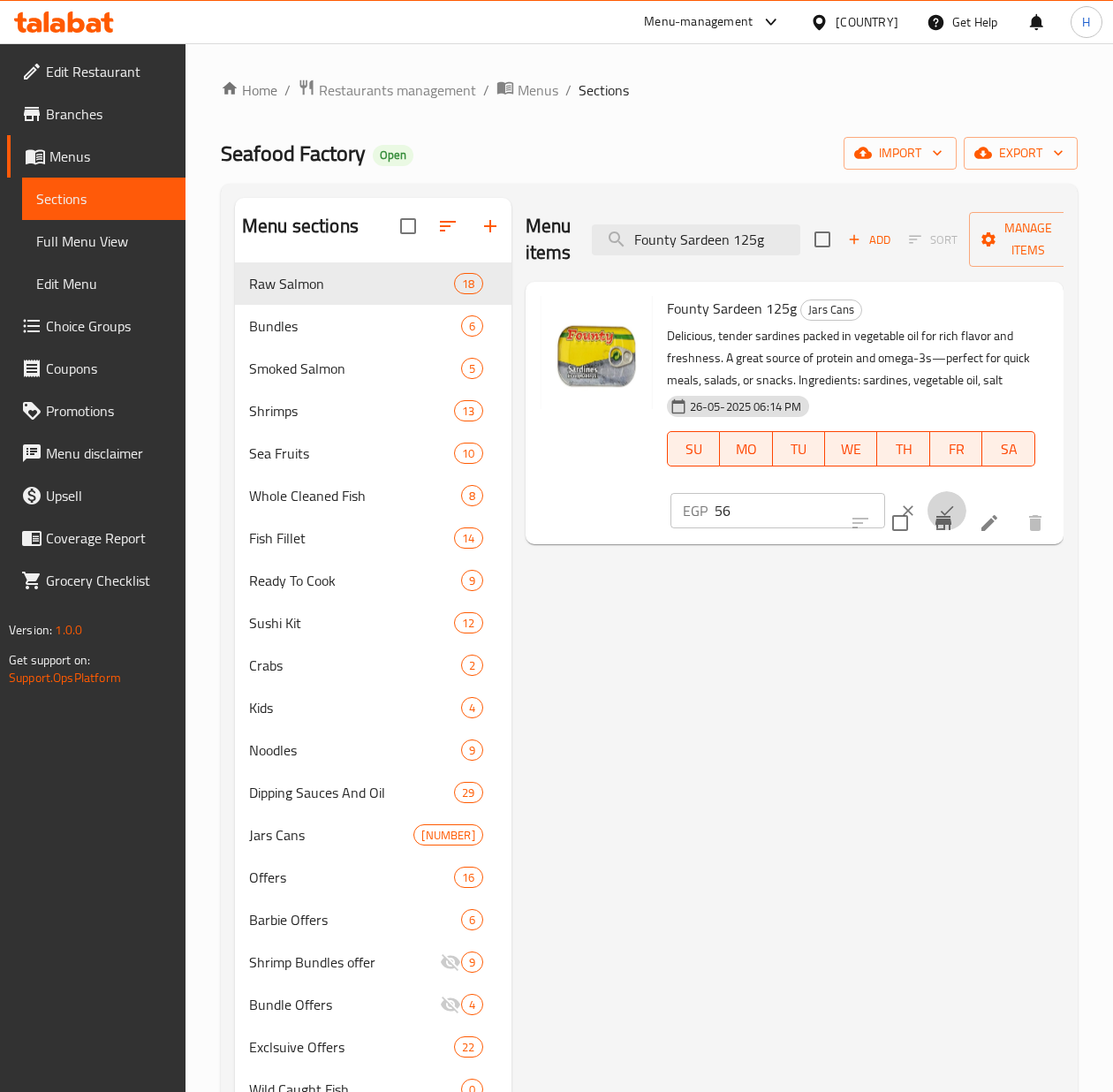 click 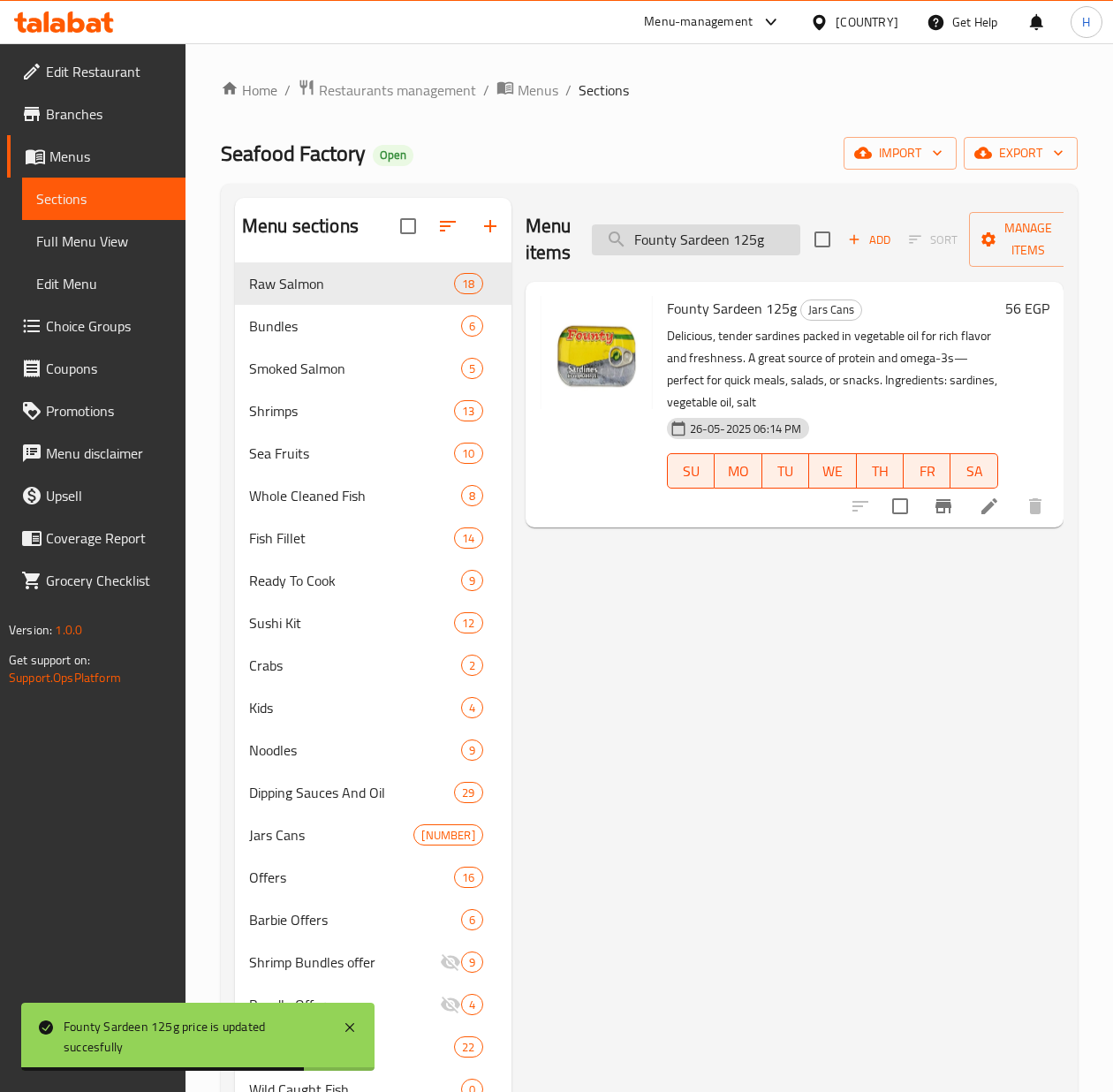 click on "Founty Sardeen 125g" at bounding box center (696, 239) 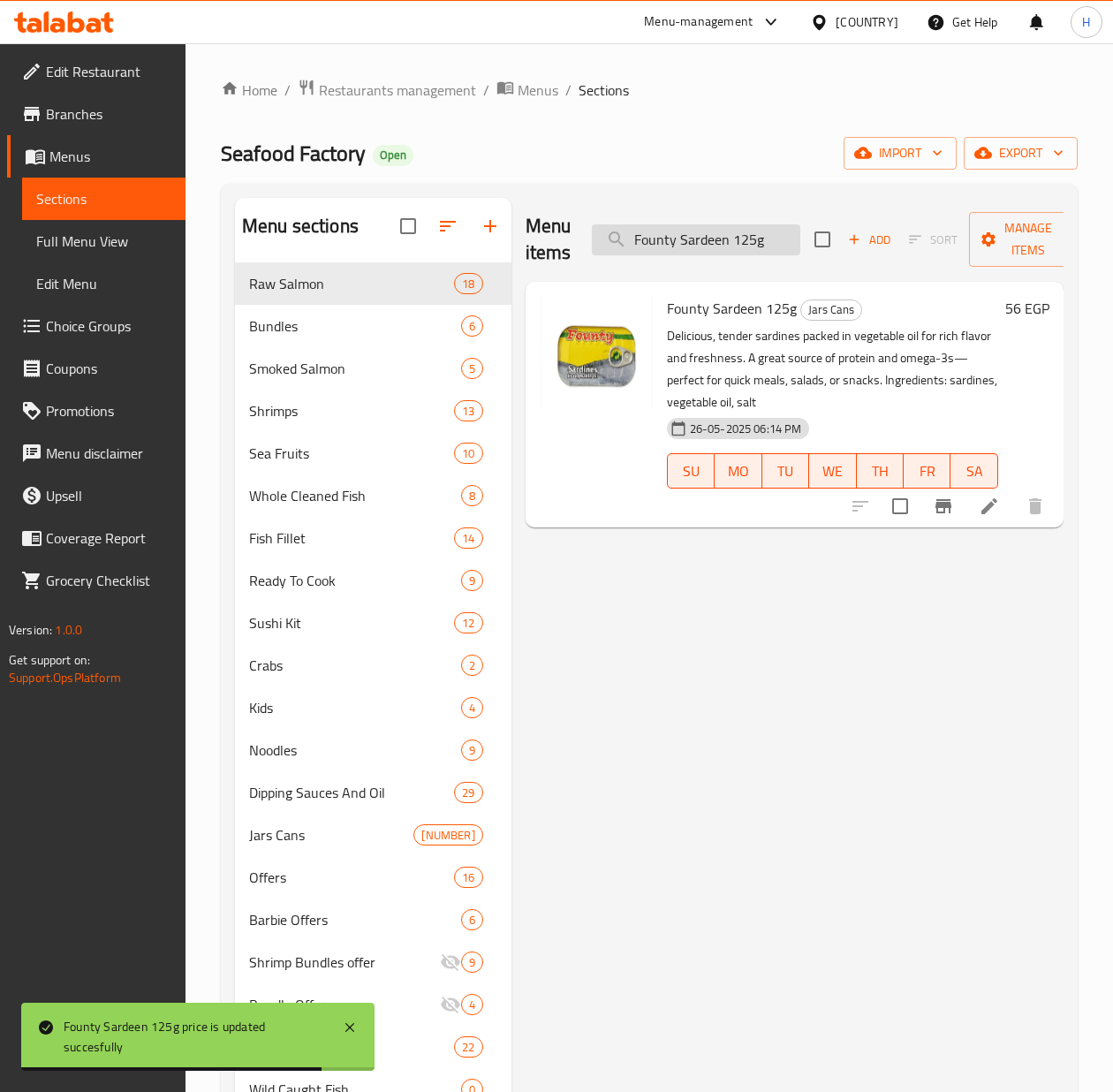 click on "Founty Sardeen 125g" at bounding box center [696, 239] 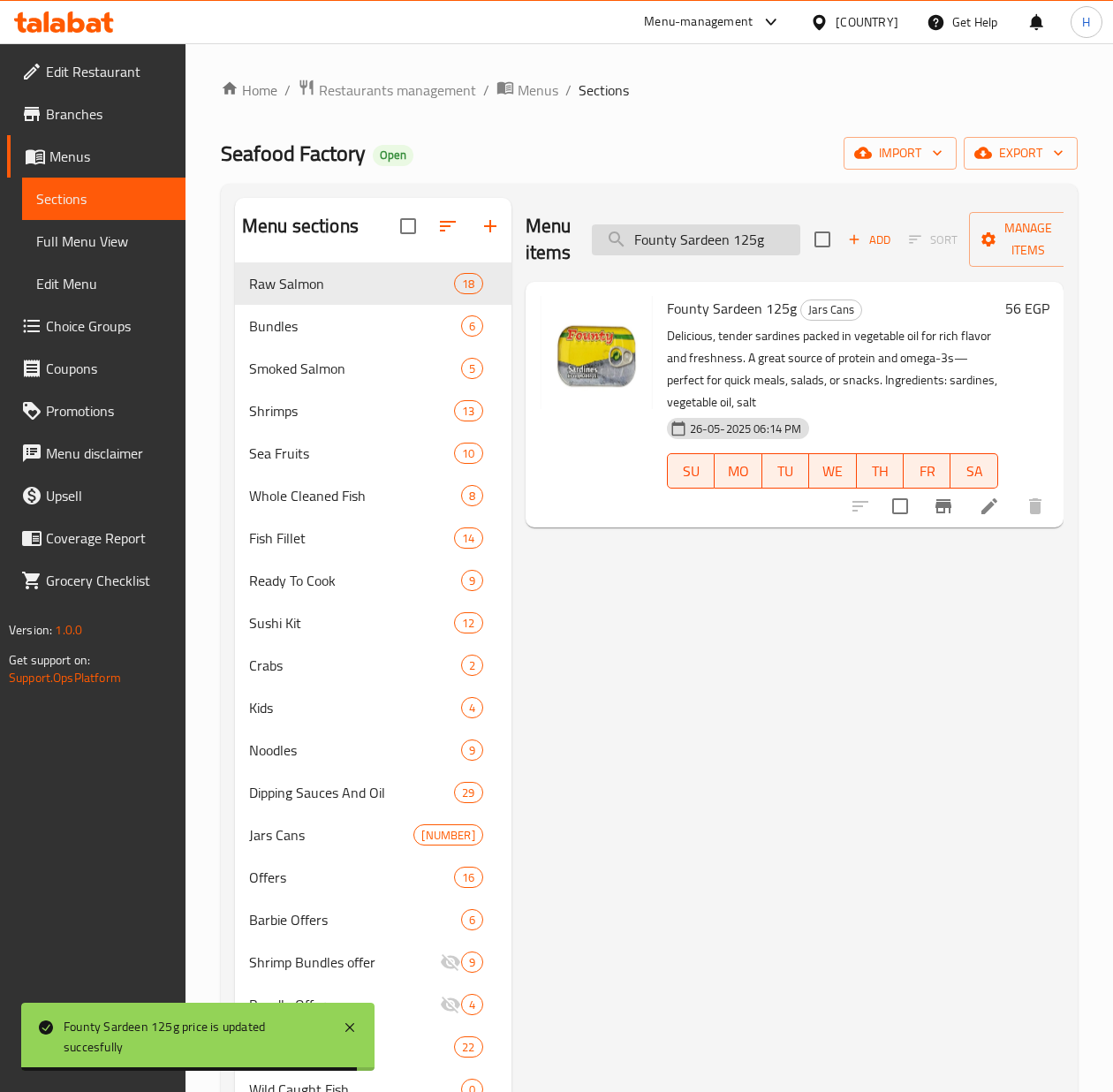 paste on "Calnort All Purpose Stock 250 Gm" 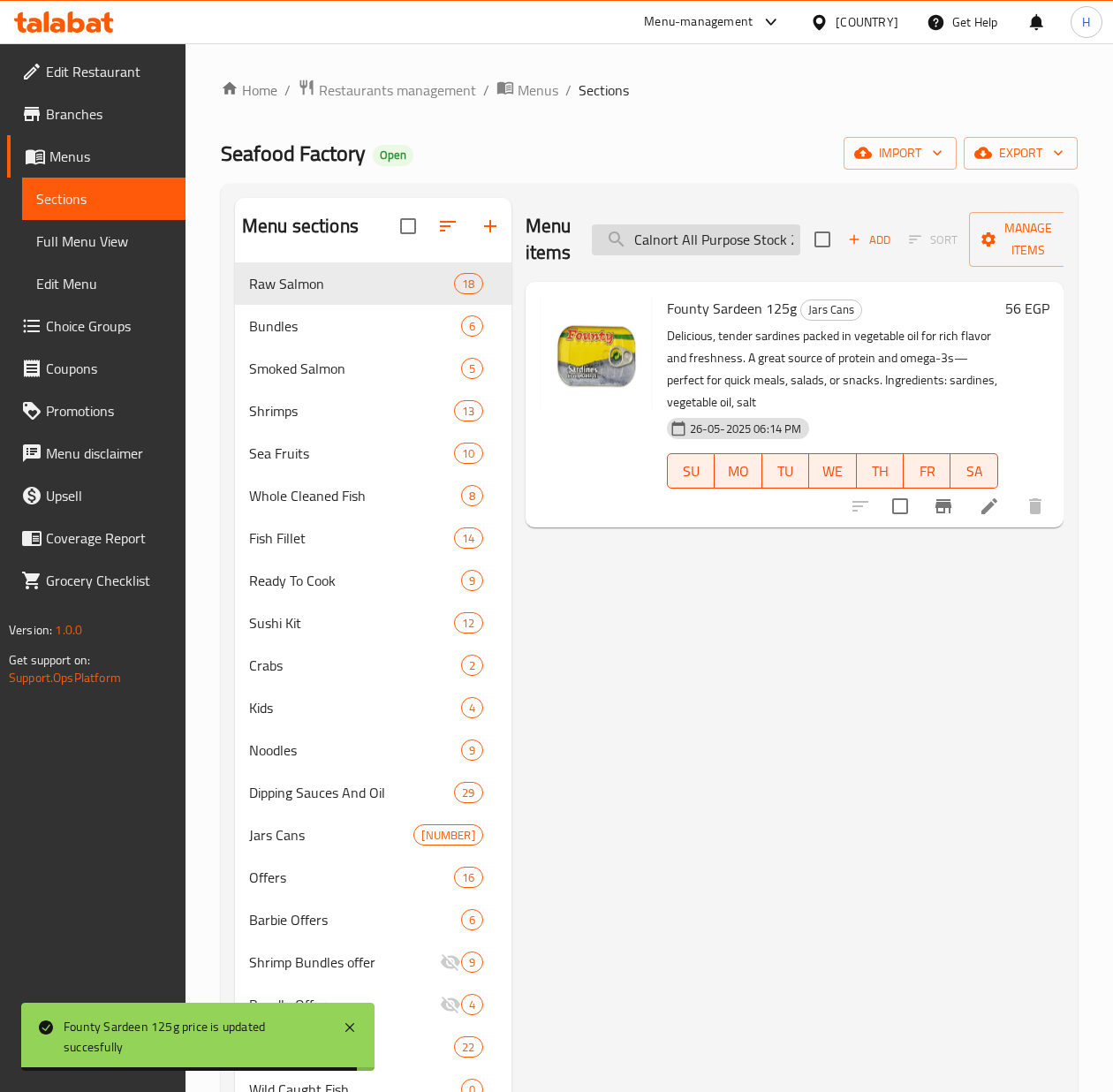 scroll, scrollTop: 0, scrollLeft: 41, axis: horizontal 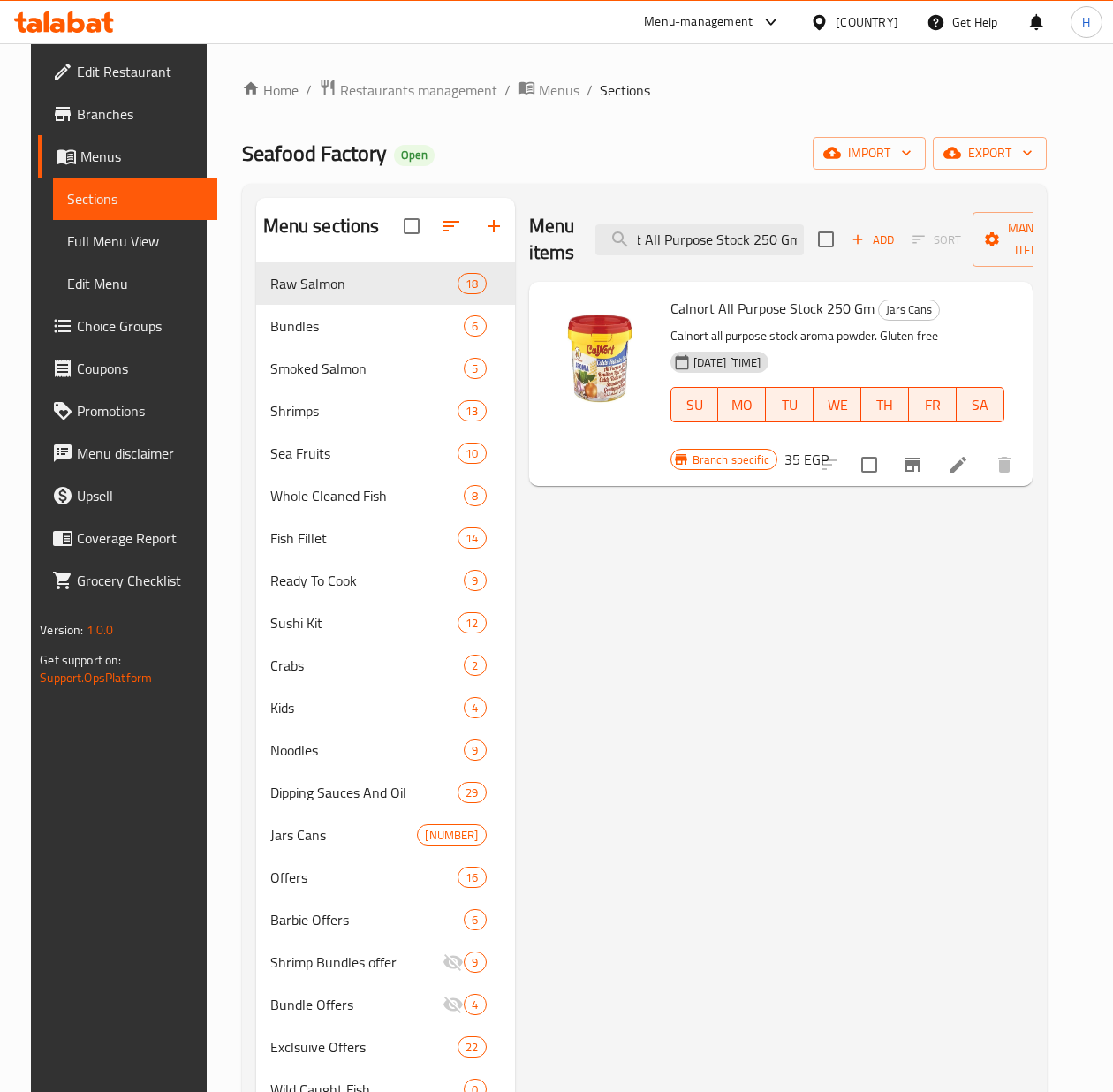 type on "Calnort All Purpose Stock 250 Gm" 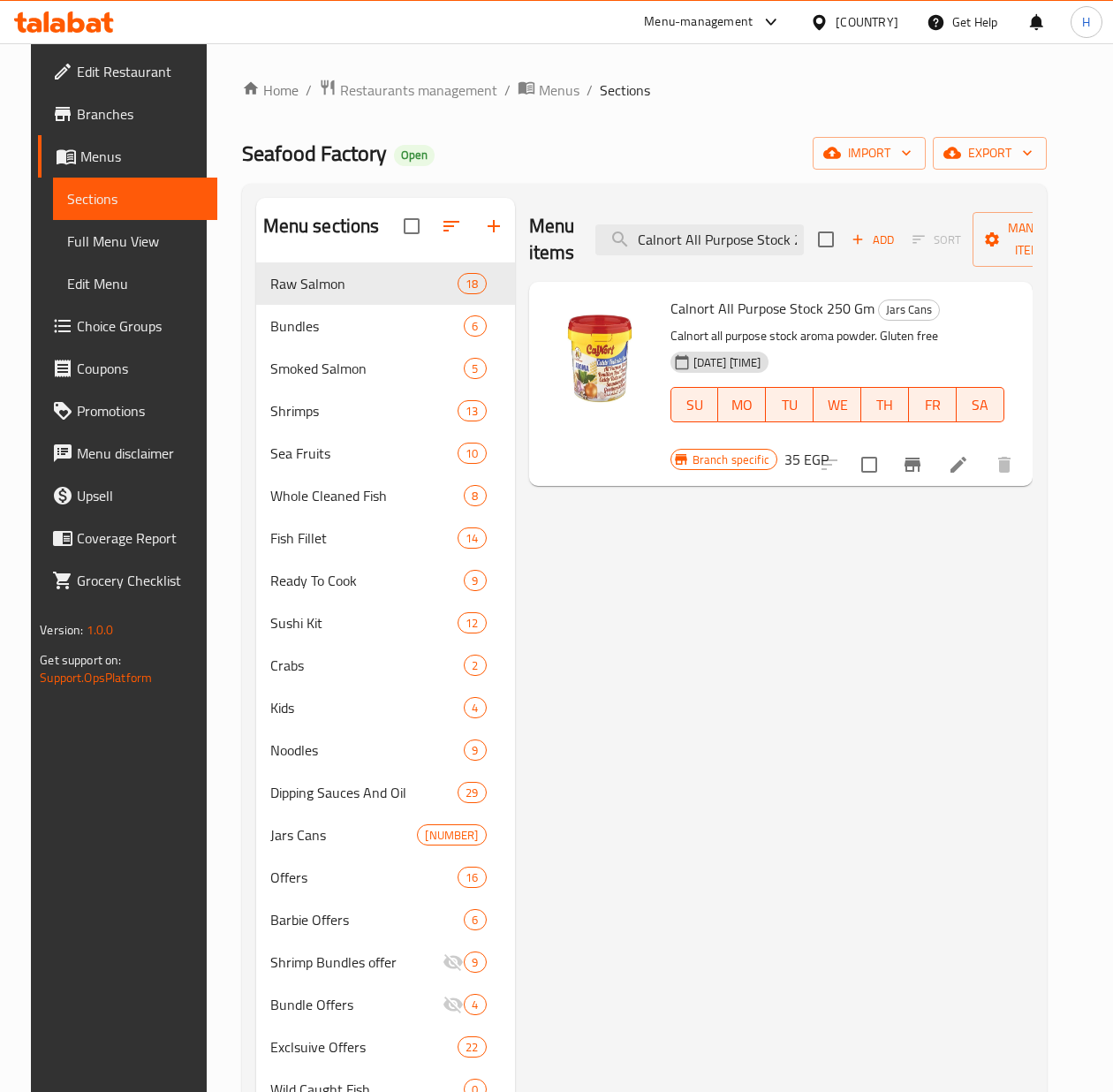 click on "Menu items Calnort All Purpose Stock 250 Gm Add Sort Manage items Calnort All Purpose Stock 250 Gm   Jars Cans Calnort all purpose stock aroma powder. Gluten free [DATE] [TIME] SU MO TU WE TH FR SA Branch specific 35   EGP" at bounding box center [774, 744] 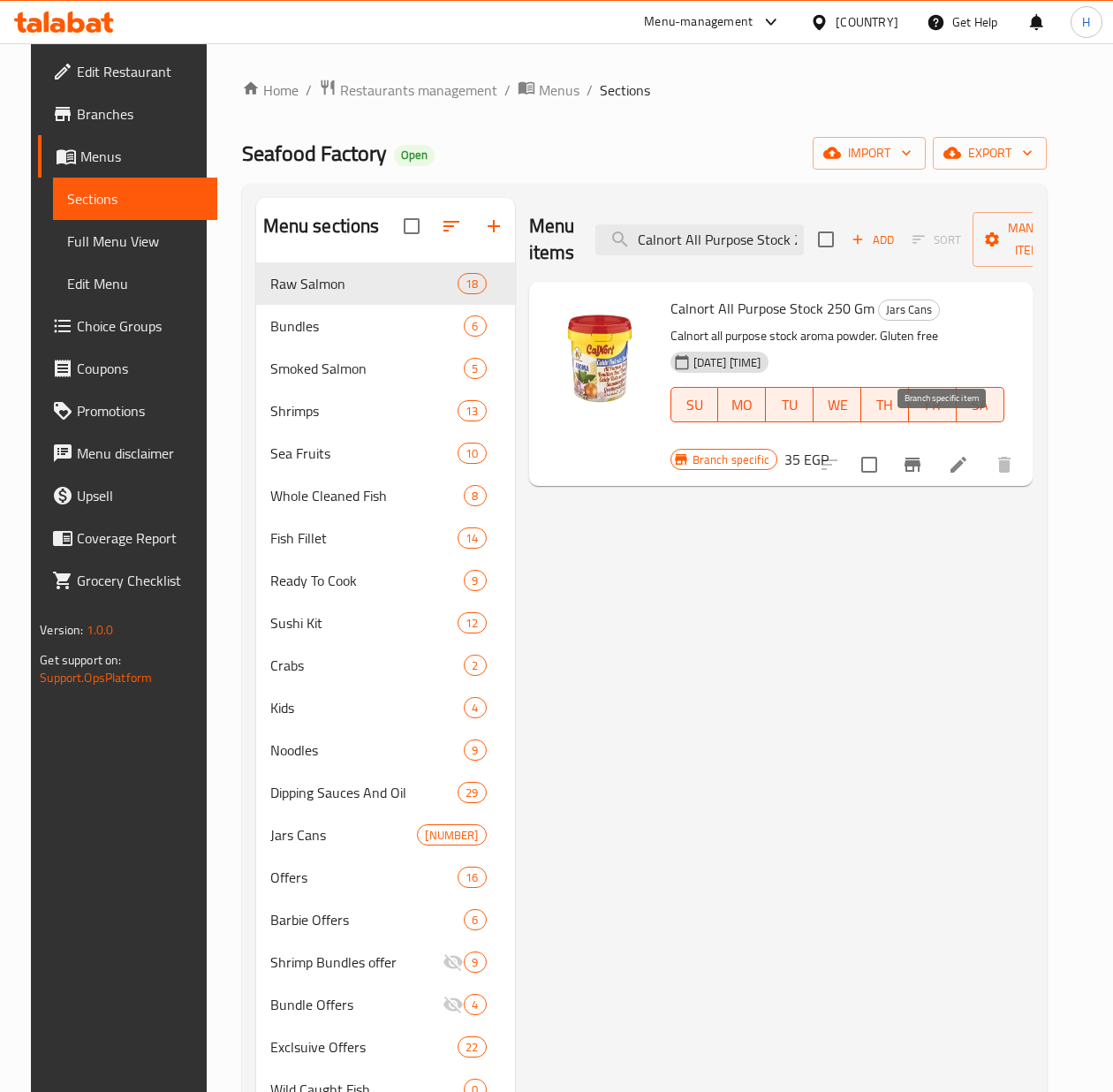 click 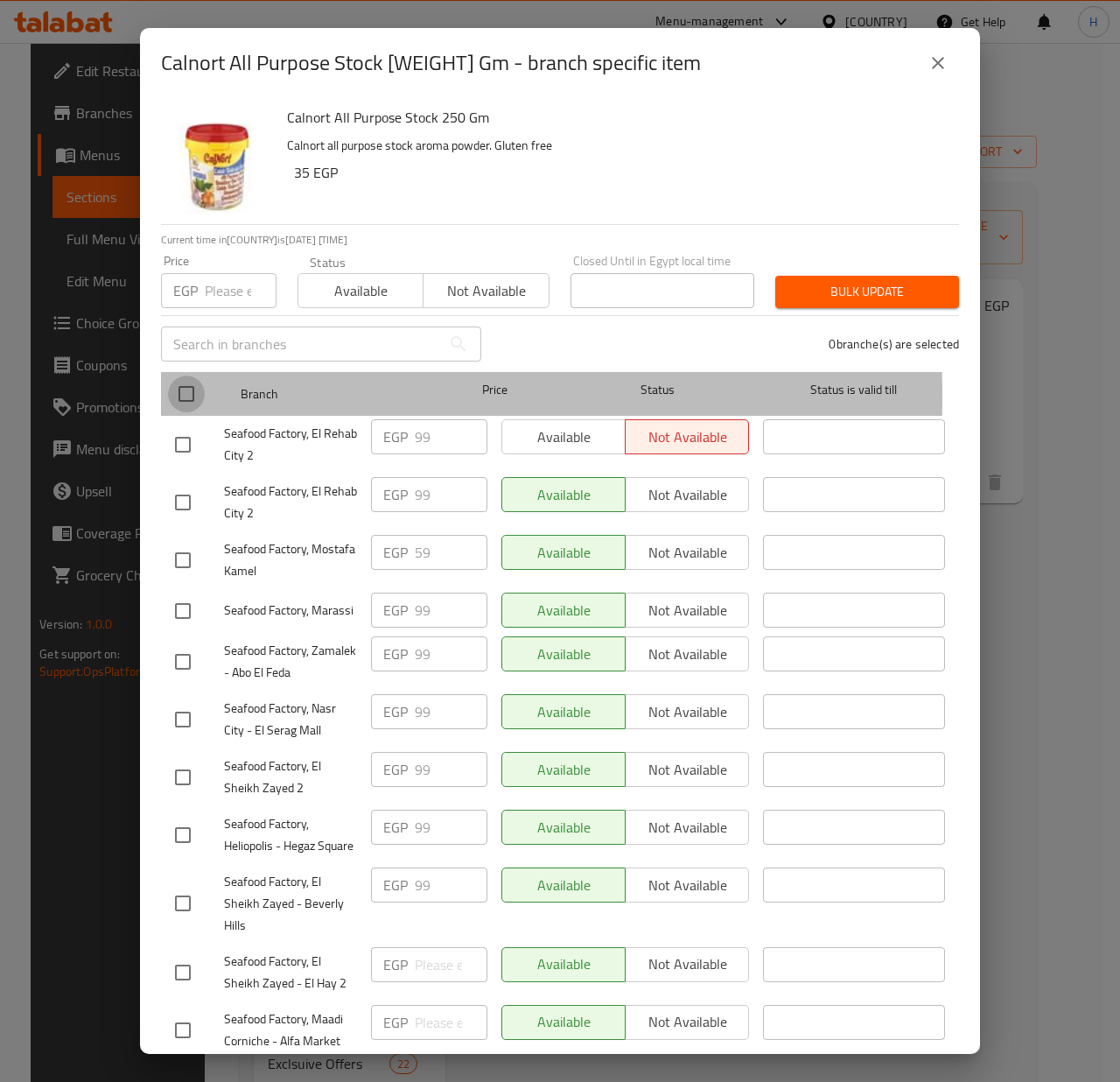 click at bounding box center [186, 394] 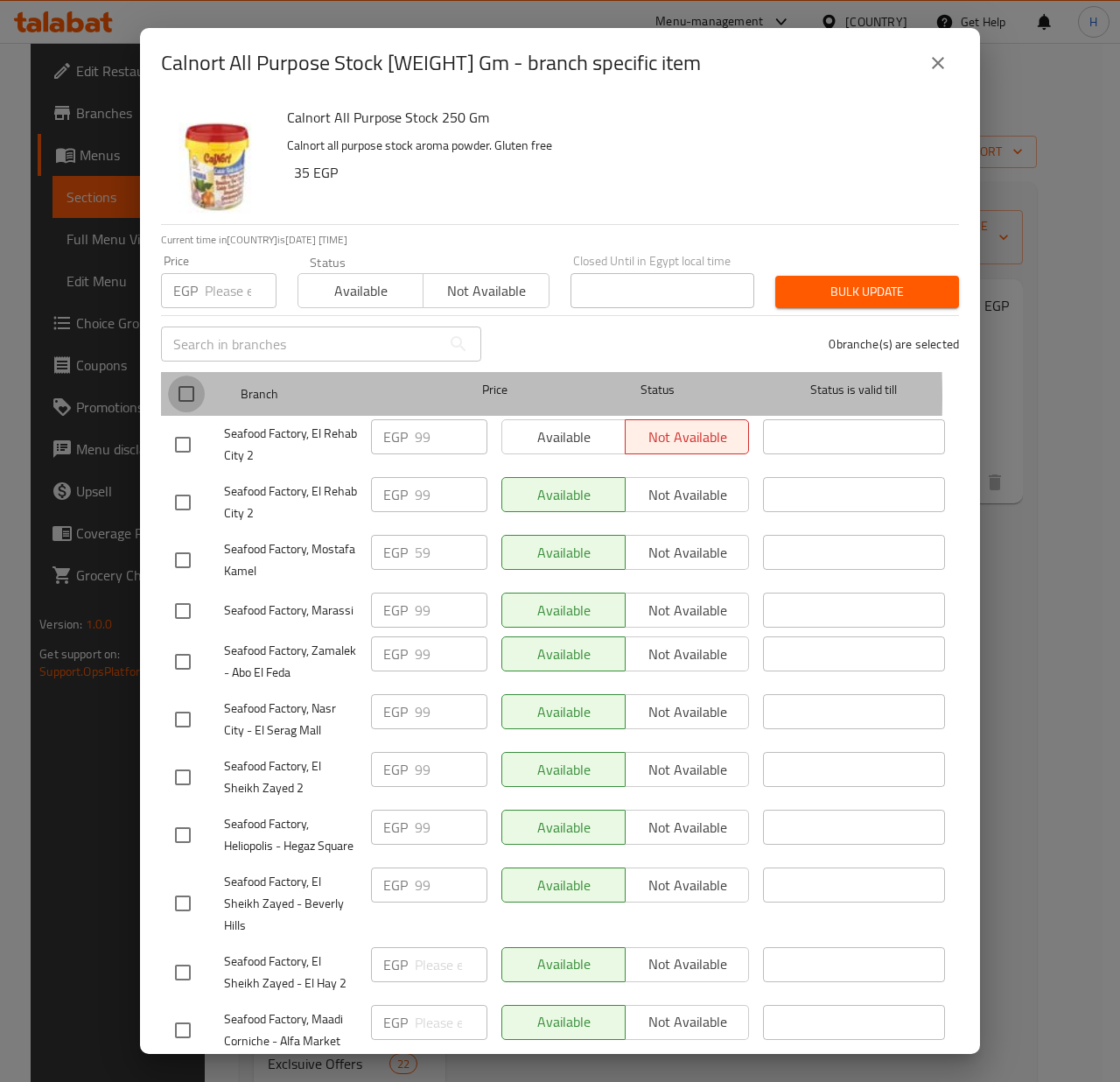 checkbox on "true" 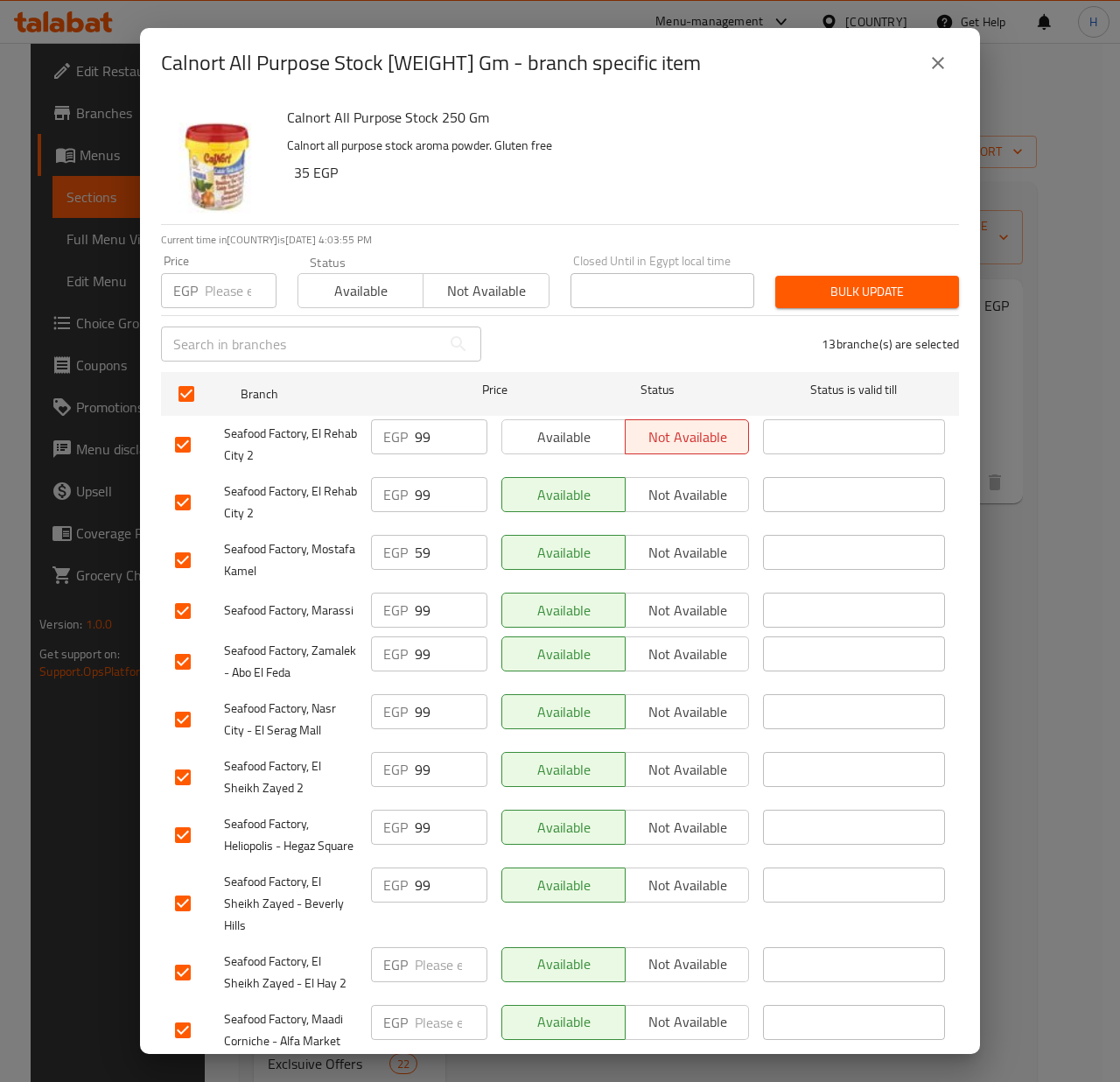 click on "Price EGP Price" at bounding box center [219, 281] 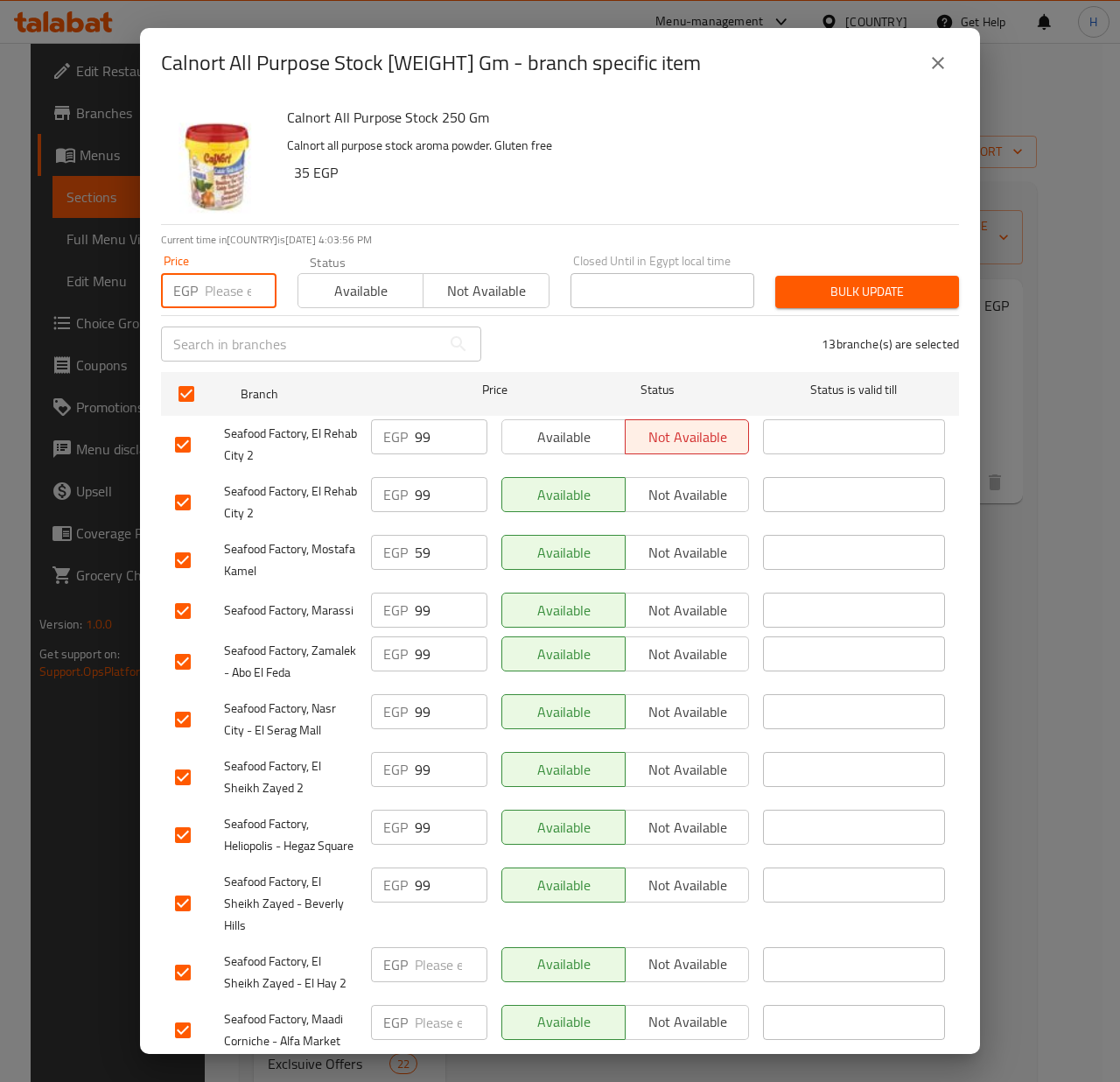 paste on "106" 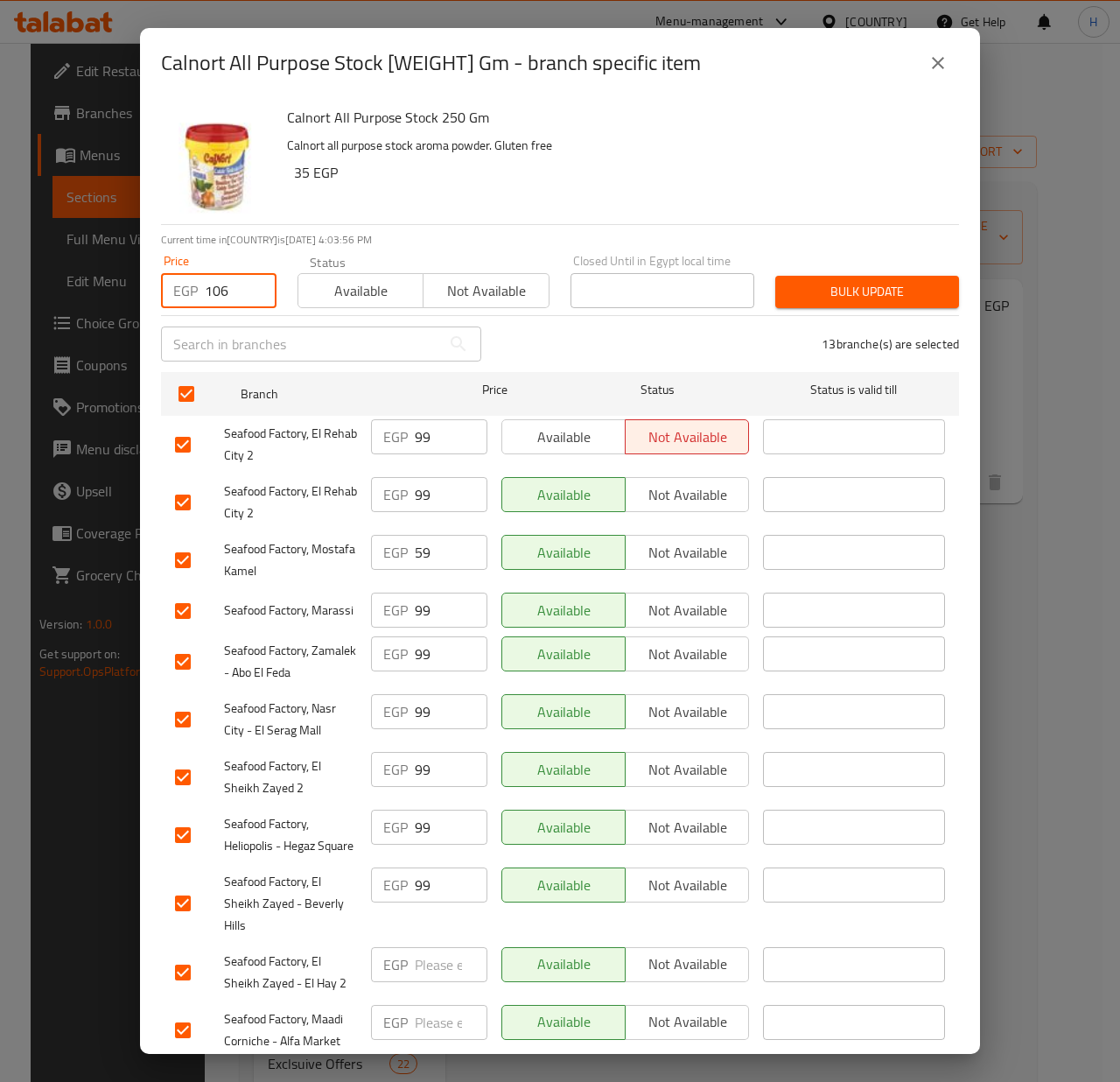 type on "106" 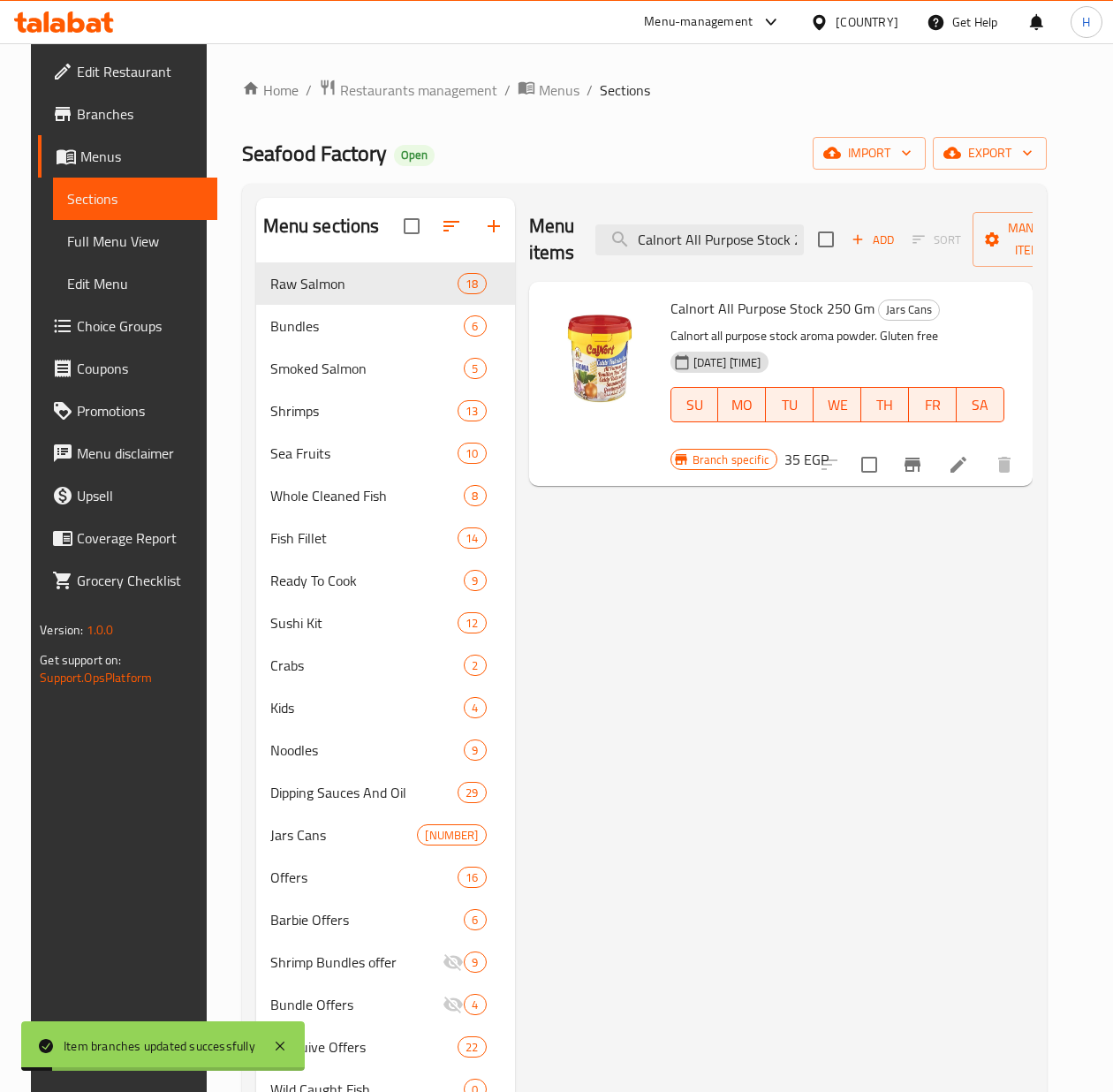 click on "[PRICE] EGP" at bounding box center [806, 459] 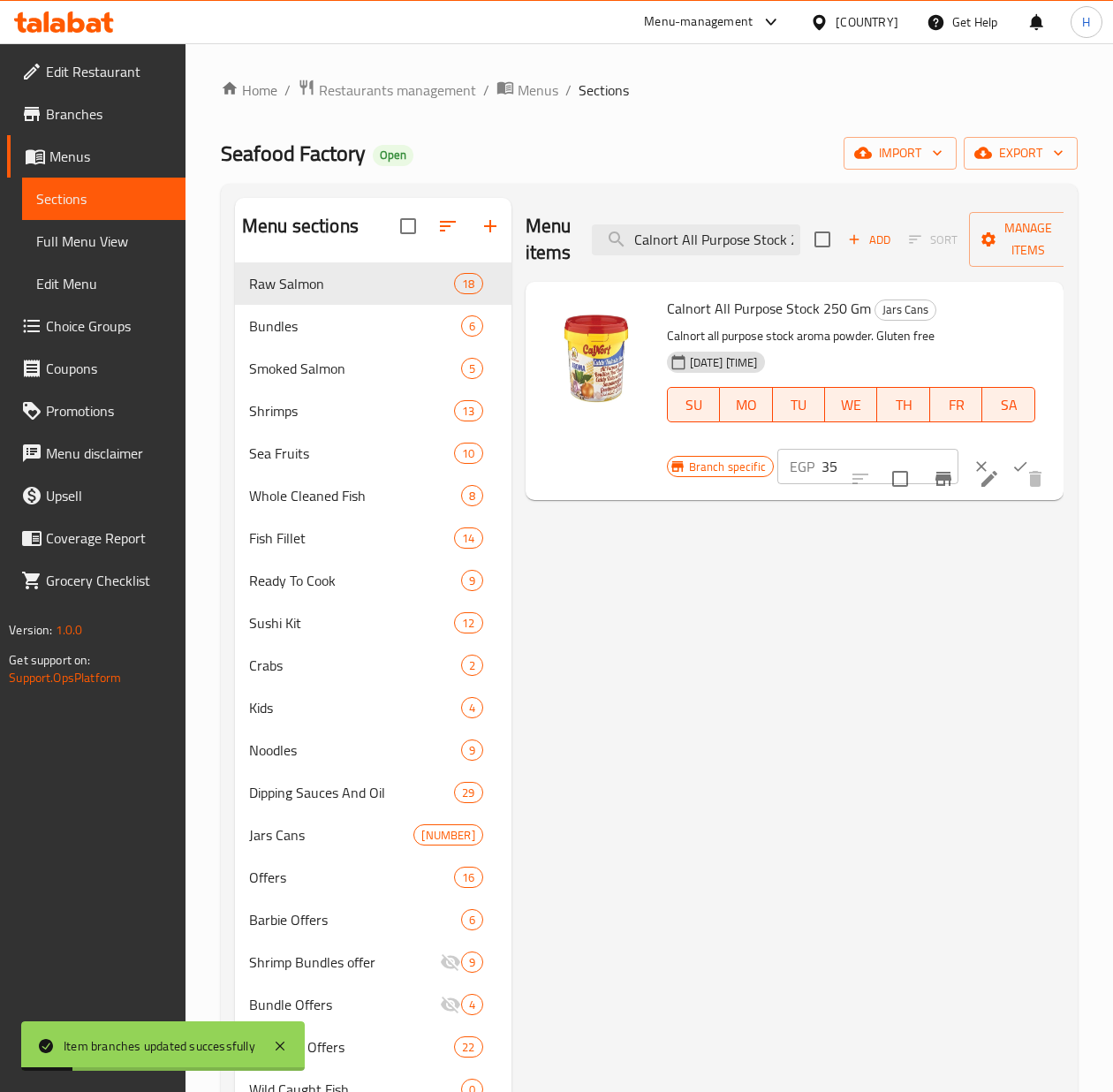 click on "35" at bounding box center (890, 466) 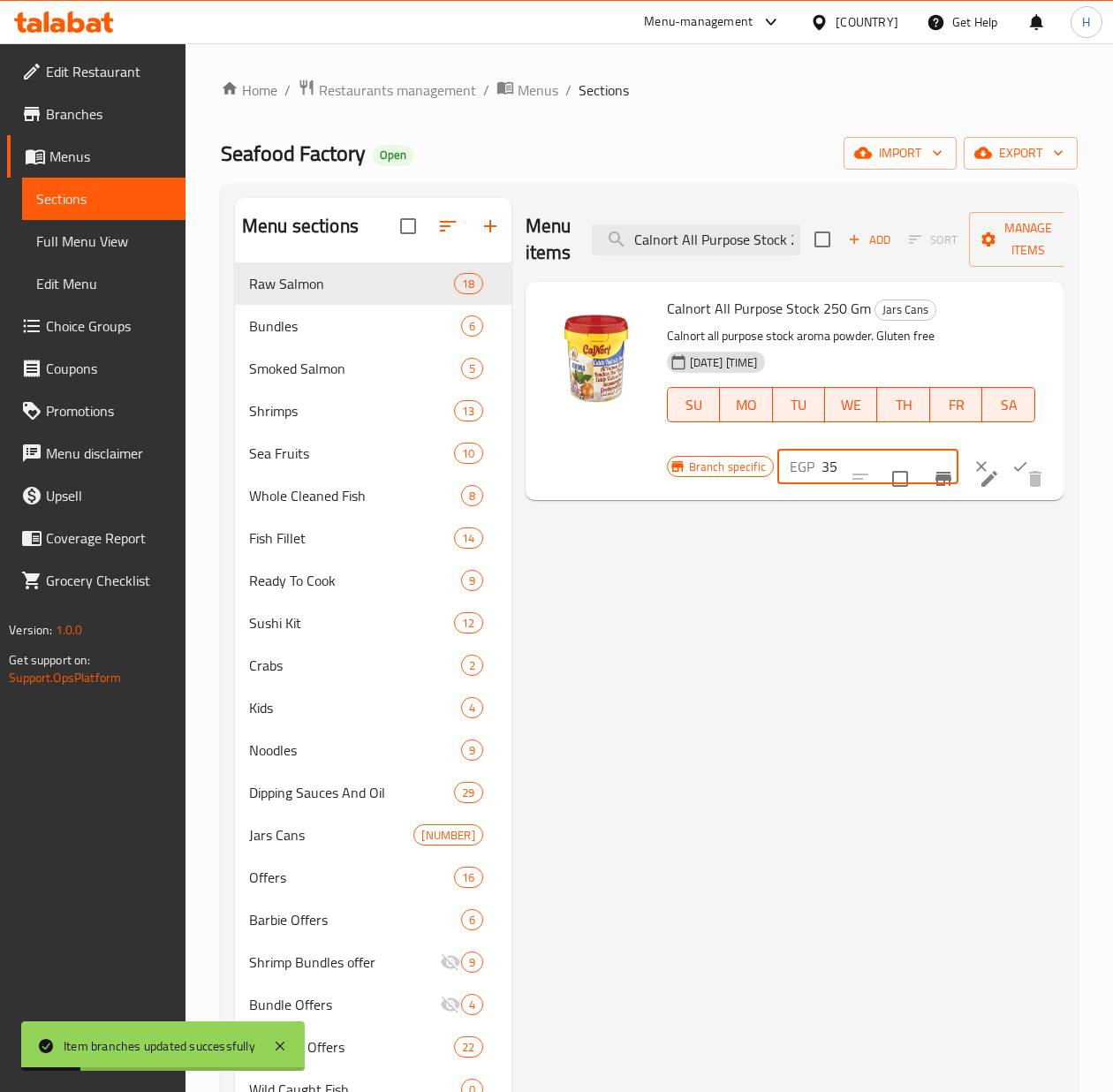 click on "35" at bounding box center [890, 466] 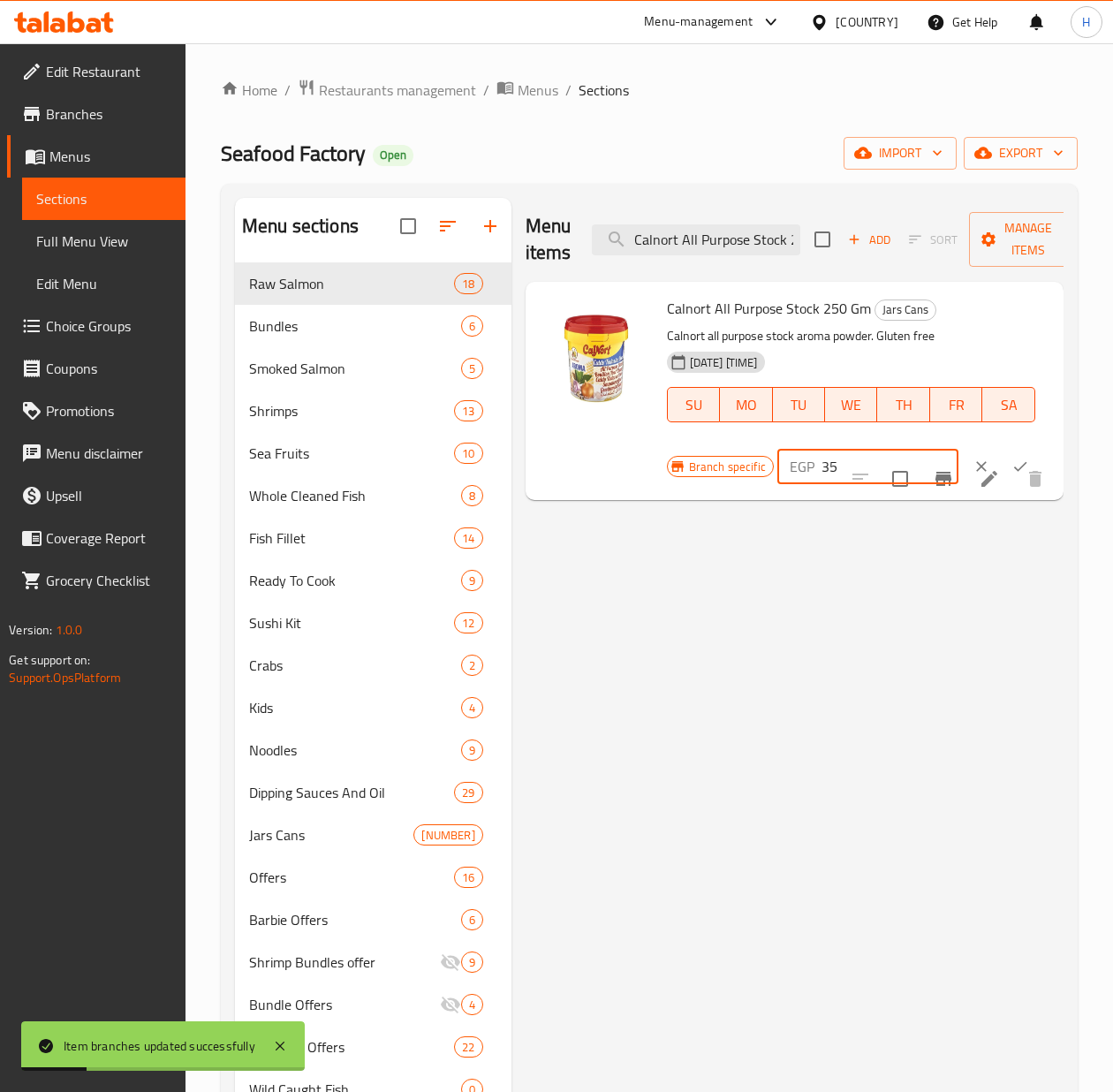 click on "35" at bounding box center [890, 466] 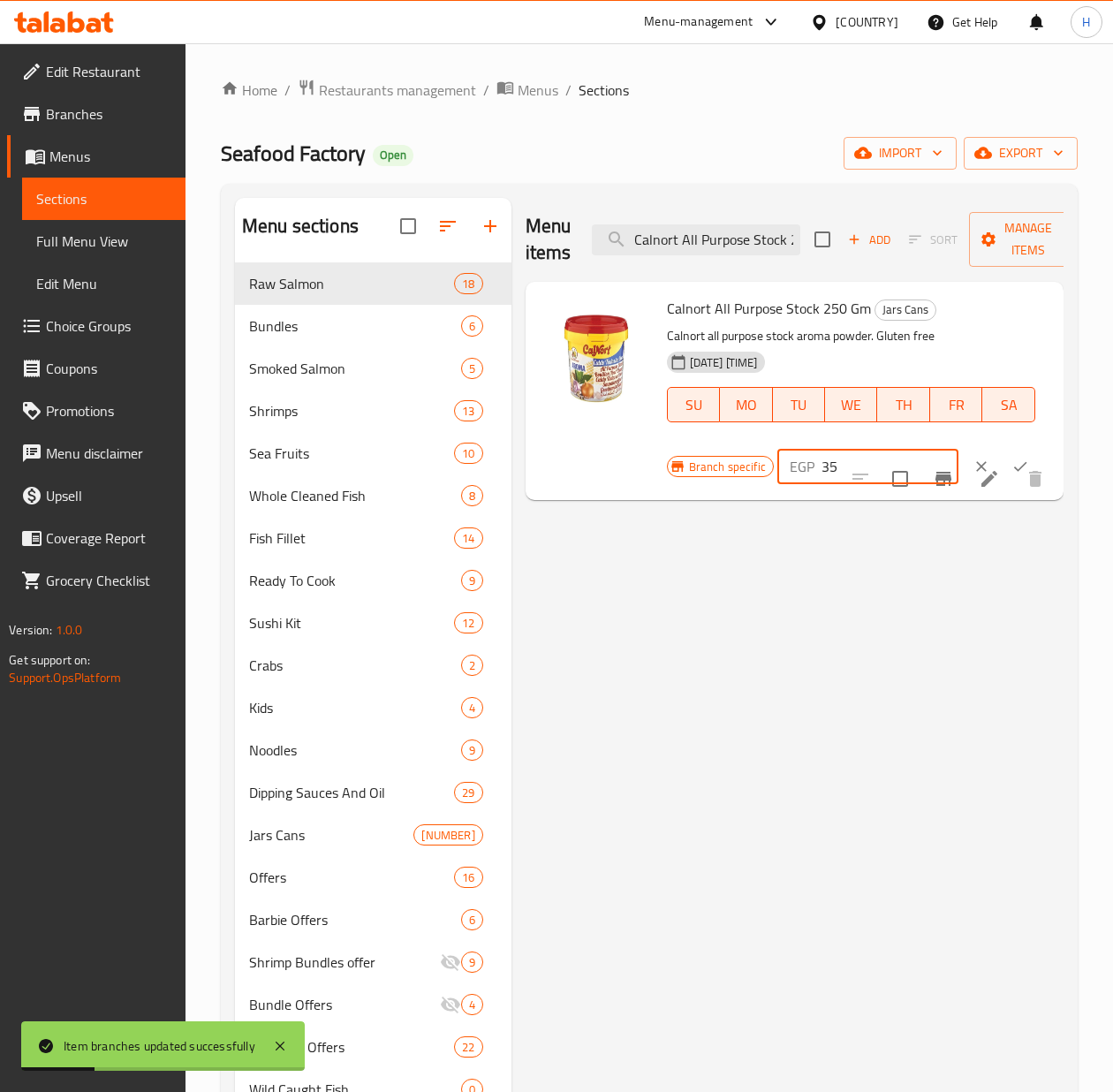 paste on "106" 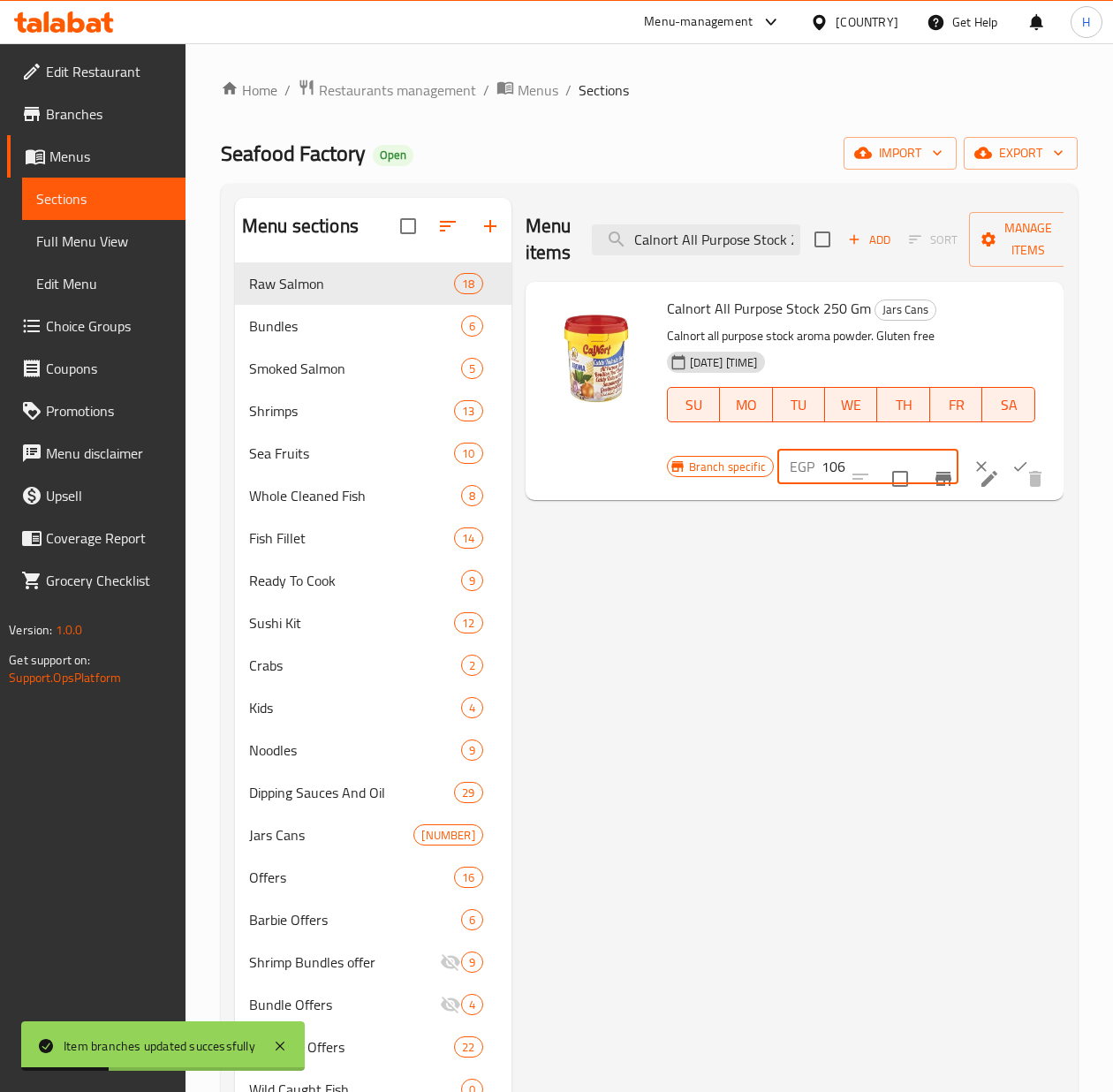 type on "106" 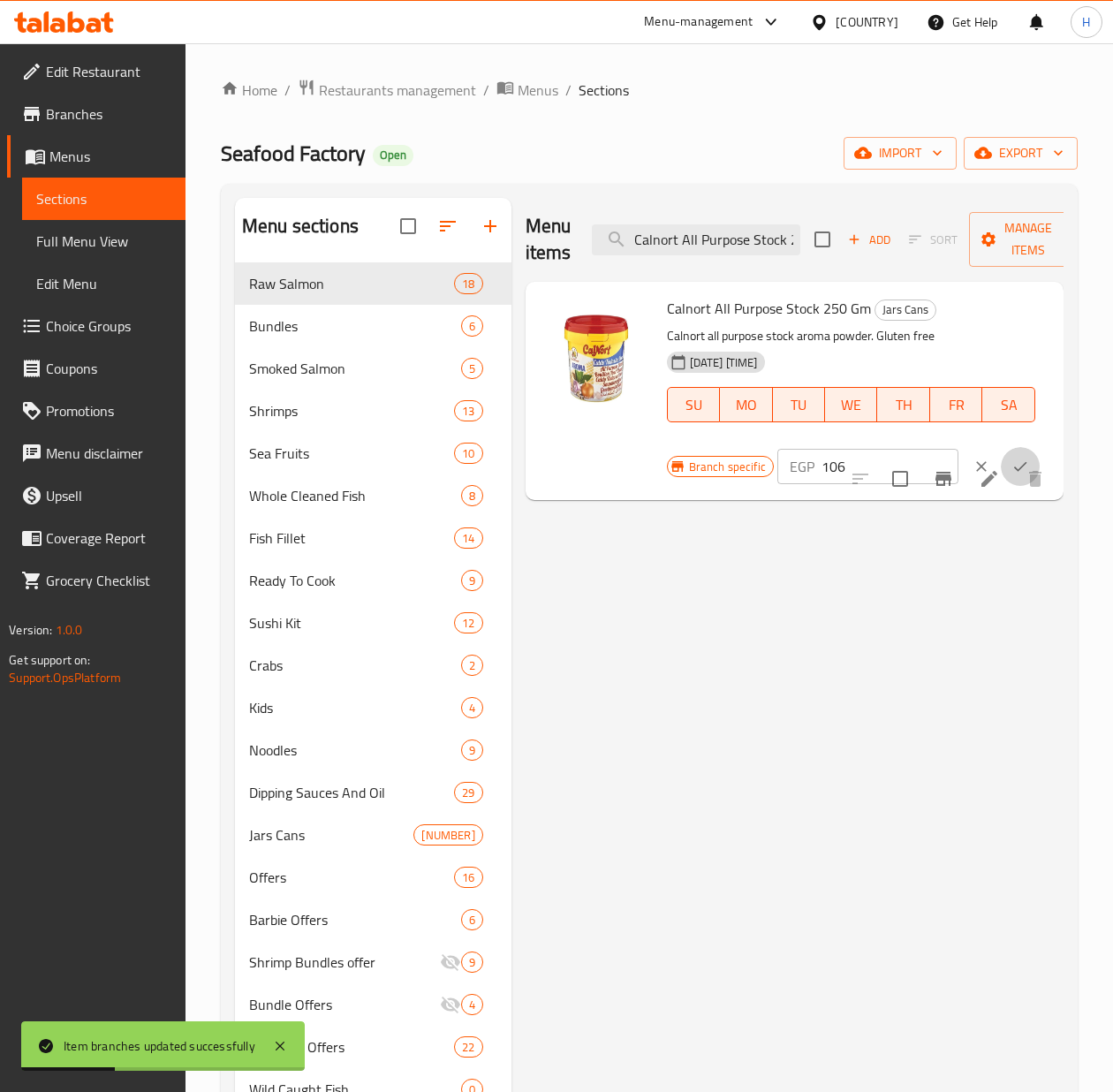 click 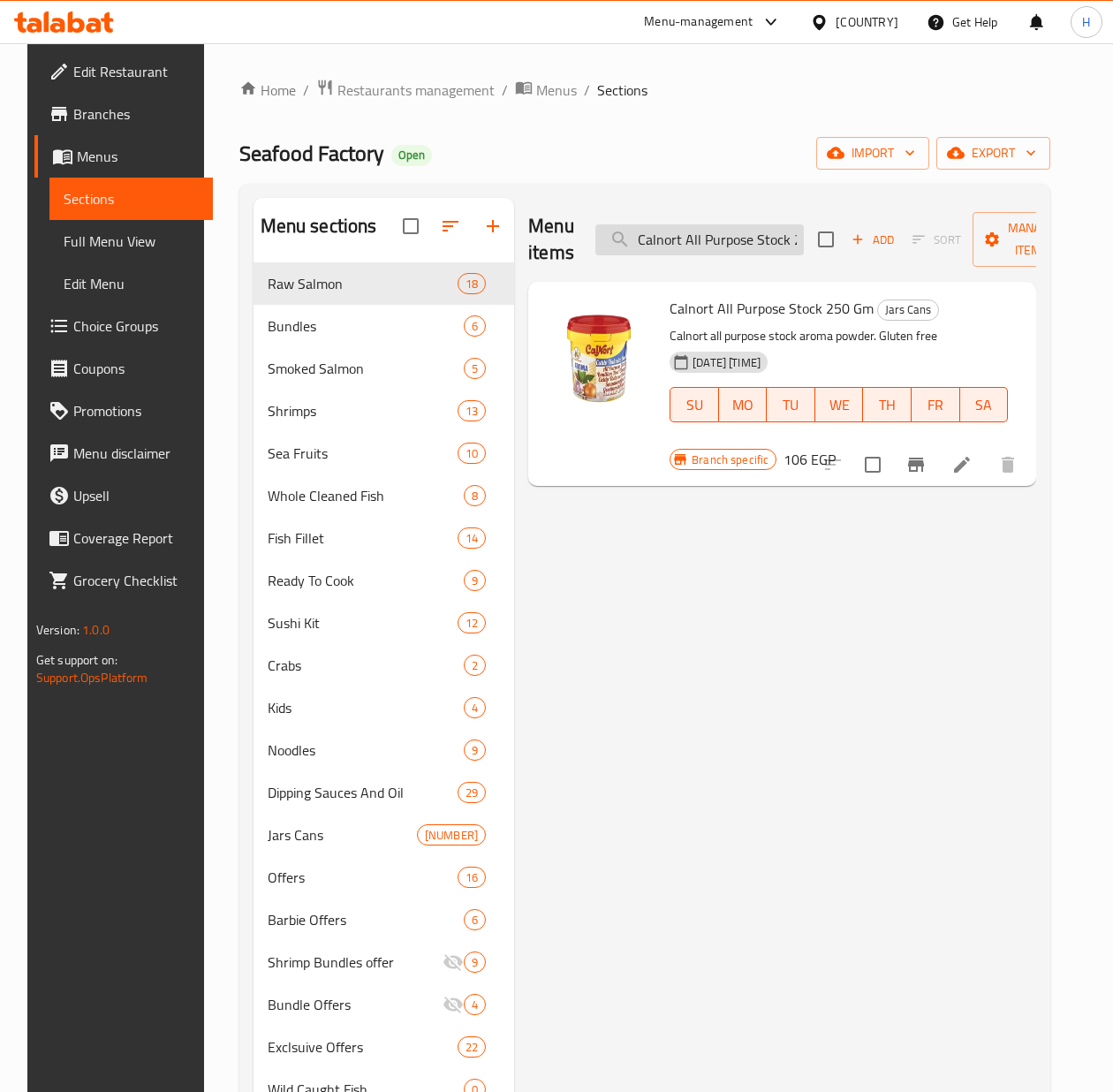 click on "Calnort All Purpose Stock 250 Gm" at bounding box center (700, 239) 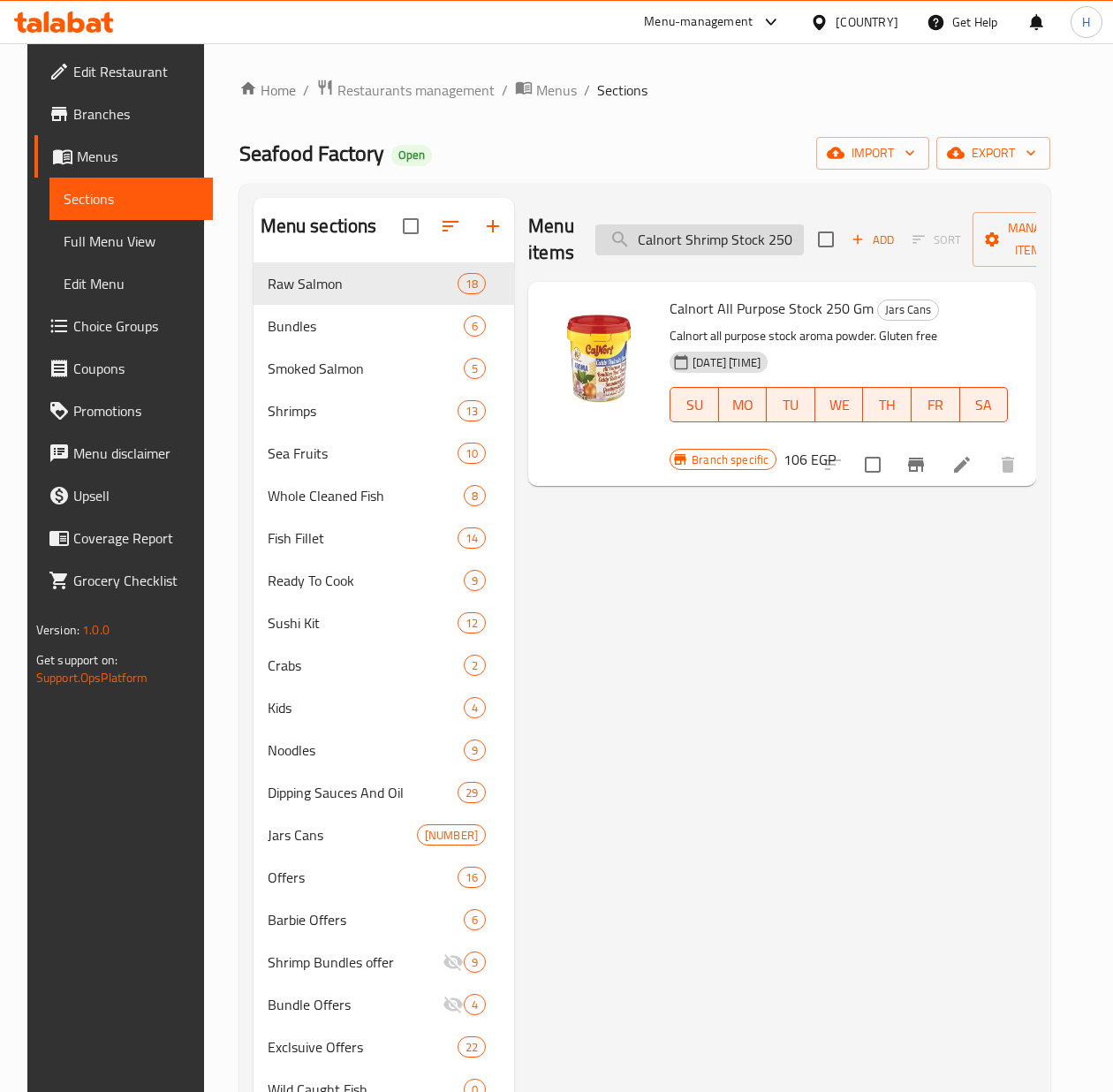 scroll, scrollTop: 0, scrollLeft: 16, axis: horizontal 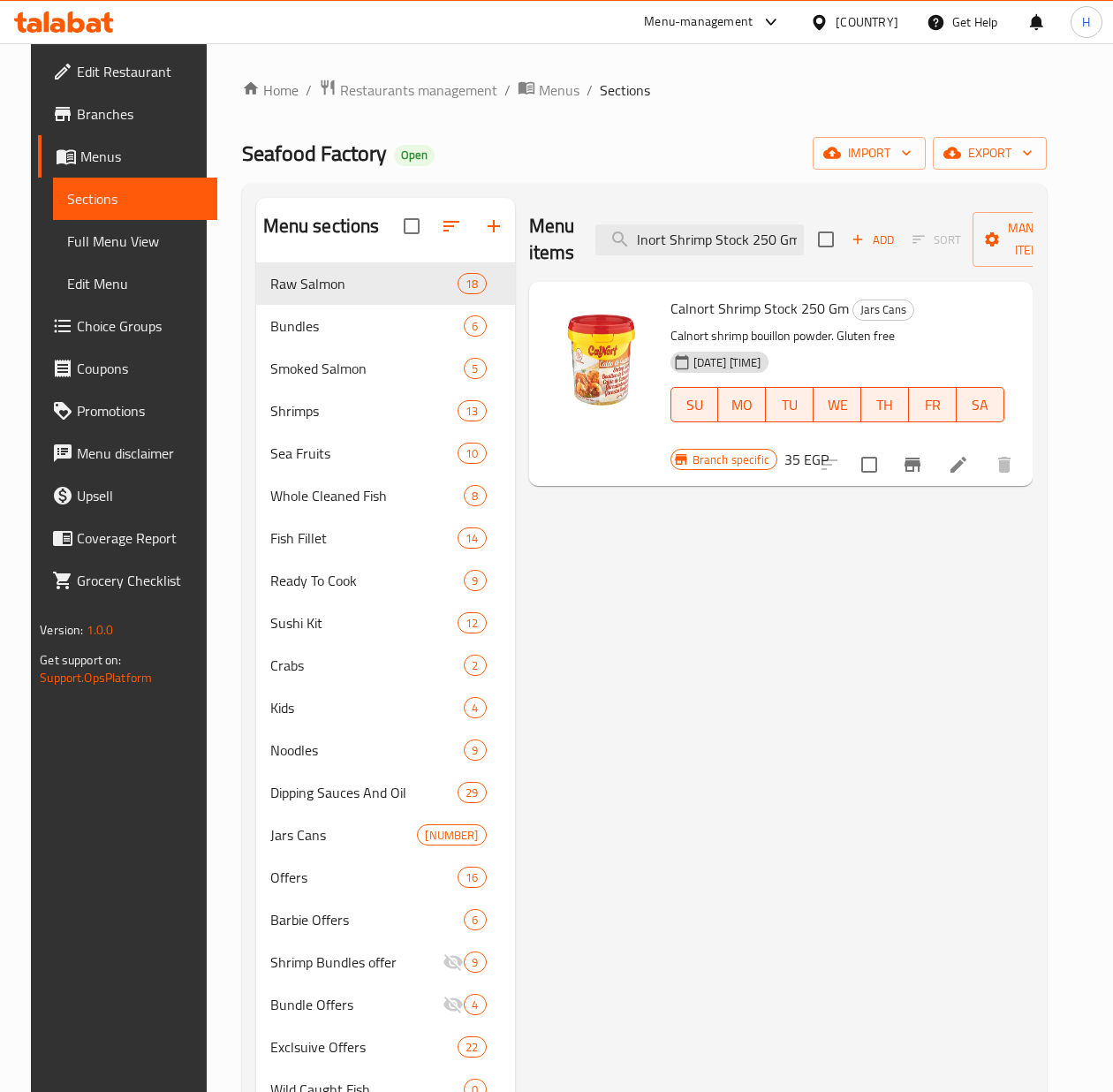 type on "Calnort Shrimp Stock 250 Gm" 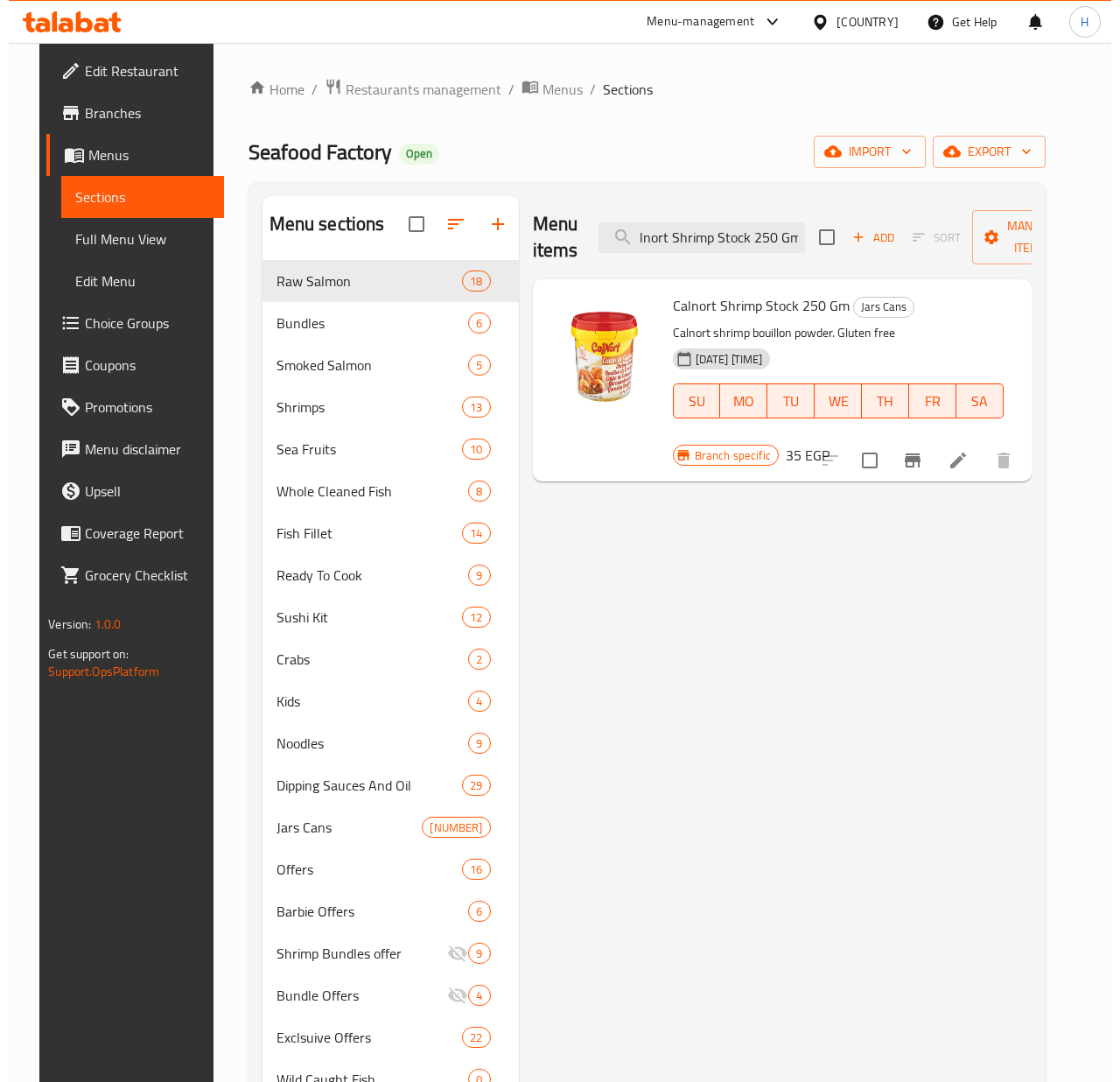 scroll, scrollTop: 0, scrollLeft: 0, axis: both 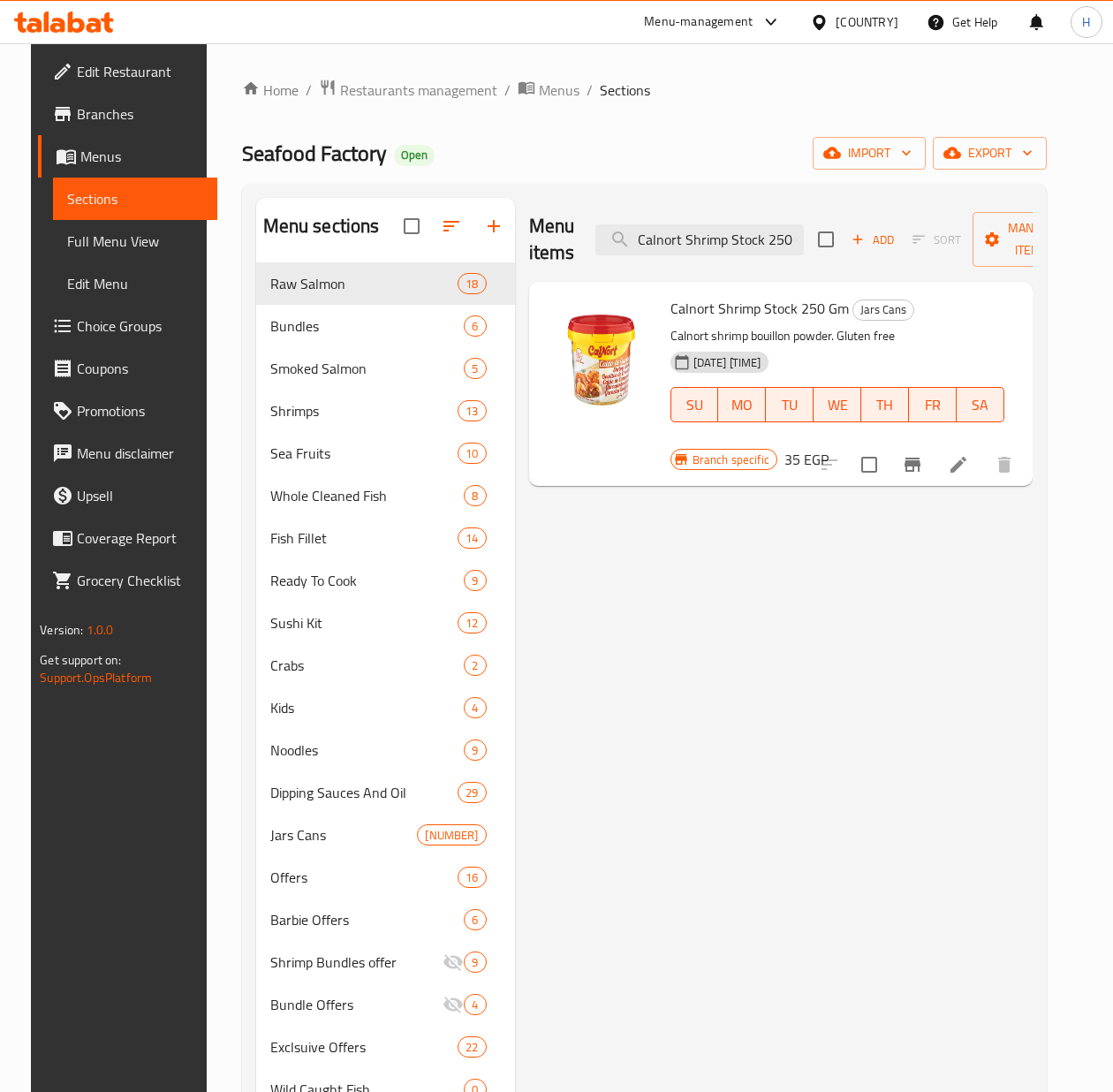 click on "[PRICE] EGP" at bounding box center [806, 459] 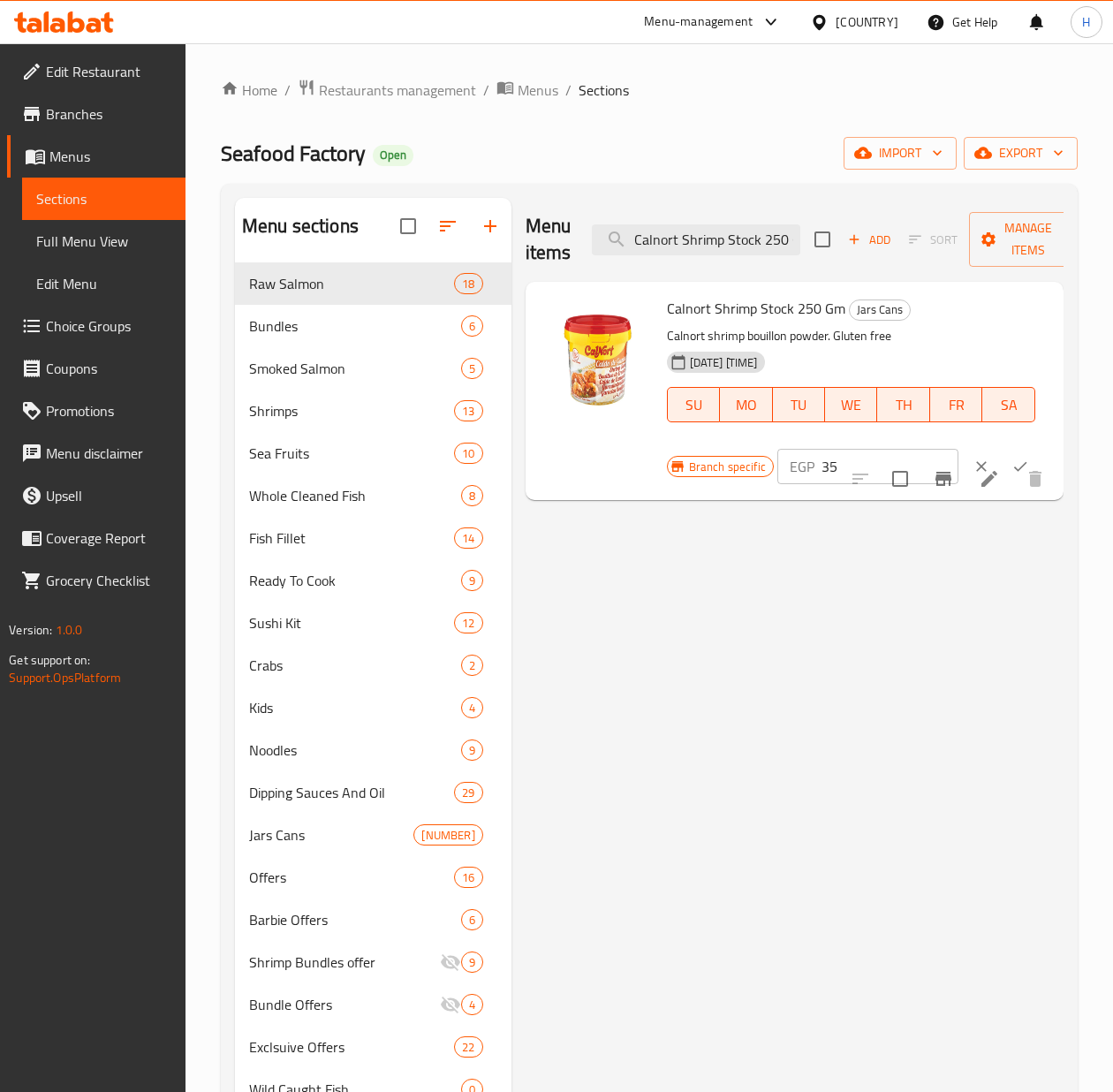 click on "EGP 35 ​" at bounding box center (867, 466) 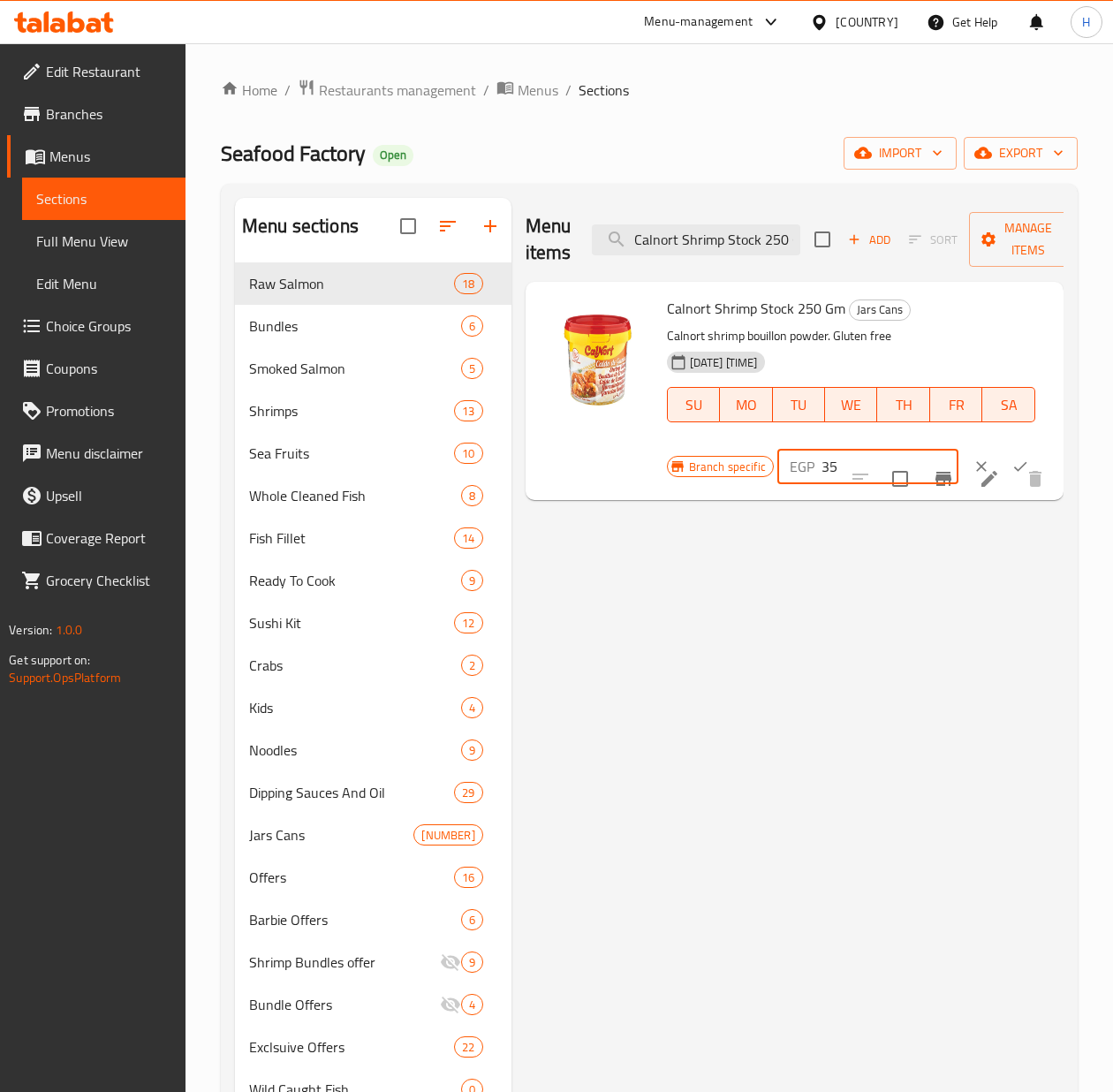 click on "35" at bounding box center (890, 466) 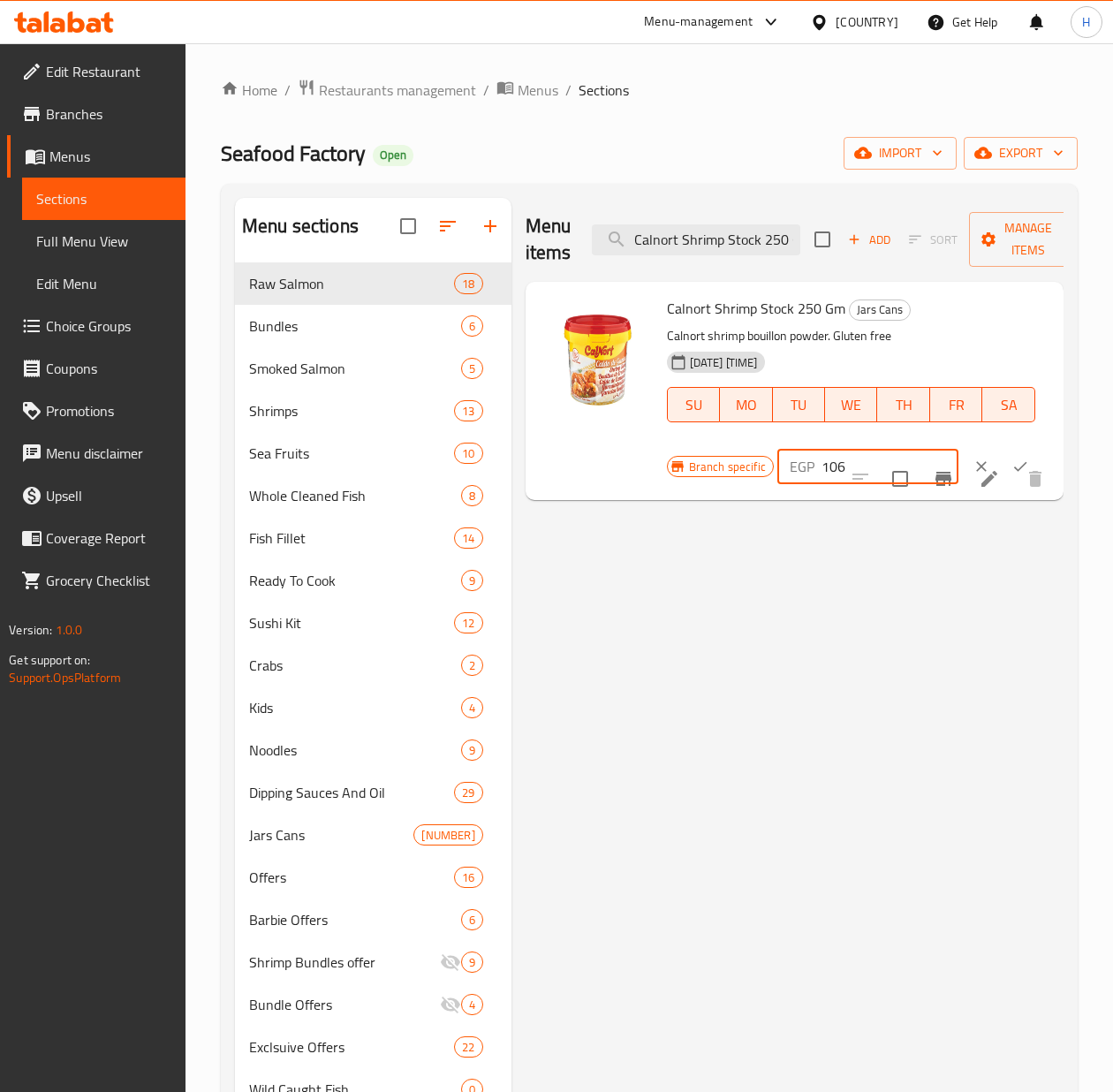 type on "106" 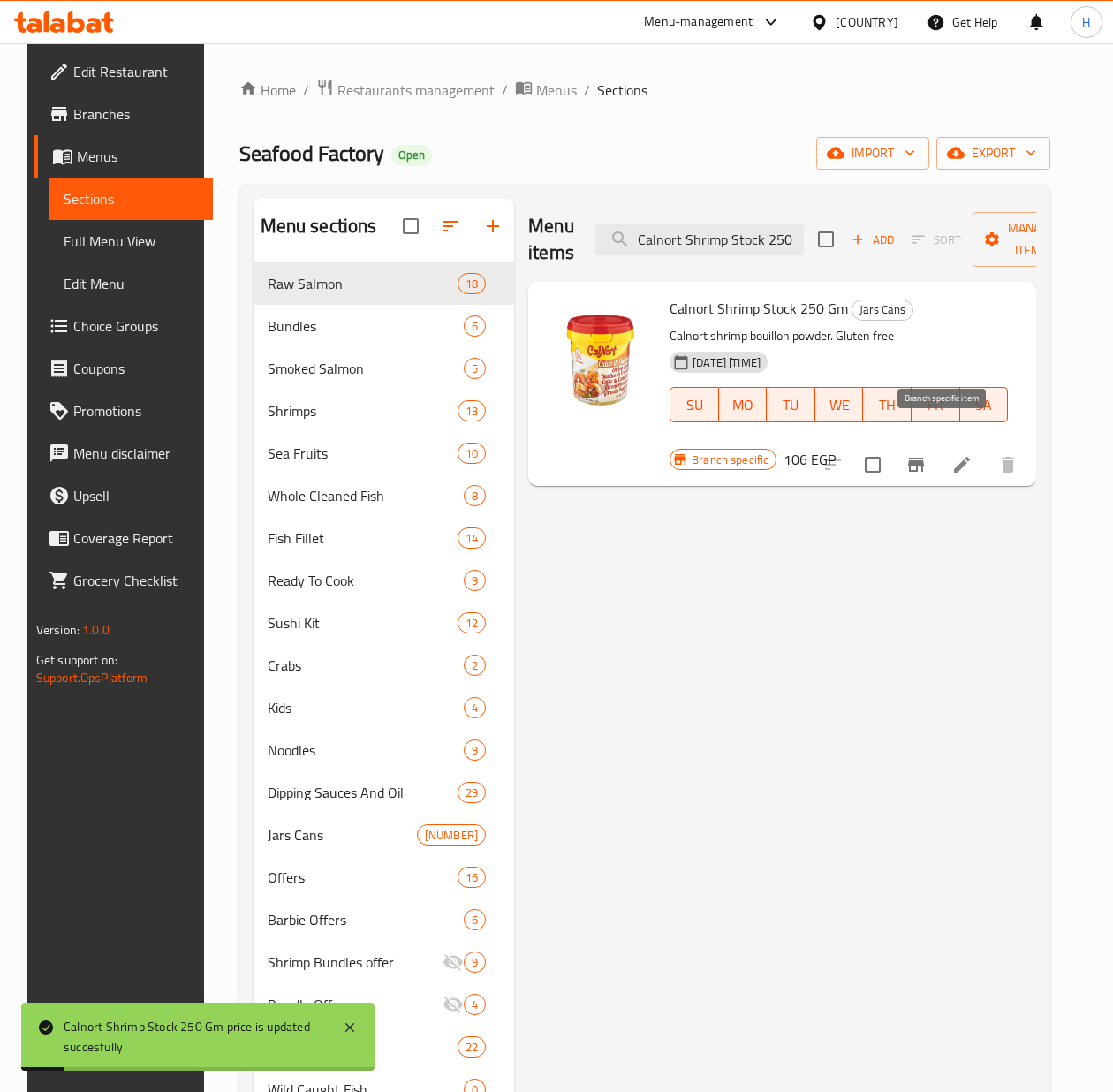 click 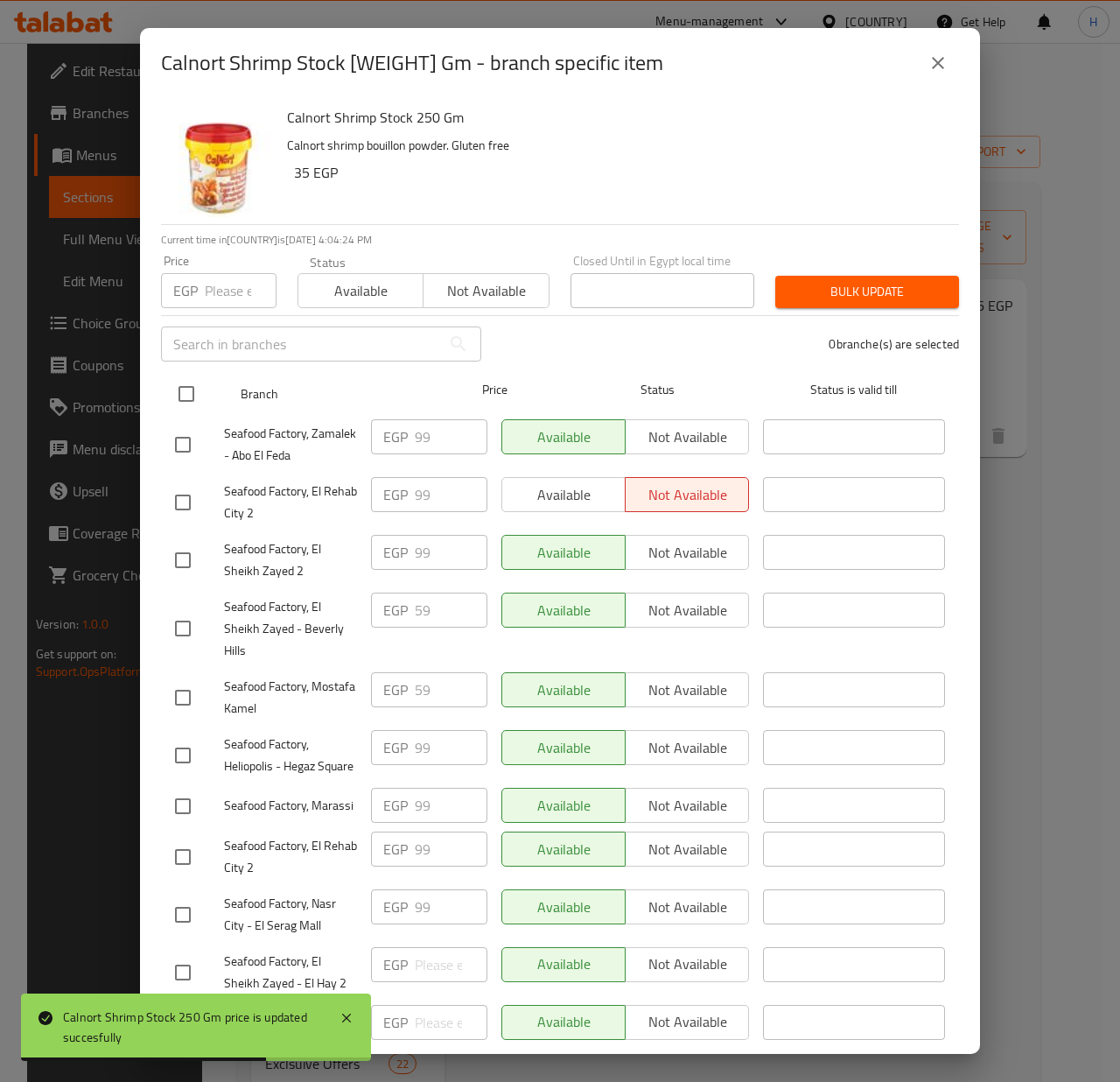 click at bounding box center (186, 394) 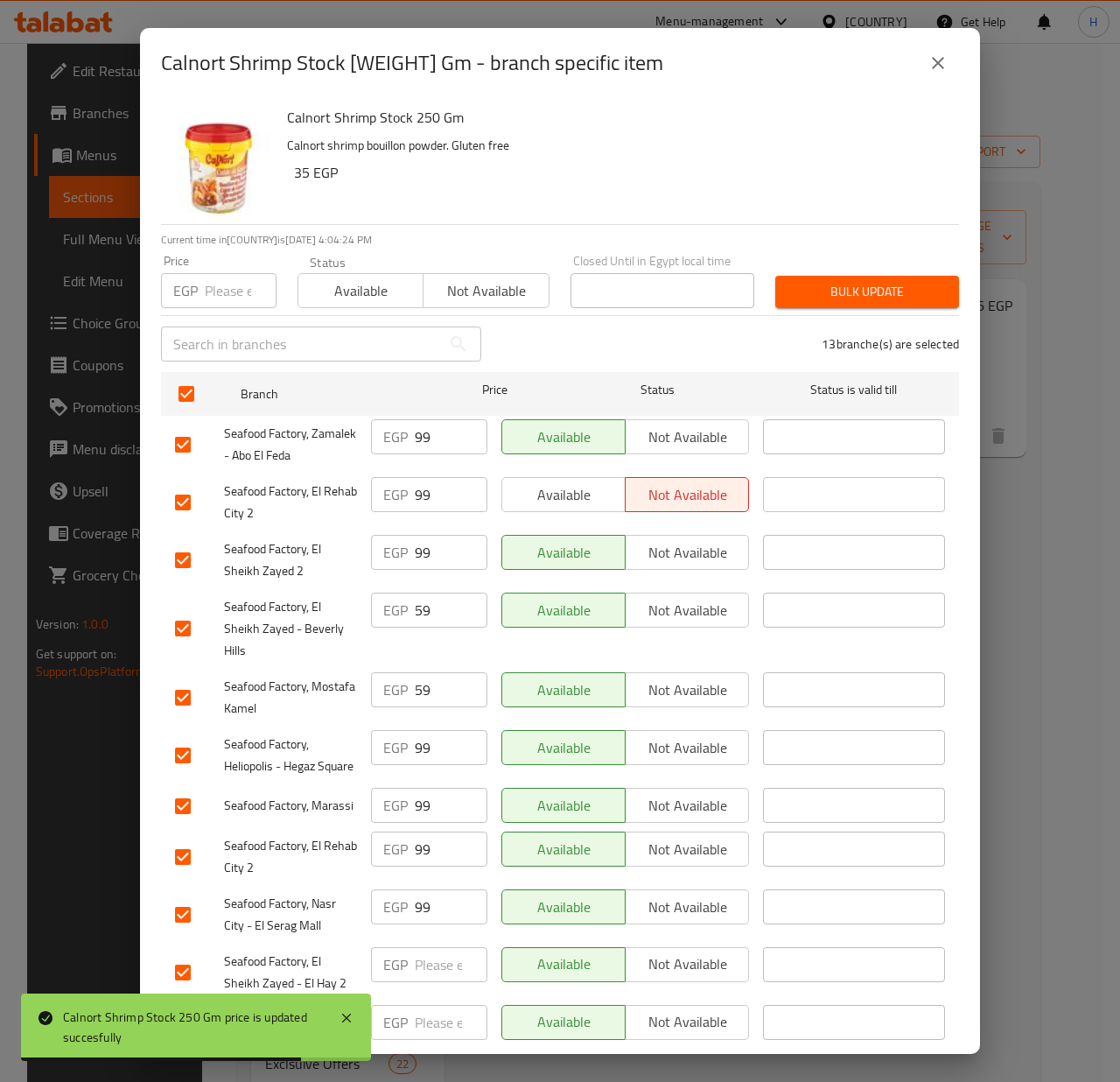 click at bounding box center [241, 291] 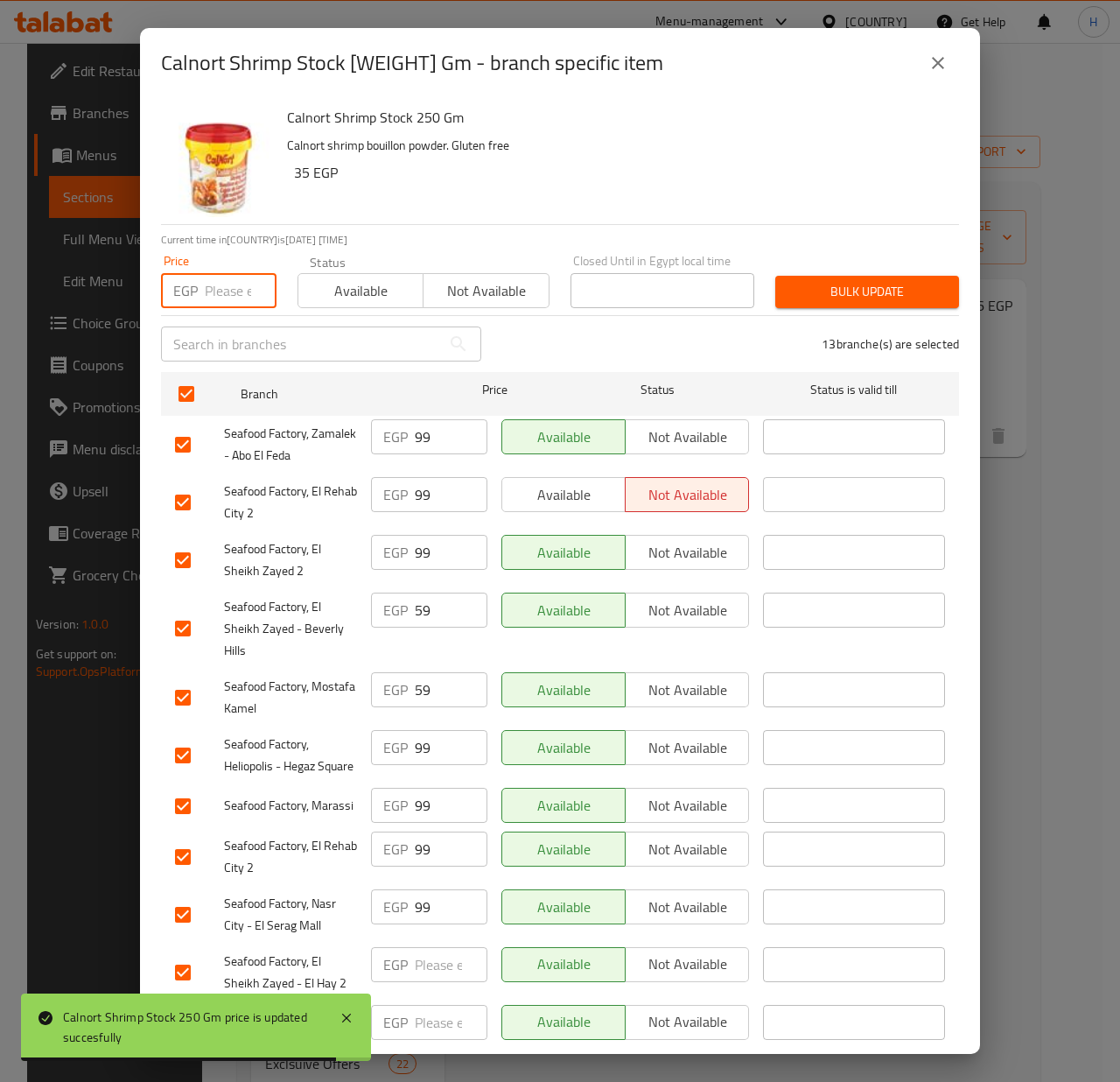 paste on "106" 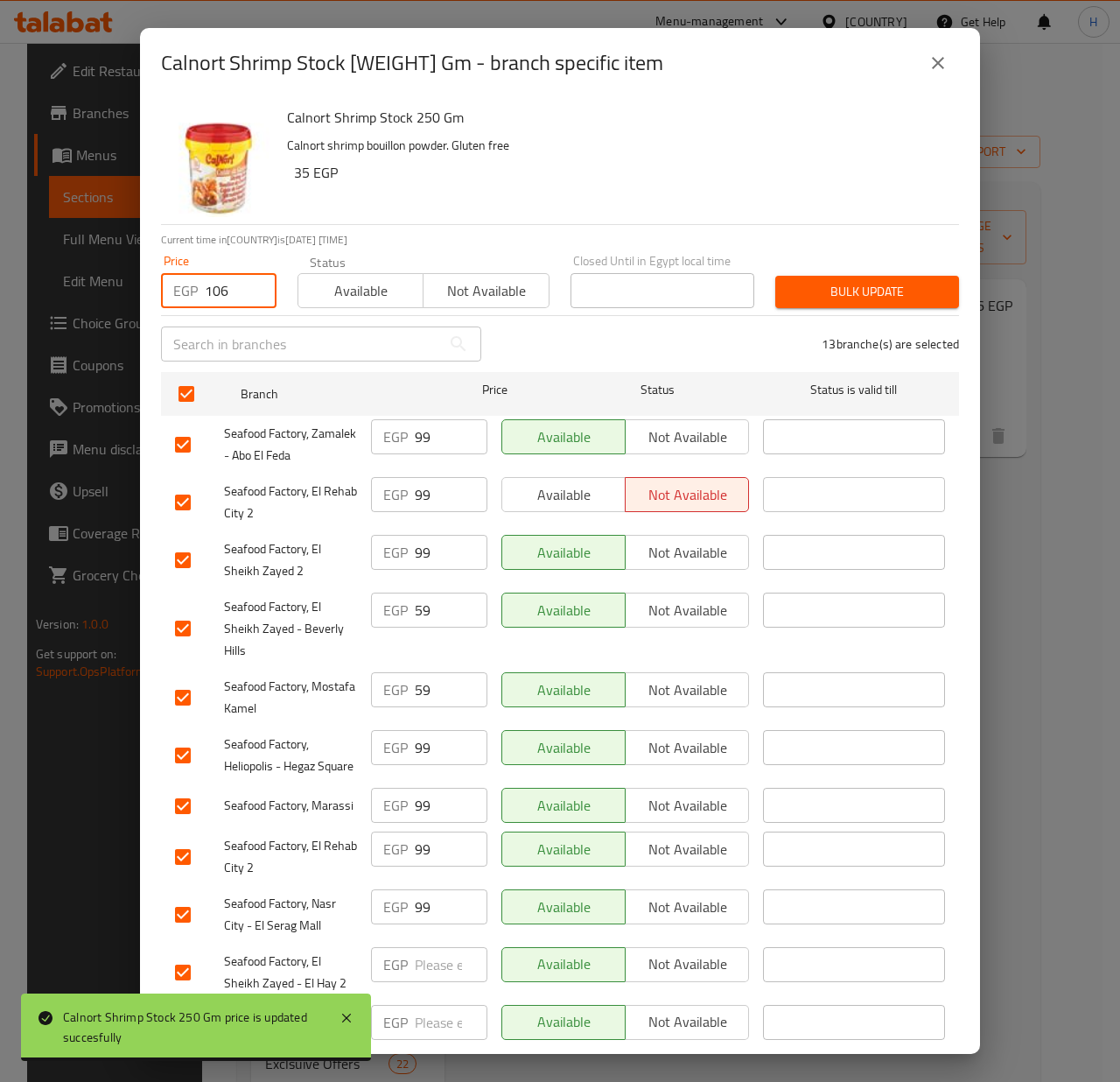 type on "106" 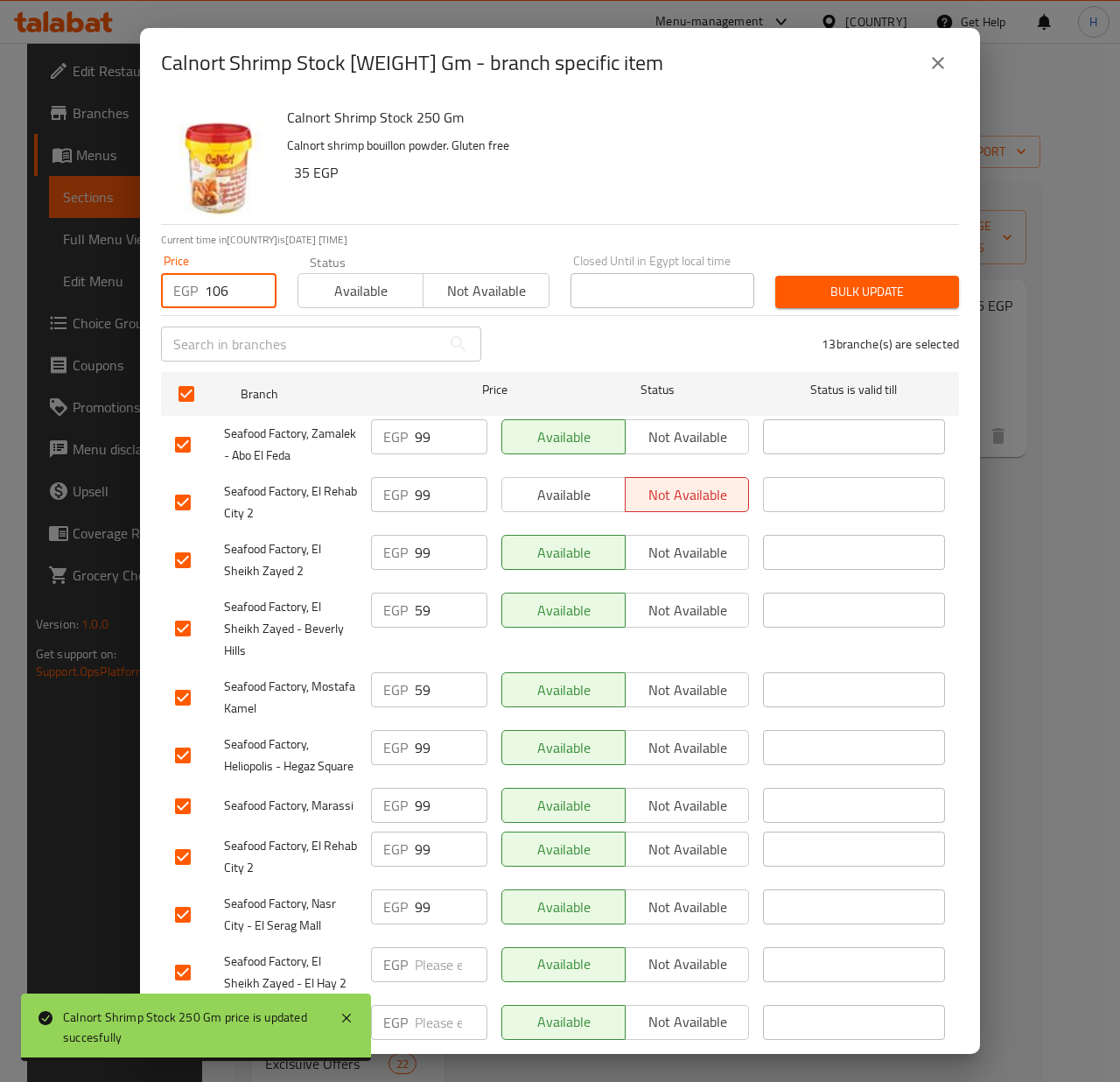 click on "Bulk update" at bounding box center [867, 292] 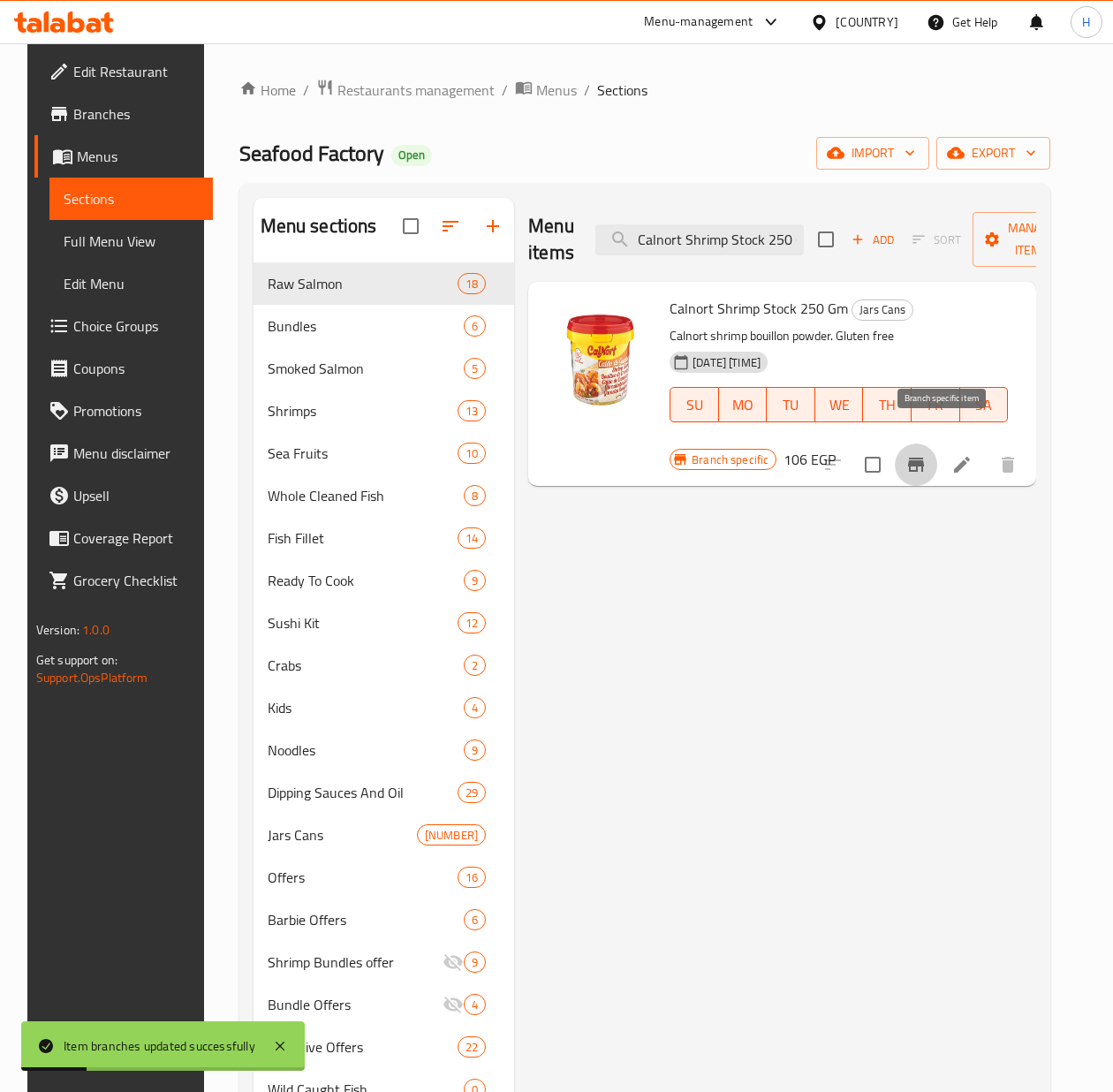 click 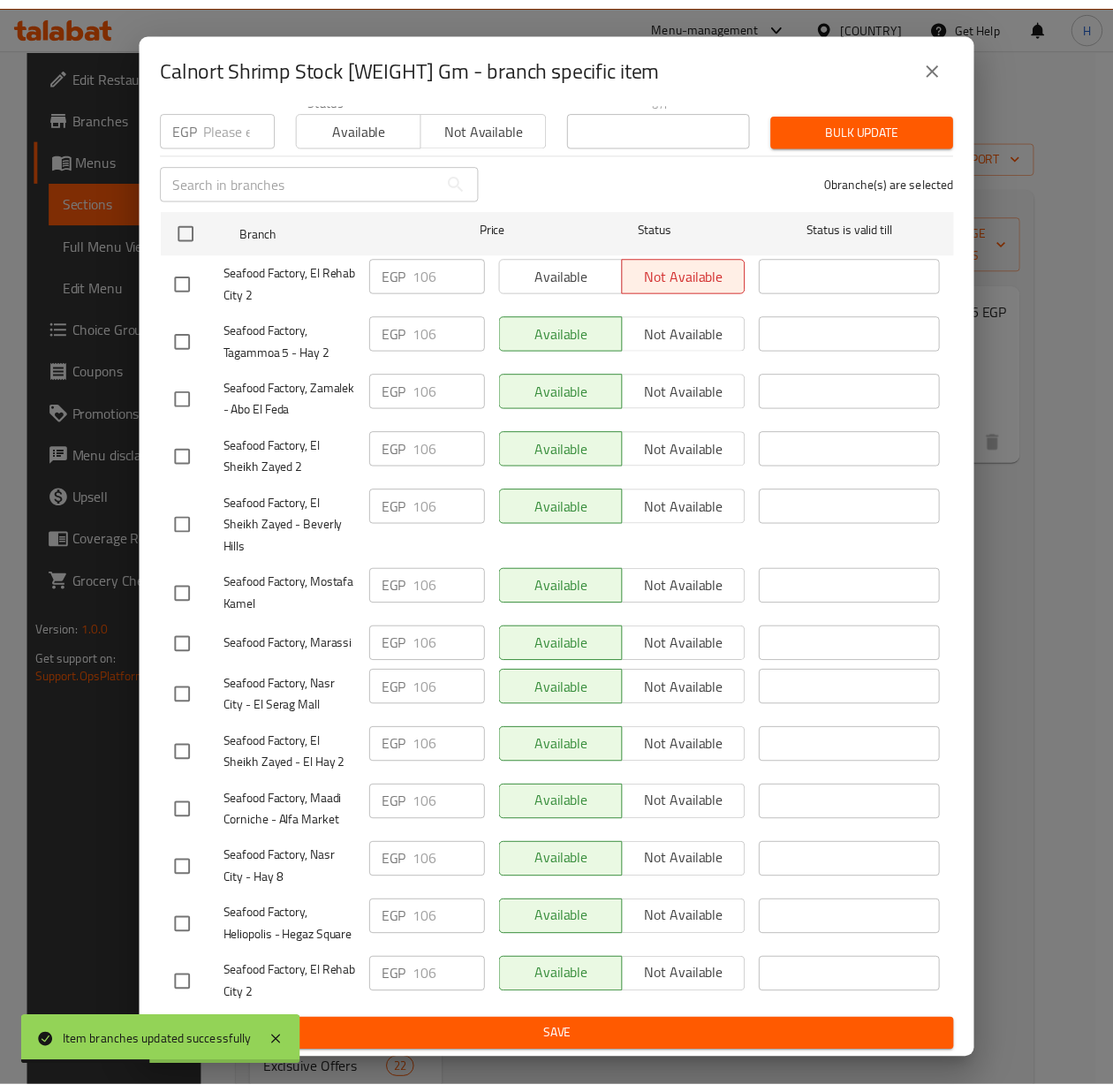 scroll, scrollTop: 0, scrollLeft: 0, axis: both 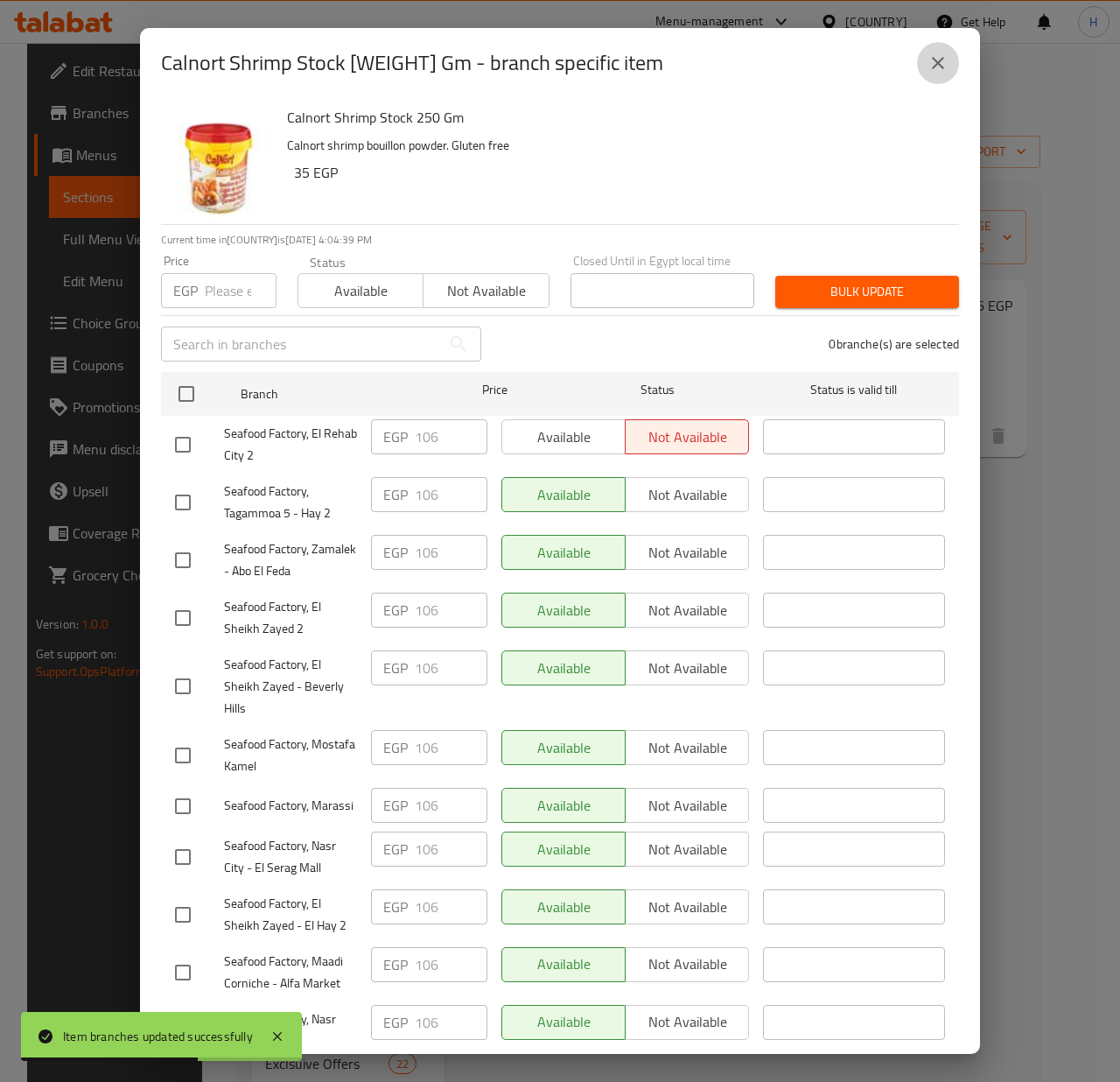click 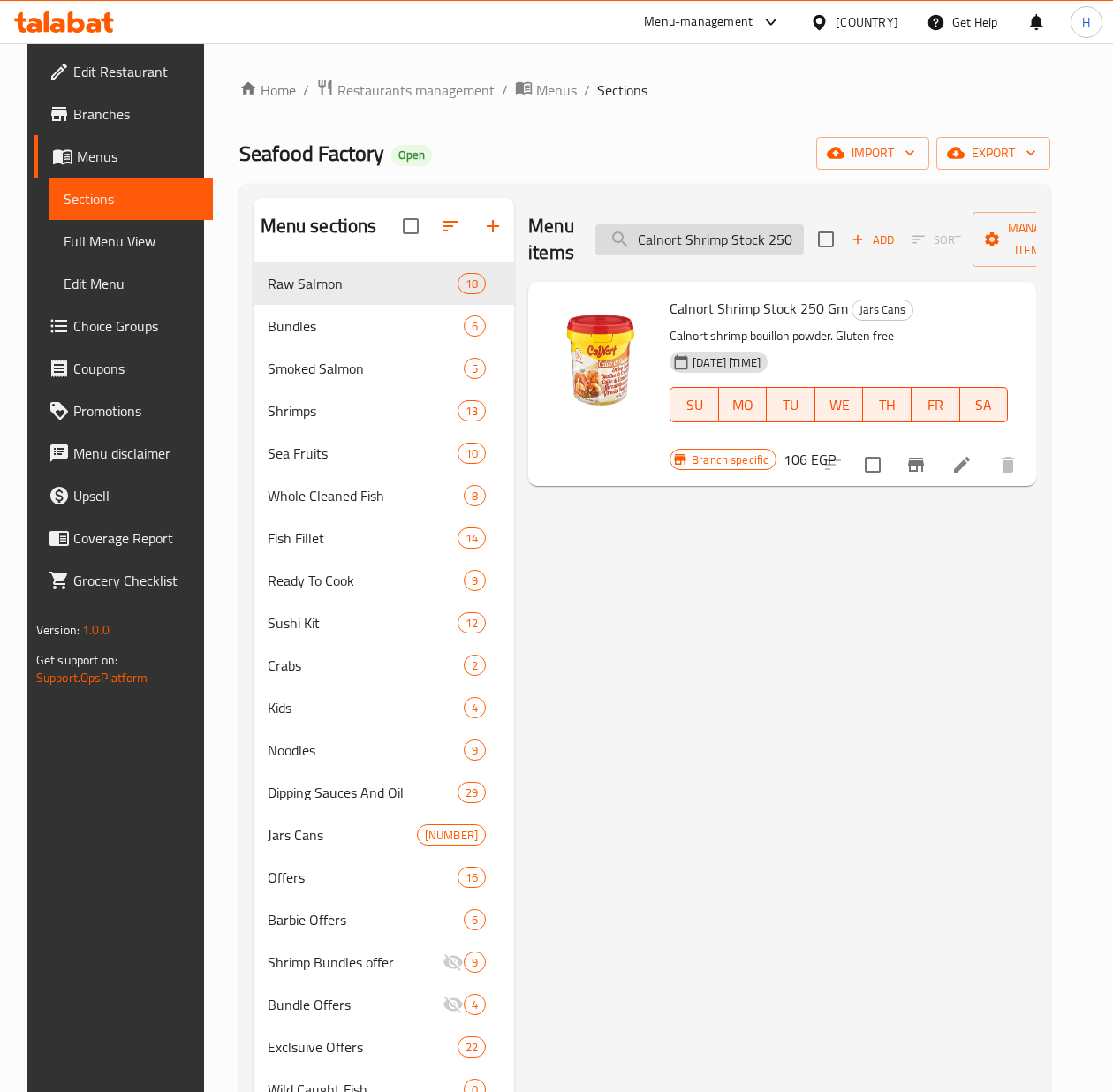 click on "Calnort Shrimp Stock 250 Gm" at bounding box center (700, 239) 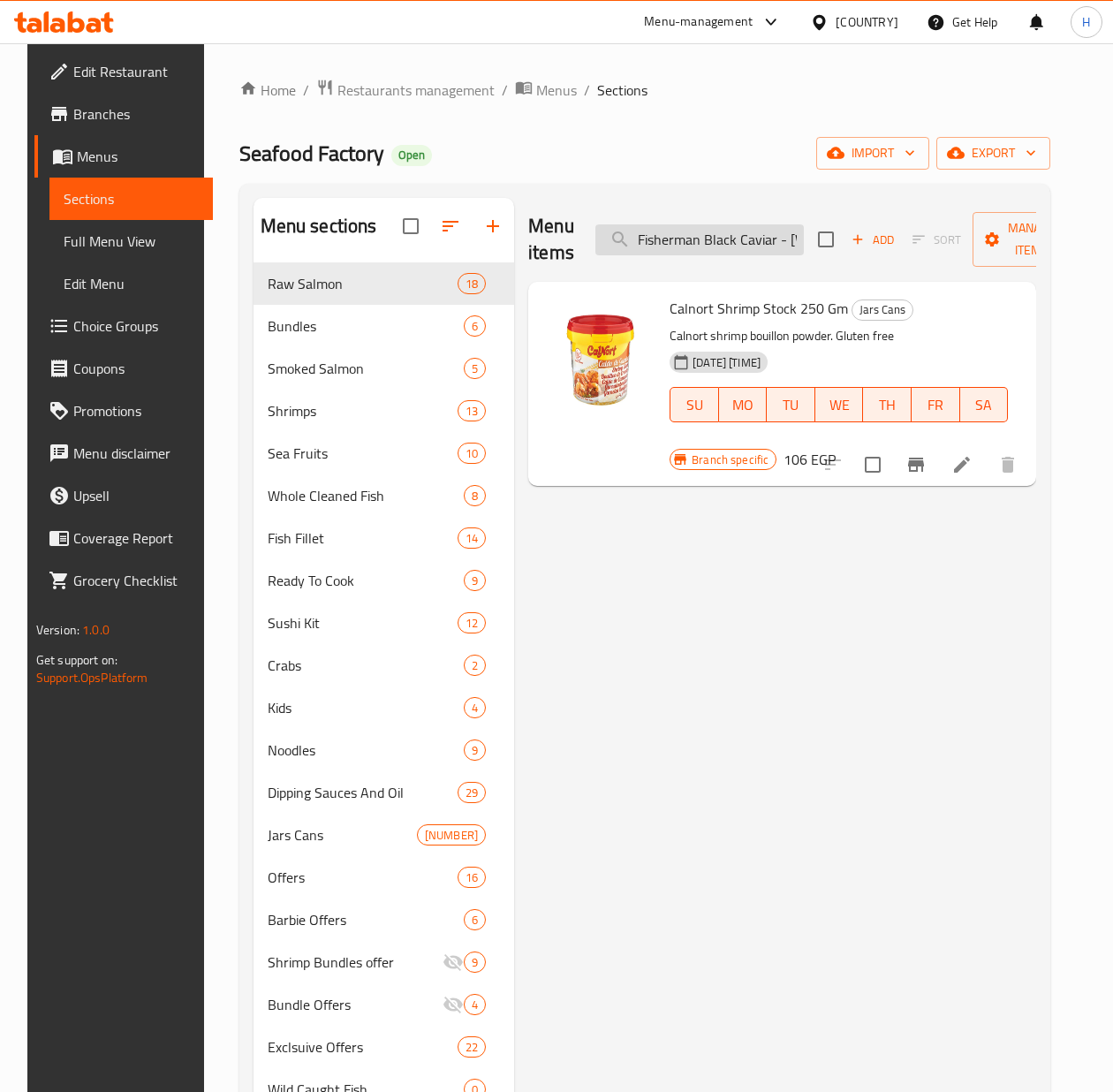 scroll, scrollTop: 0, scrollLeft: 32, axis: horizontal 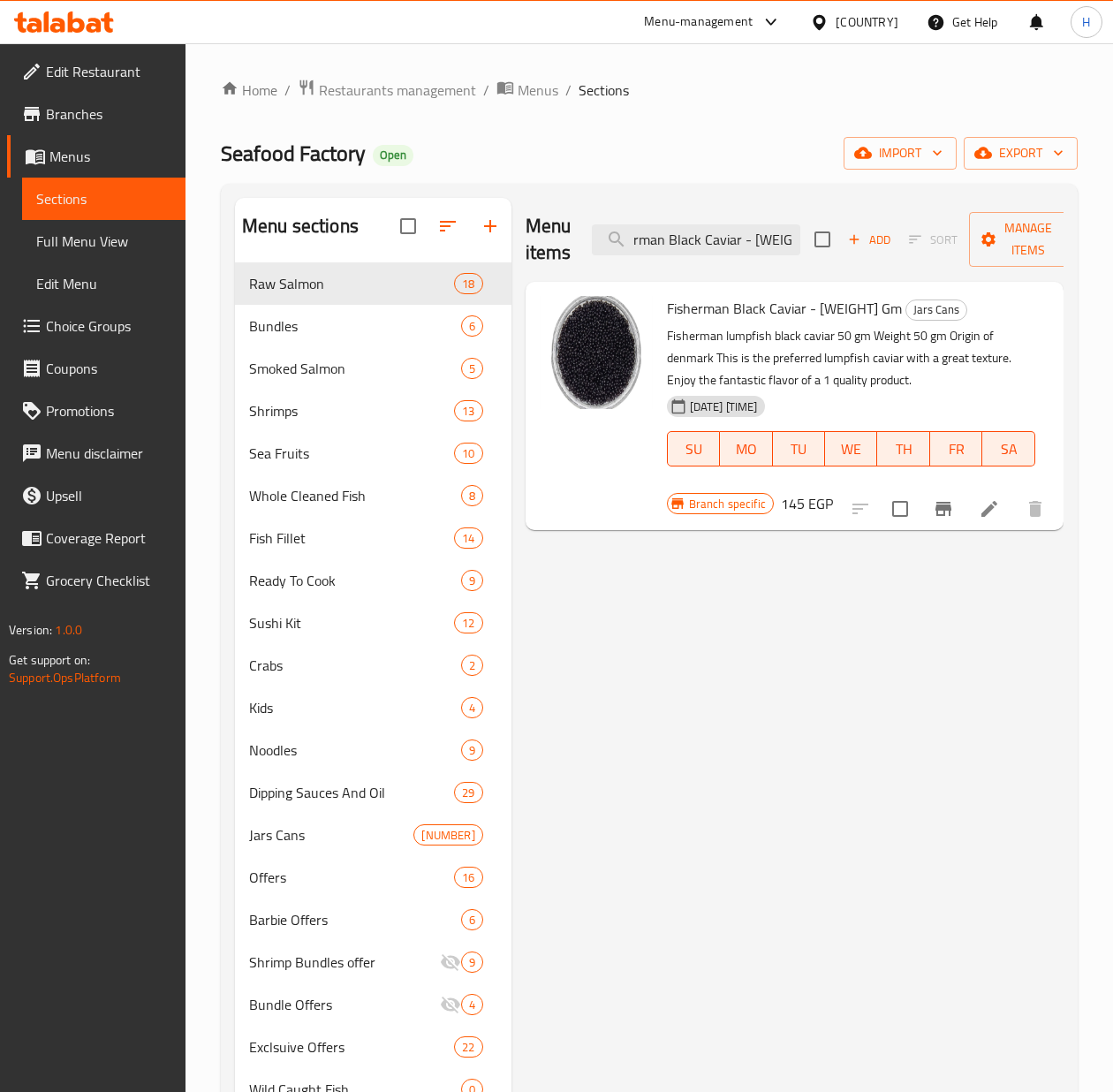 type on "Fisherman Black Caviar - [WEIGHT] Gm" 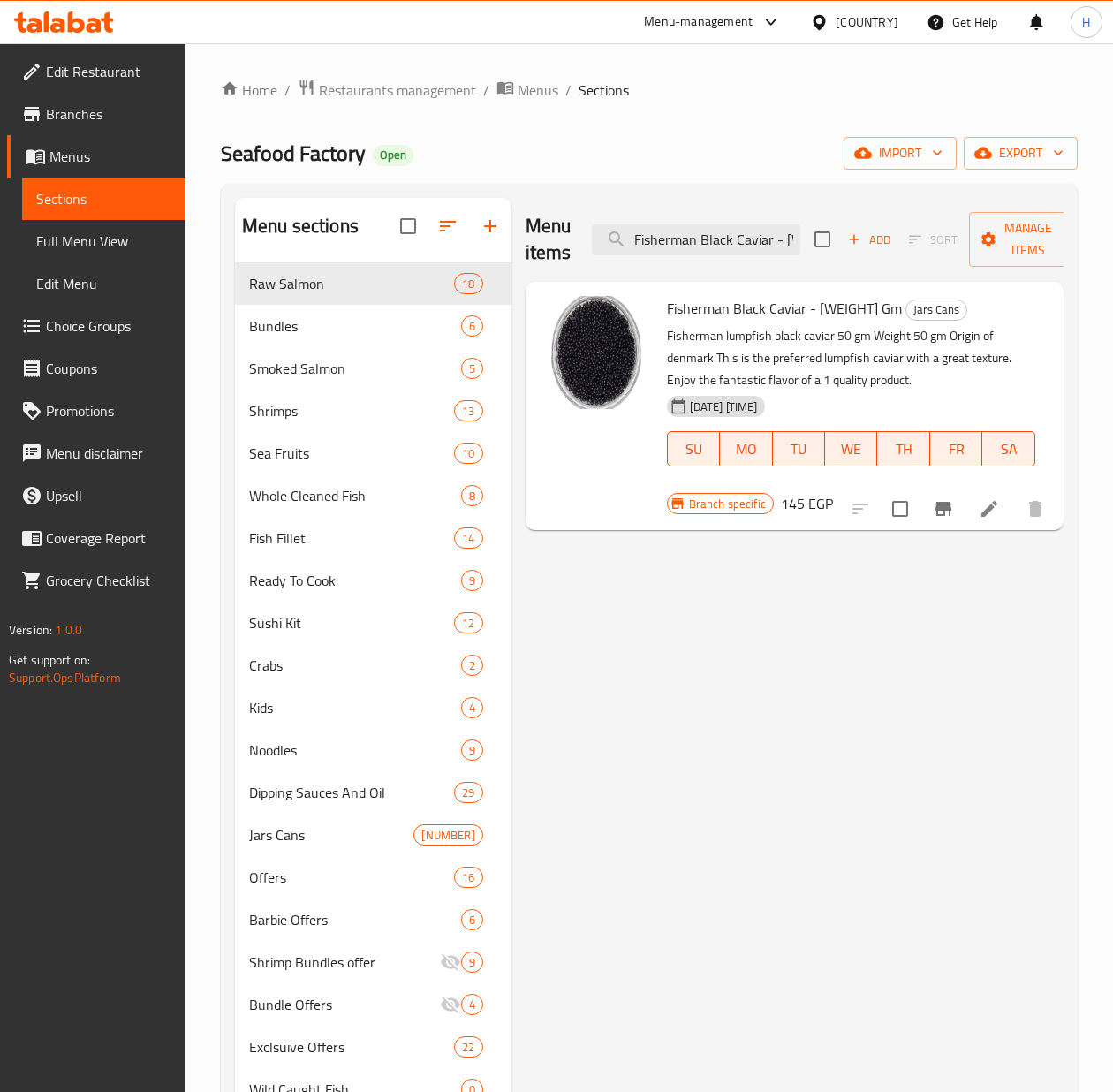 click on "[PRICE] EGP" at bounding box center (806, 504) 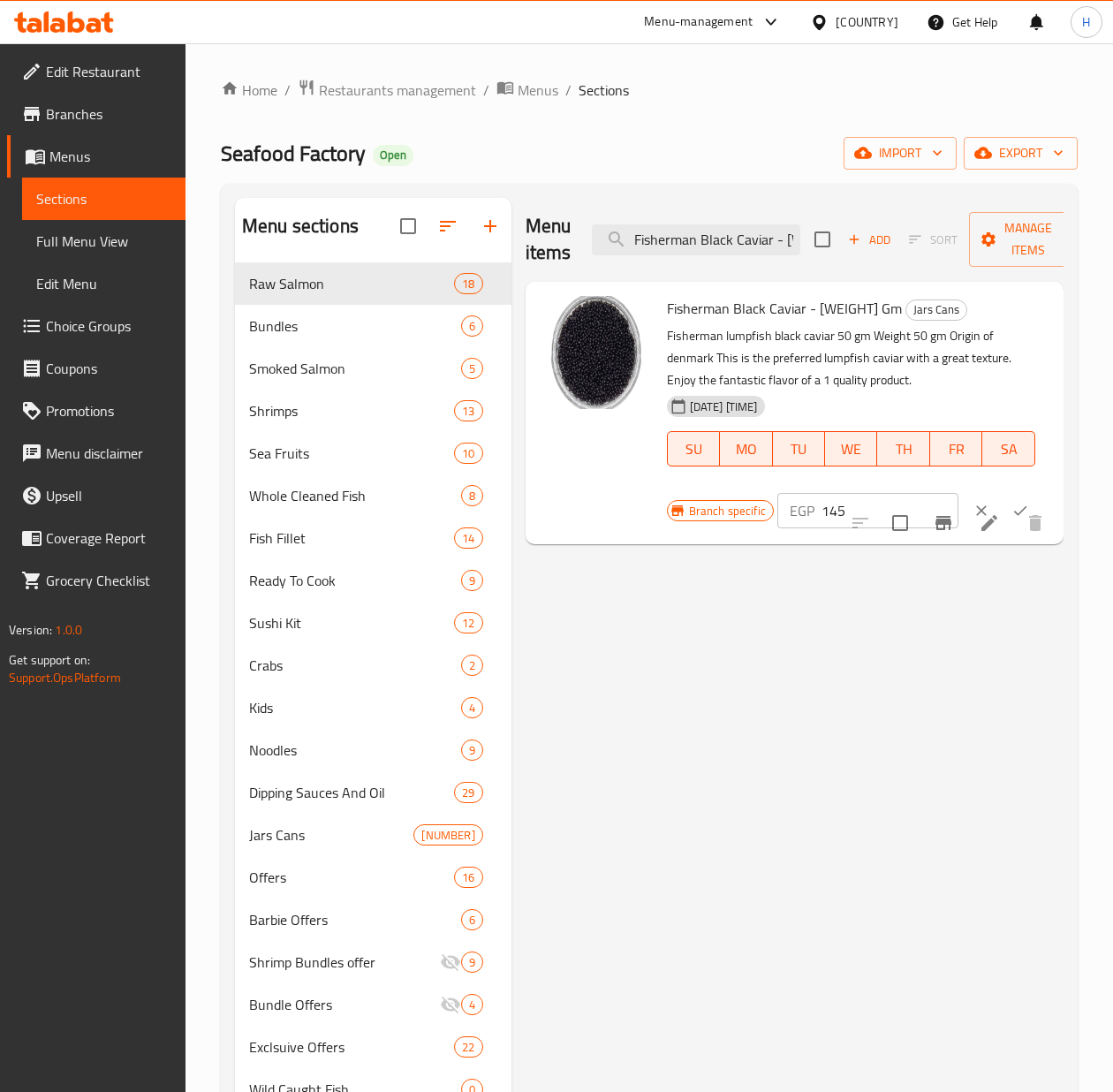 click on "145" at bounding box center [890, 511] 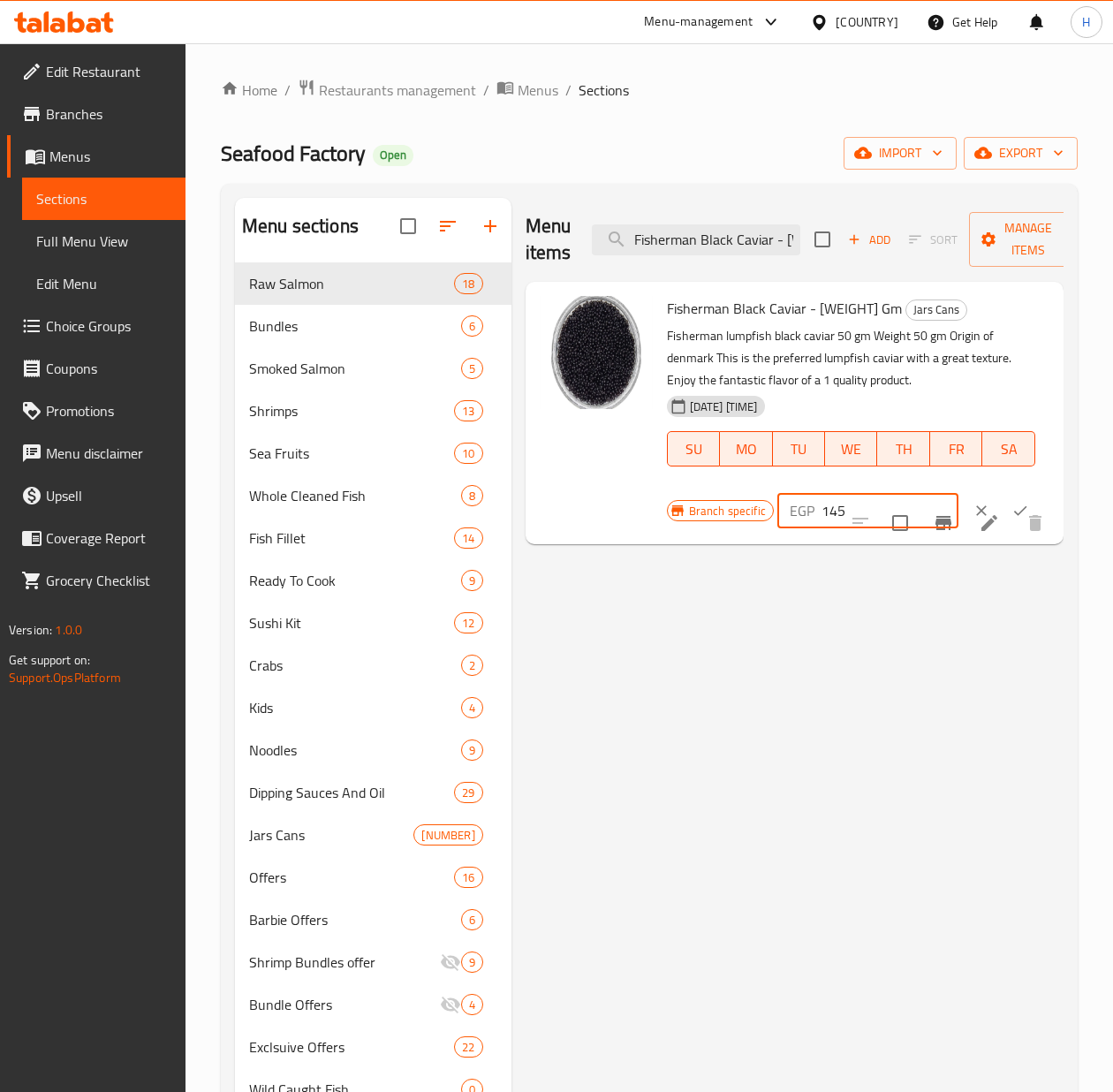 click on "145" at bounding box center [890, 511] 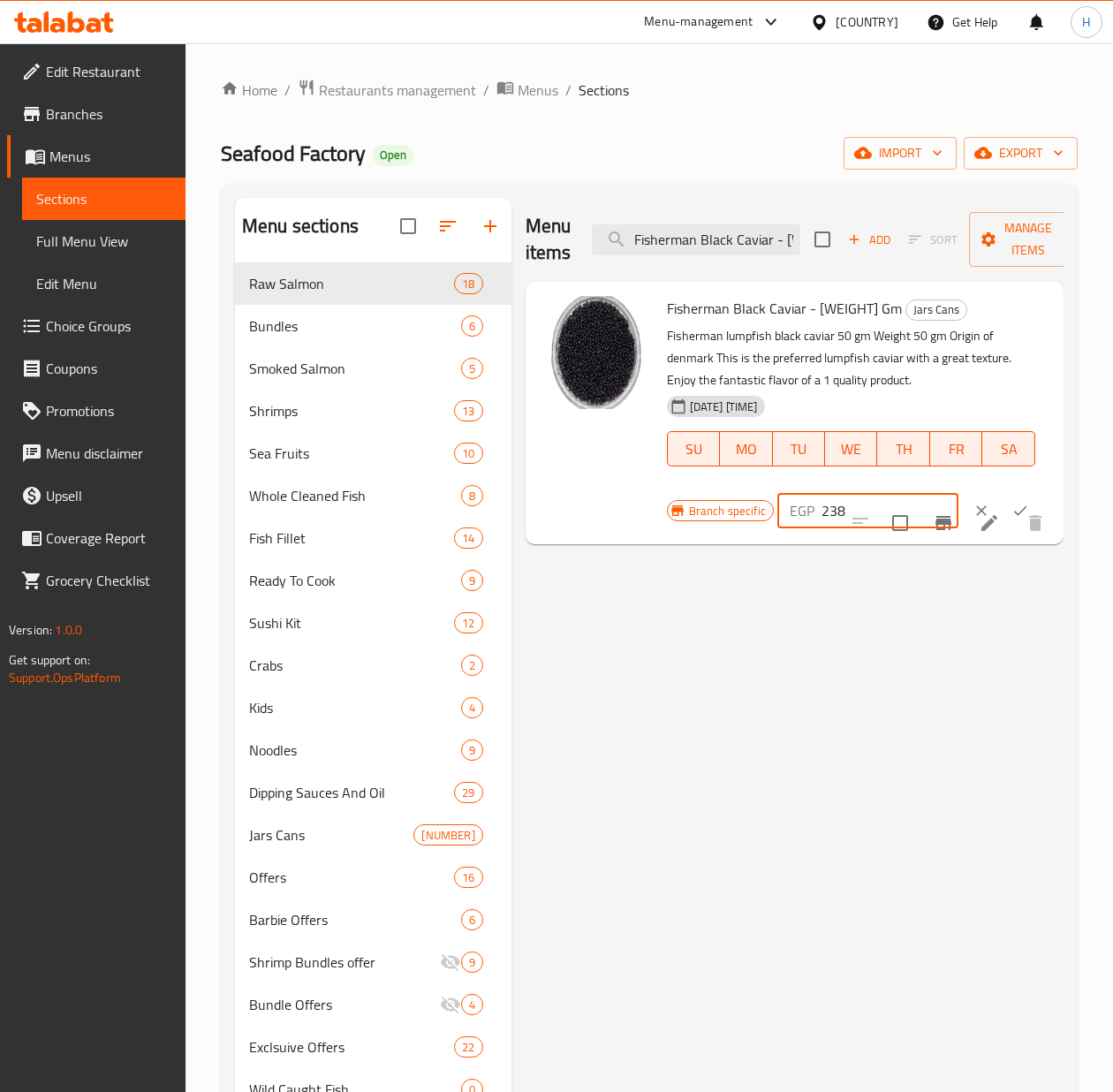 type on "238" 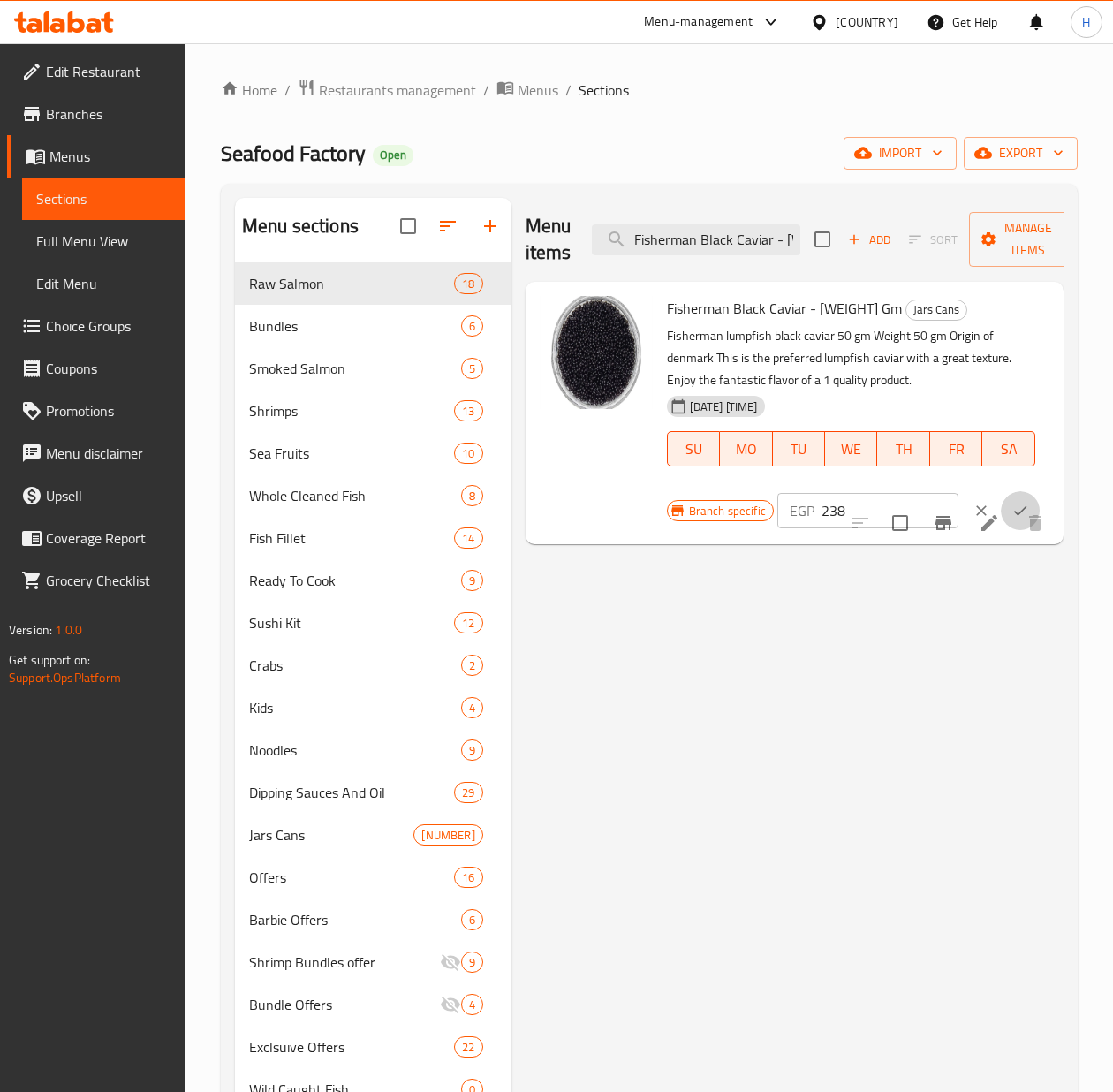 click at bounding box center [1020, 511] 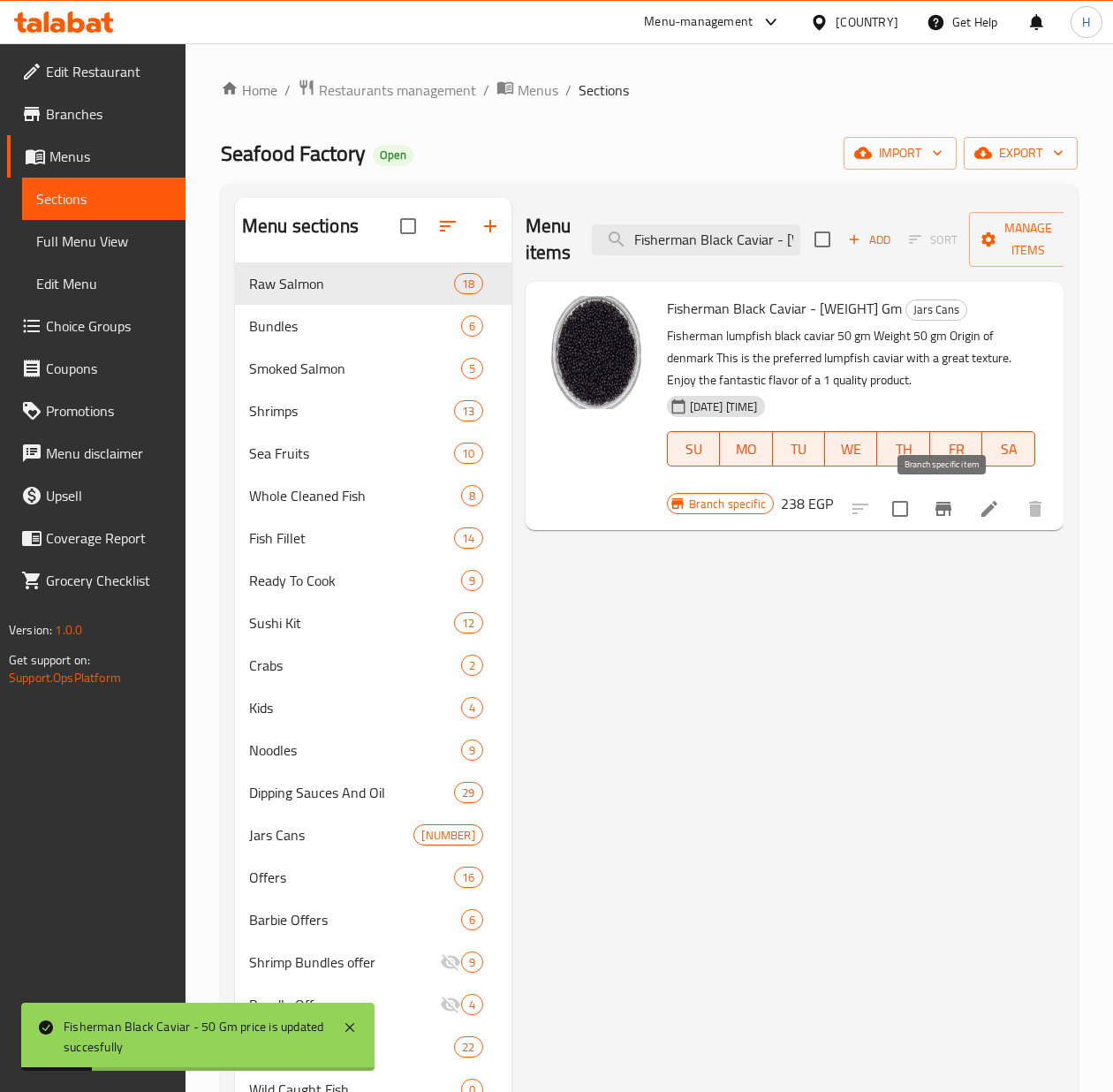 click 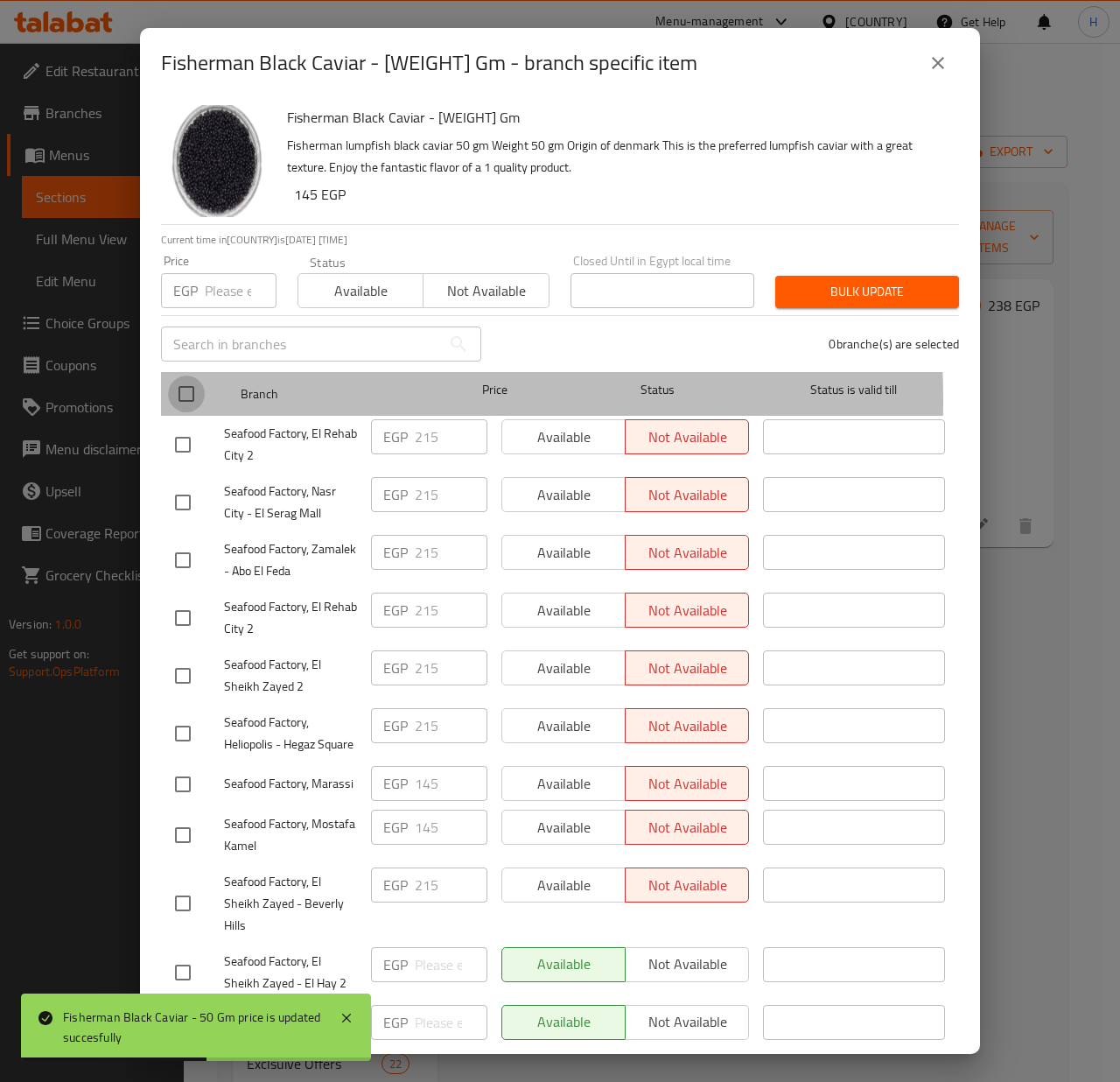 click at bounding box center (186, 394) 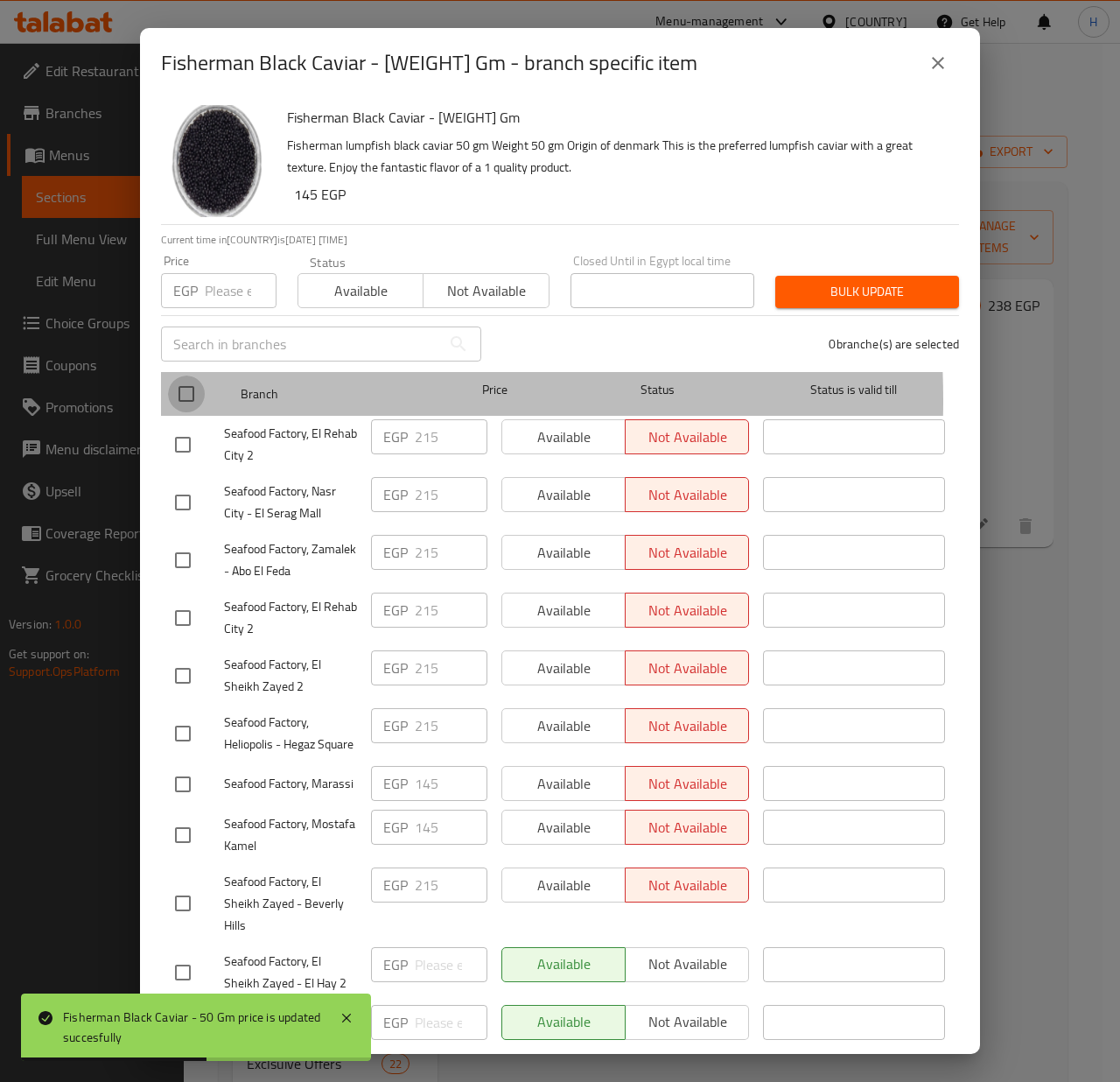 checkbox on "true" 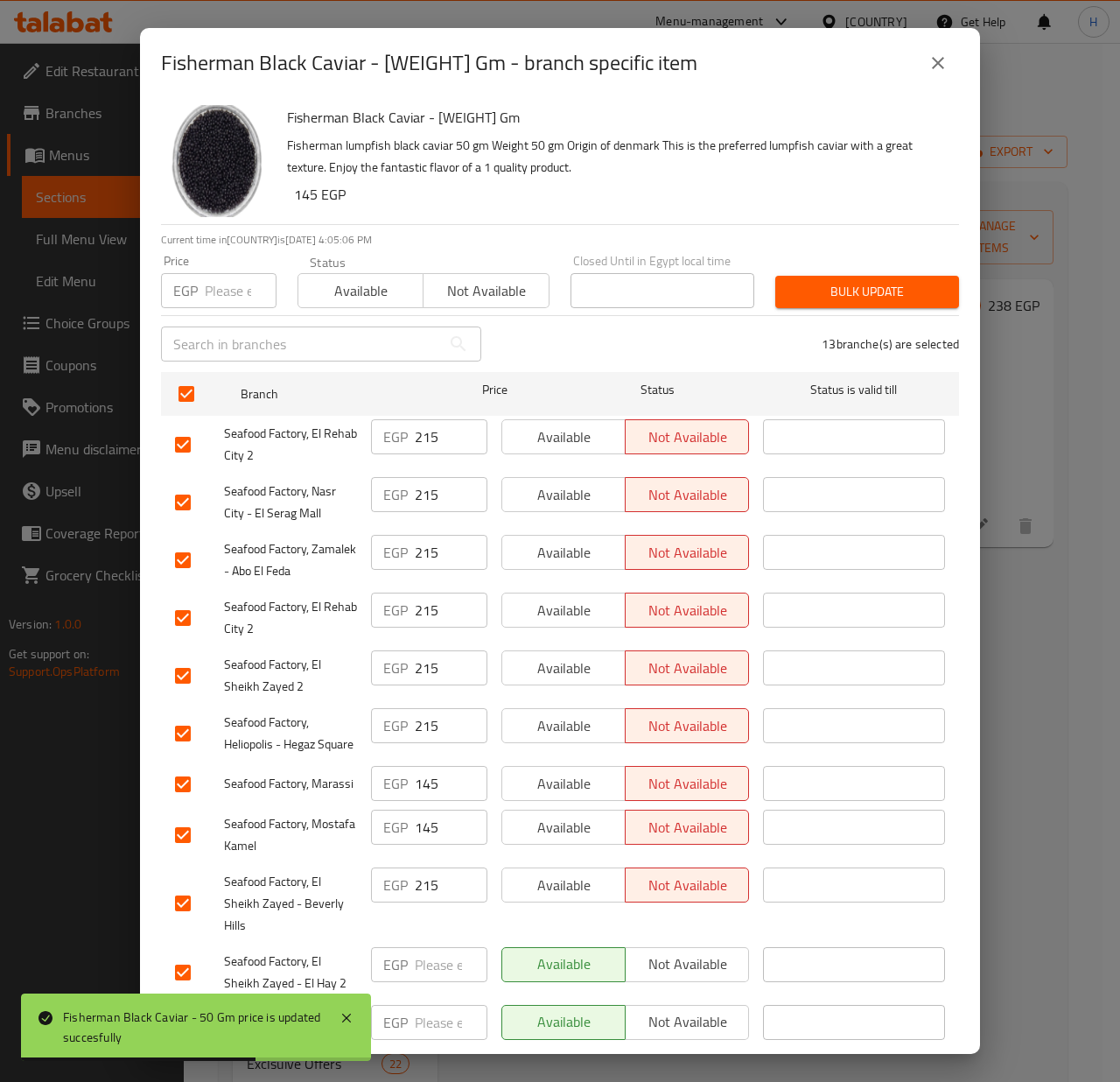click at bounding box center (241, 291) 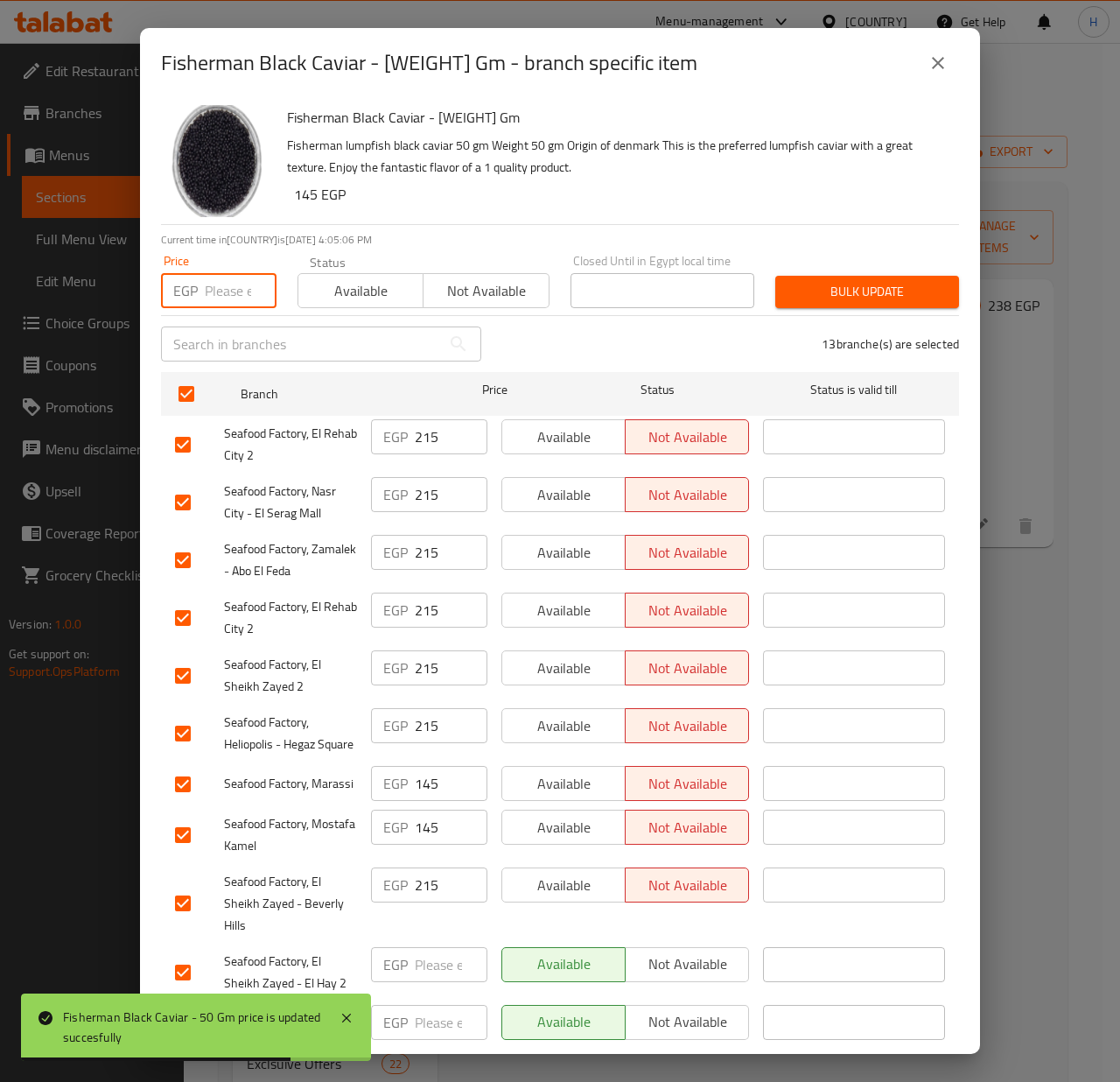 paste on "238" 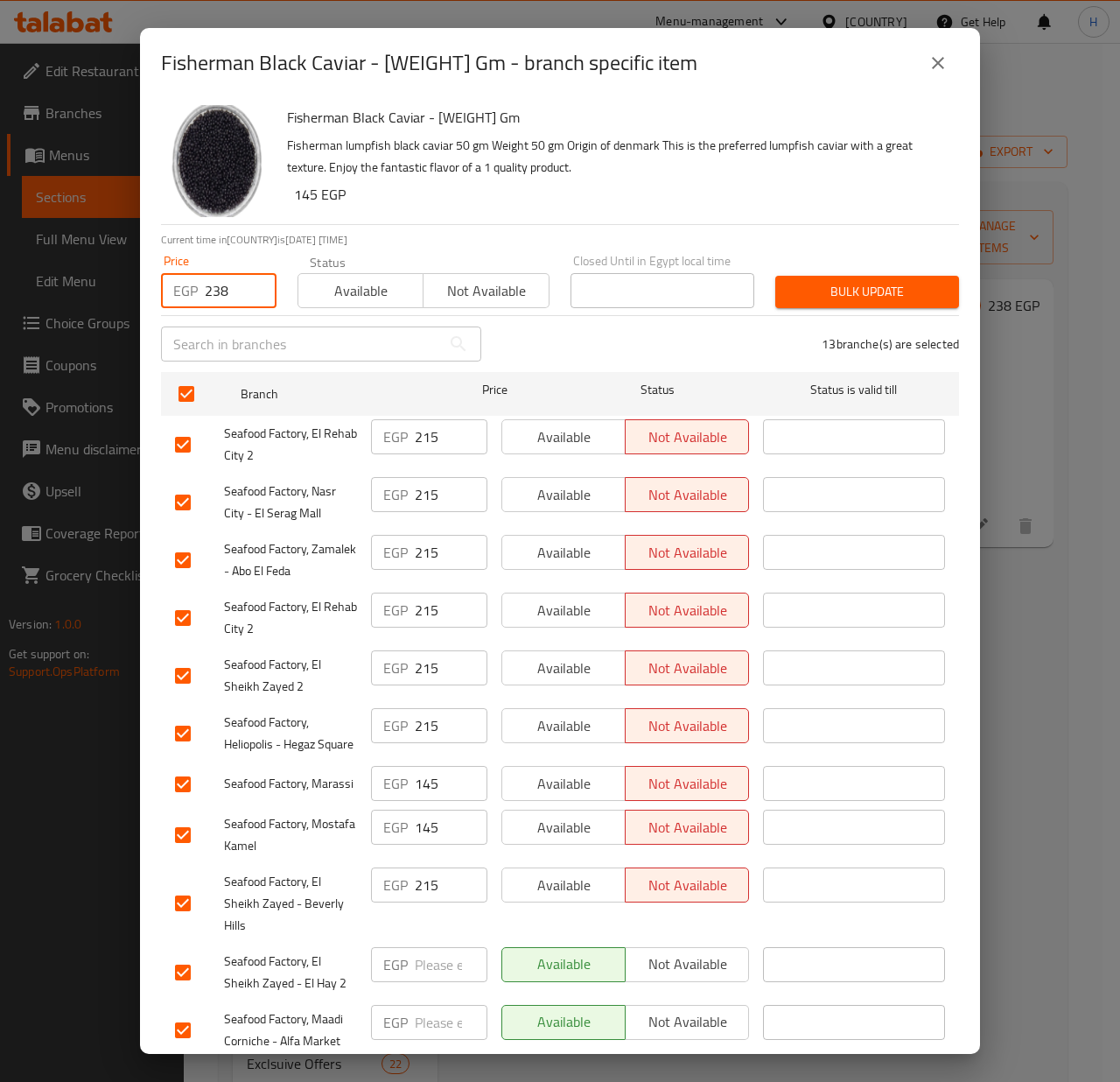 type on "238" 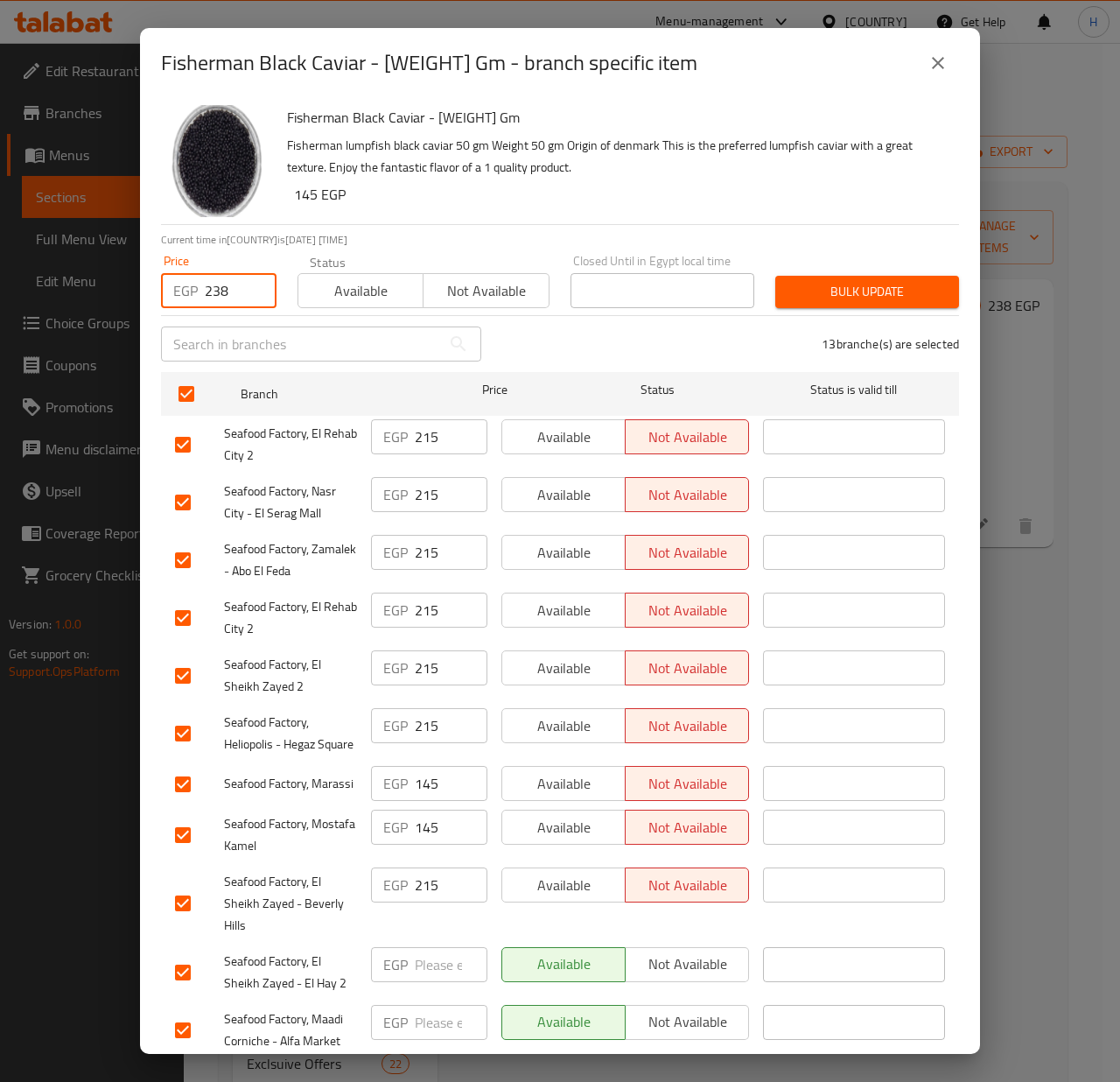 click on "Bulk update" at bounding box center (867, 292) 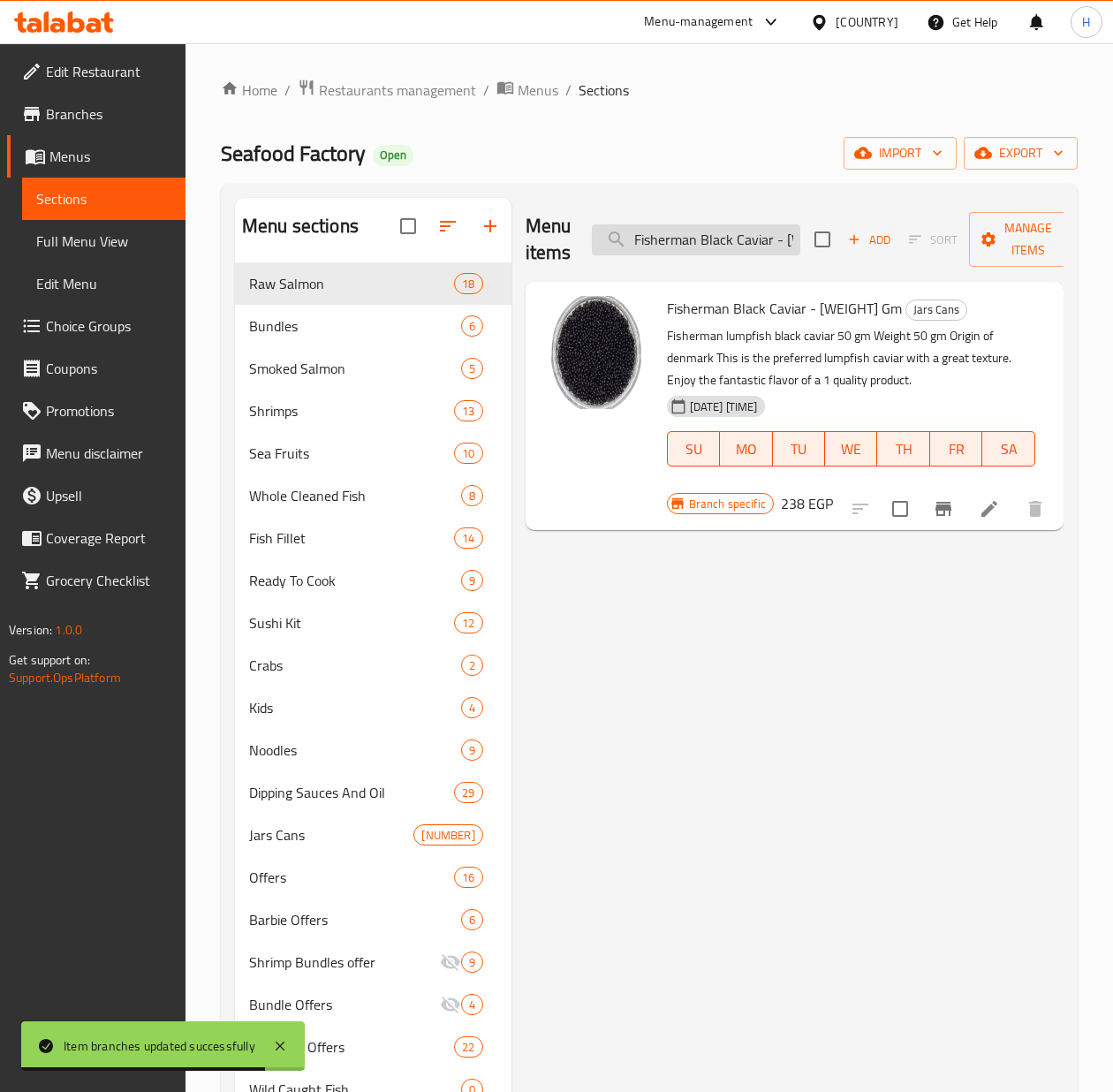 click on "Fisherman Black Caviar - [WEIGHT] Gm" at bounding box center (696, 239) 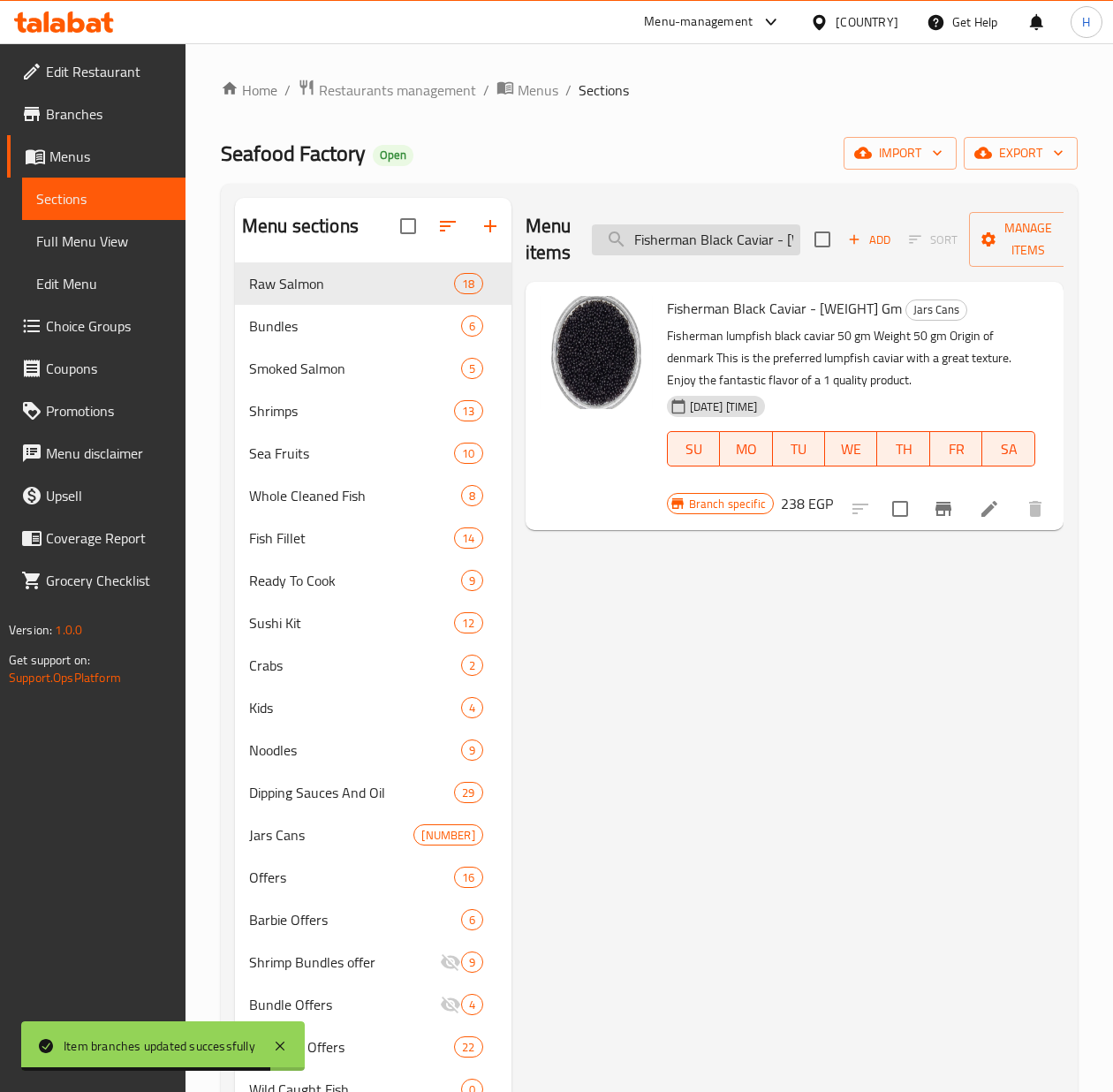 click on "Fisherman Black Caviar - [WEIGHT] Gm" at bounding box center (696, 239) 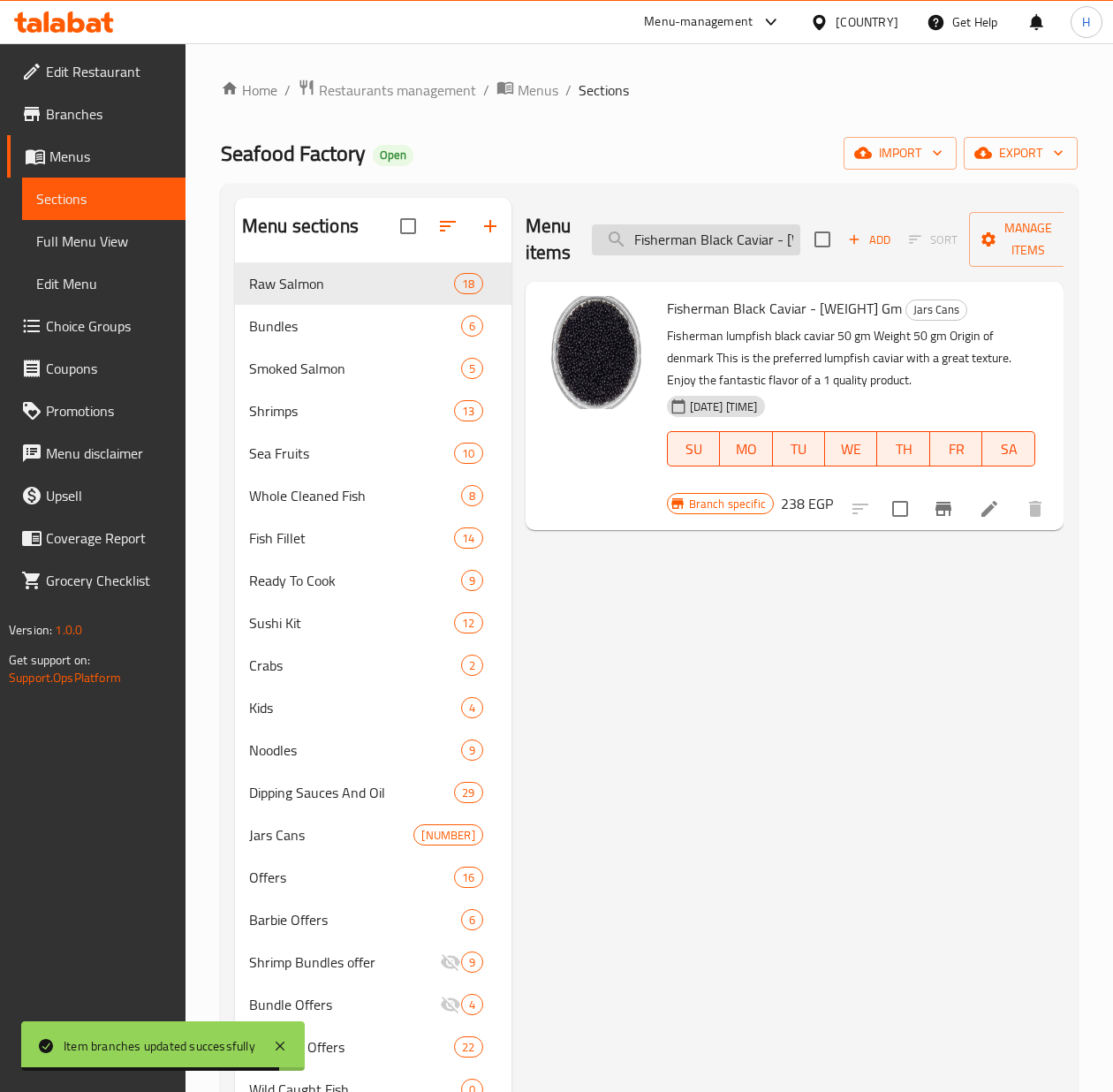 click on "Fisherman Black Caviar - [WEIGHT] Gm" at bounding box center [696, 239] 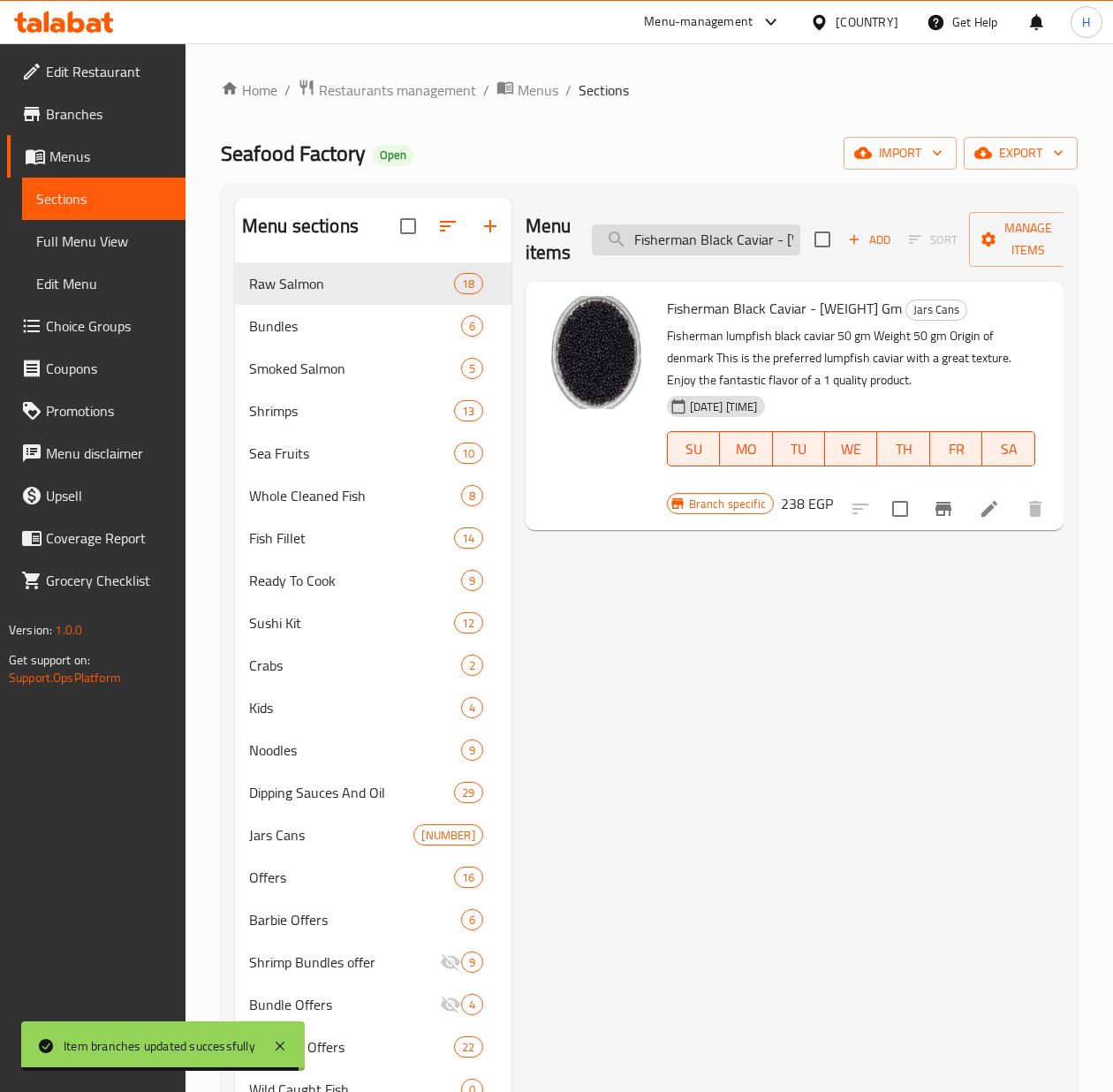 paste on "Red" 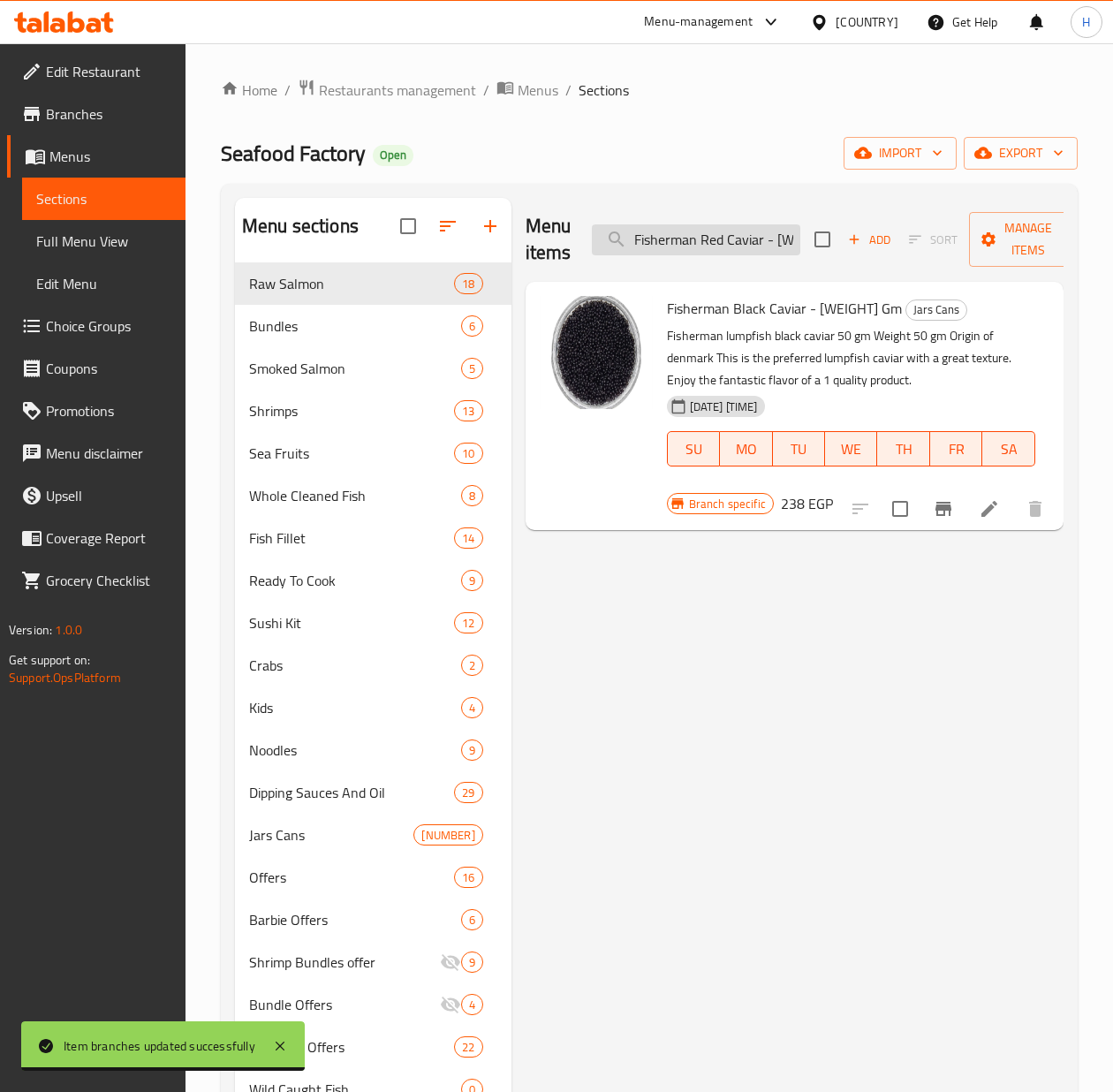 scroll, scrollTop: 0, scrollLeft: 22, axis: horizontal 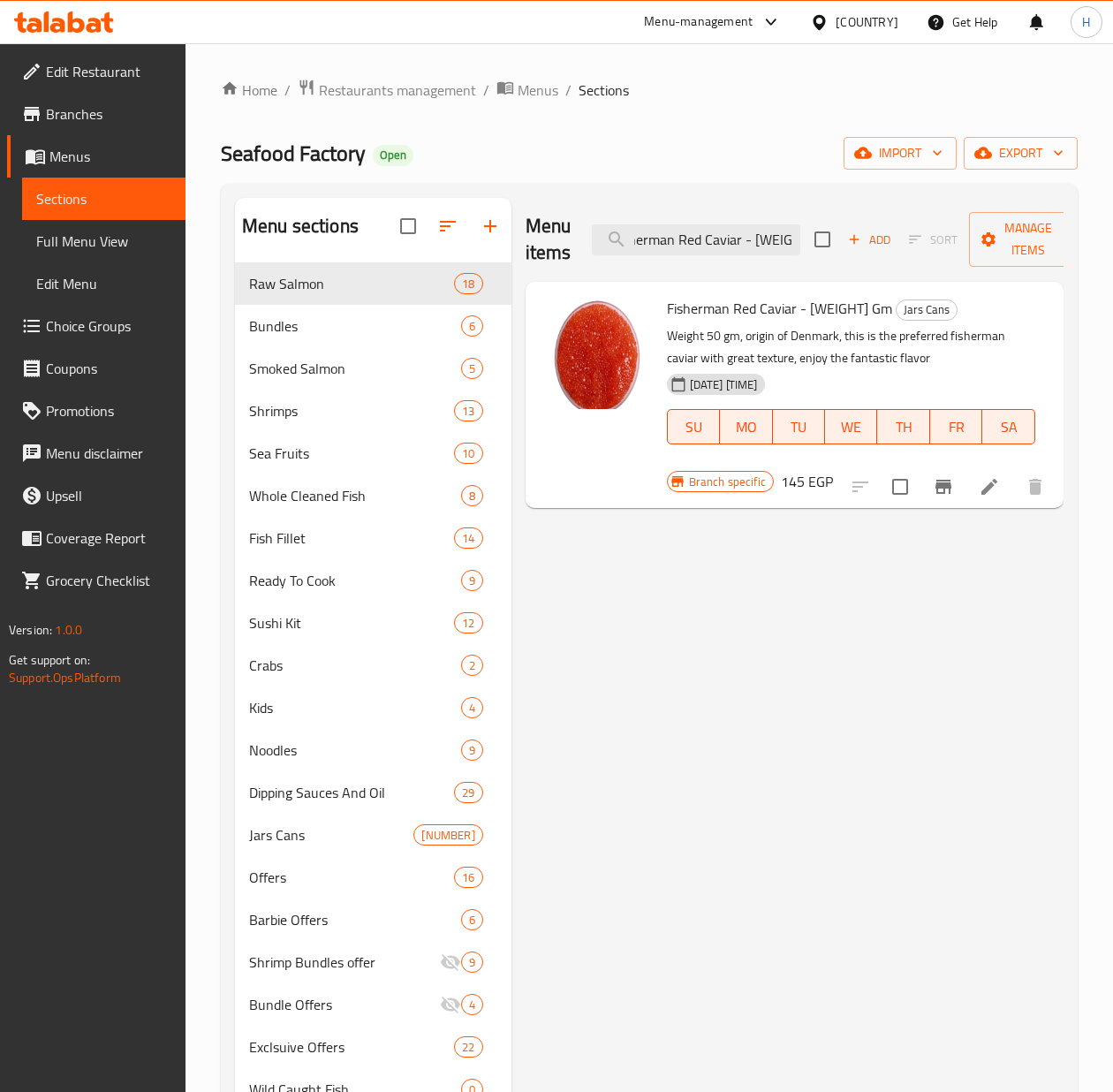 type on "Fisherman Red Caviar - [WEIGHT] Gm" 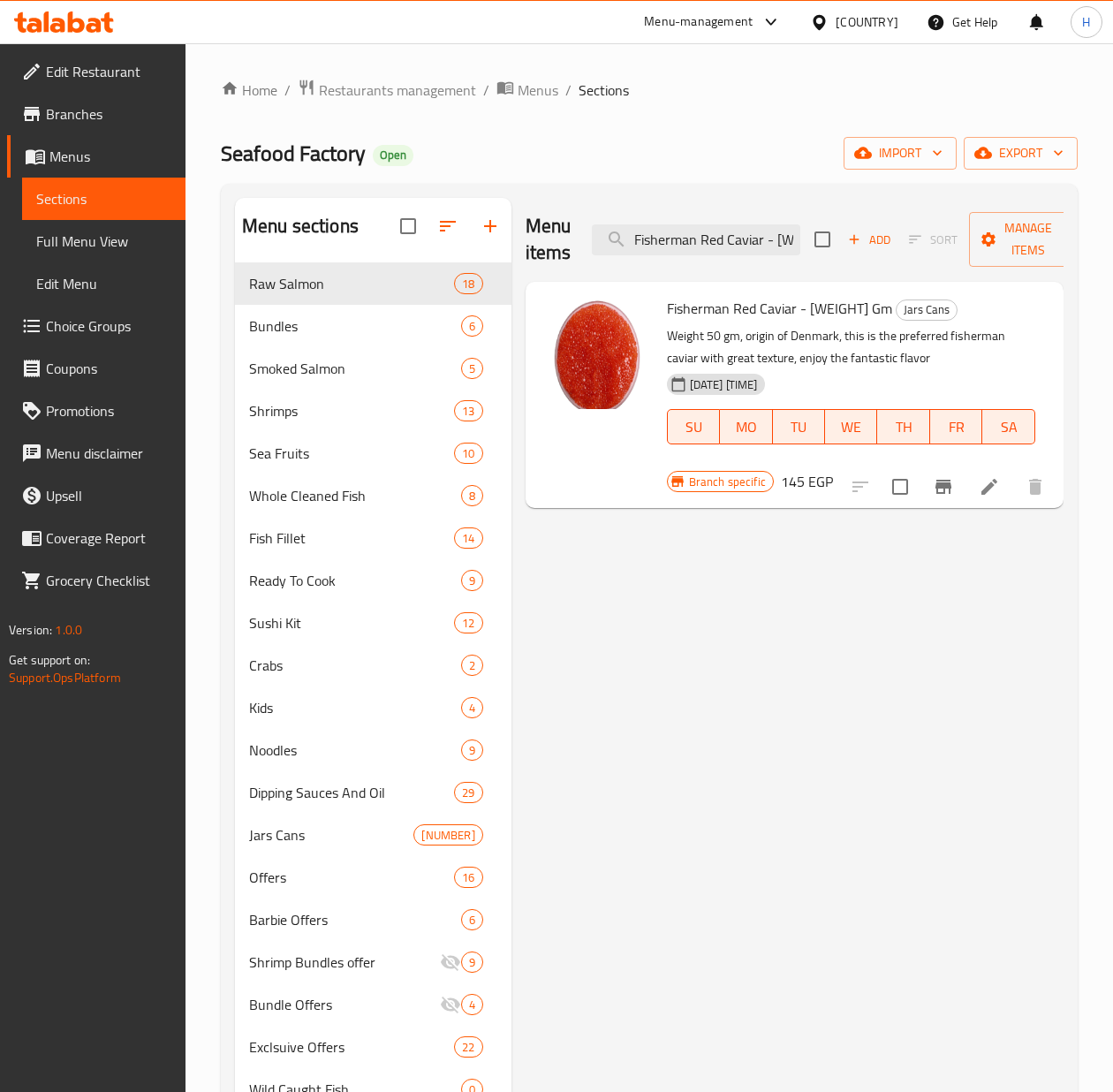 click on "[PRICE] EGP" at bounding box center (806, 482) 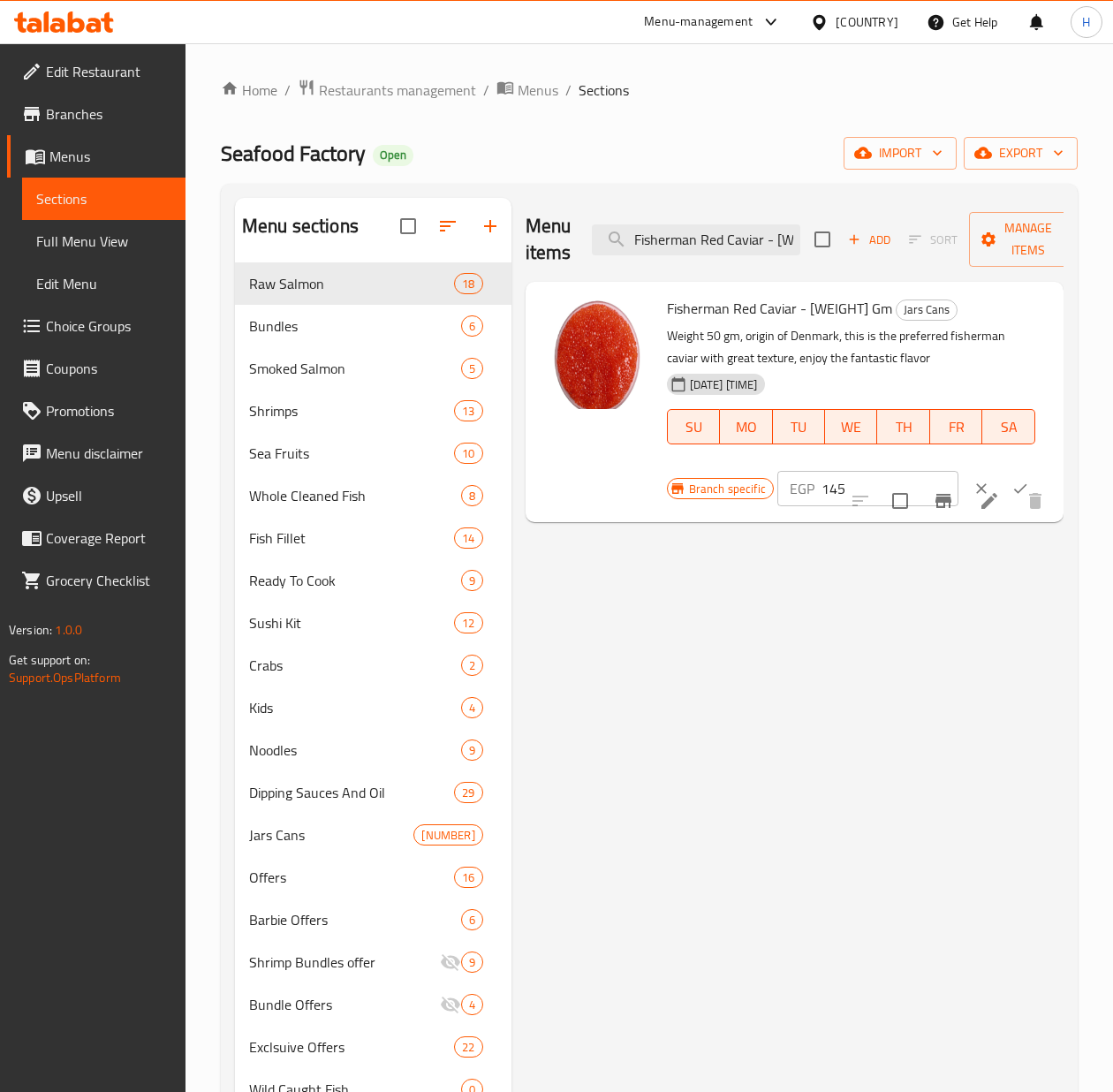 click on "Fisherman Red Caviar - [WEIGHT] Gm ​ Jars Cans" at bounding box center (851, 308) 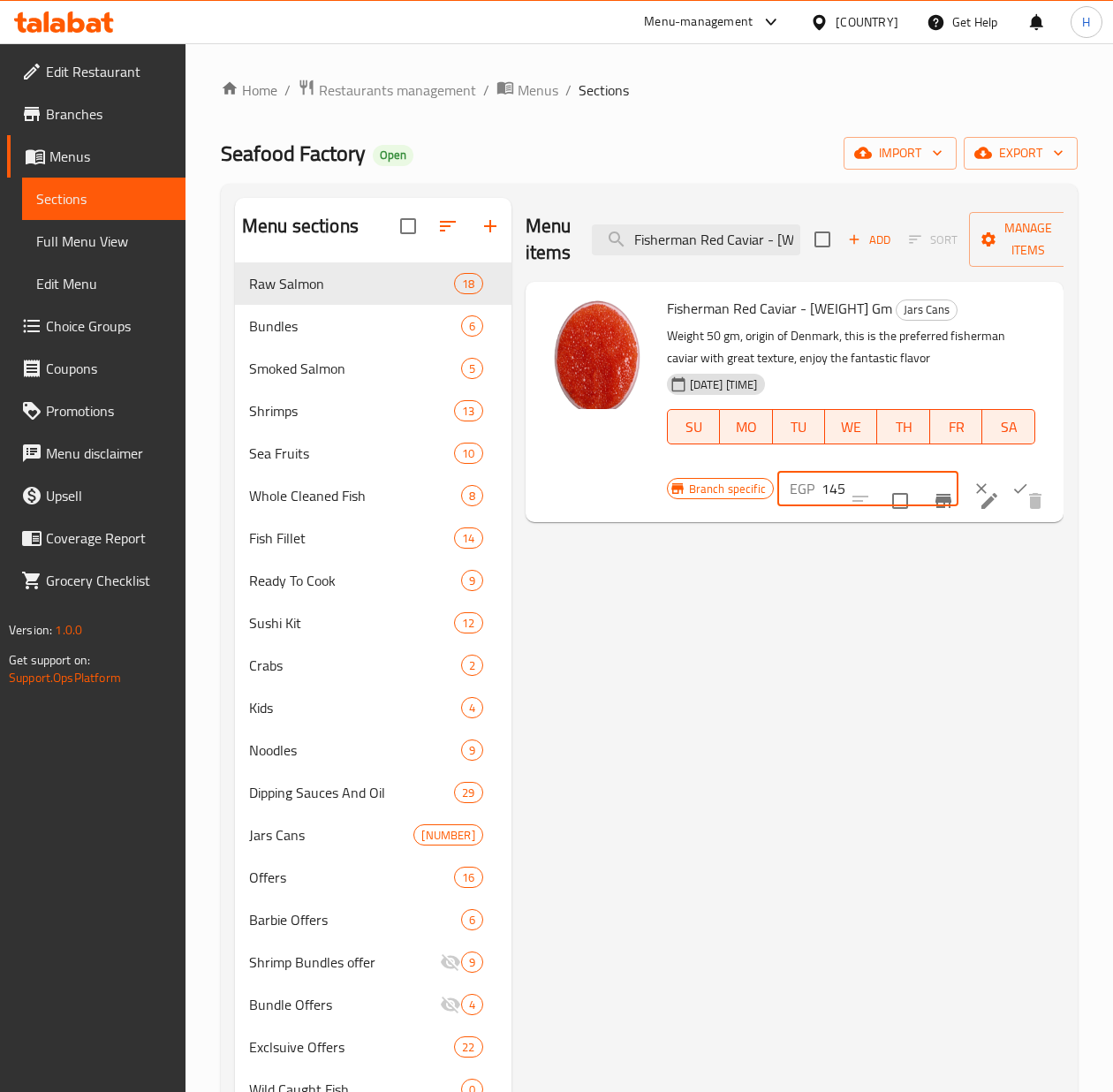 click on "145" at bounding box center [890, 489] 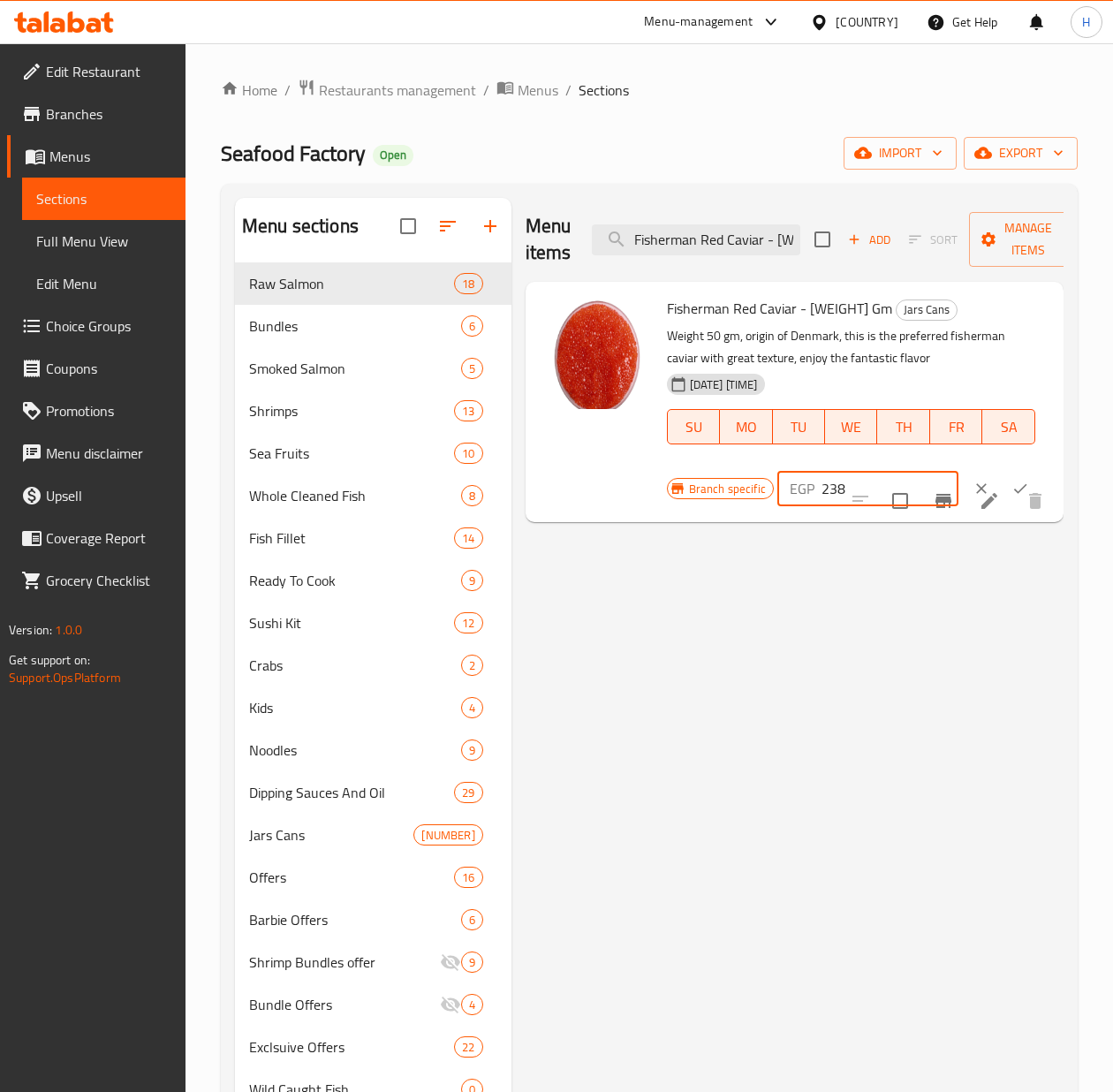 type on "238" 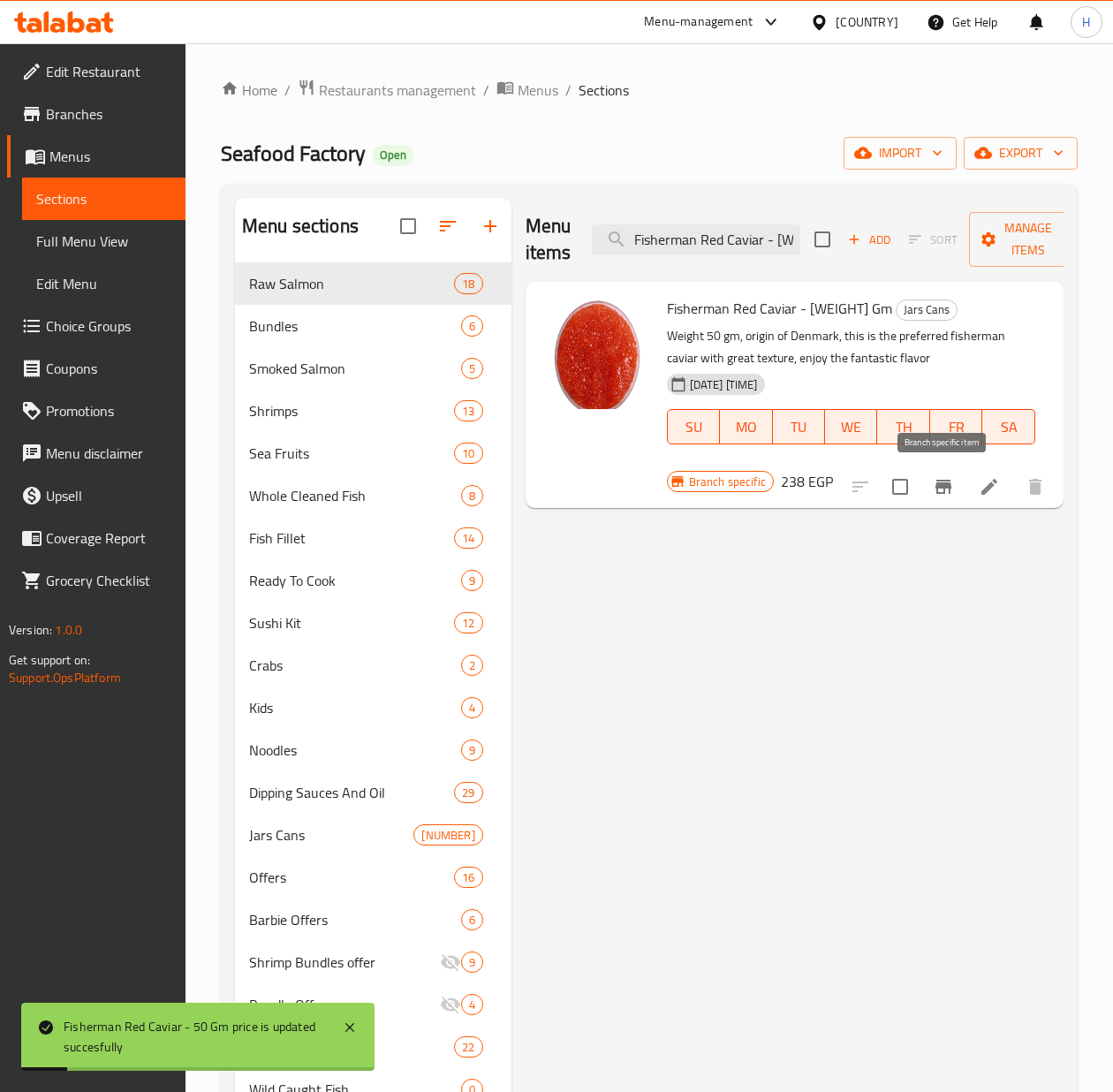 click 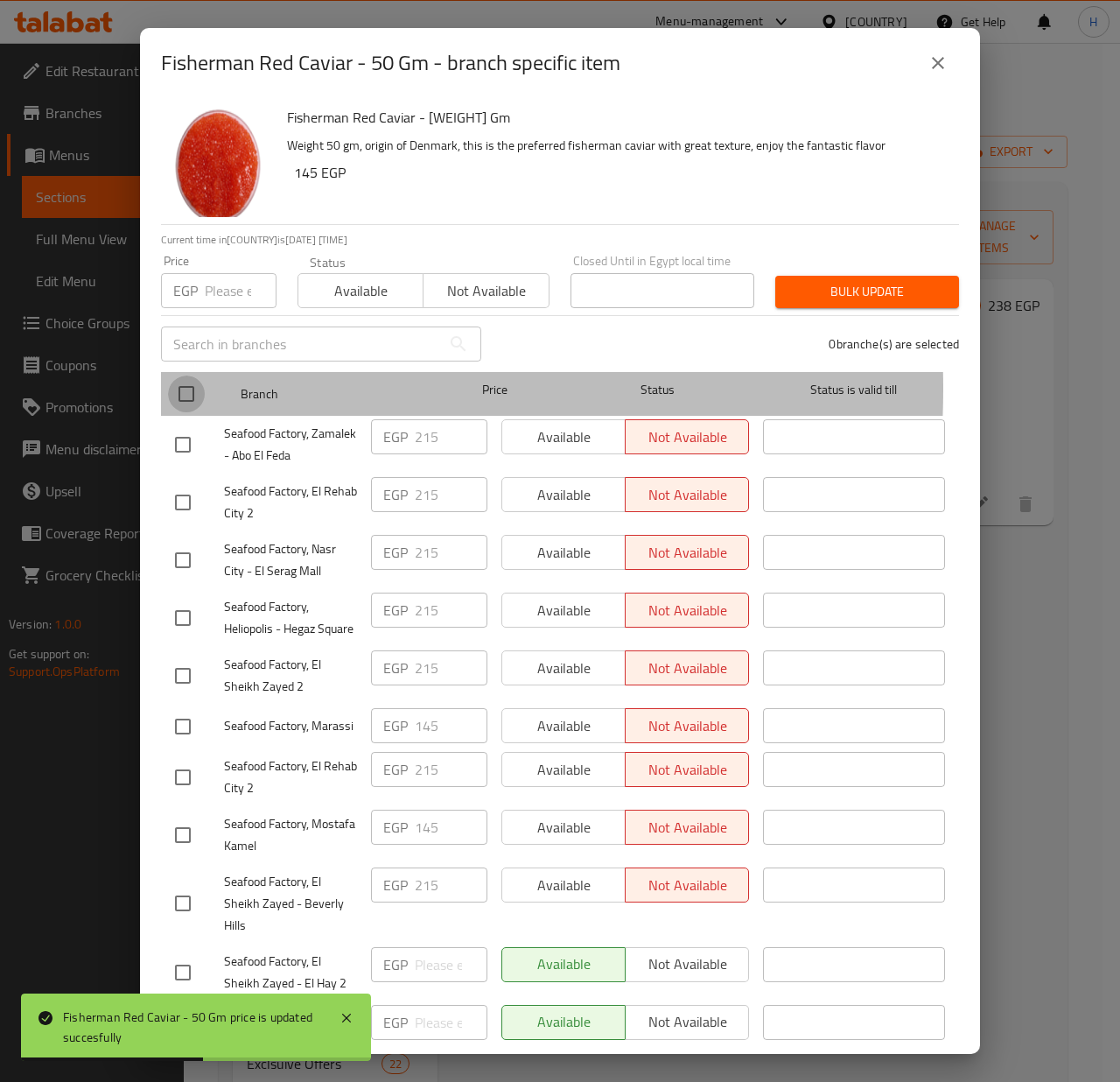 click at bounding box center (186, 394) 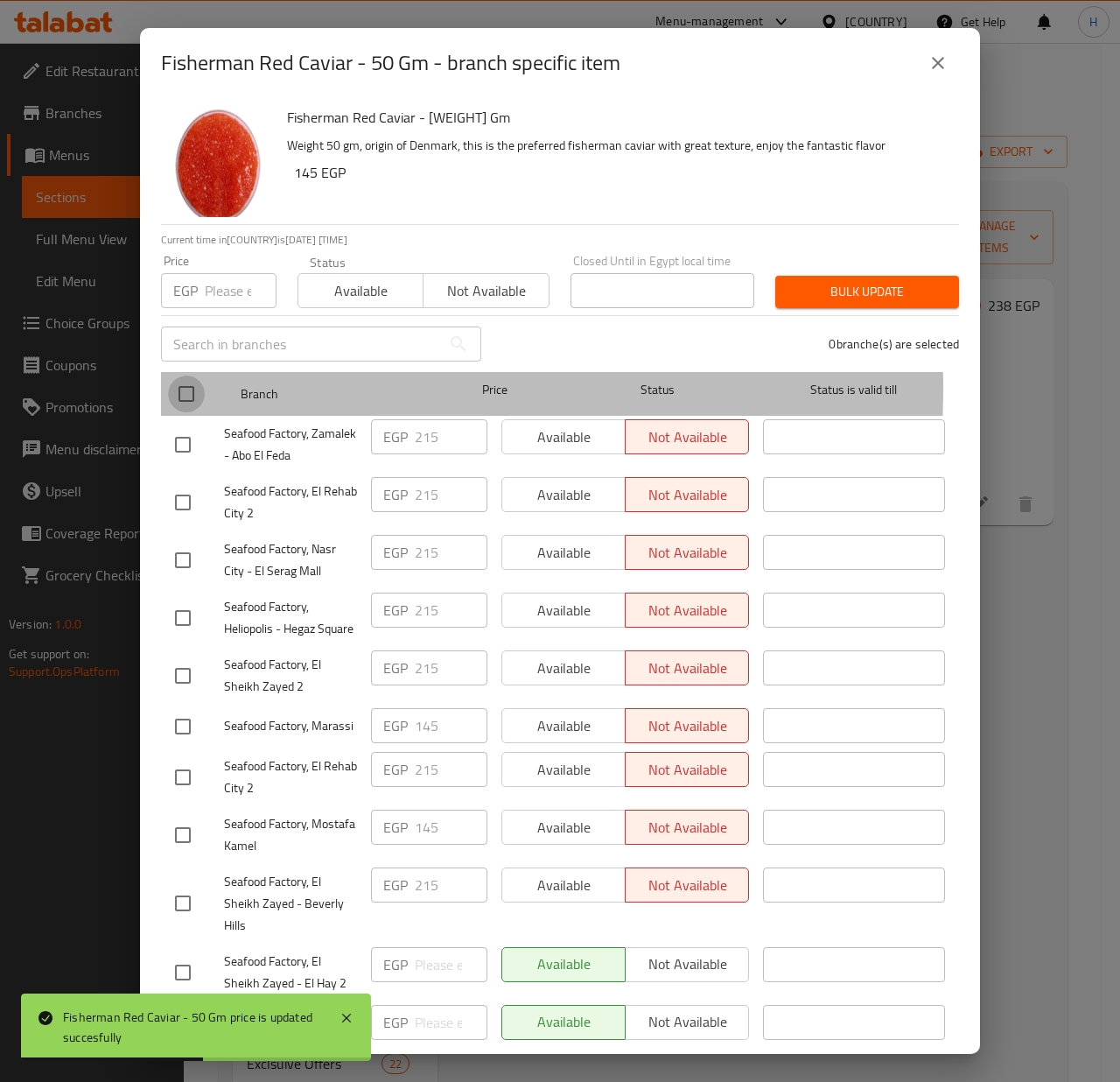 checkbox on "true" 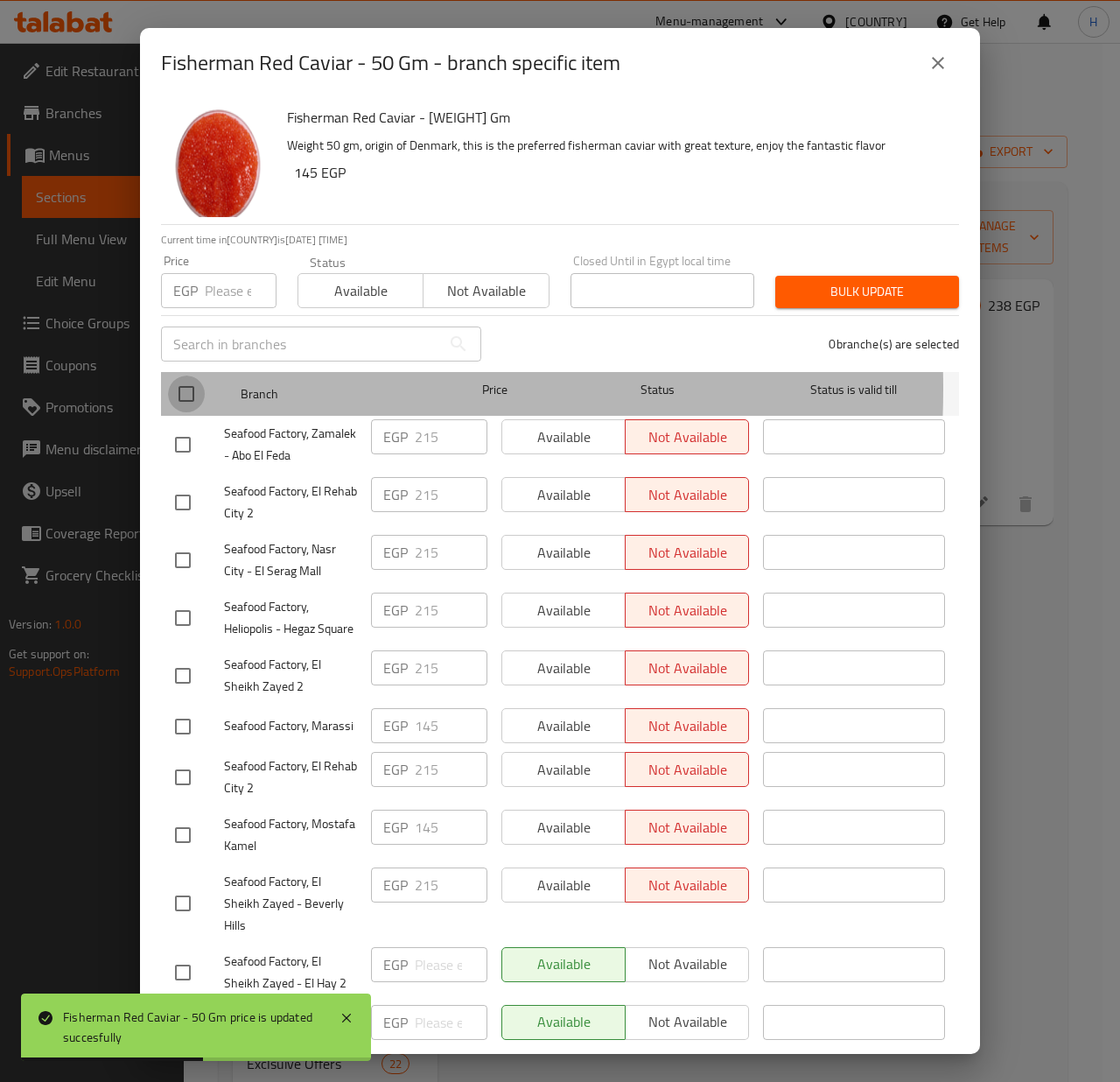 checkbox on "true" 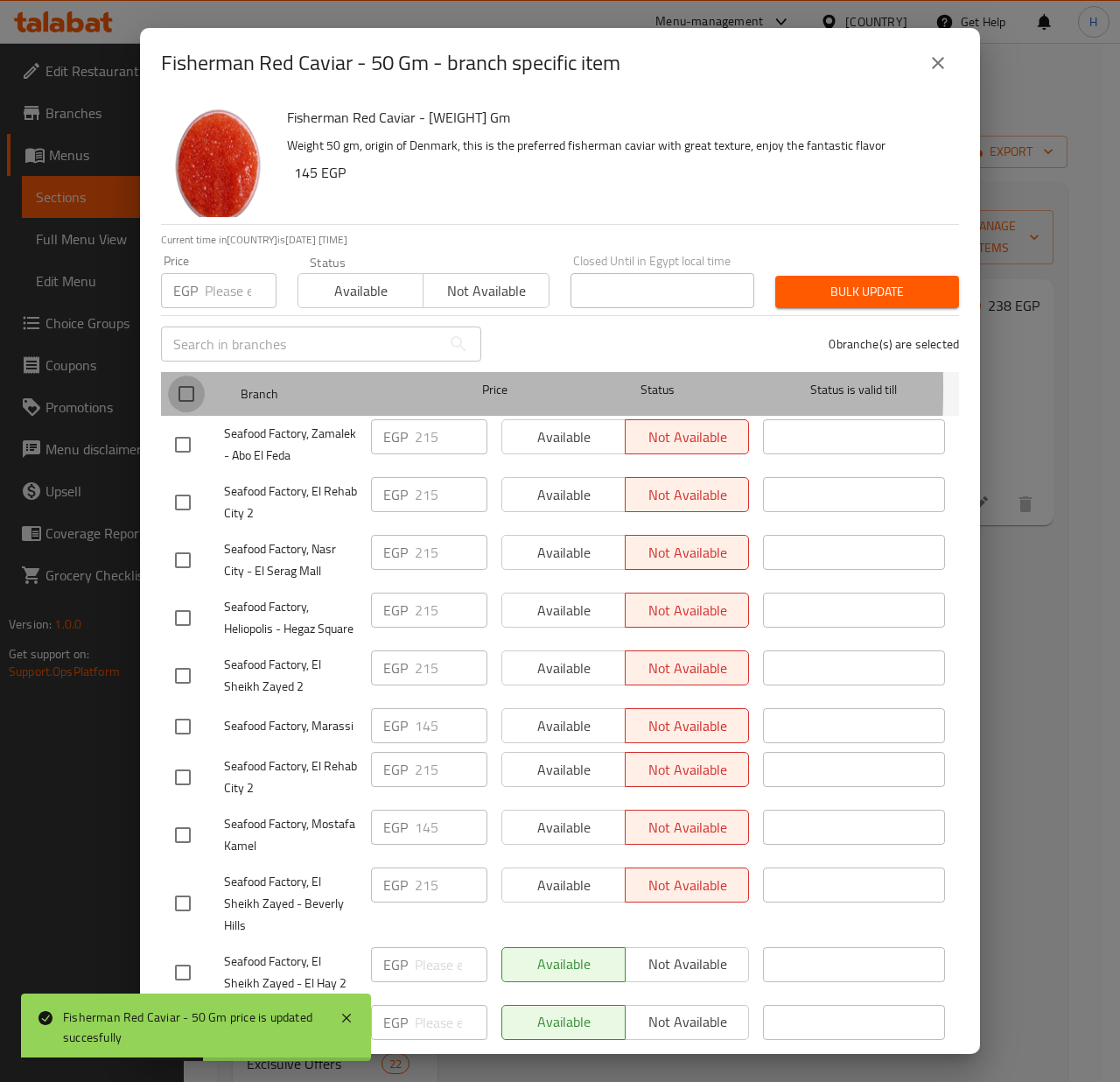 checkbox on "true" 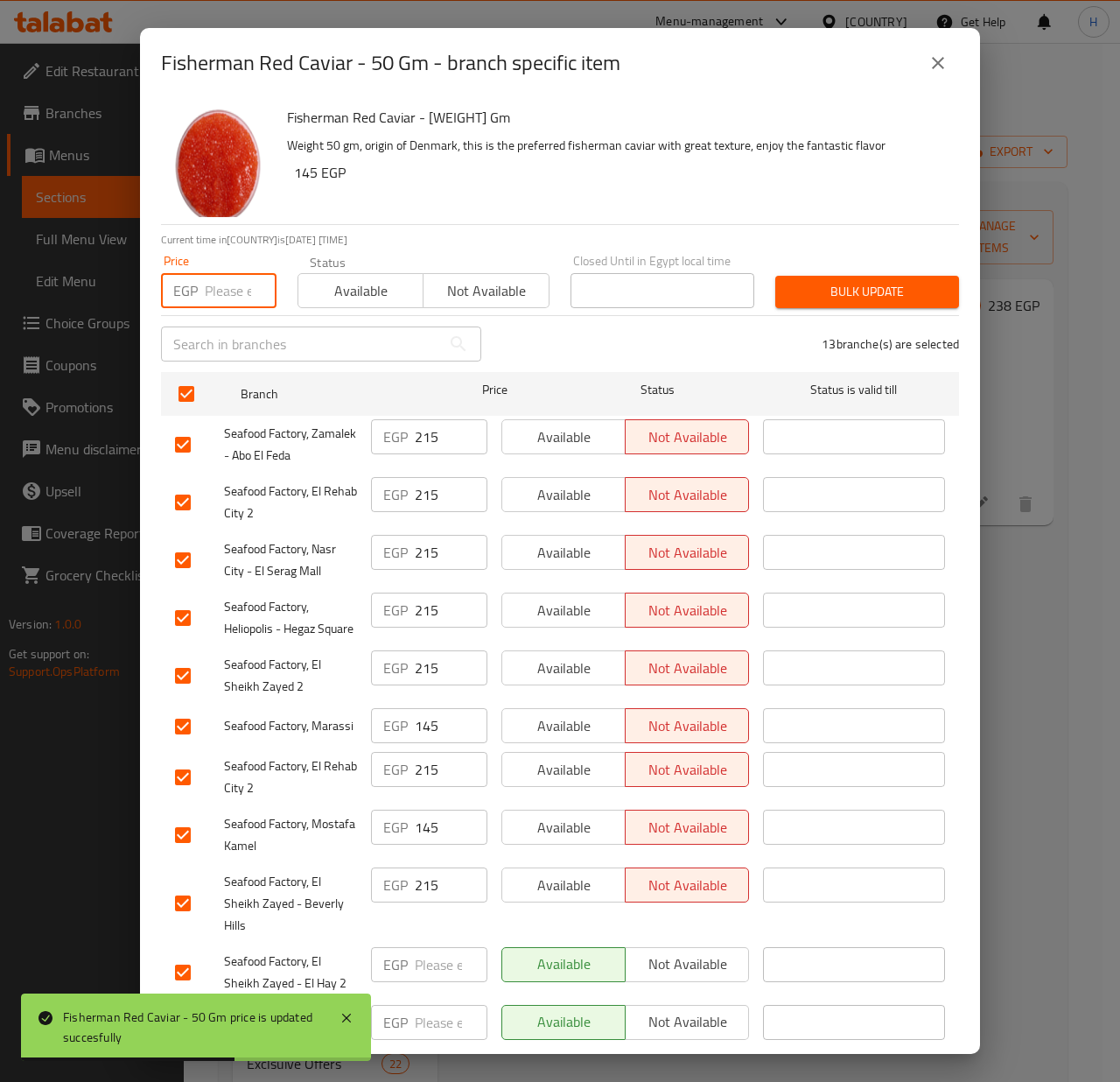 click at bounding box center (241, 291) 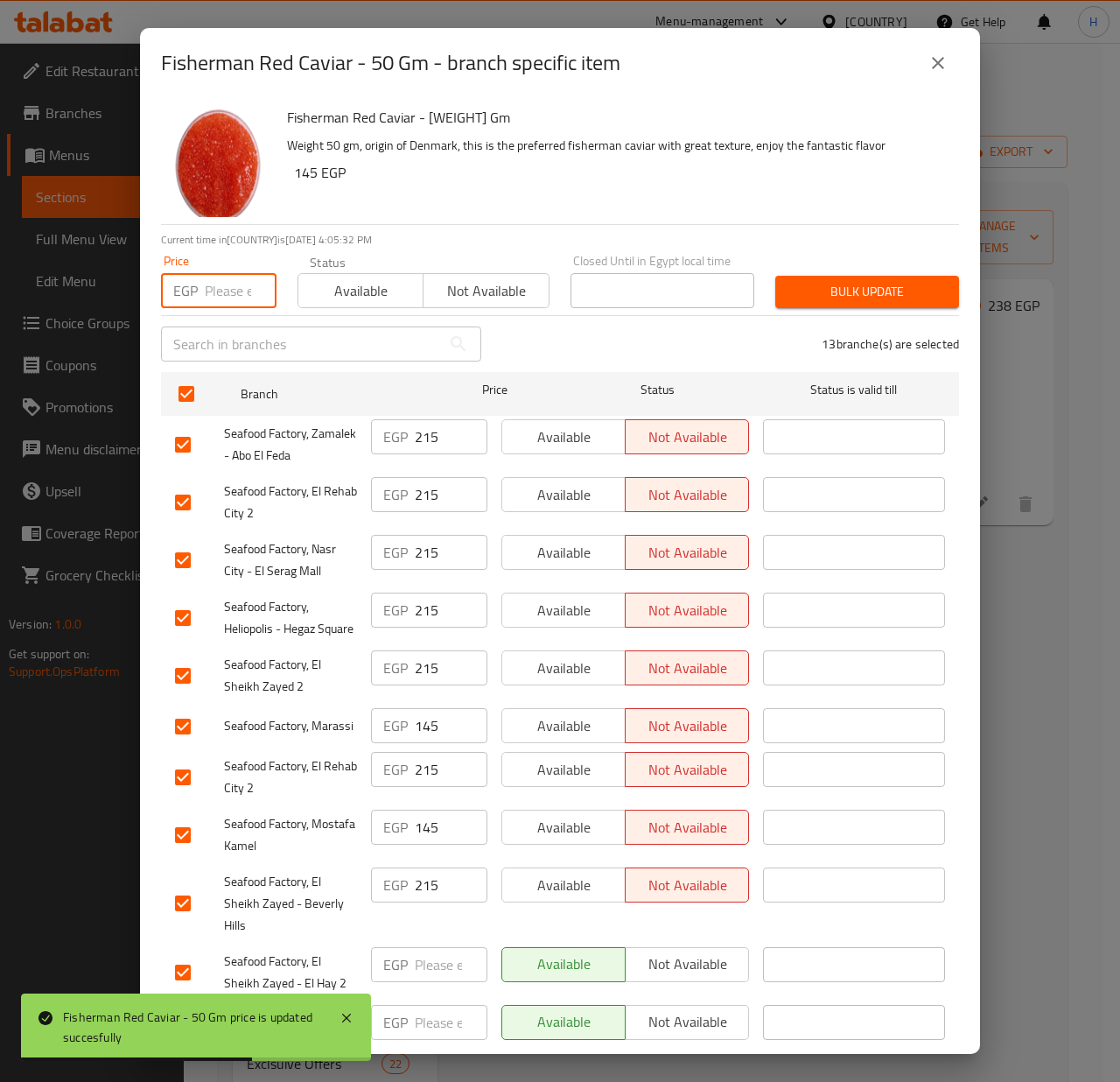 paste on "238" 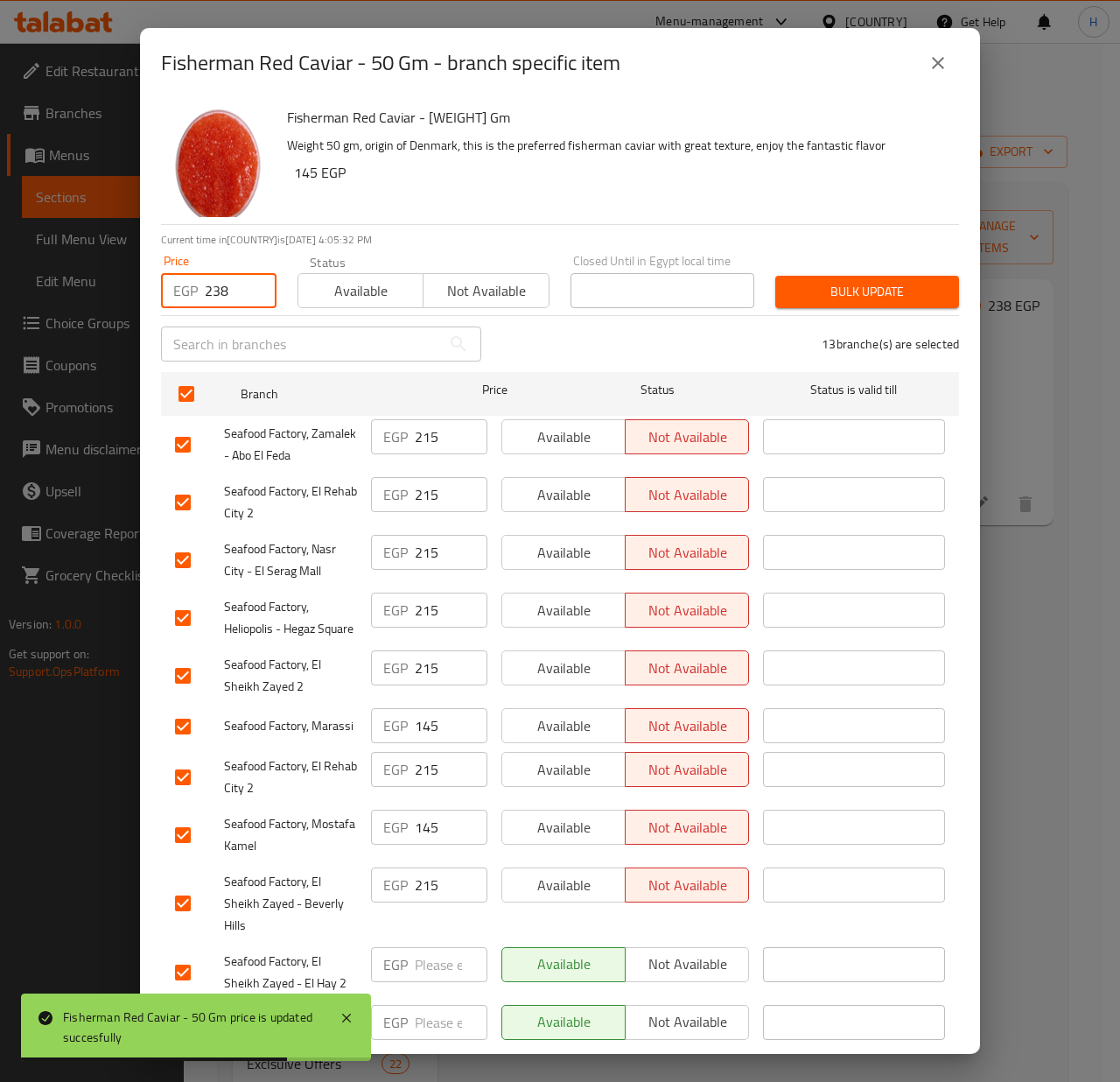 type on "238" 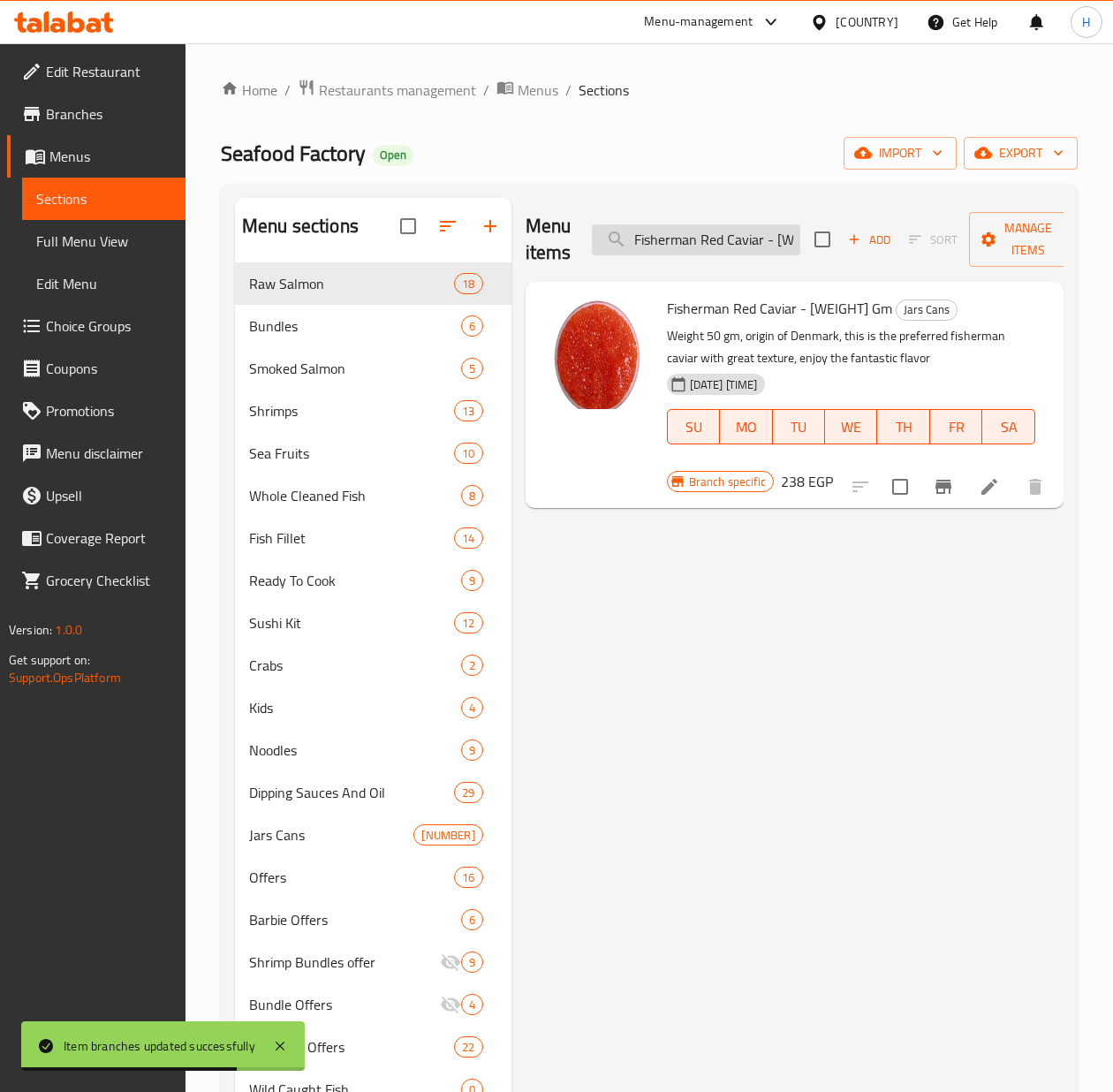 click on "Fisherman Red Caviar - [WEIGHT] Gm" at bounding box center (696, 239) 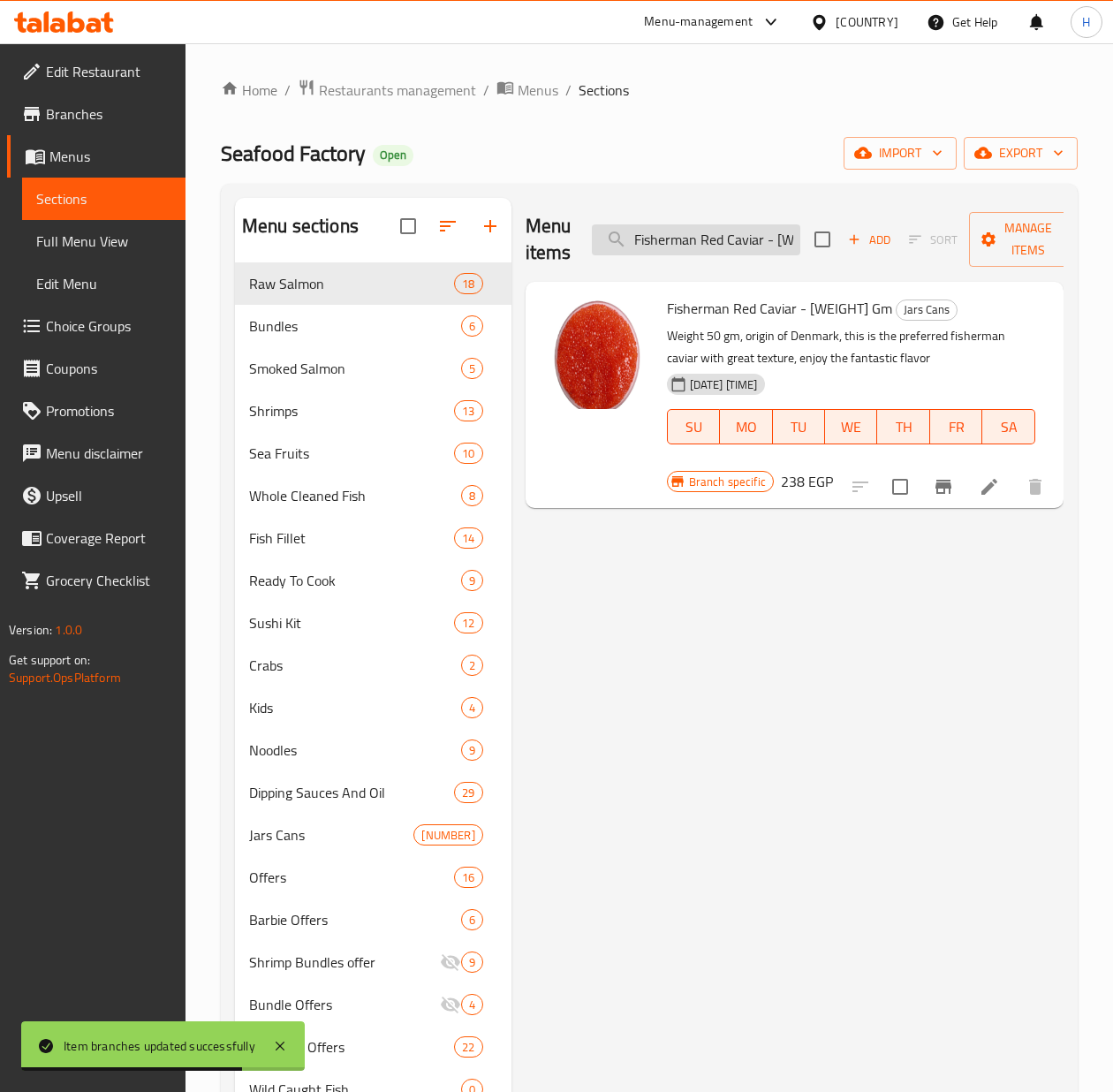 click on "Fisherman Red Caviar - [WEIGHT] Gm" at bounding box center (696, 239) 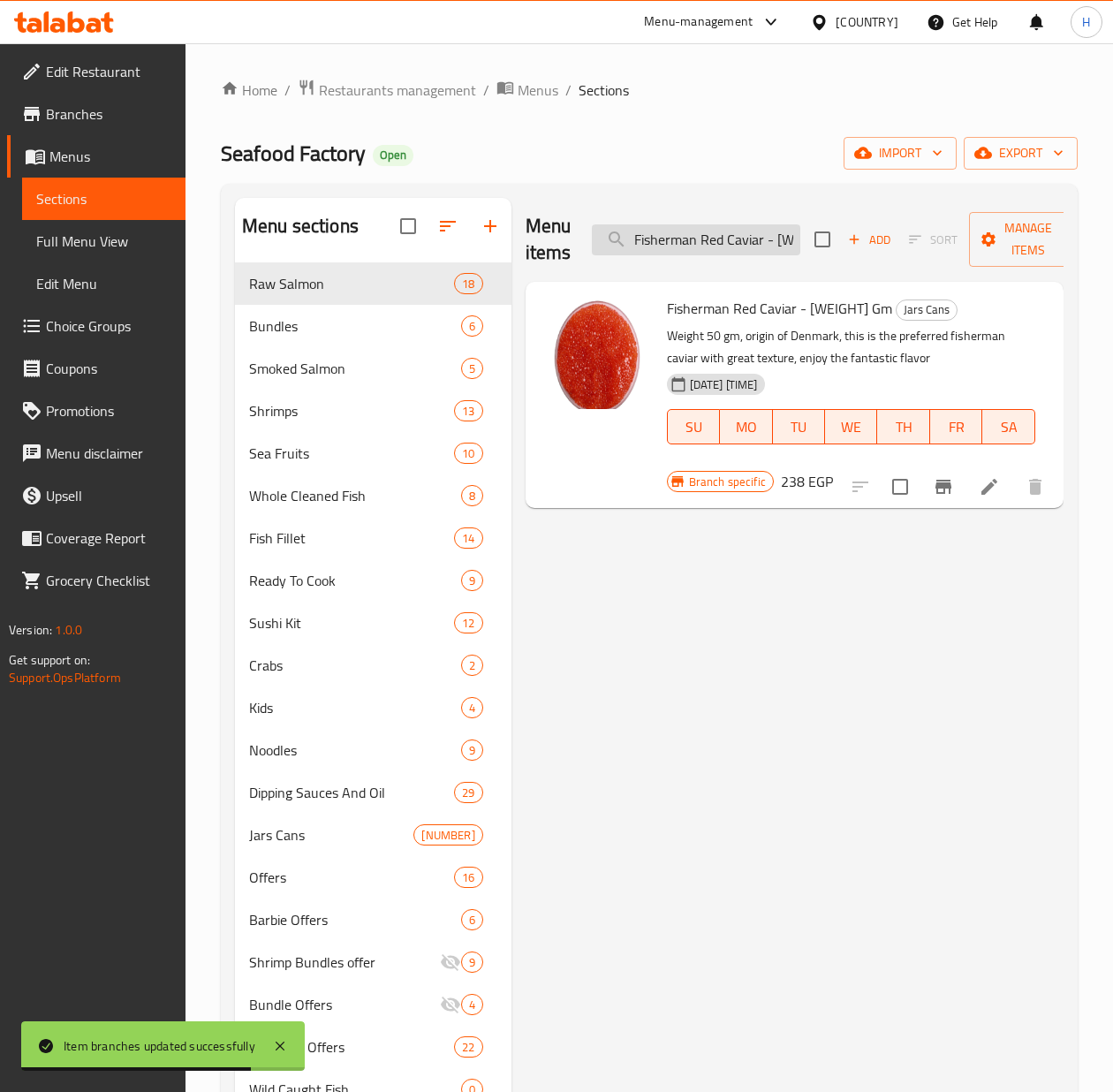 paste on "Beaufort French Dijon Mustard" 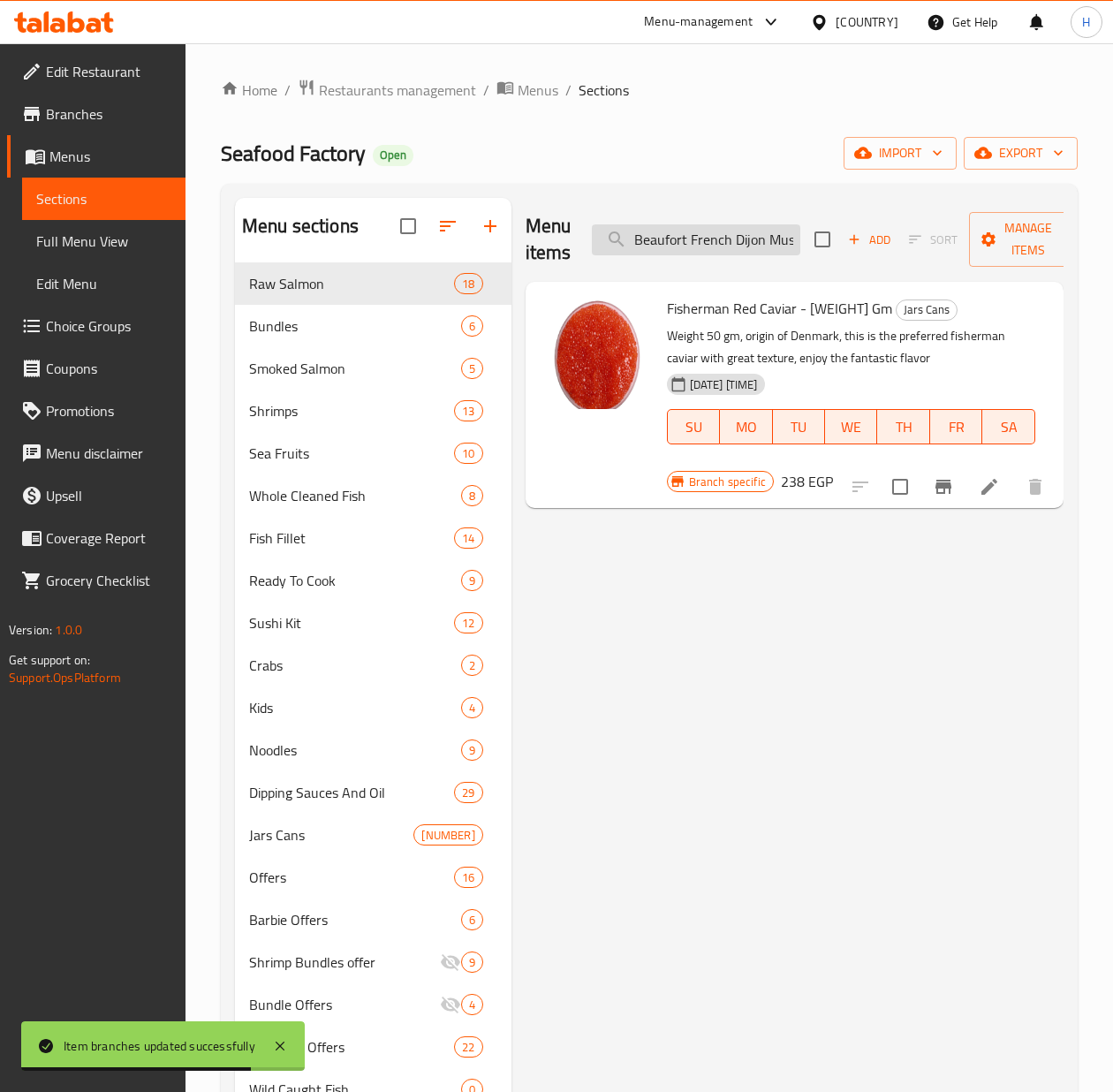 scroll, scrollTop: 0, scrollLeft: 23, axis: horizontal 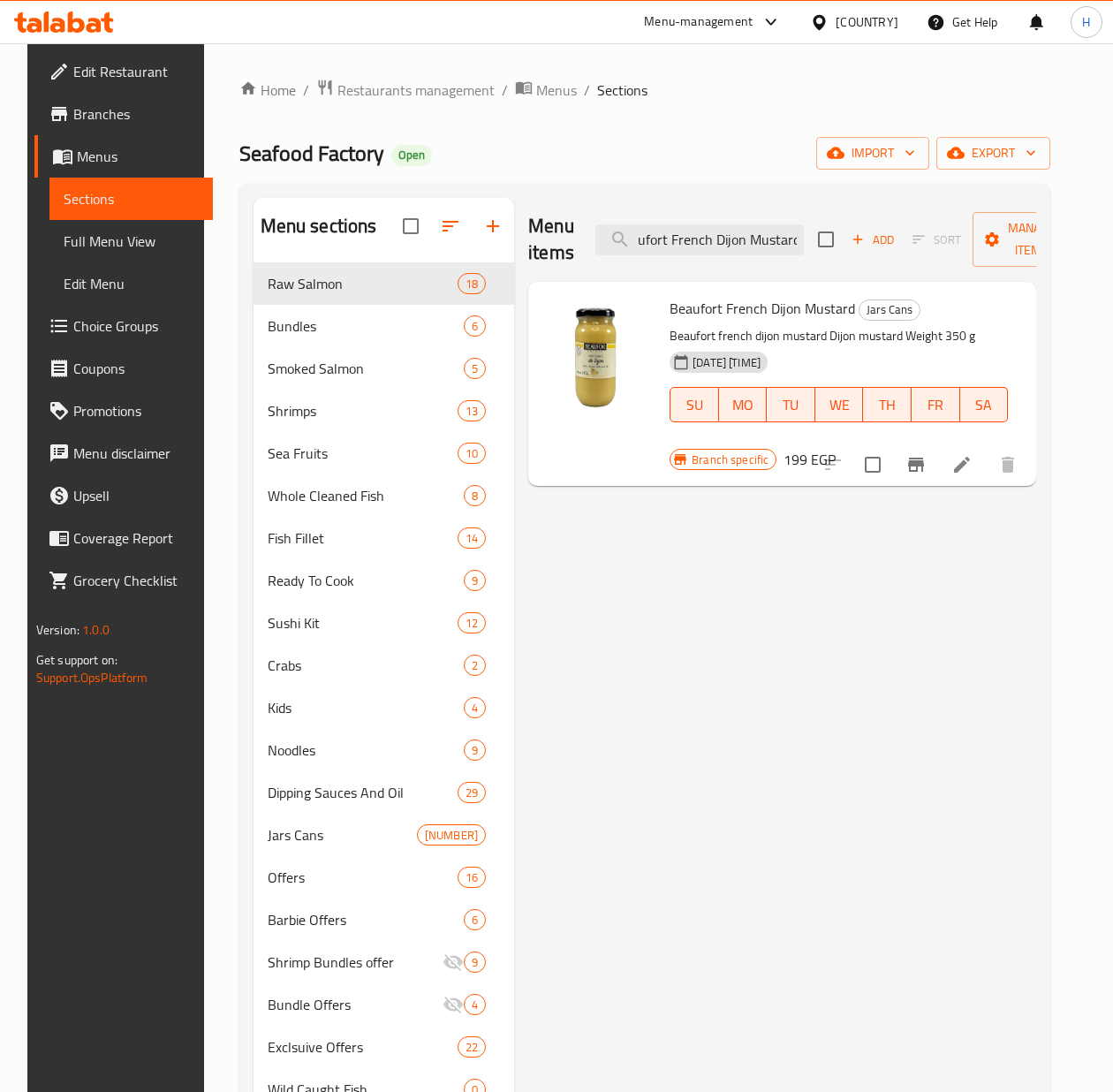 type on "Beaufort French Dijon Mustard" 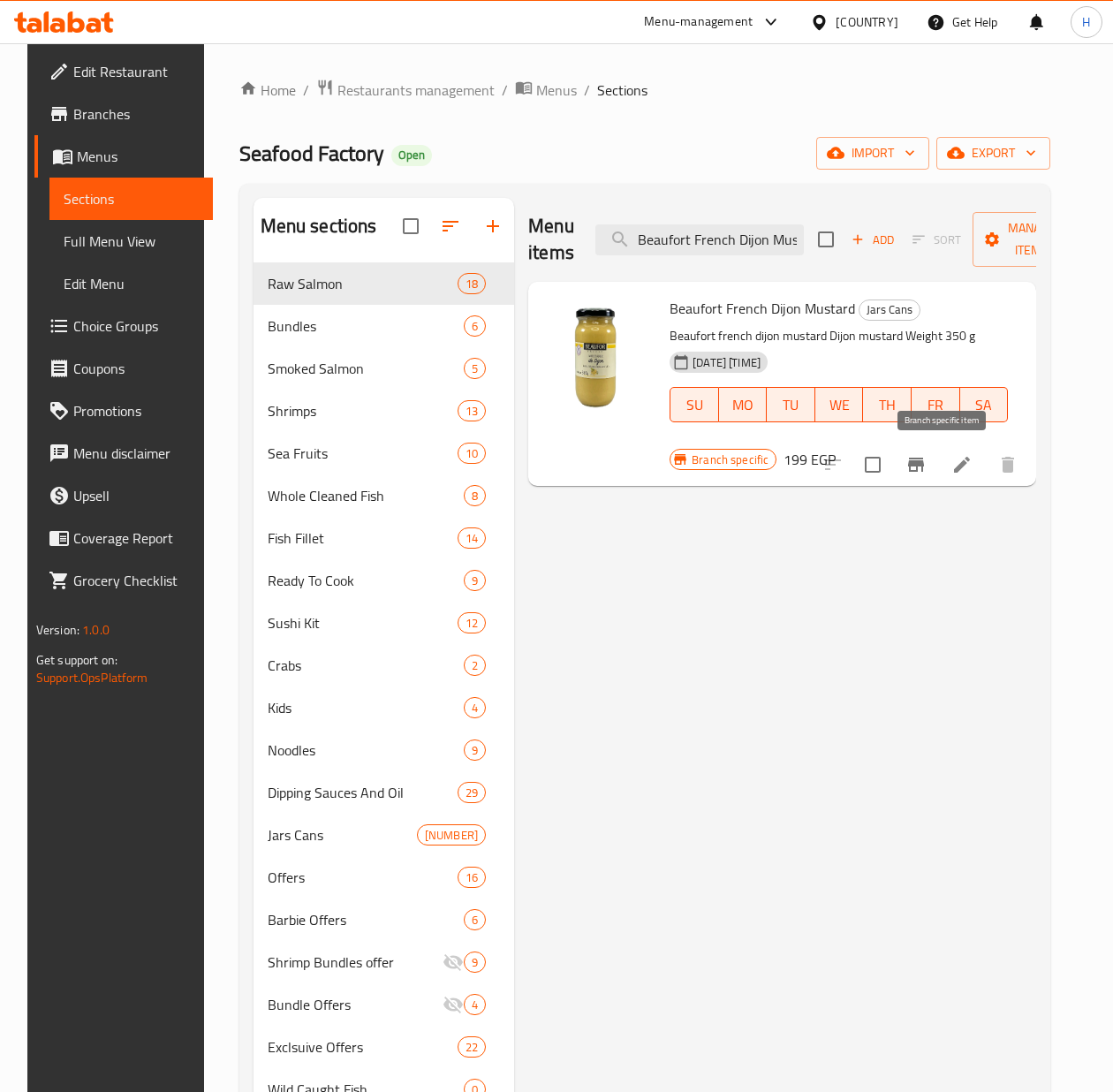 click 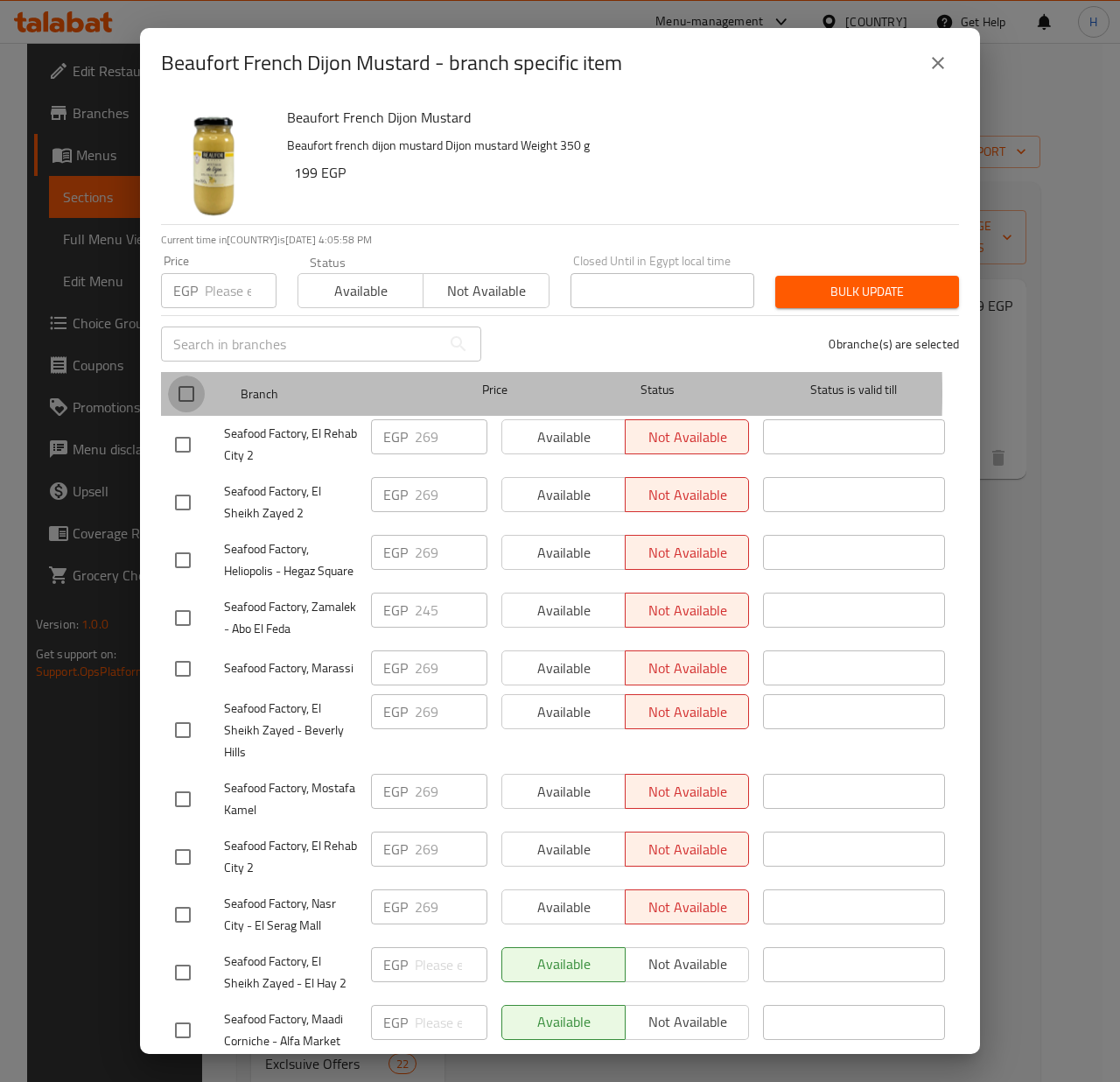 click at bounding box center [186, 394] 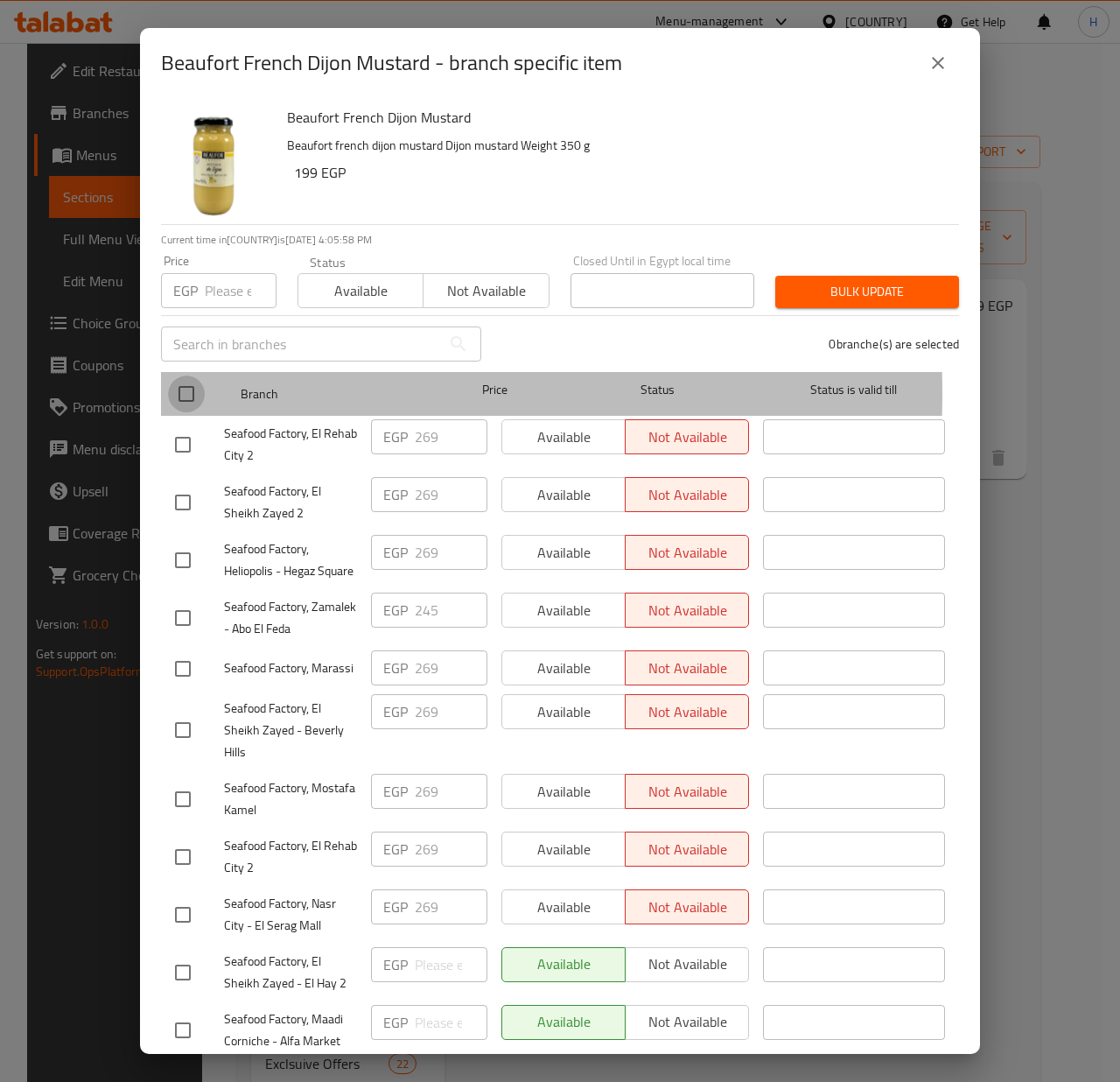 checkbox on "true" 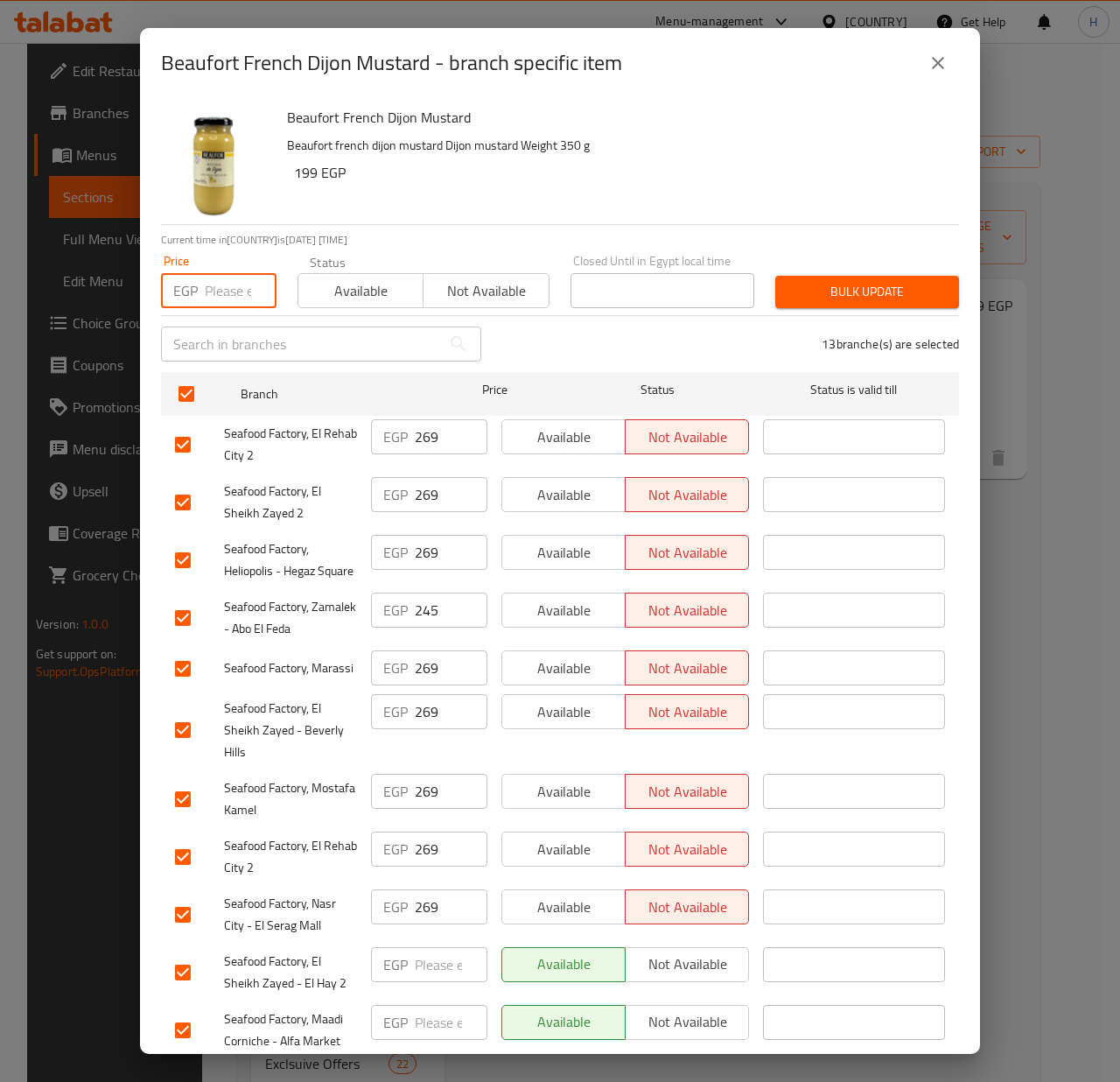 click at bounding box center (241, 291) 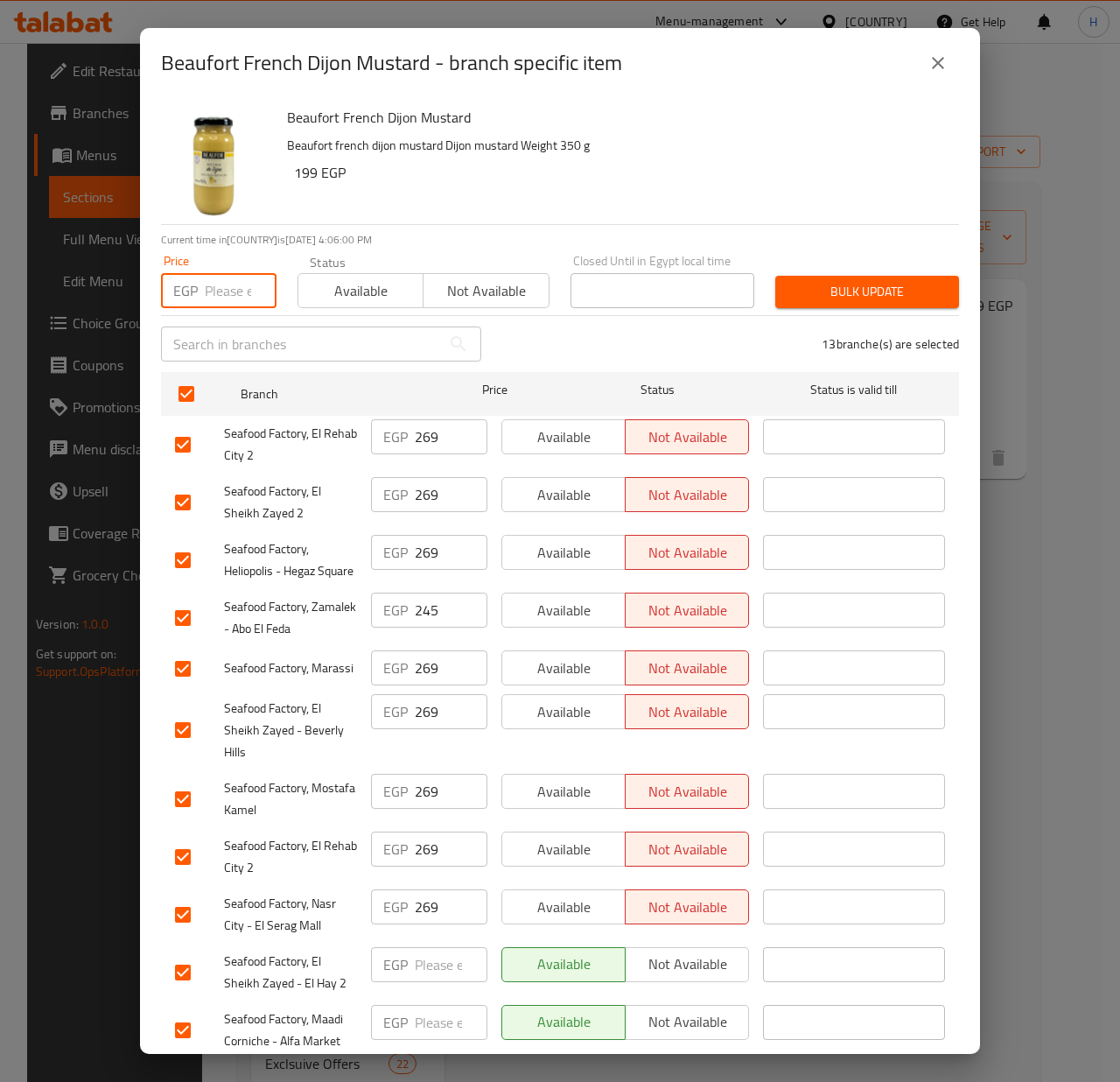 paste on "[NUMBER]" 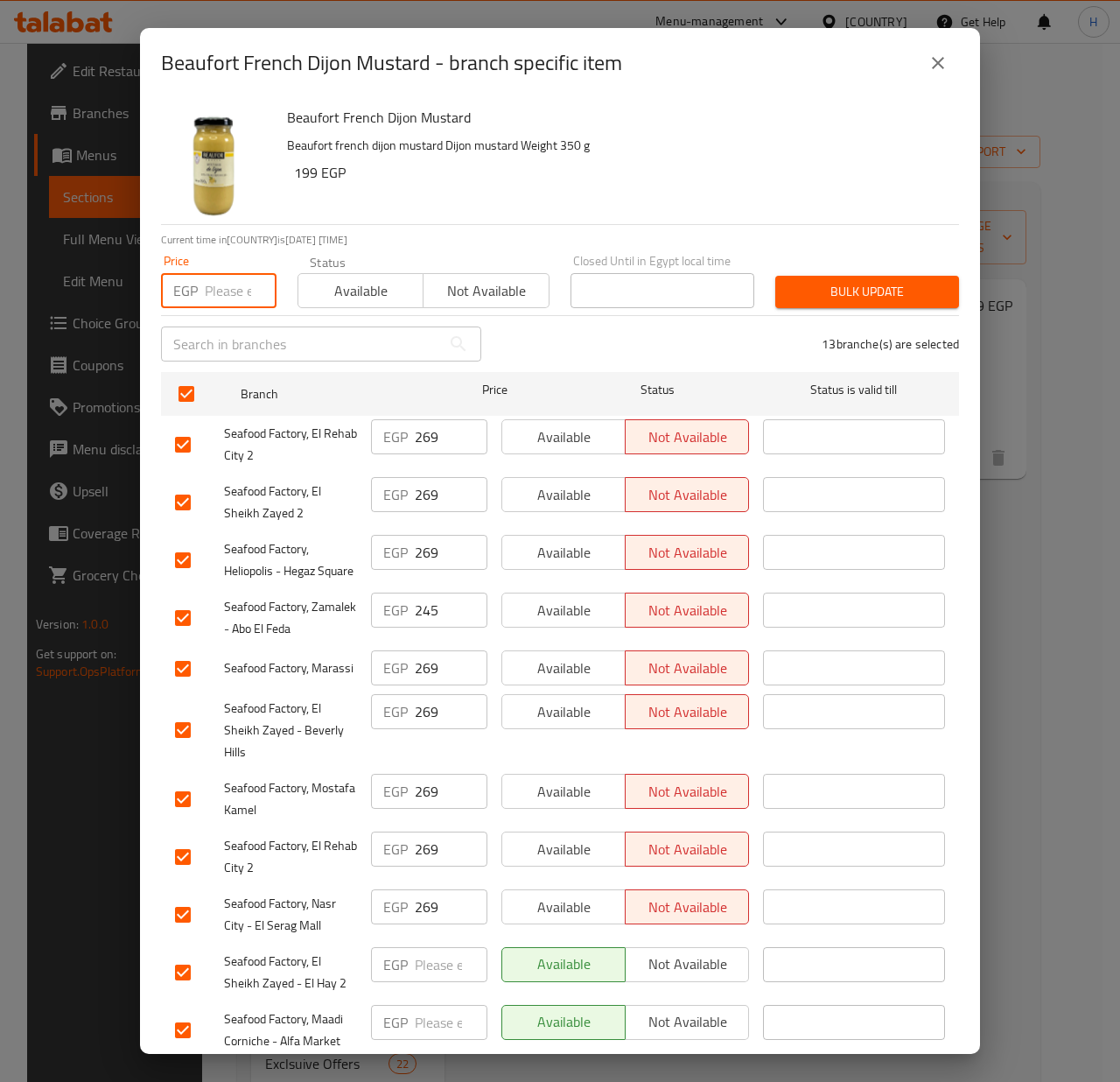 type on "[NUMBER]" 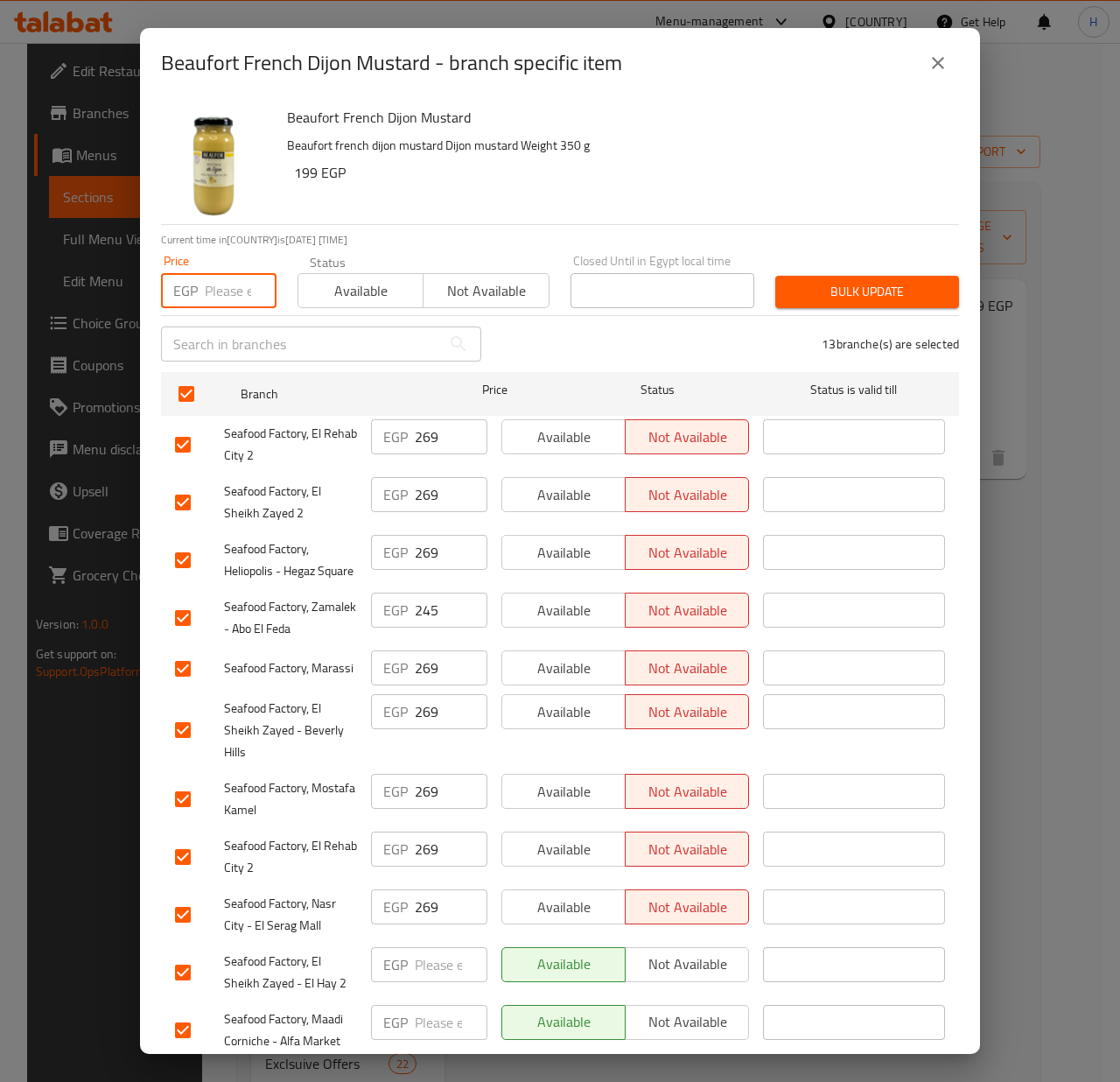 click on "Bulk update" at bounding box center (867, 292) 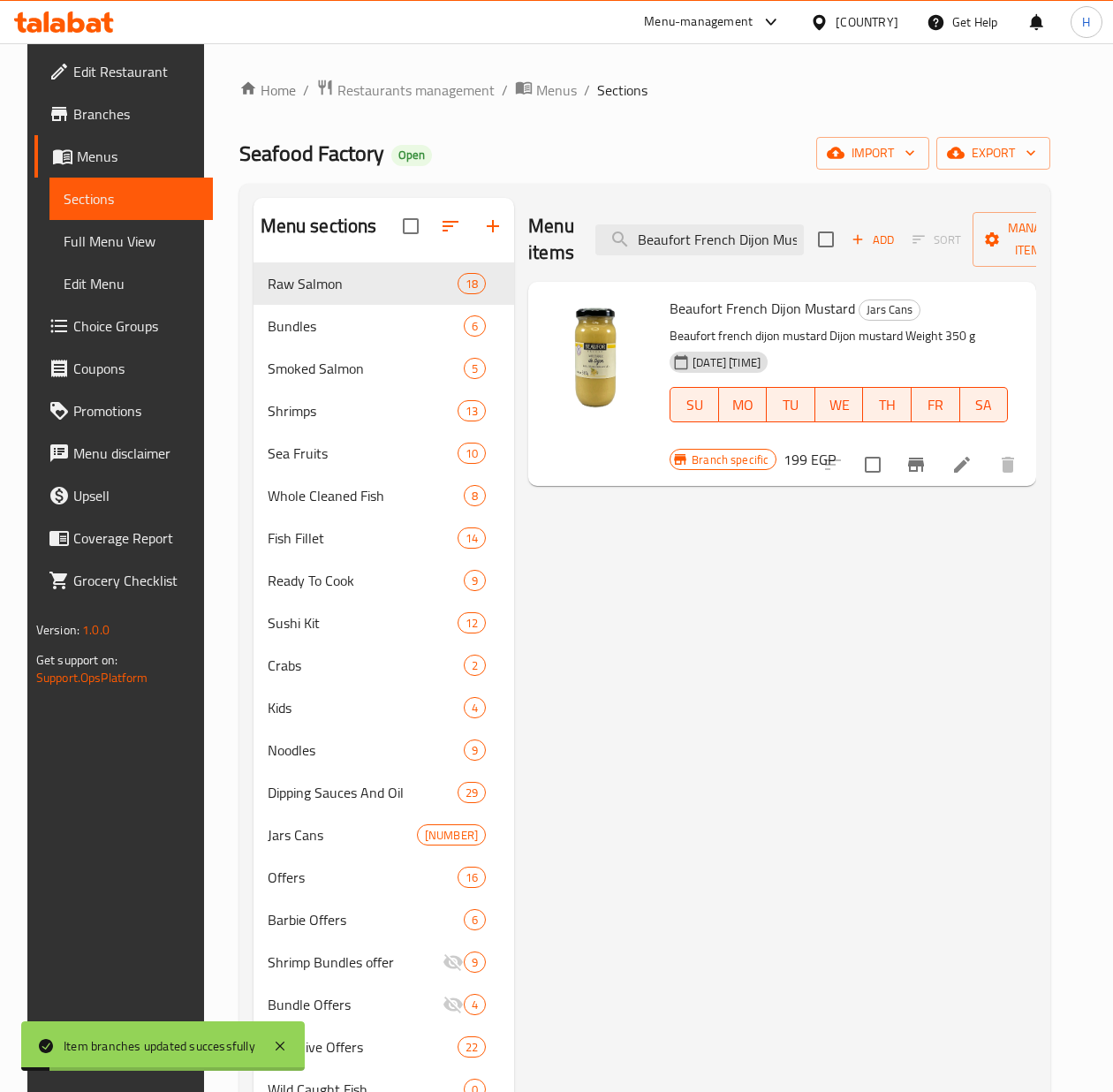 click on "199   EGP" at bounding box center (809, 459) 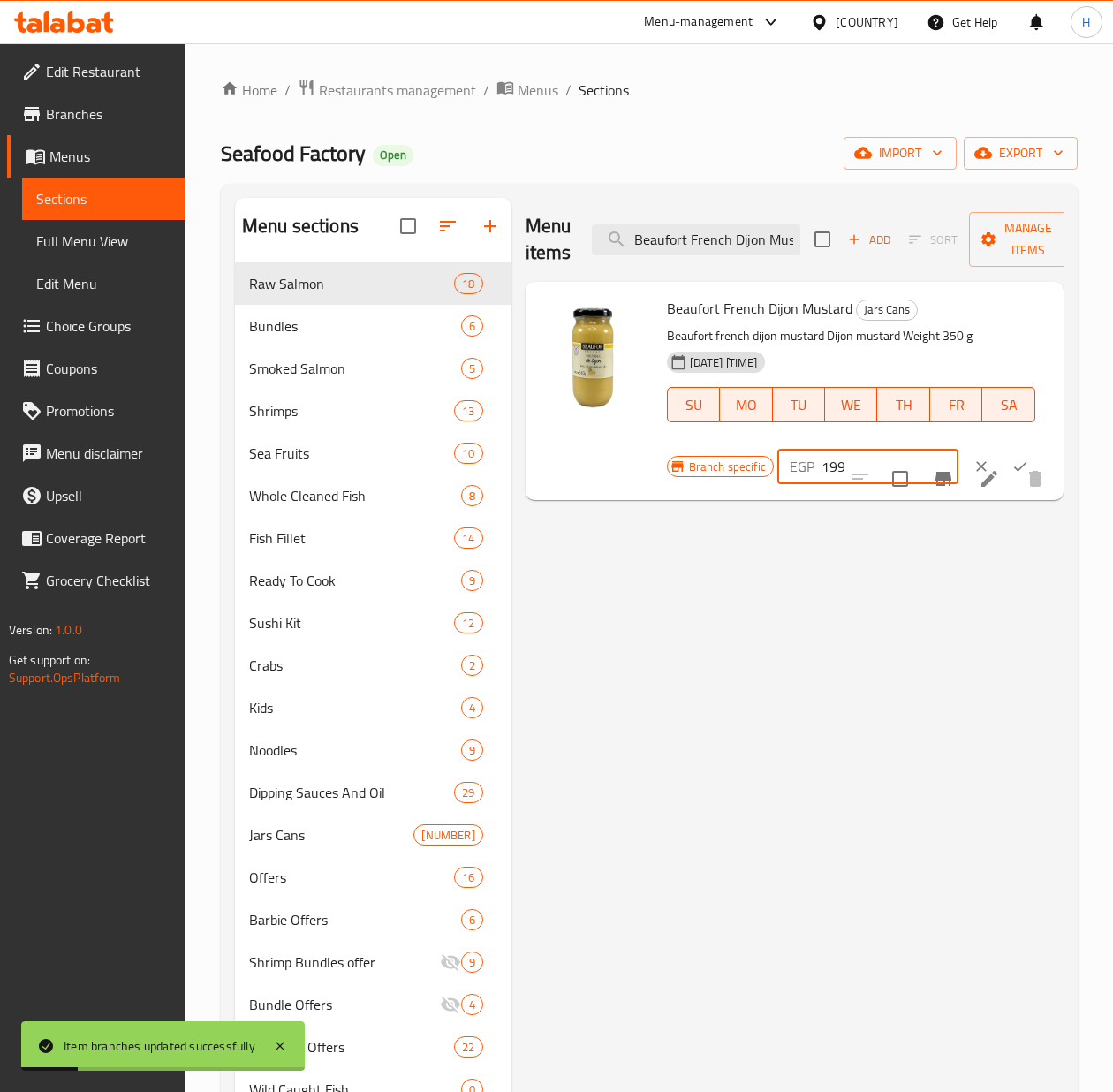 click on "199" at bounding box center (890, 466) 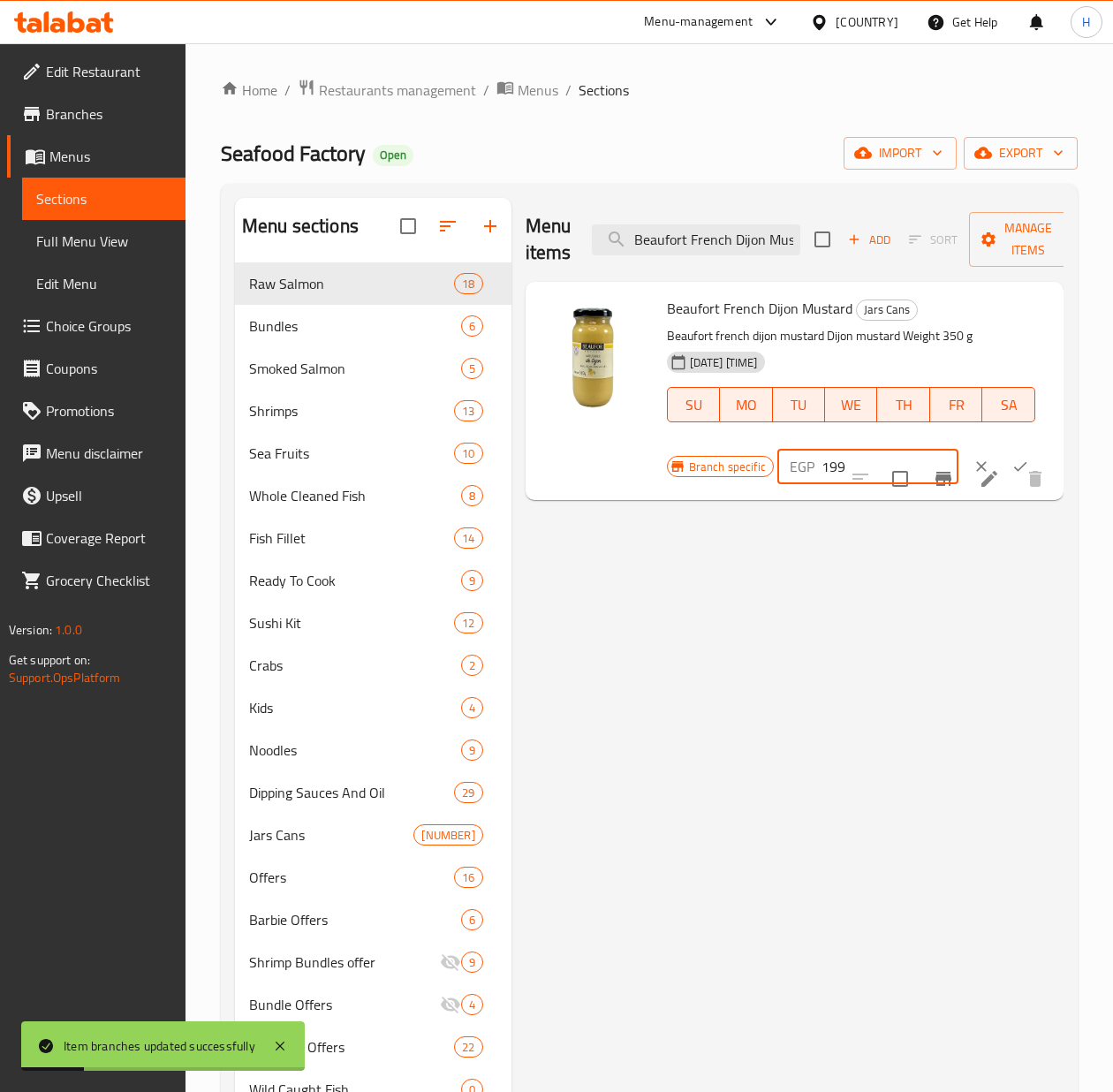 click on "199" at bounding box center [890, 466] 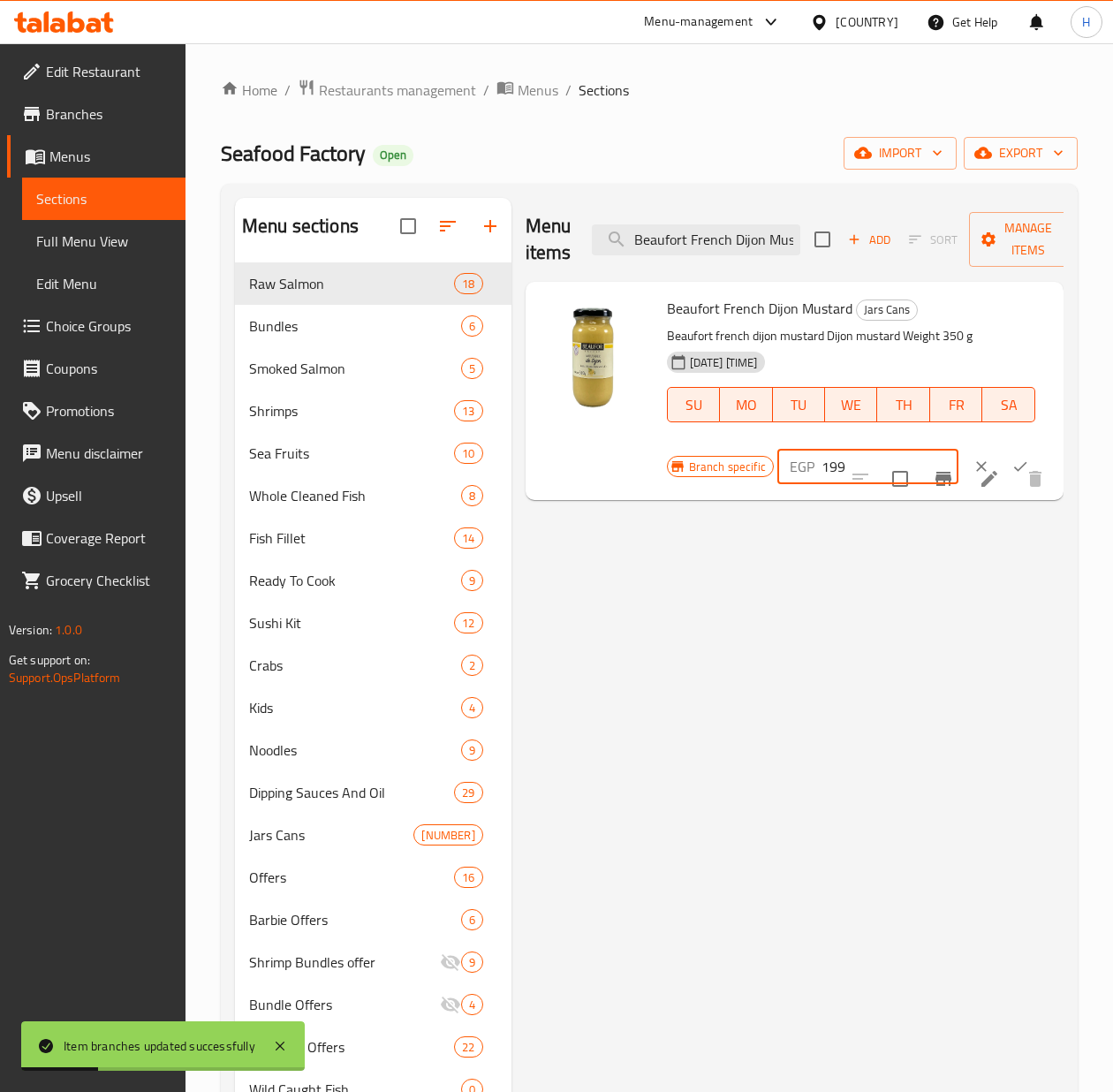 paste on "[NUMBER]" 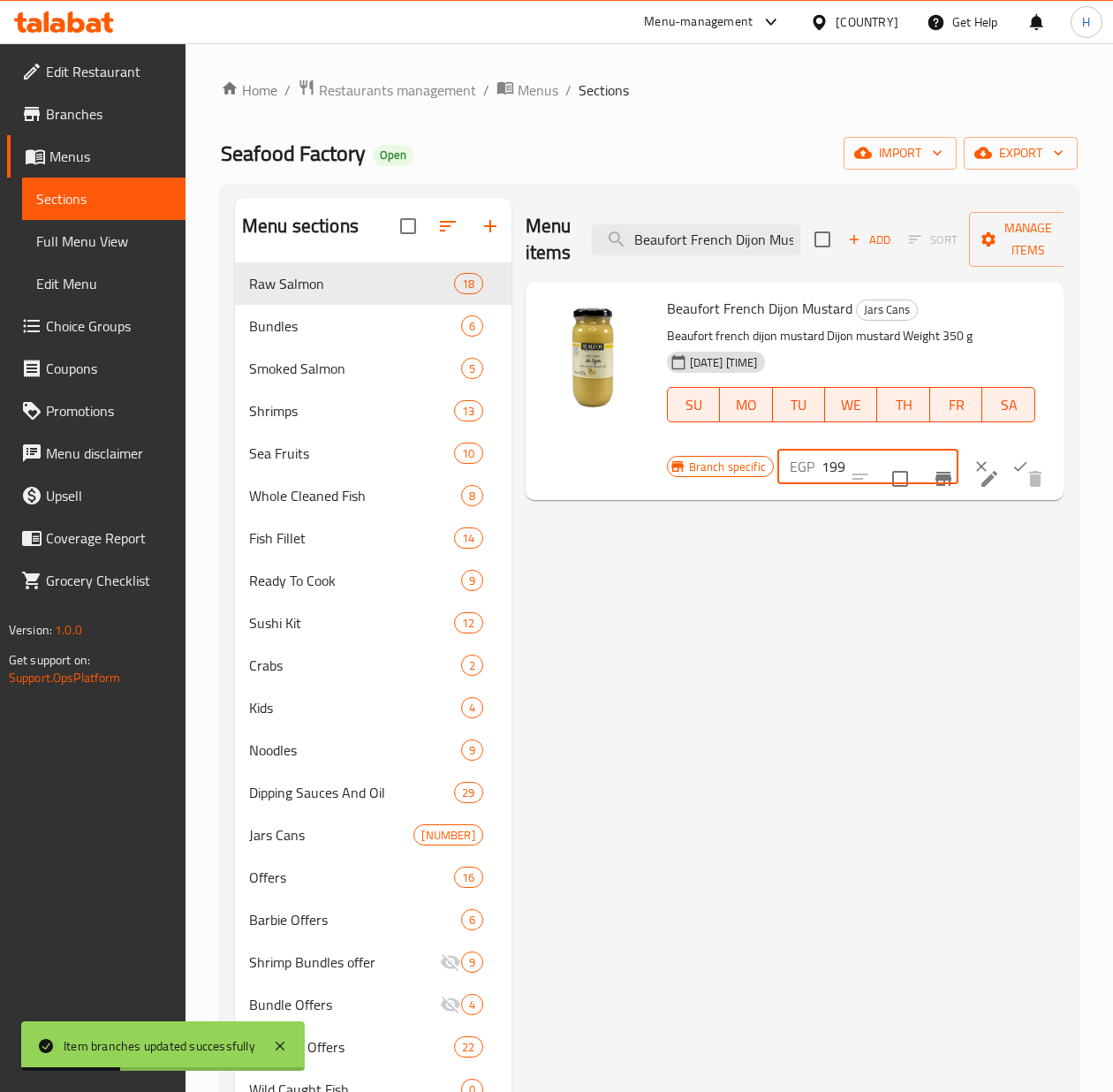 type on "[NUMBER]" 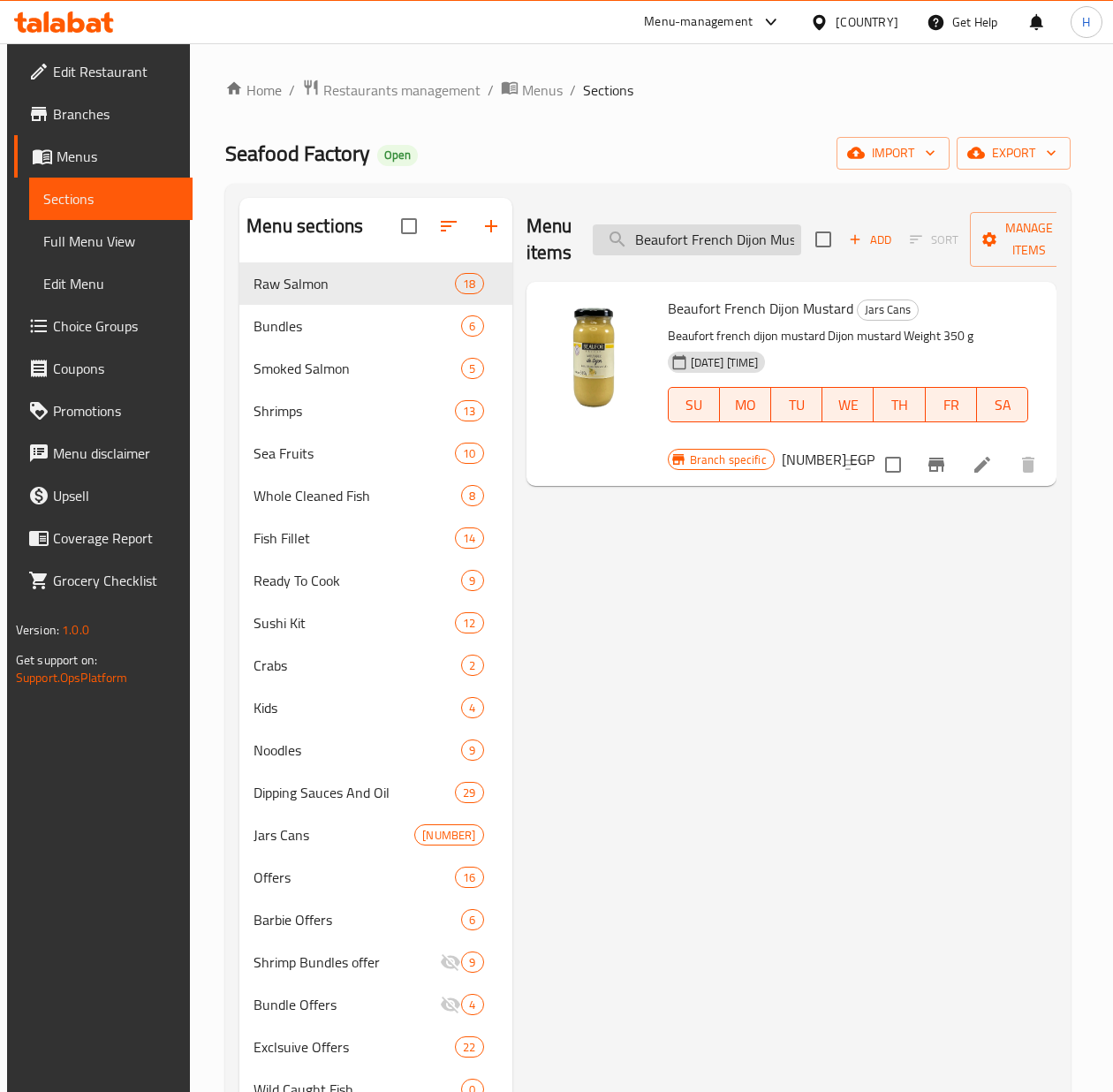 click on "Beaufort French Dijon Mustard" at bounding box center [697, 239] 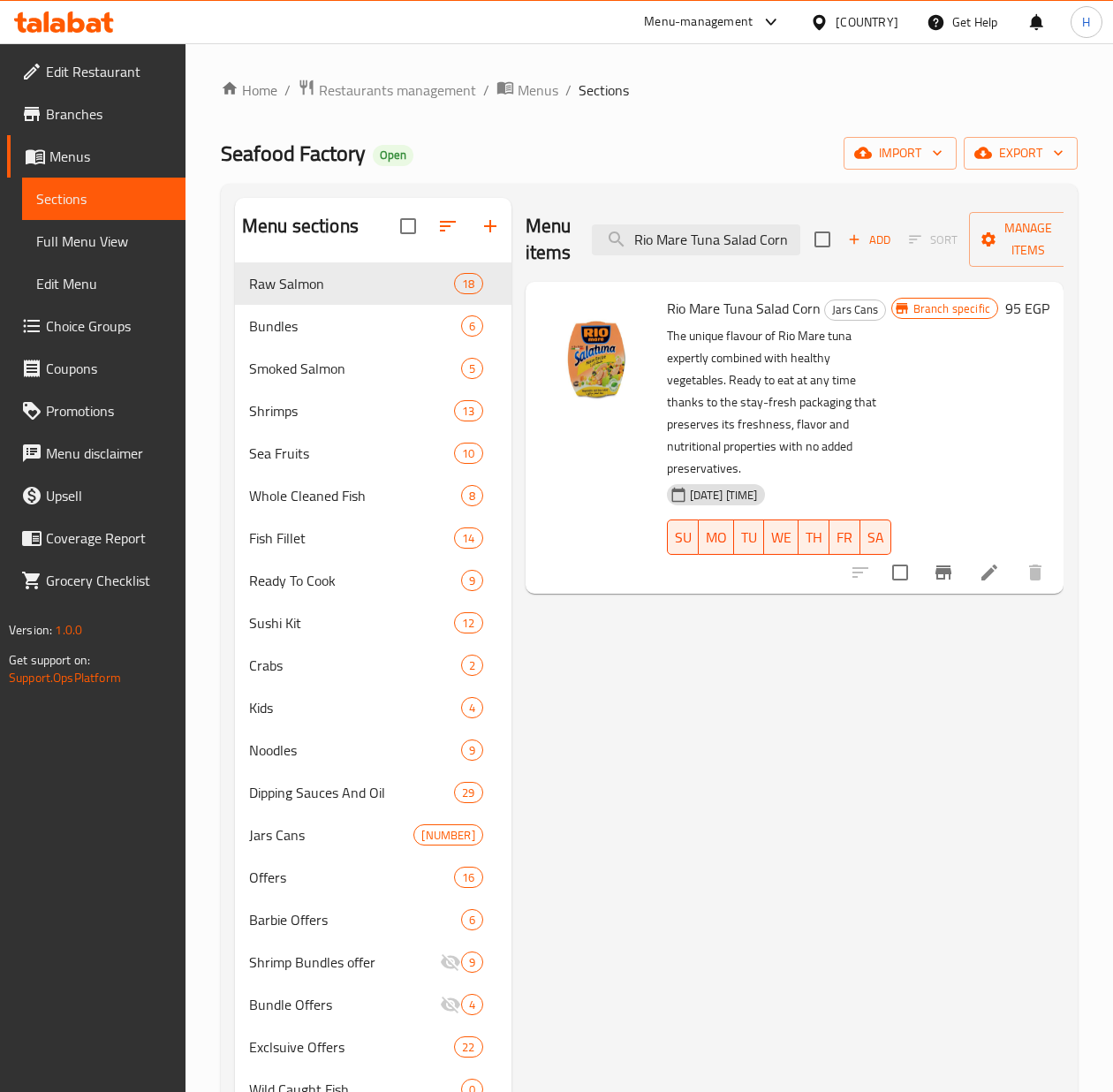 type on "Rio Mare Tuna Salad Corn" 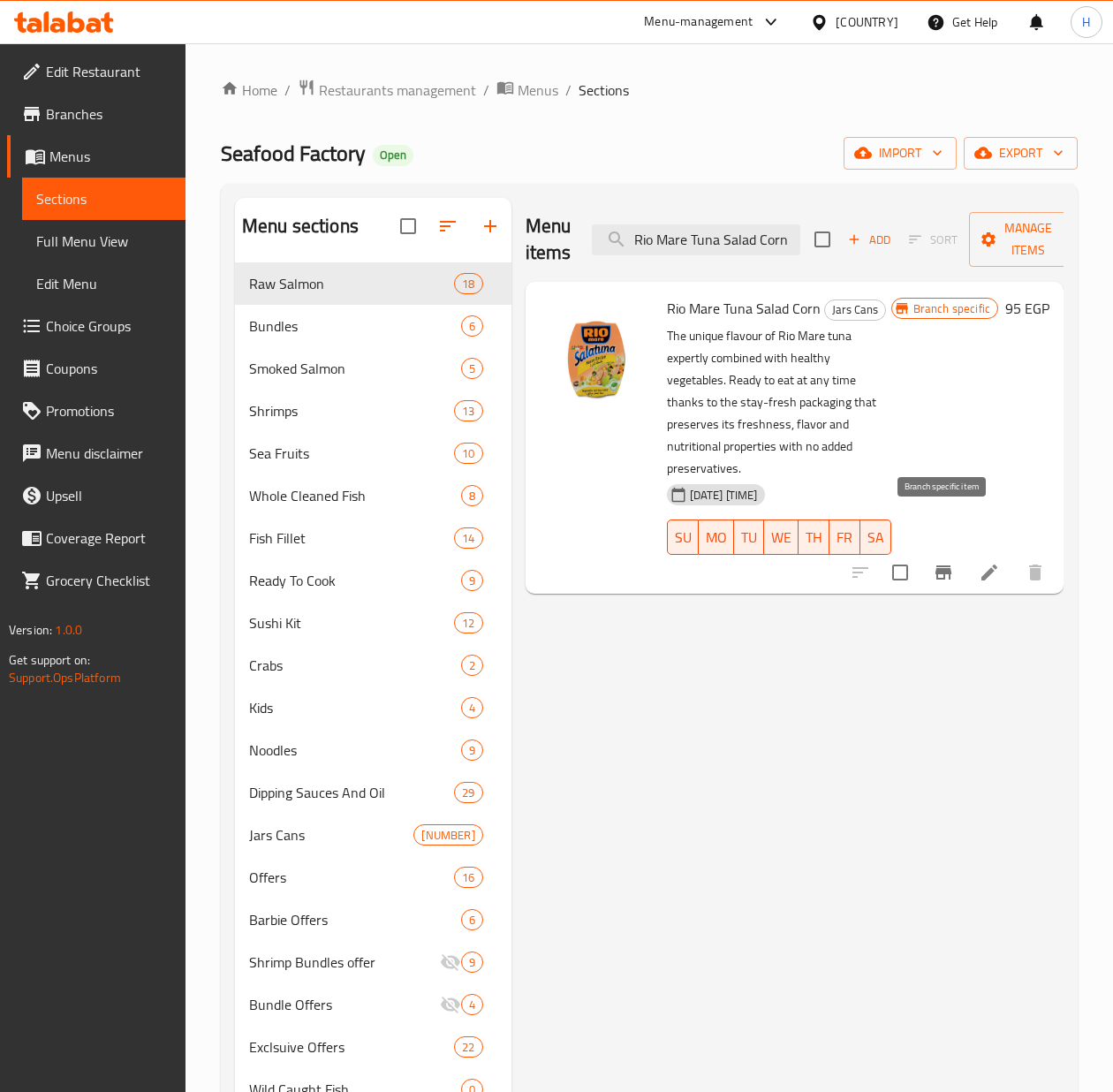 click 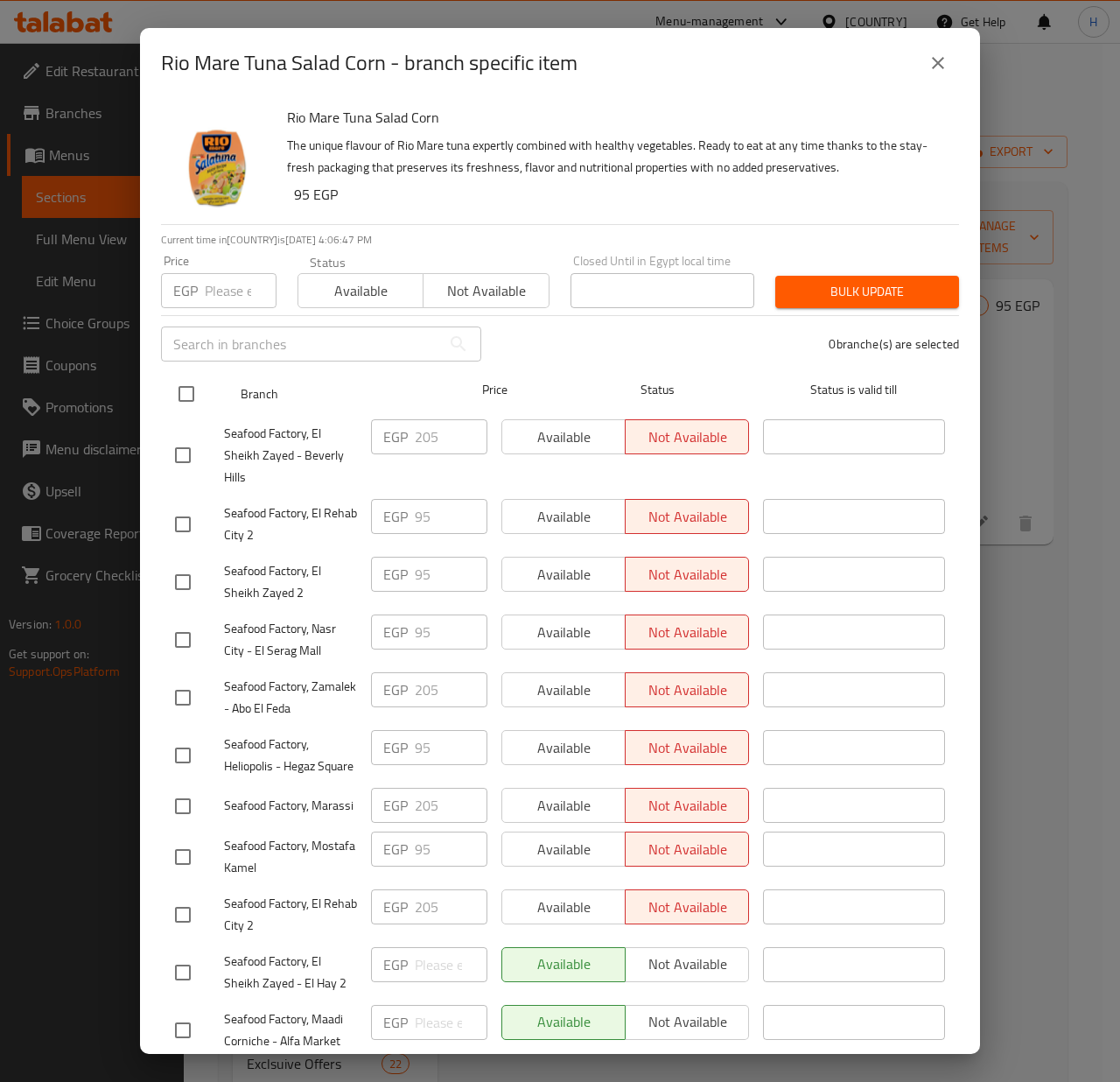 click at bounding box center (186, 394) 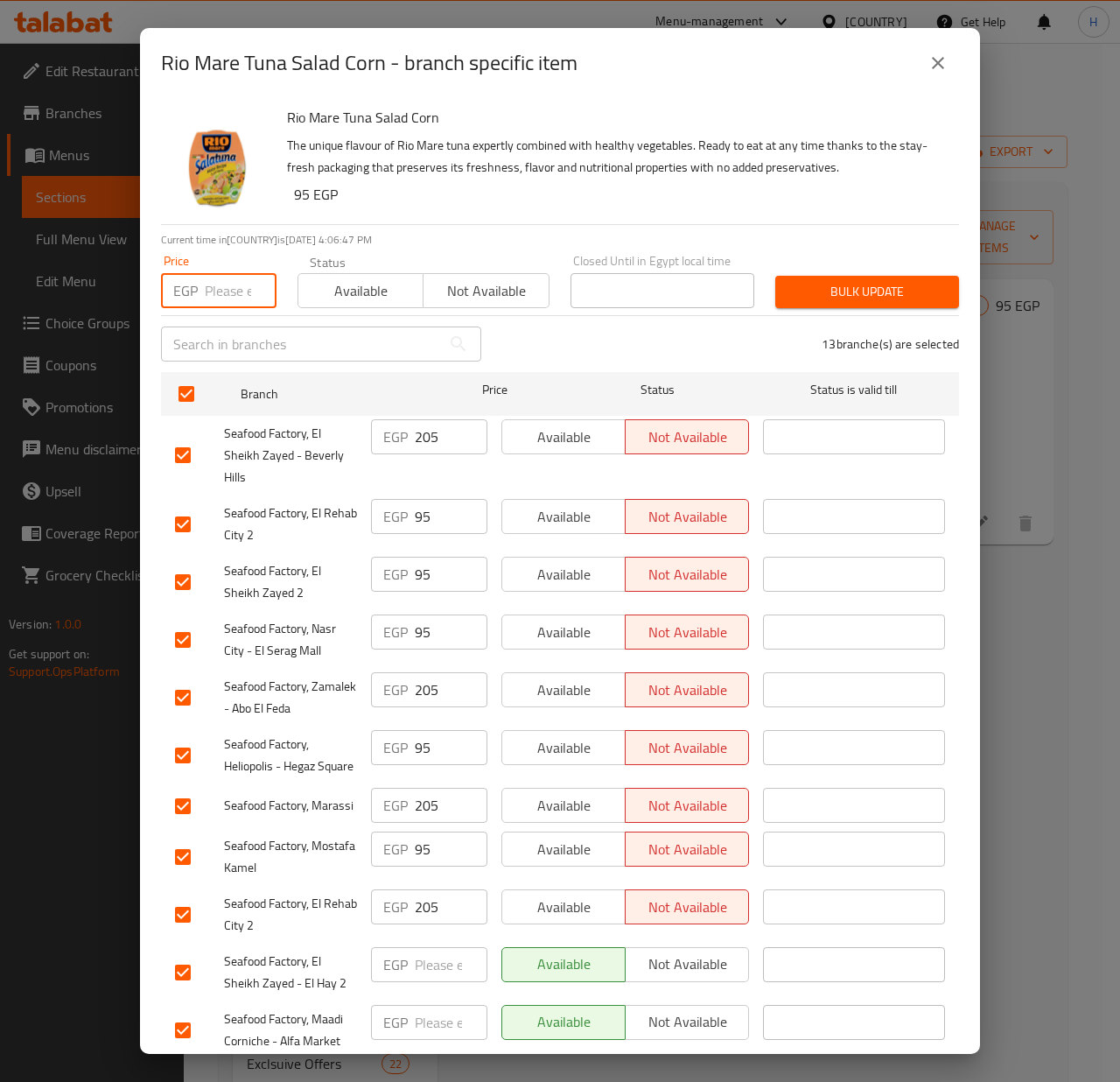 click at bounding box center (241, 291) 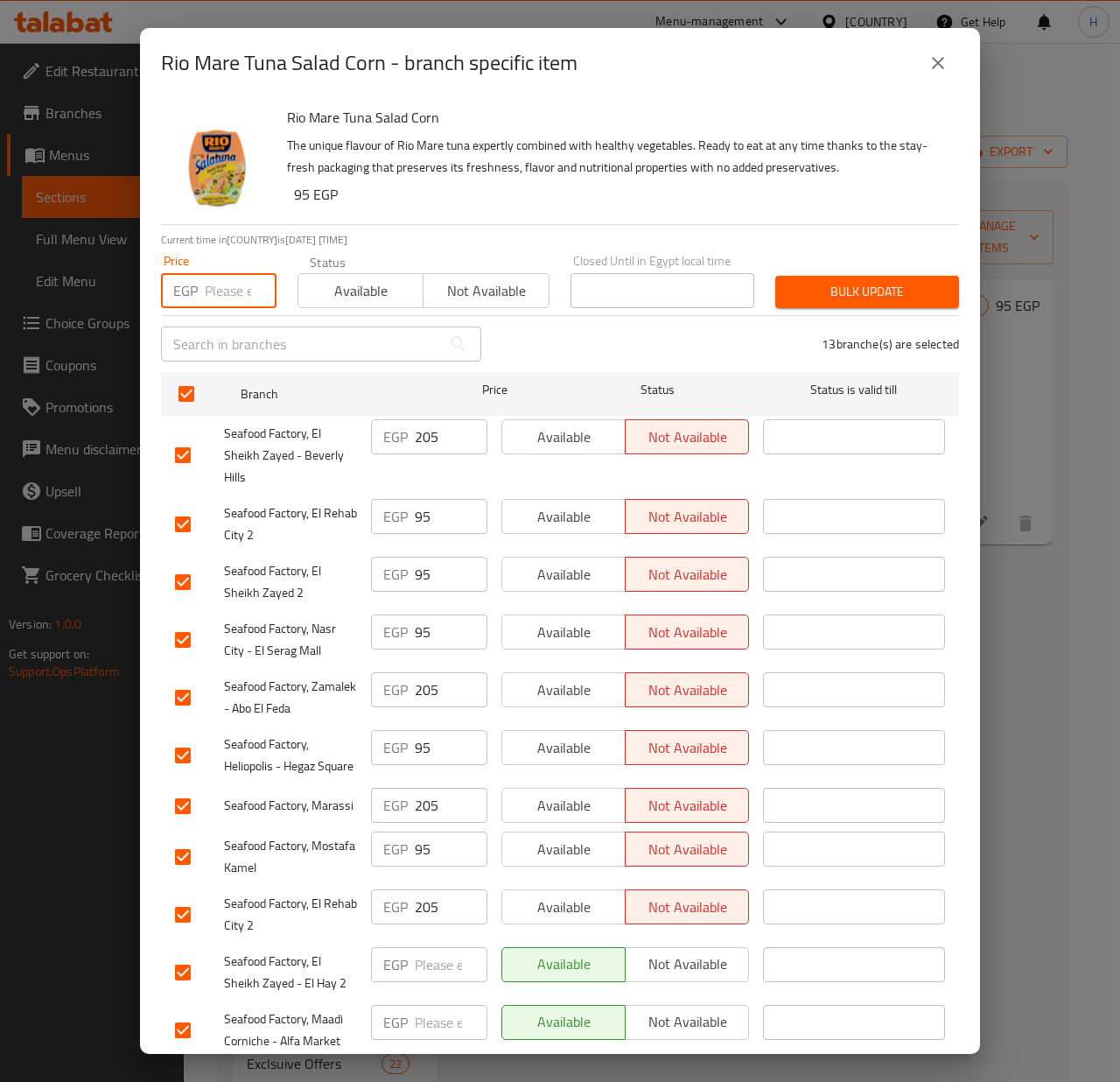 paste on "219" 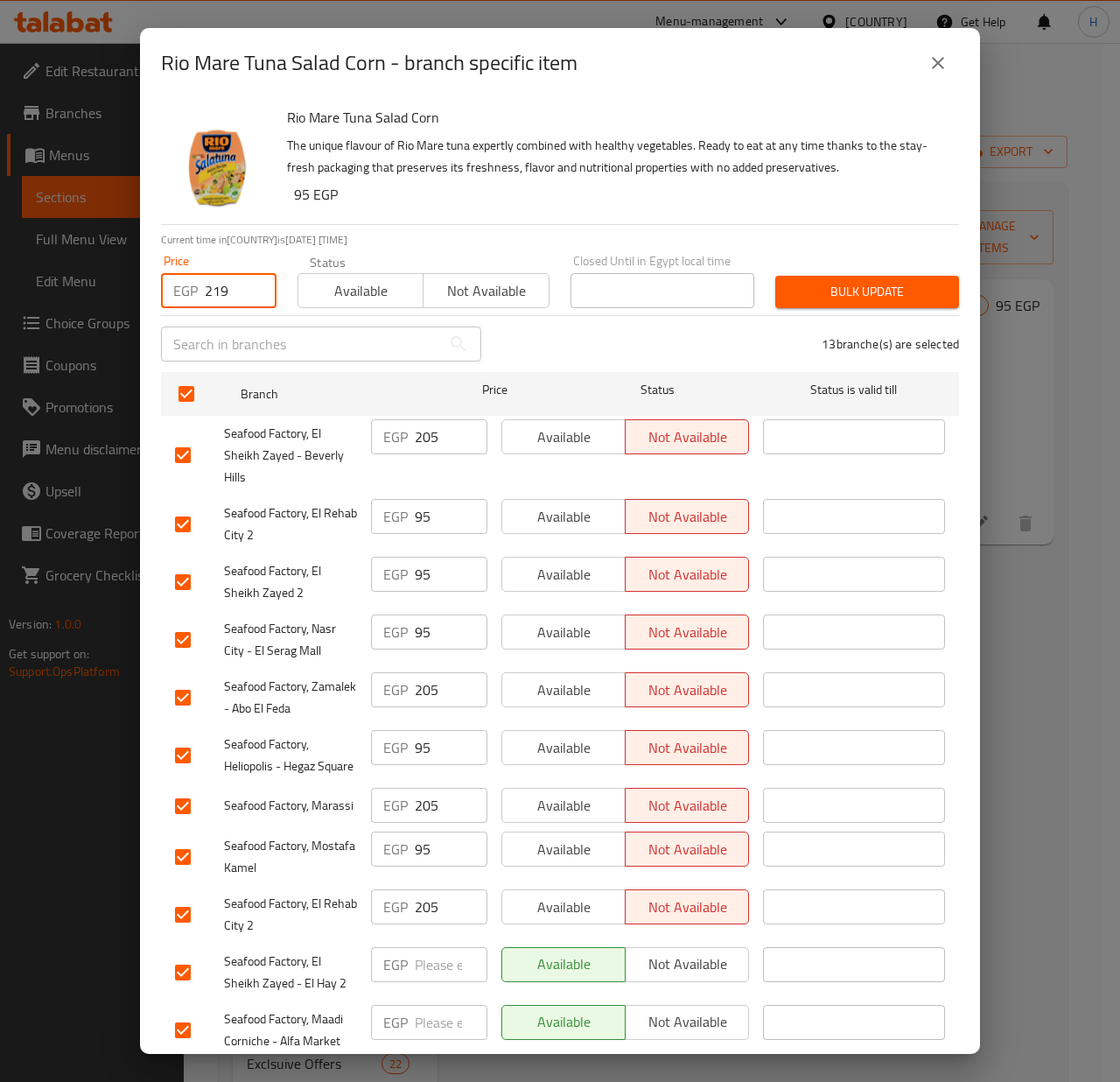 type on "219" 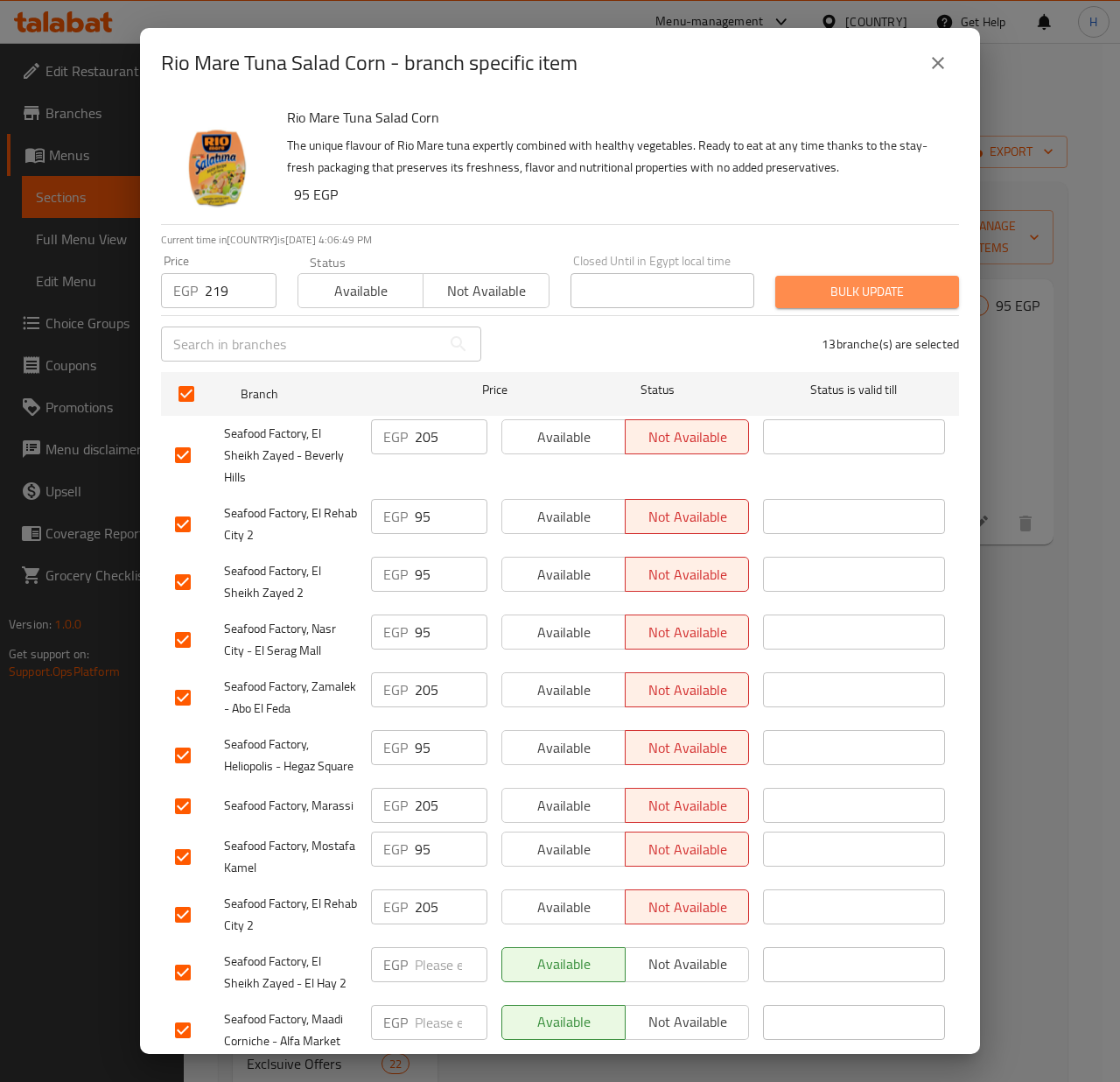 drag, startPoint x: 912, startPoint y: 295, endPoint x: 908, endPoint y: 305, distance: 10.7703296 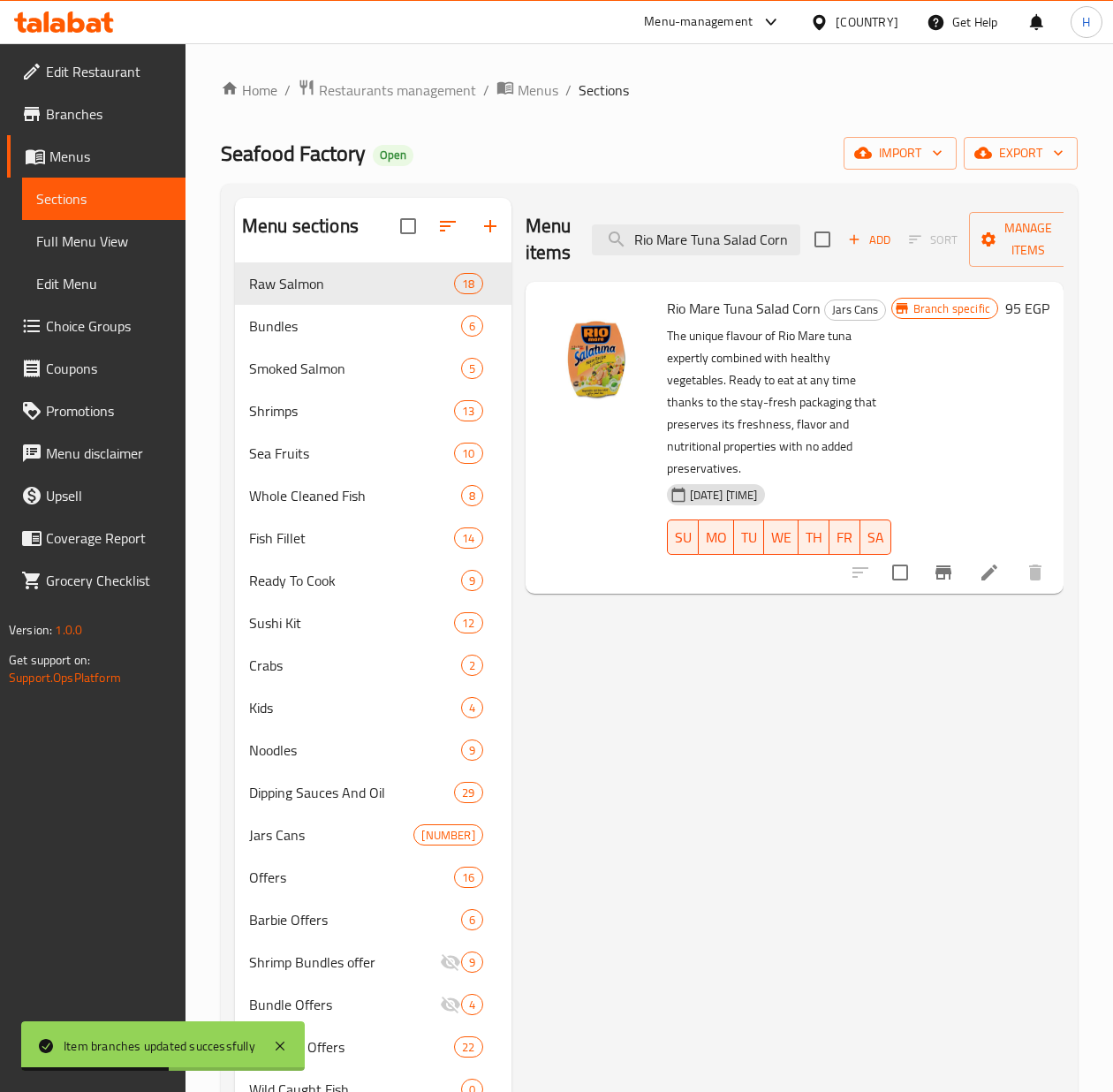 click on "95   EGP" at bounding box center (1027, 308) 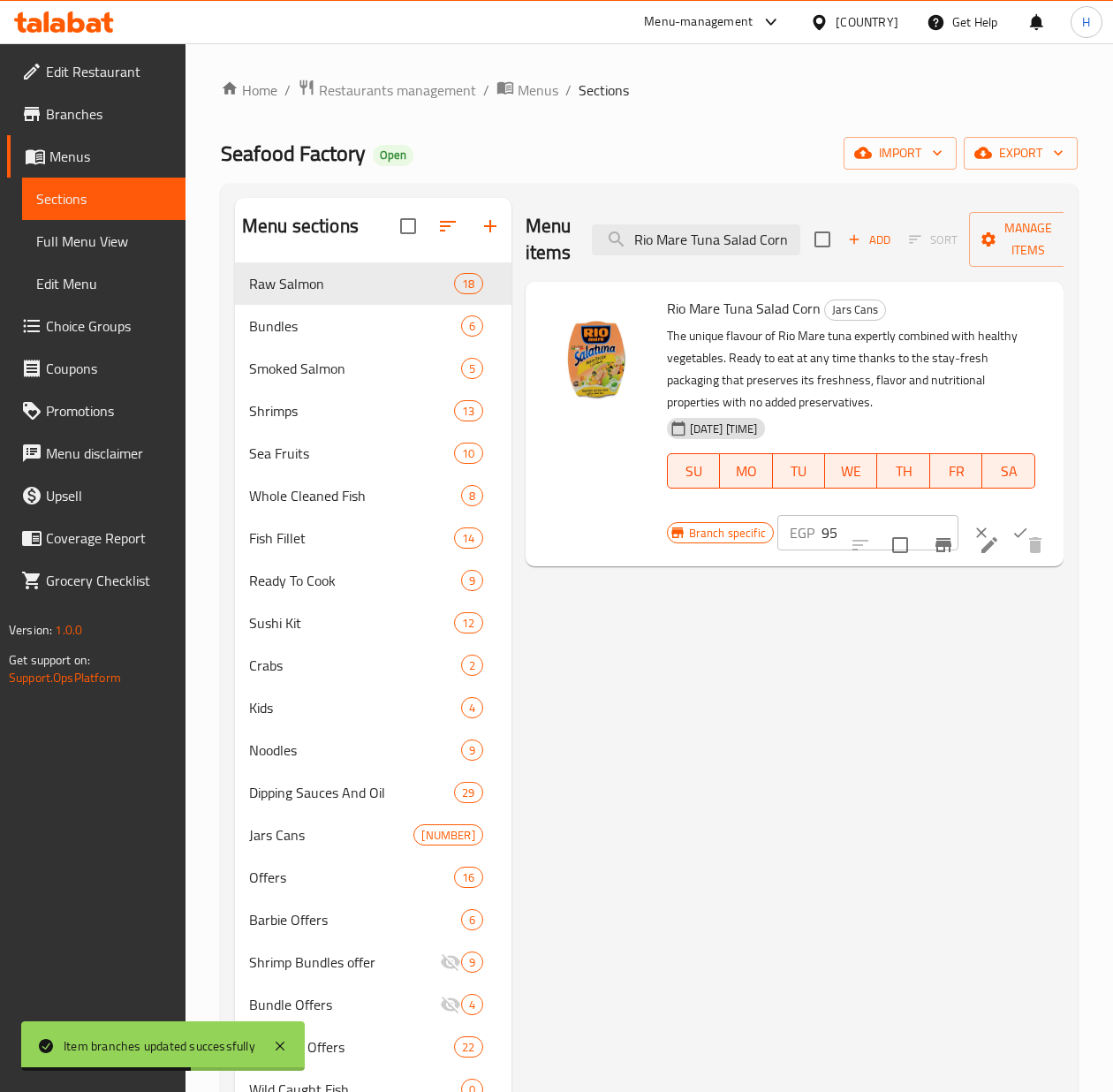 click on "95" at bounding box center (890, 533) 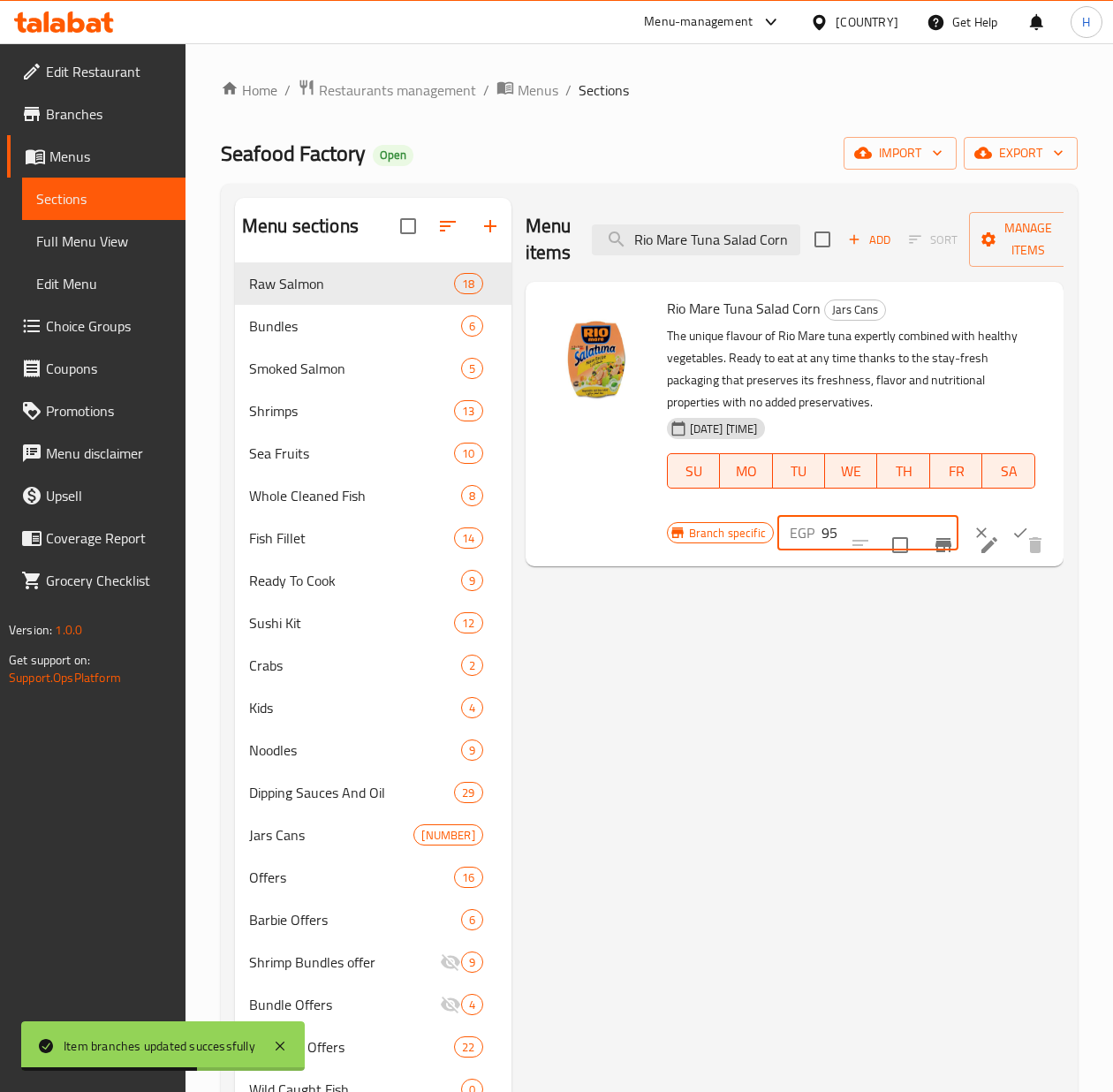 click on "95" at bounding box center [890, 533] 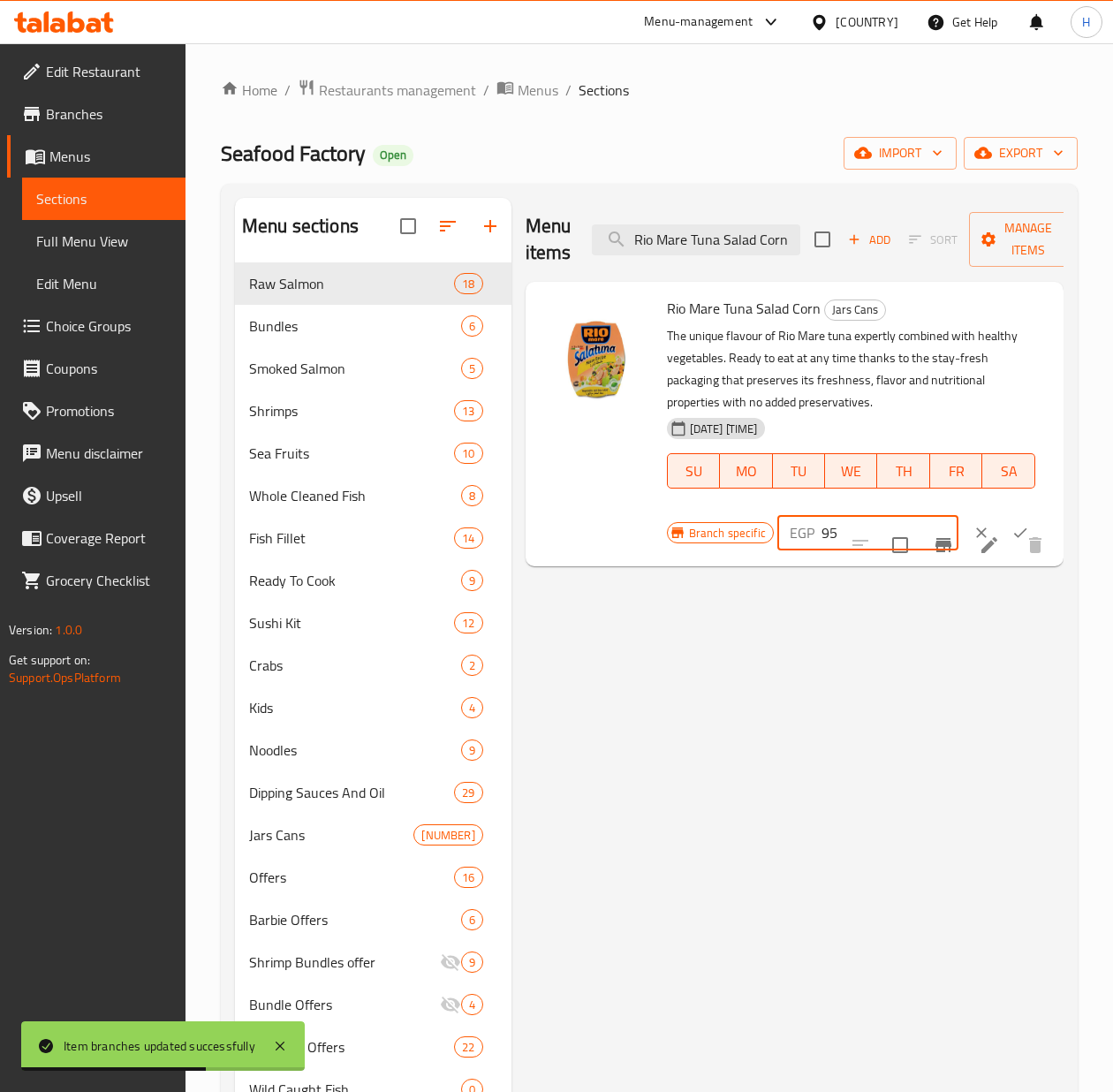 click on "95" at bounding box center (890, 533) 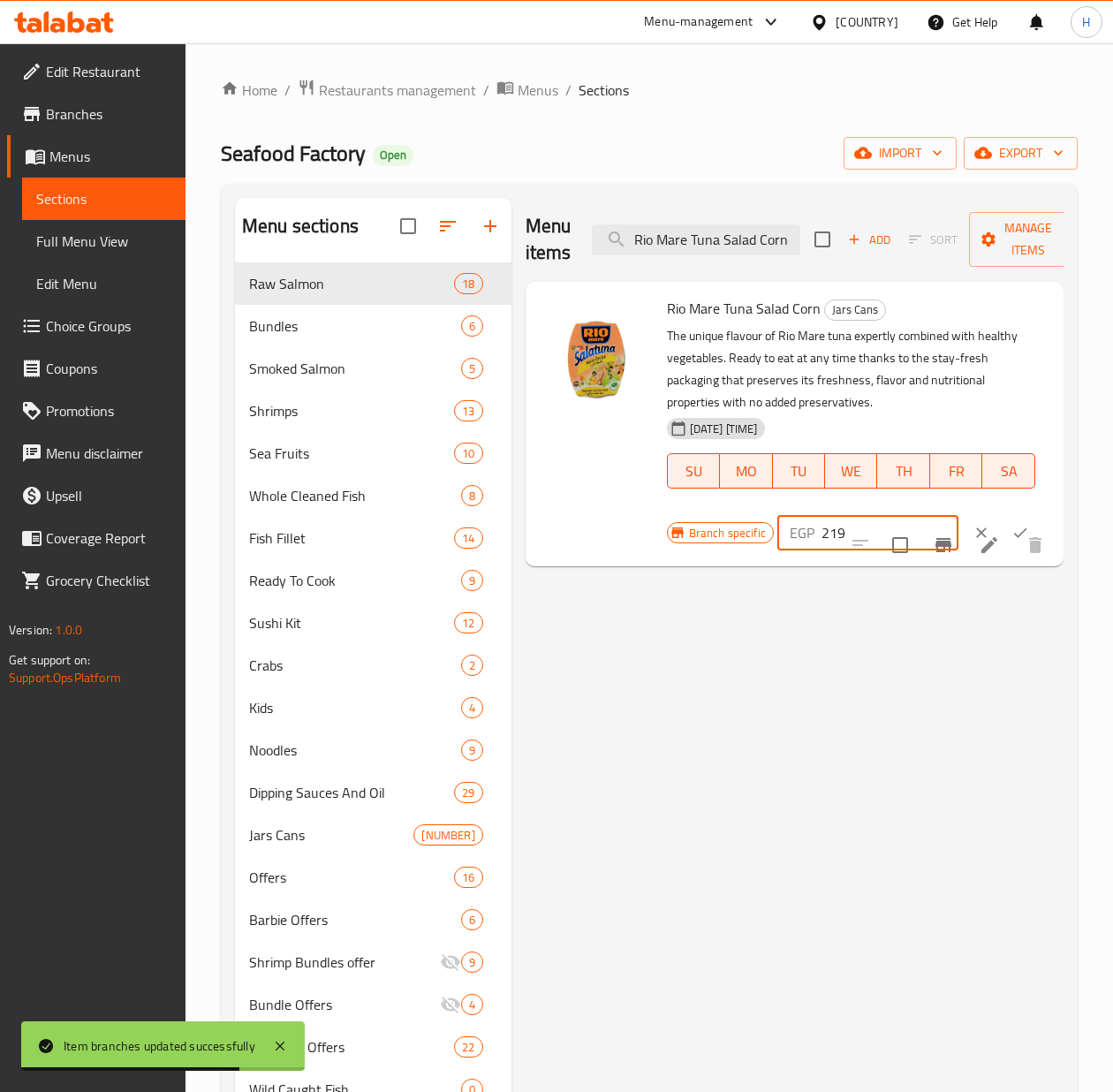 type on "219" 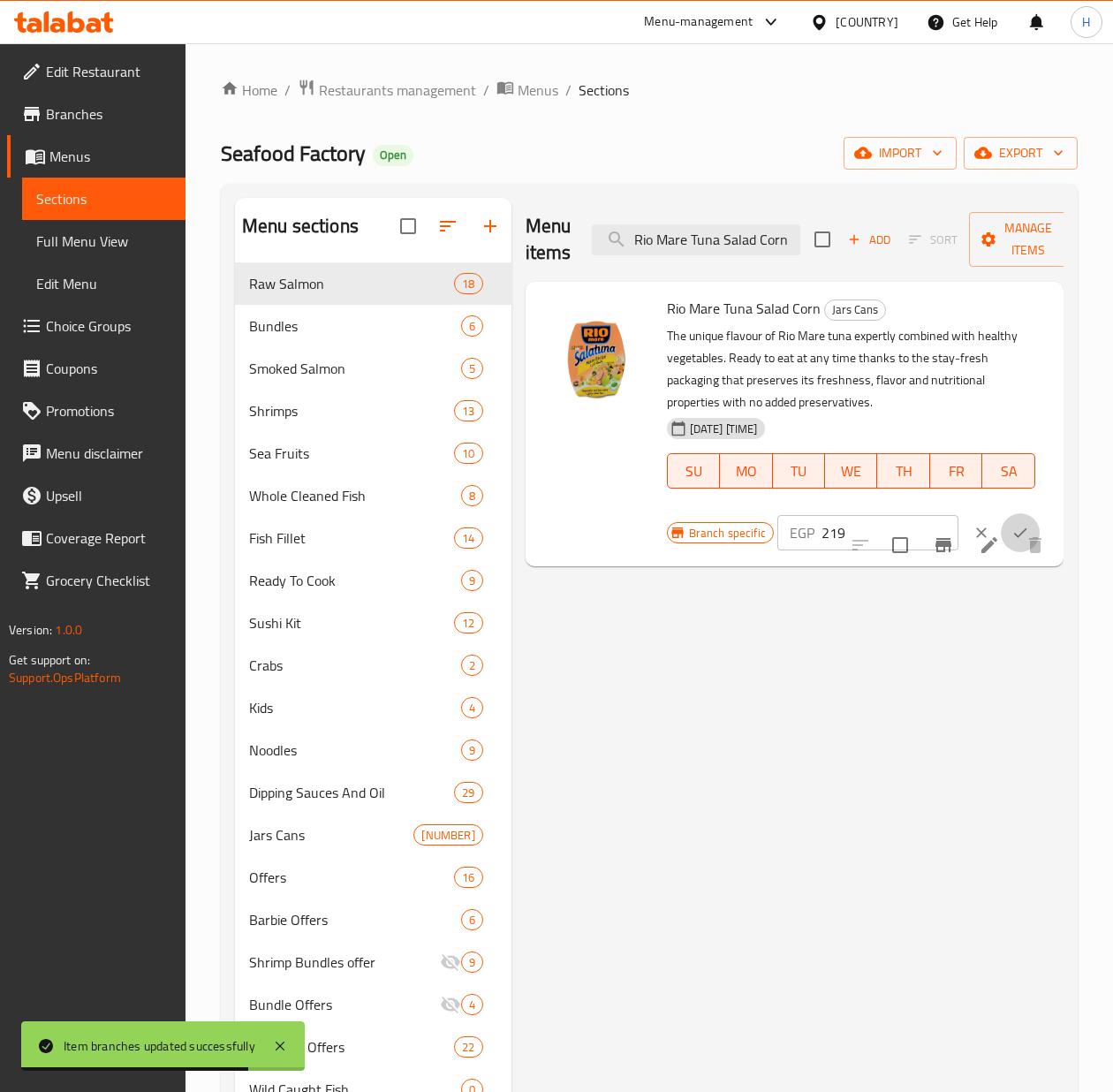 click at bounding box center [1020, 533] 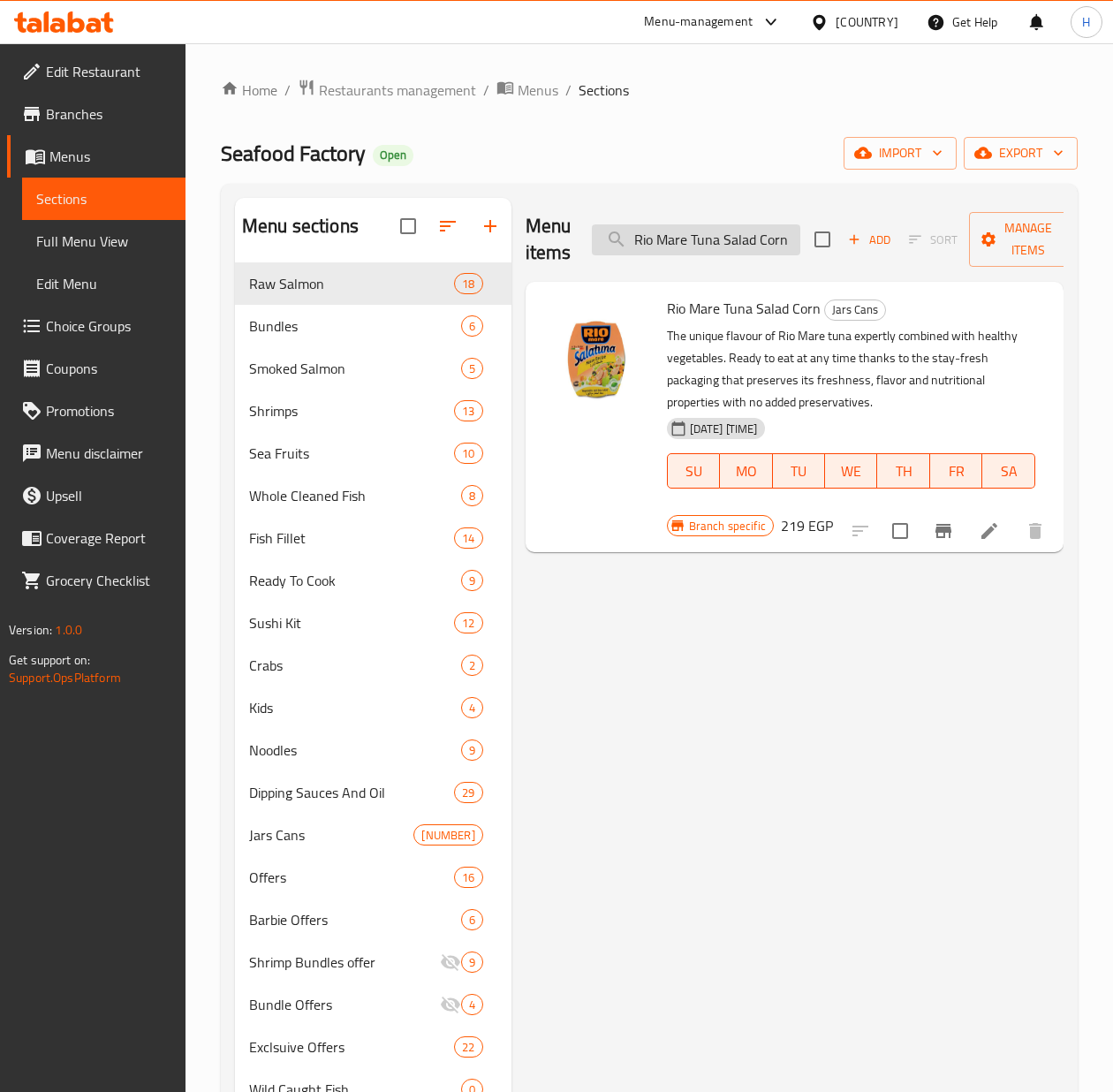 click on "Rio Mare Tuna Salad Corn" at bounding box center (696, 239) 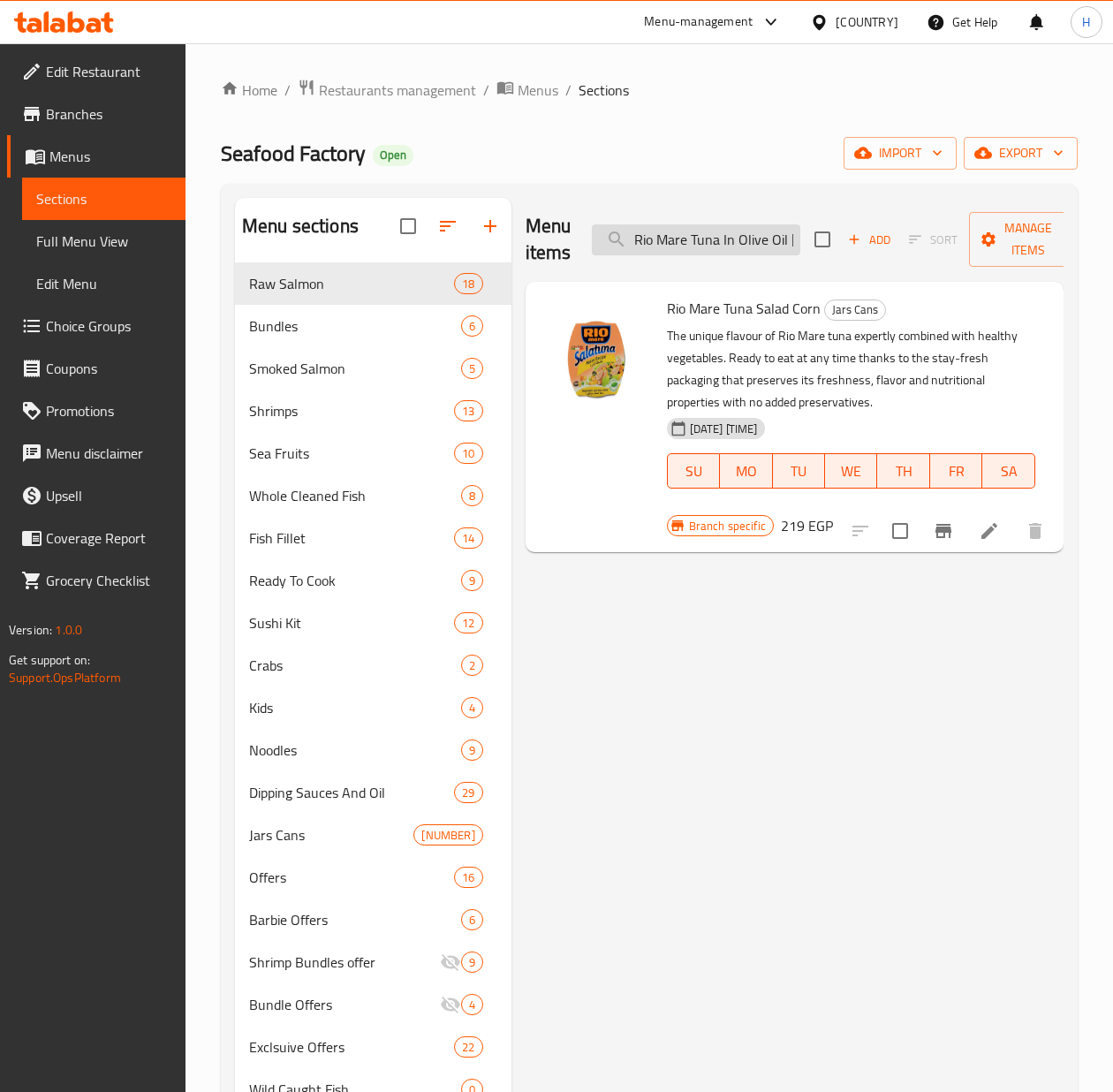 scroll, scrollTop: 0, scrollLeft: 42, axis: horizontal 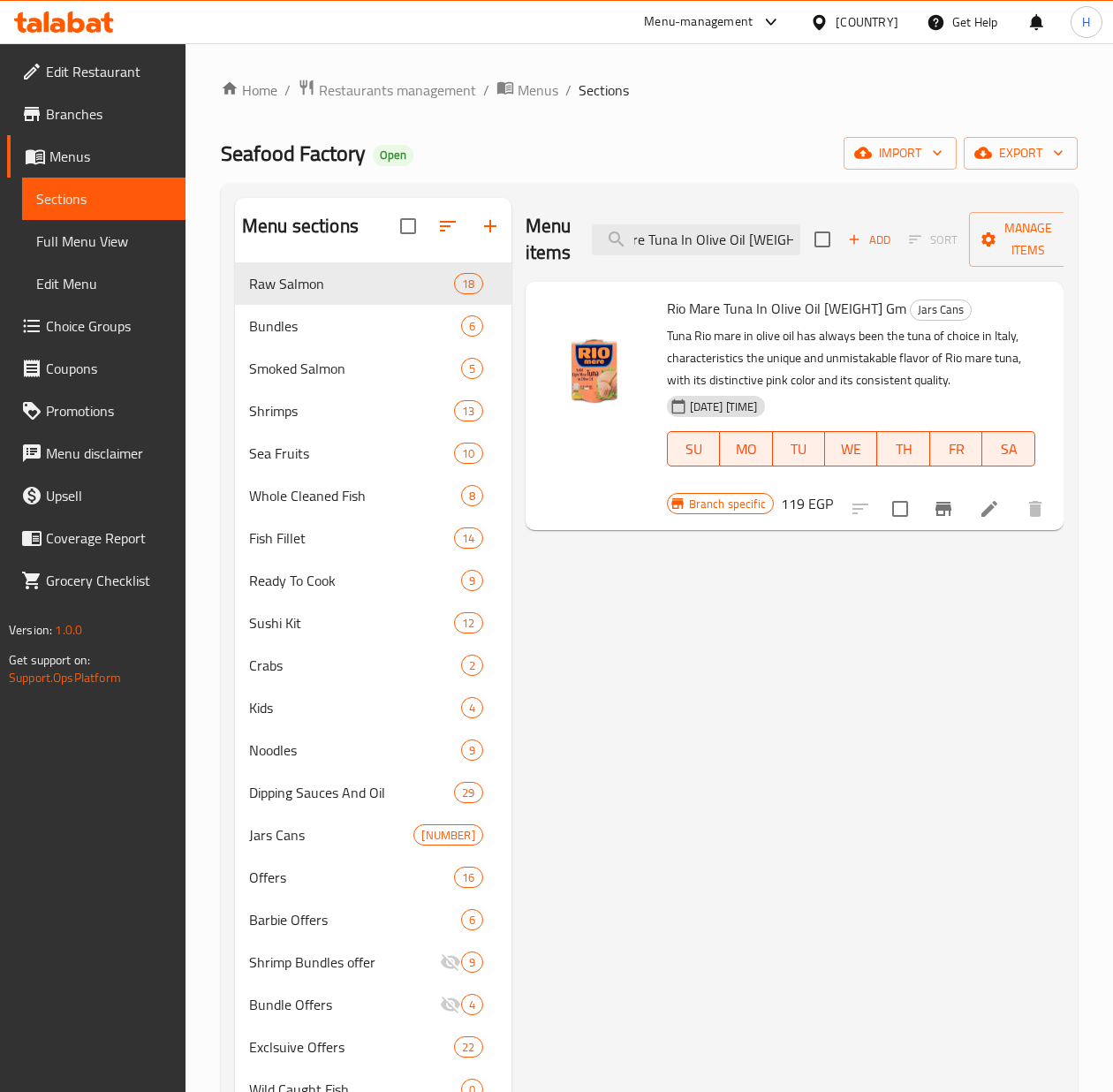 type on "Rio Mare Tuna In Olive Oil [WEIGHT] Gm" 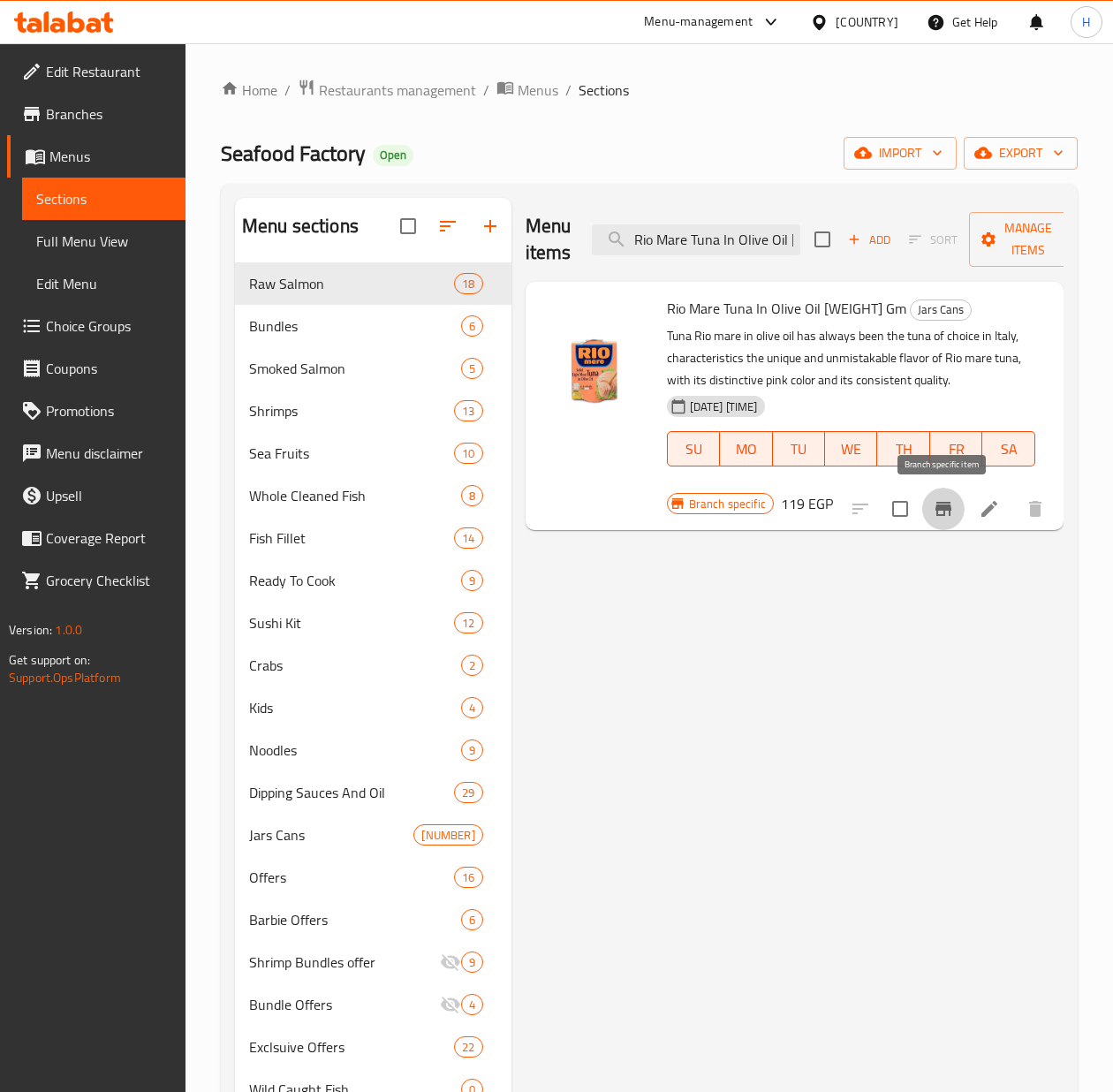 click 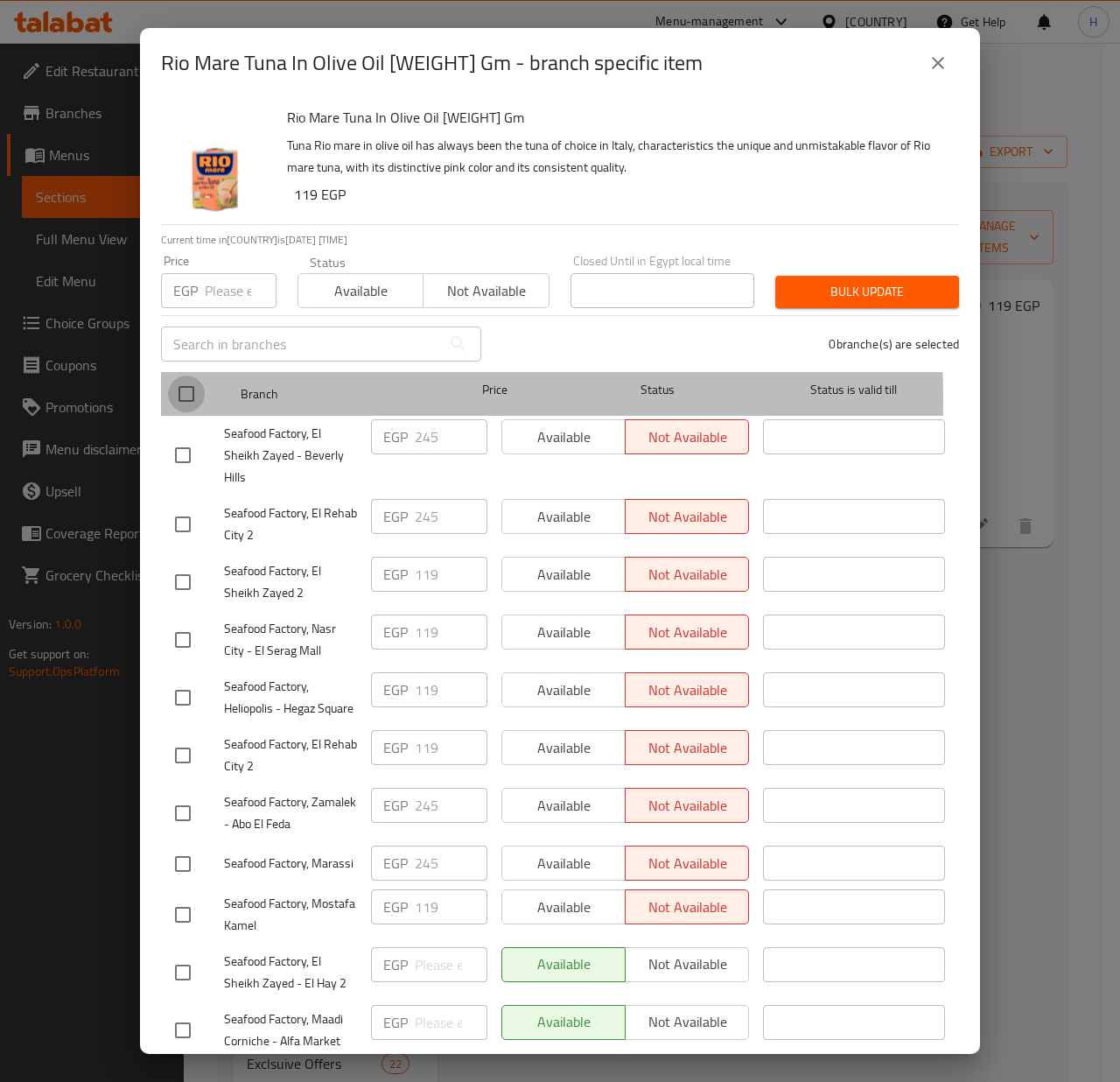 click at bounding box center [186, 394] 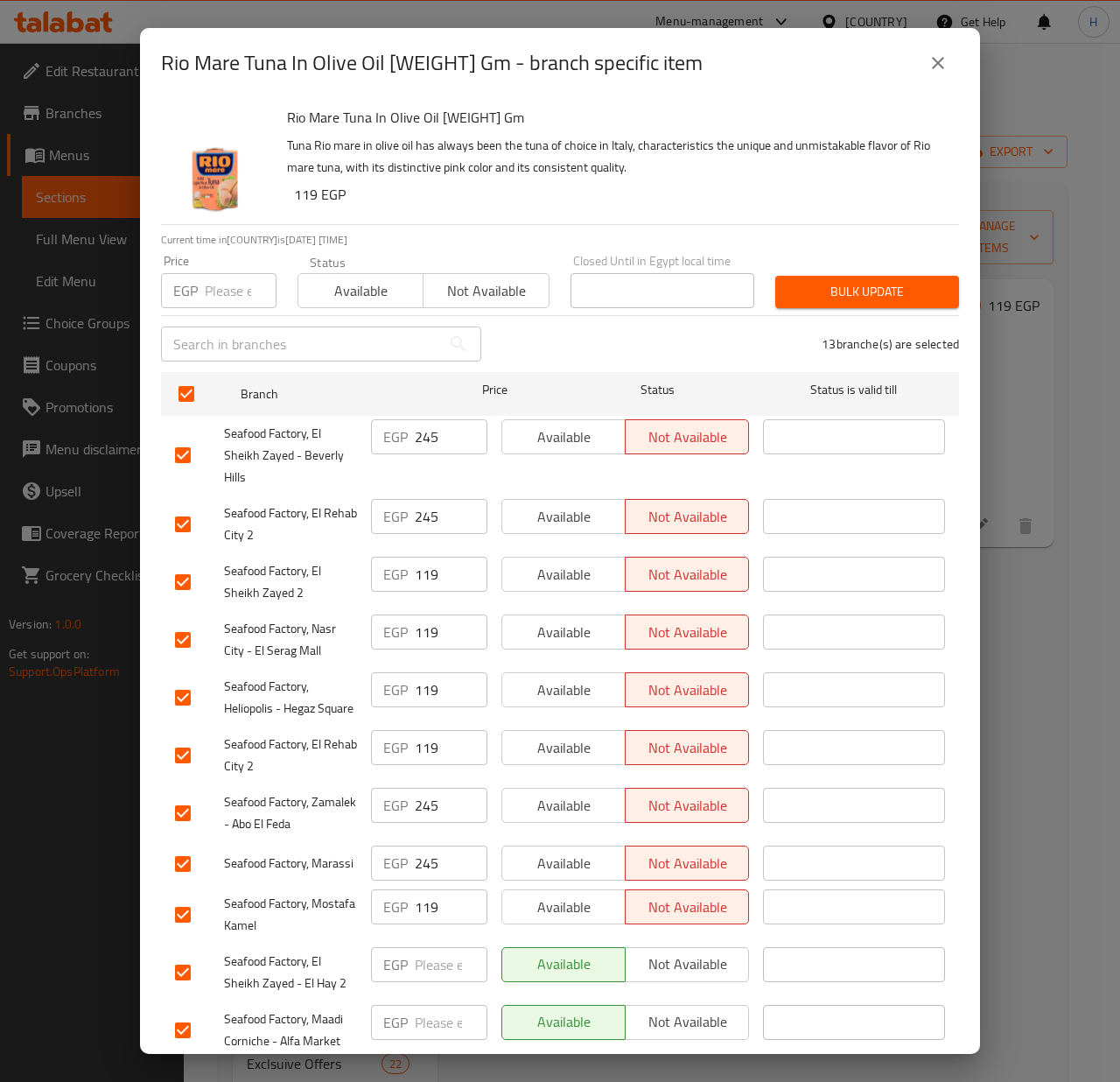 click on "EGP Price" at bounding box center [219, 291] 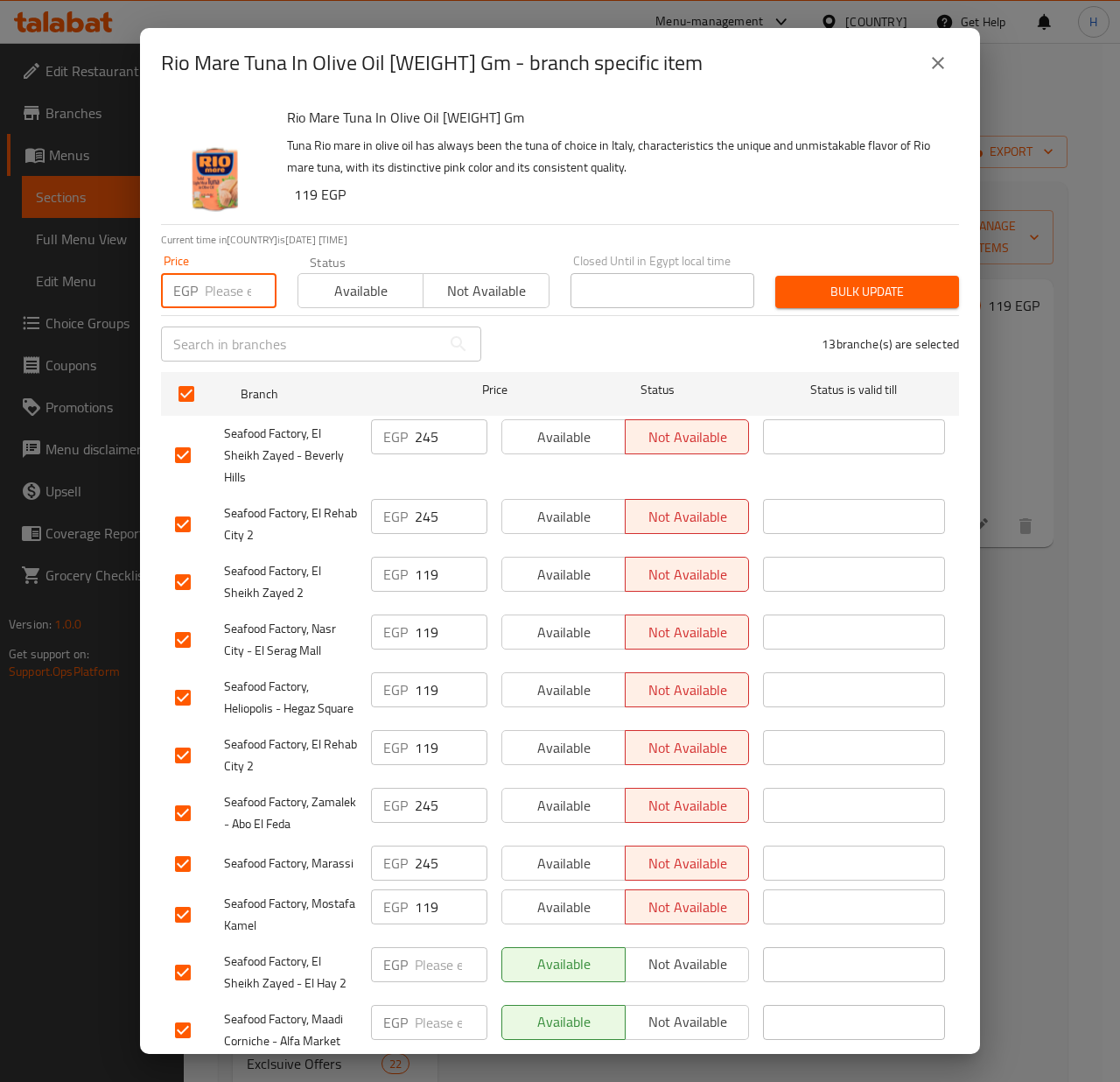 paste on "[NUMBER]" 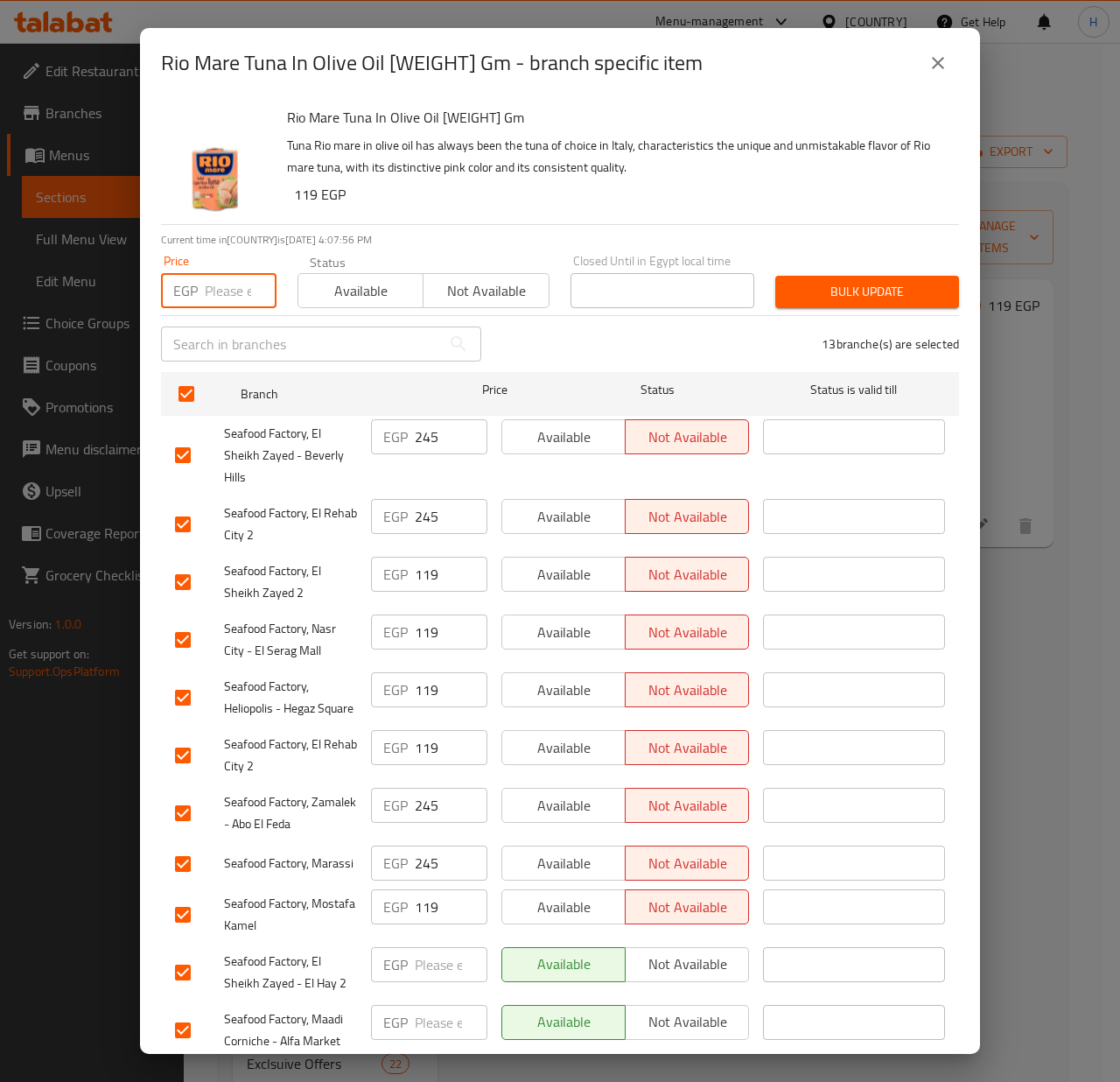 click on "Bulk update" at bounding box center (867, 292) 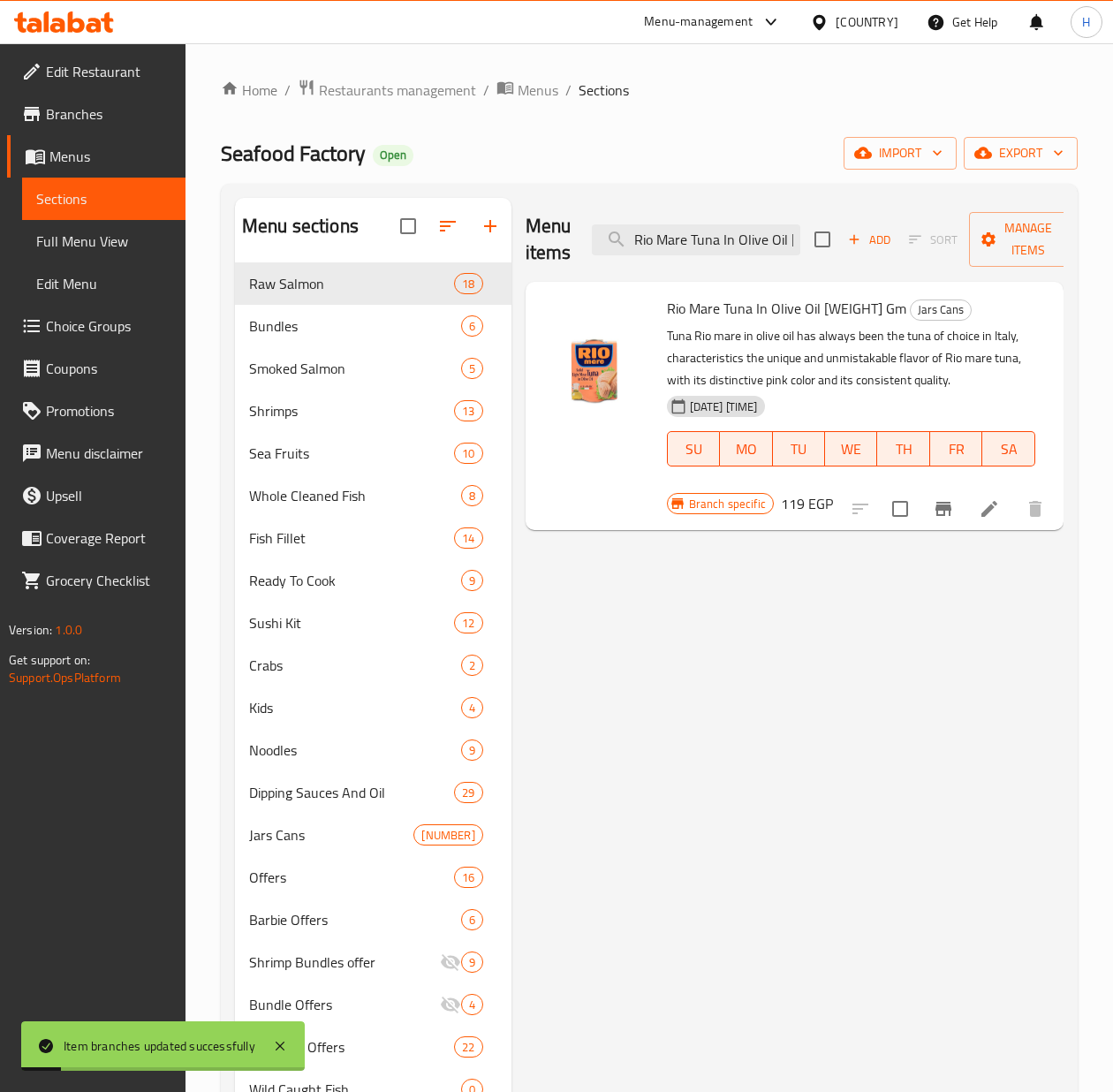 click on "119   EGP" at bounding box center (806, 504) 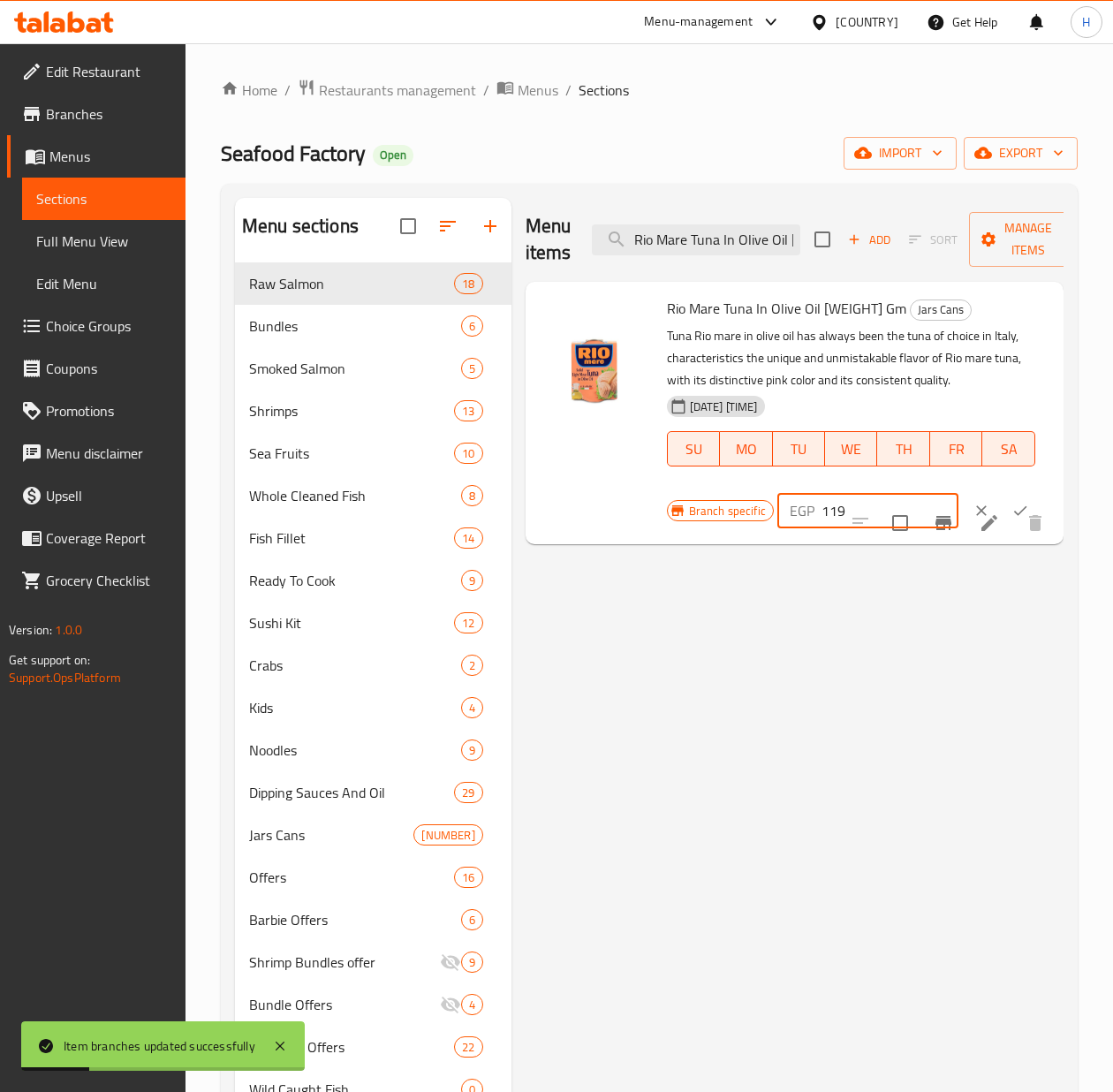 click on "119" at bounding box center [890, 511] 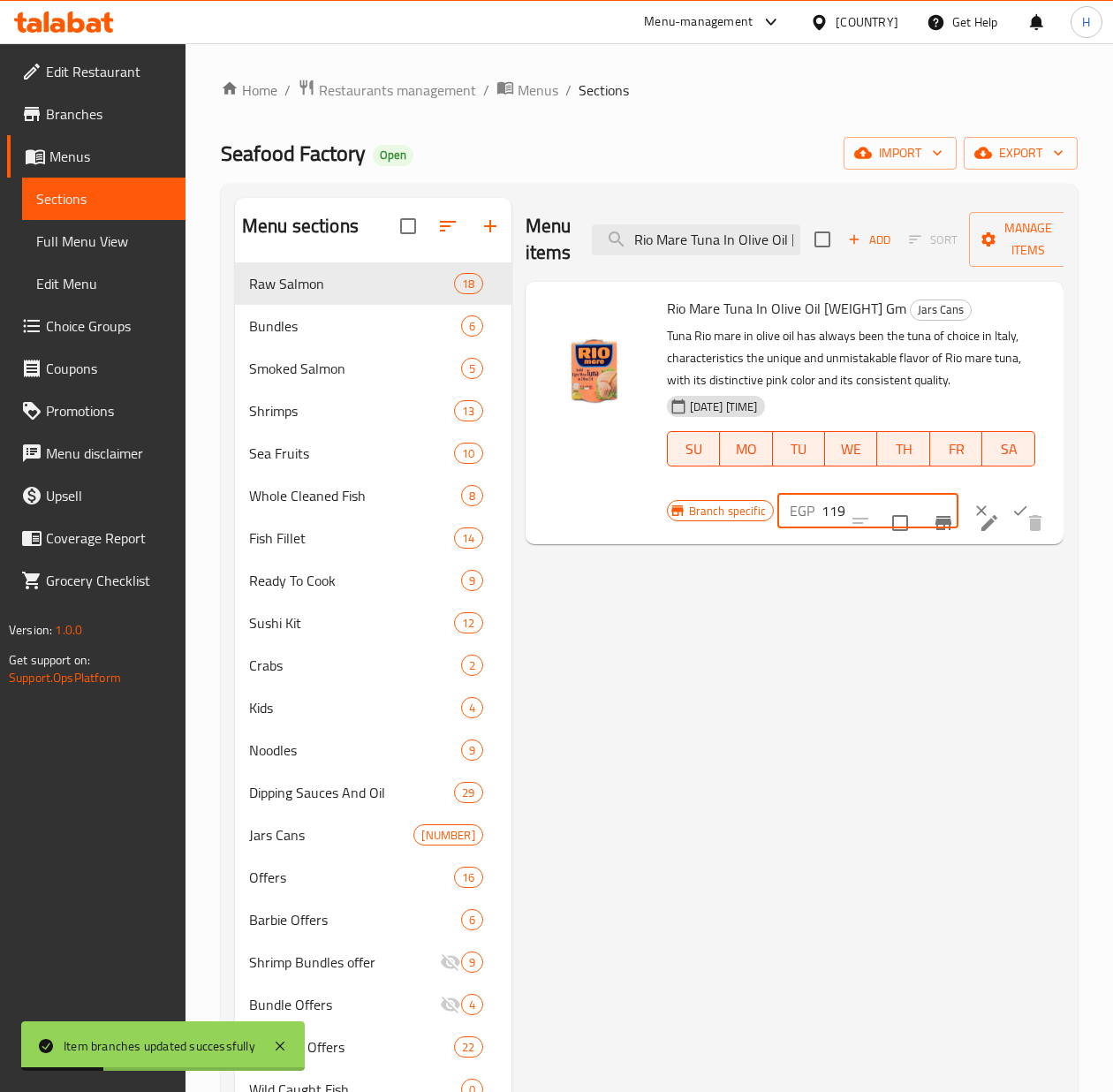 click on "119" at bounding box center [890, 511] 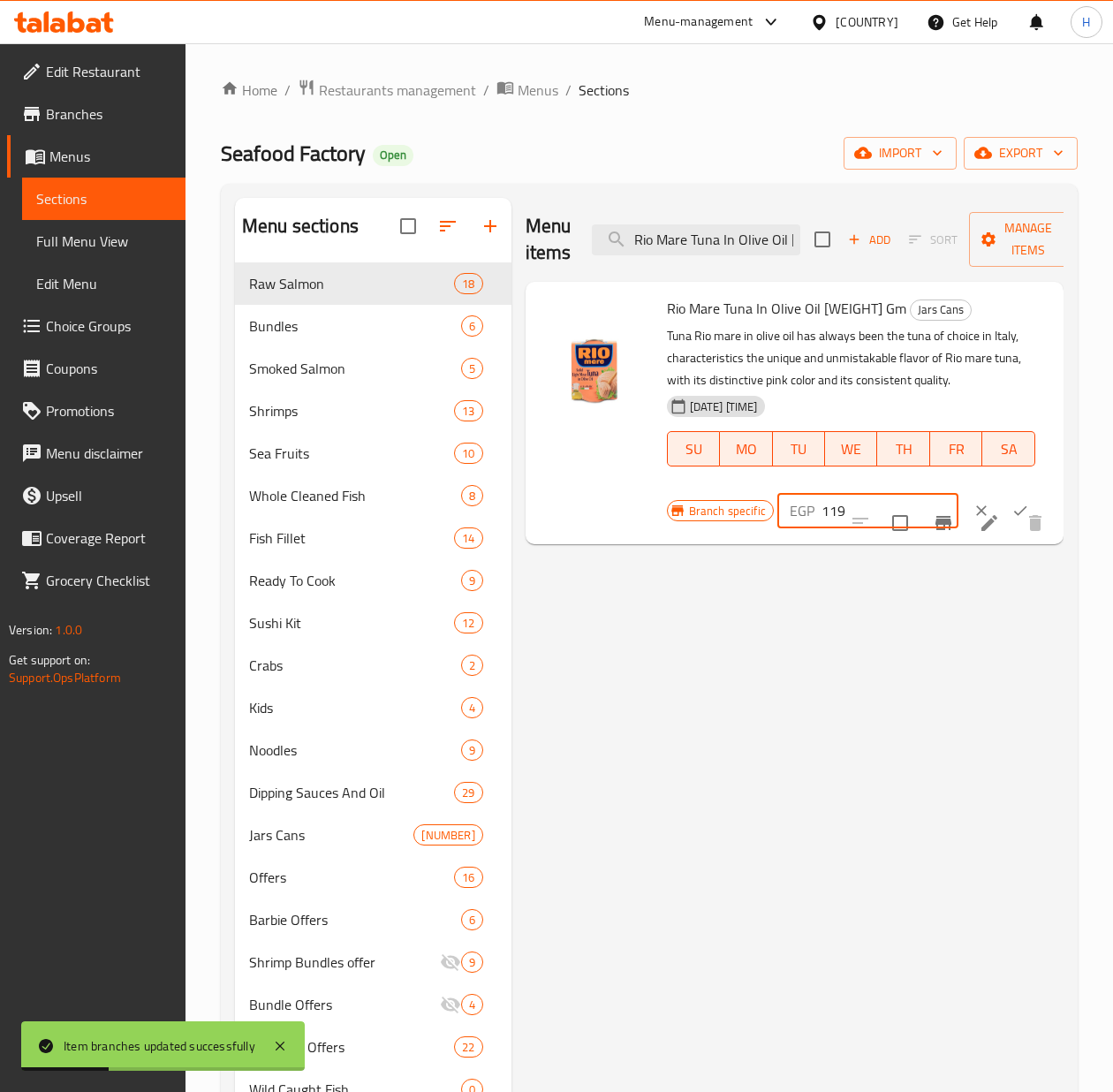 paste on "[NUMBER]" 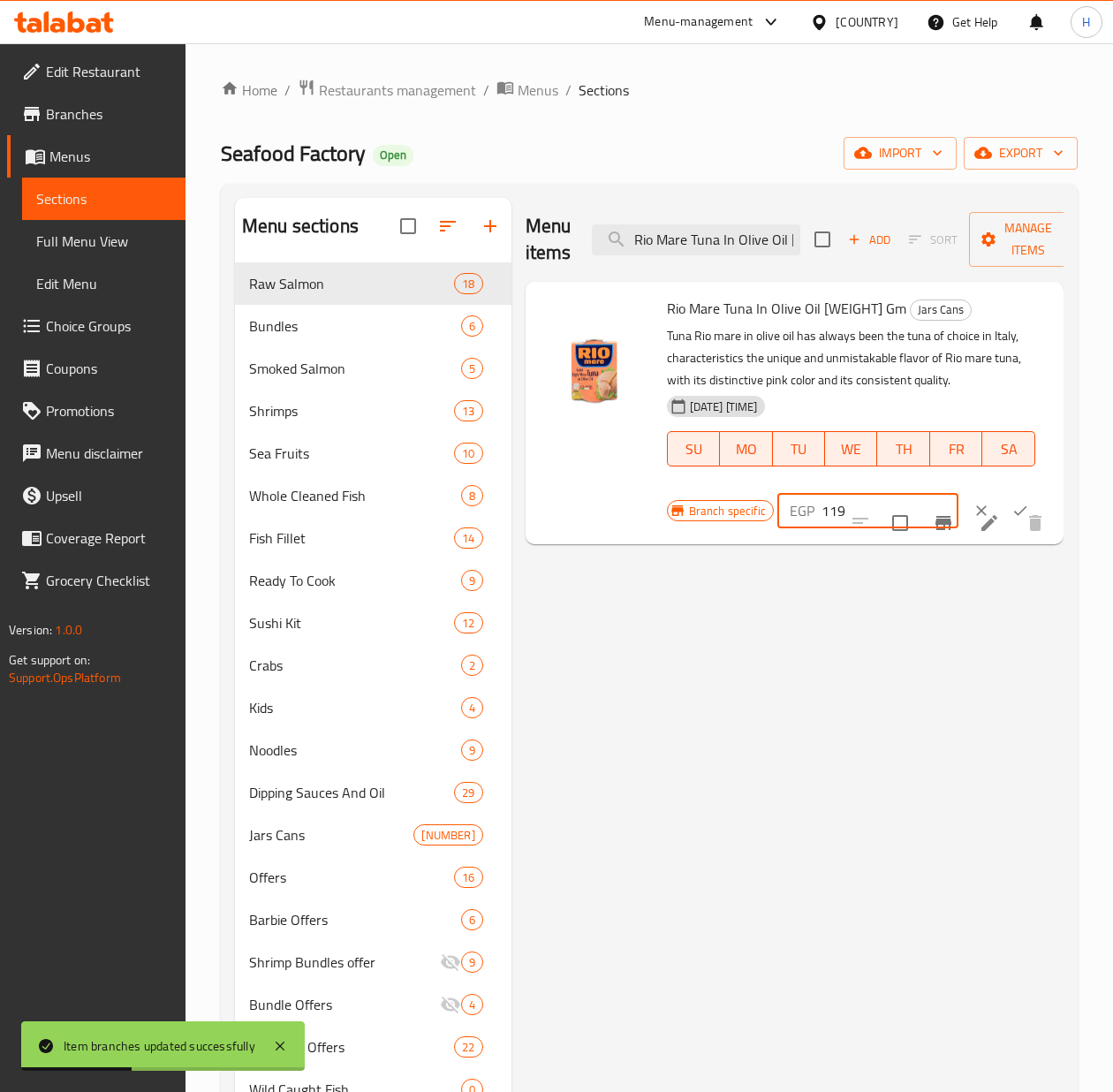 click at bounding box center [1020, 511] 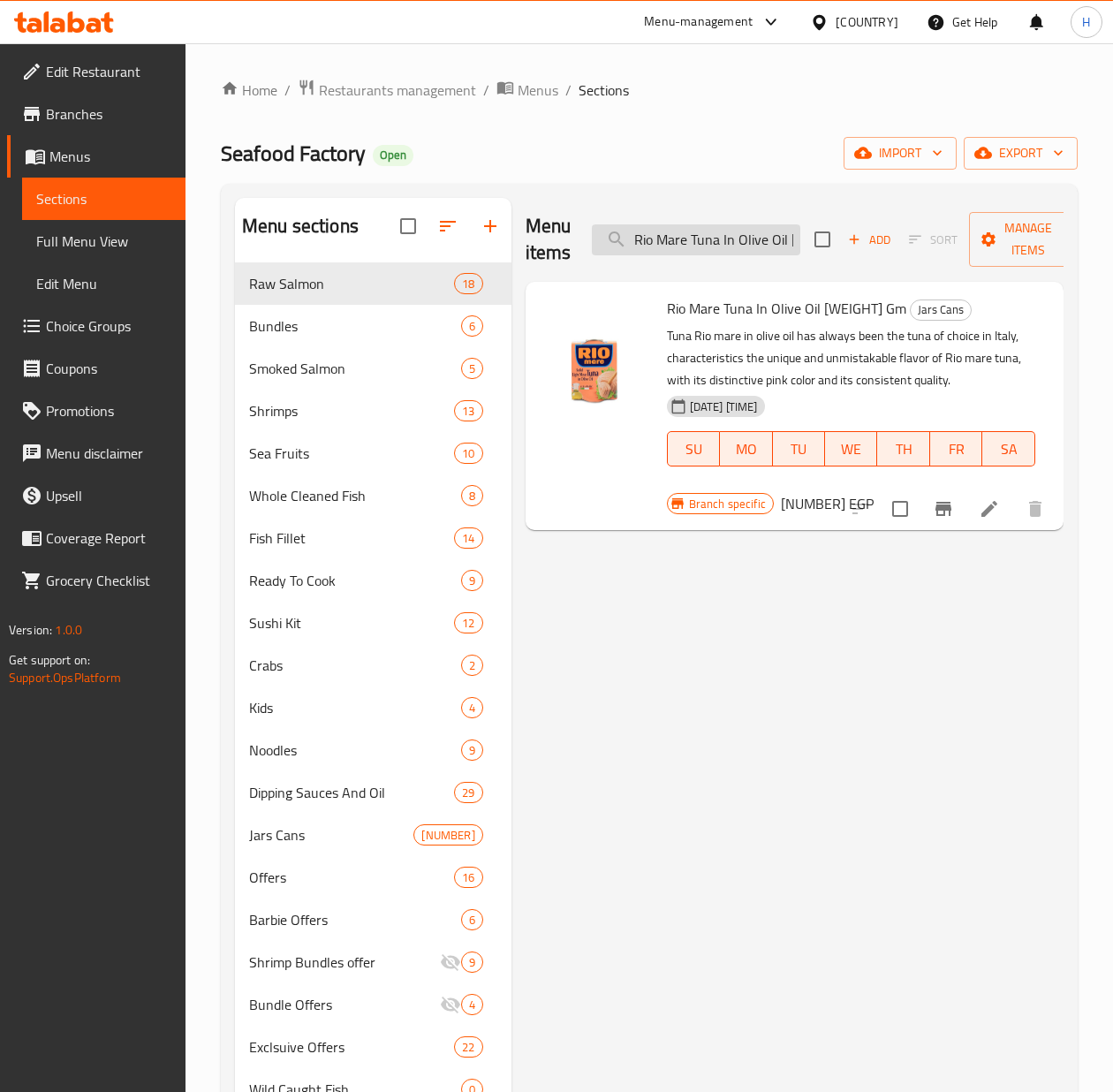 click on "Rio Mare Tuna In Olive Oil [WEIGHT] Gm" at bounding box center (696, 239) 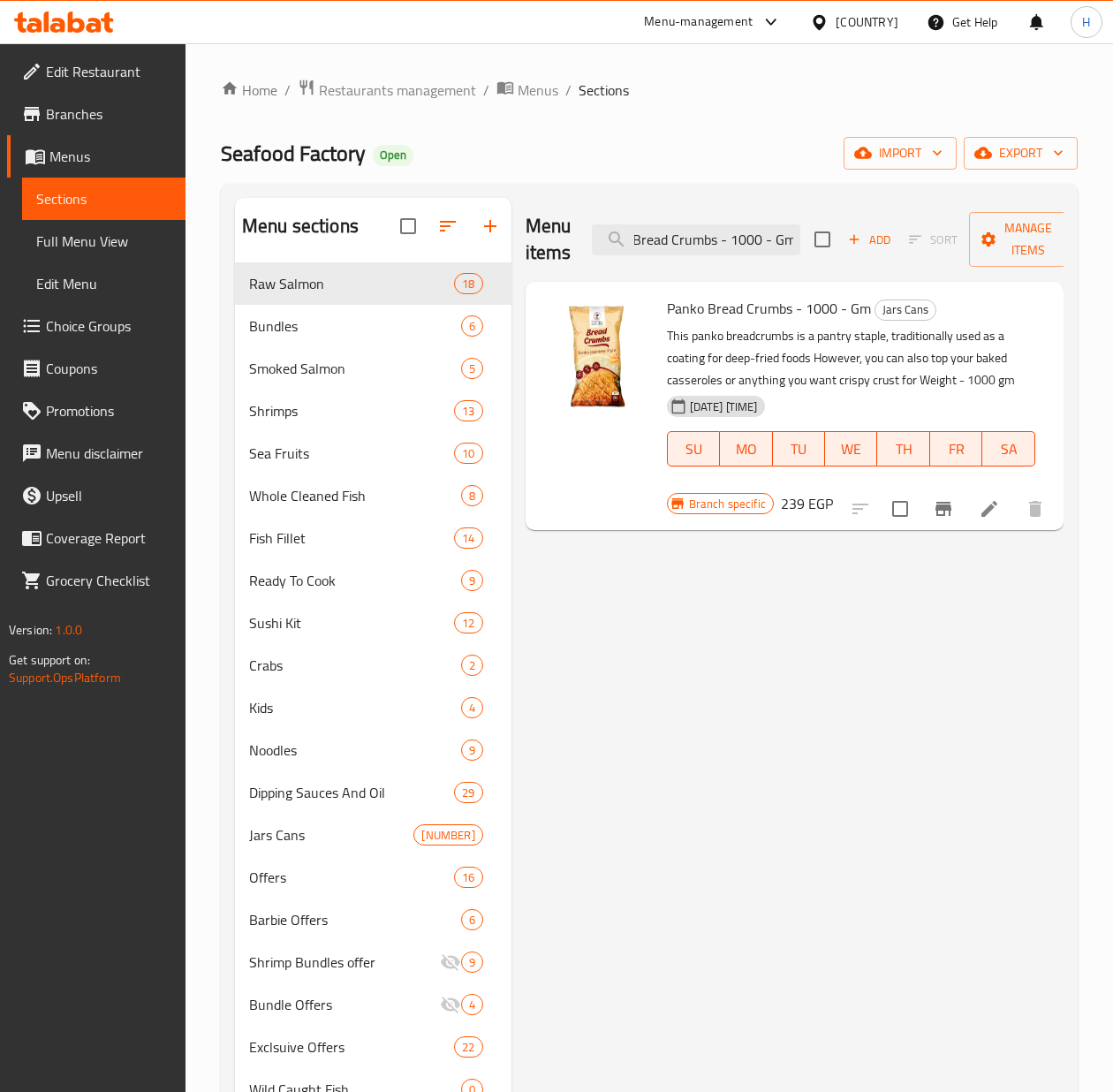scroll, scrollTop: 0, scrollLeft: 0, axis: both 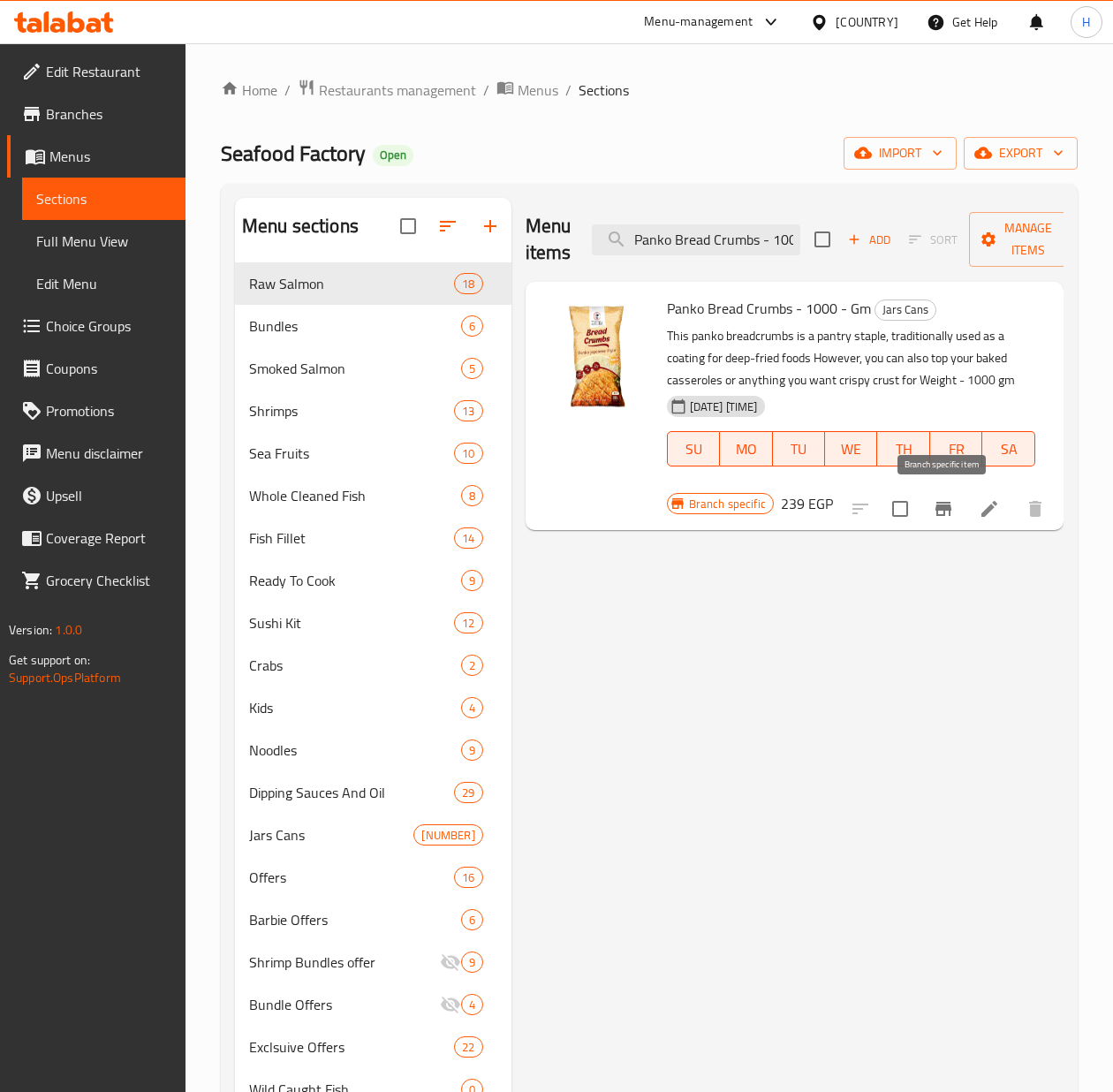 click 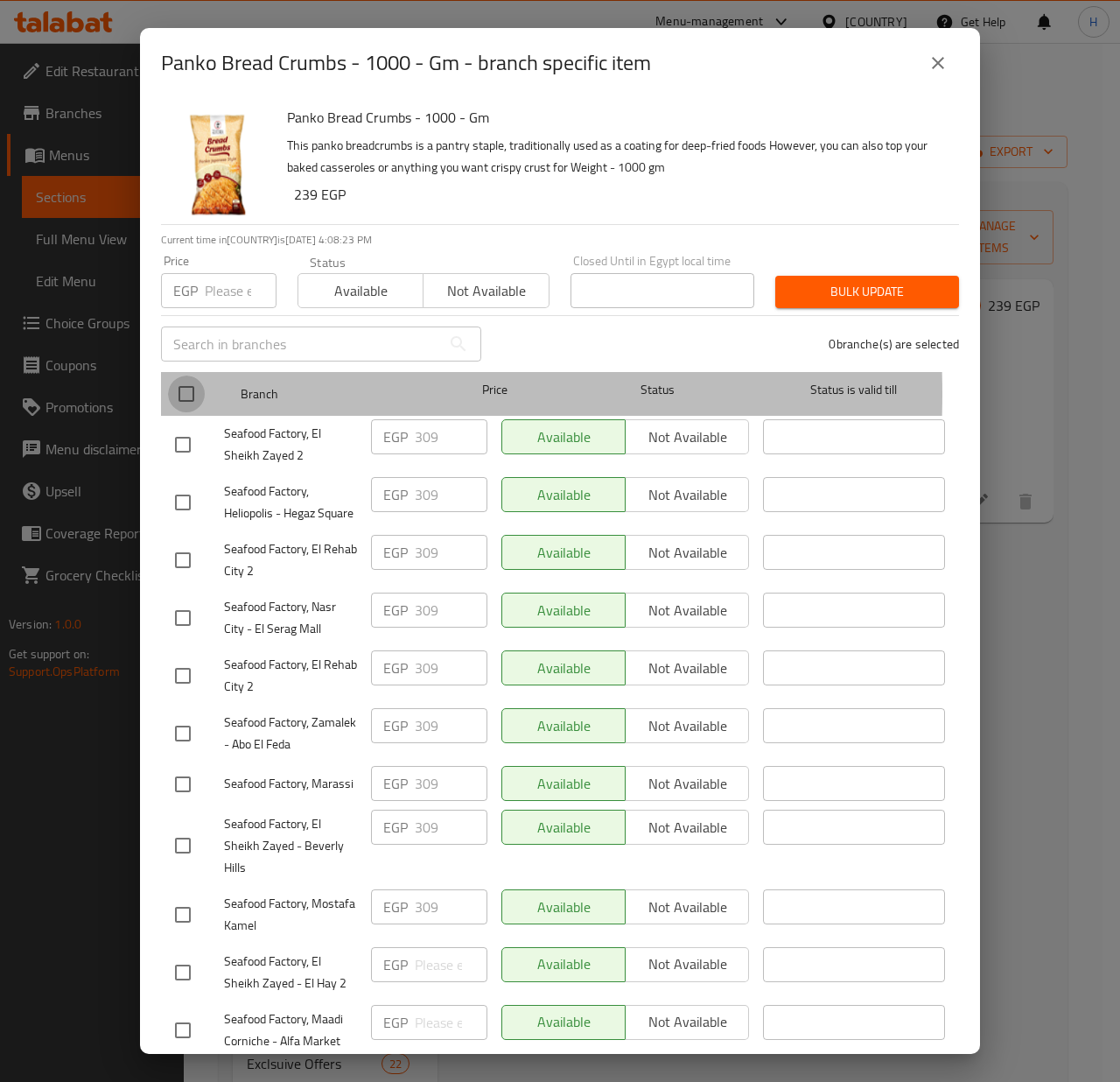 click at bounding box center (186, 394) 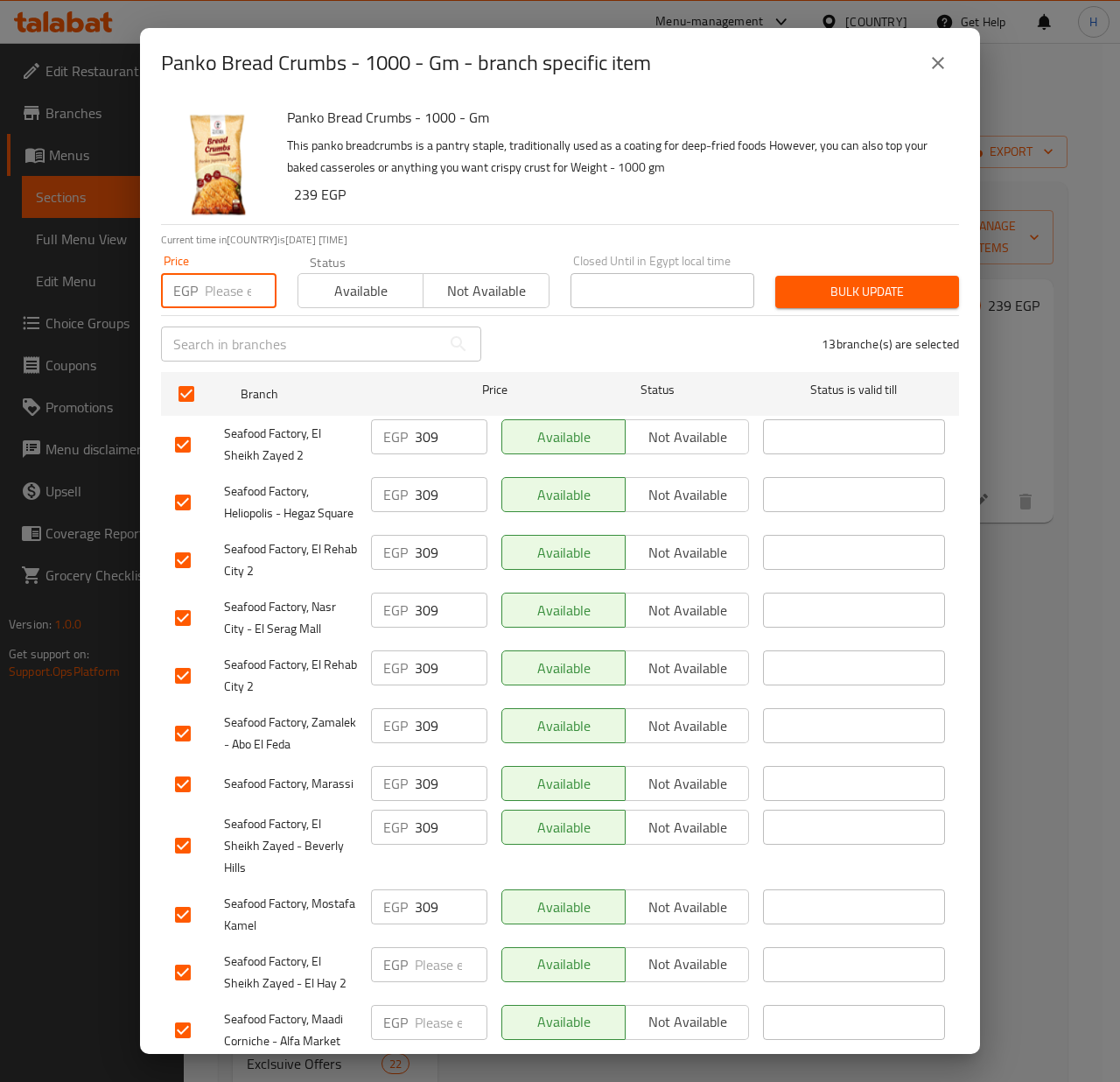 click at bounding box center (241, 291) 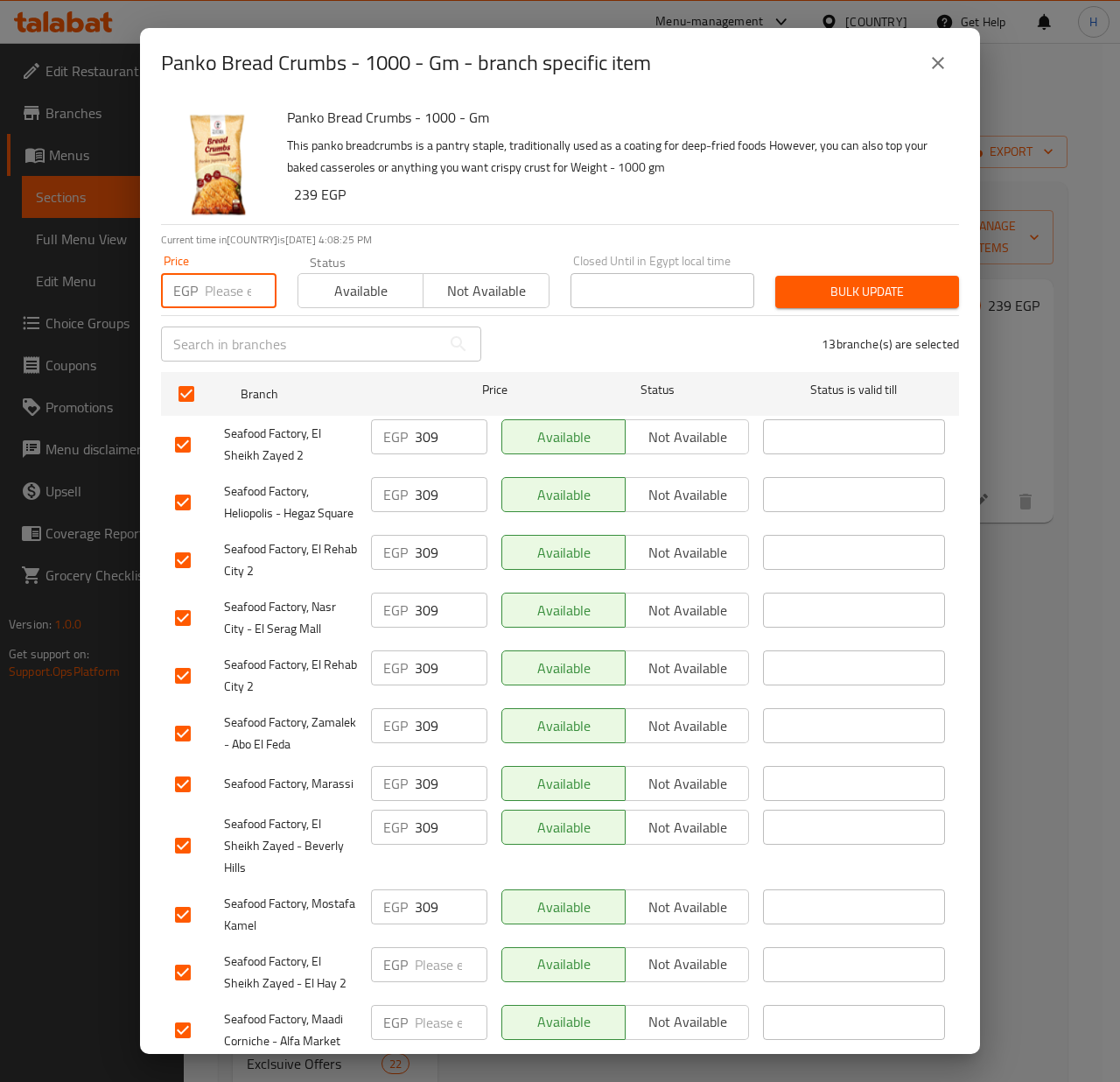 paste on "331" 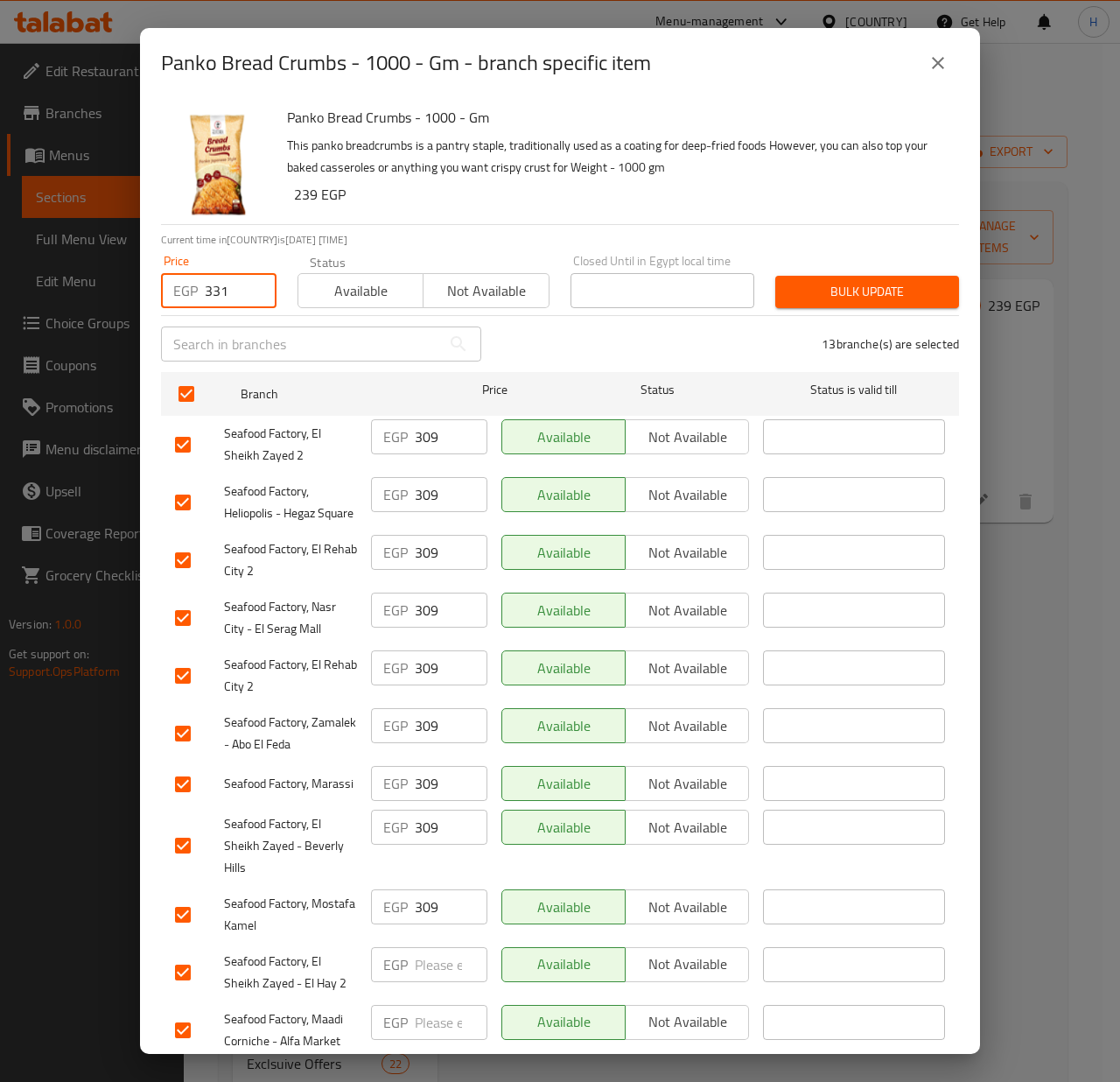 click on "Bulk update" at bounding box center (867, 292) 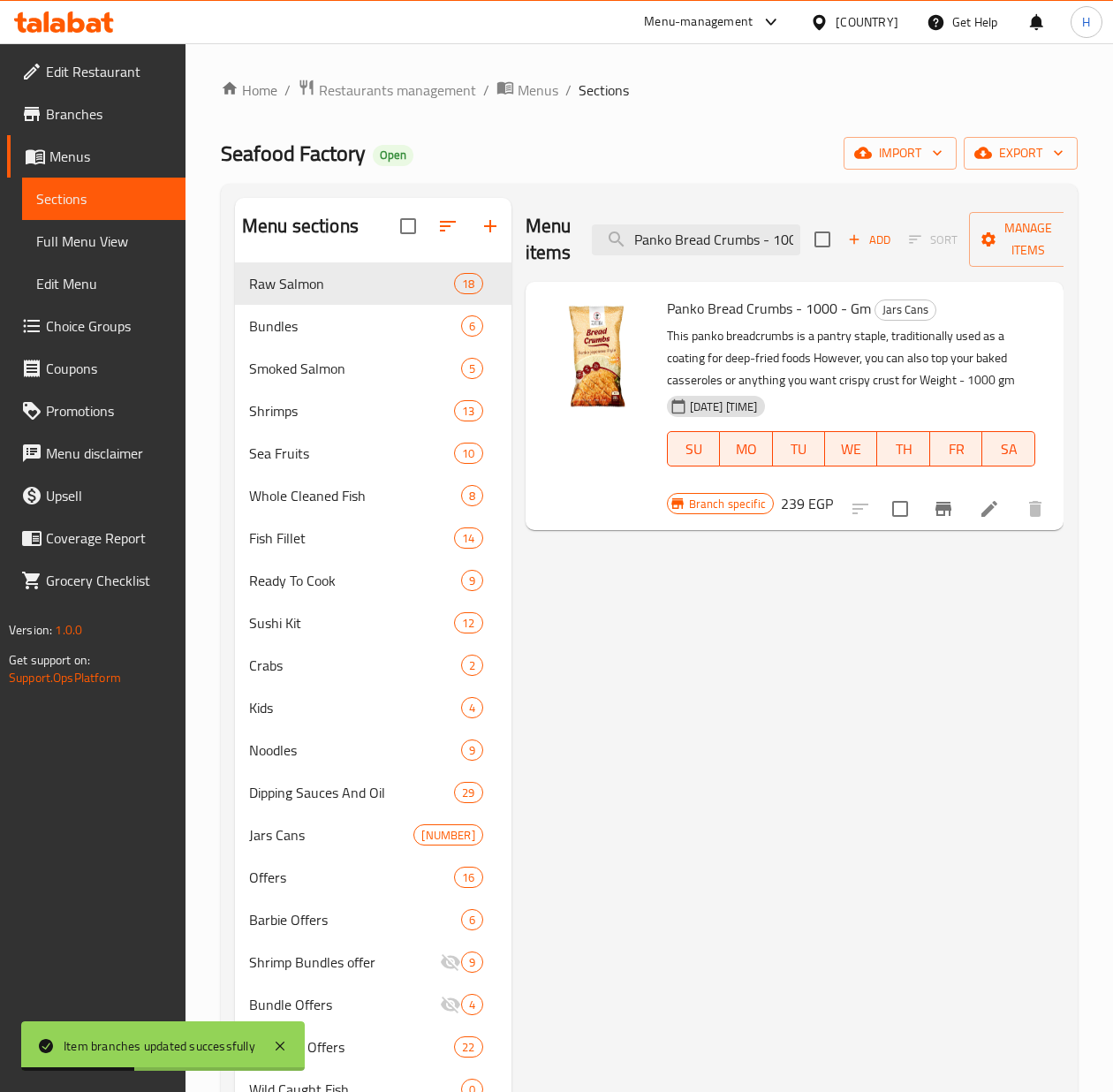click on "[PRICE] EGP" at bounding box center [806, 504] 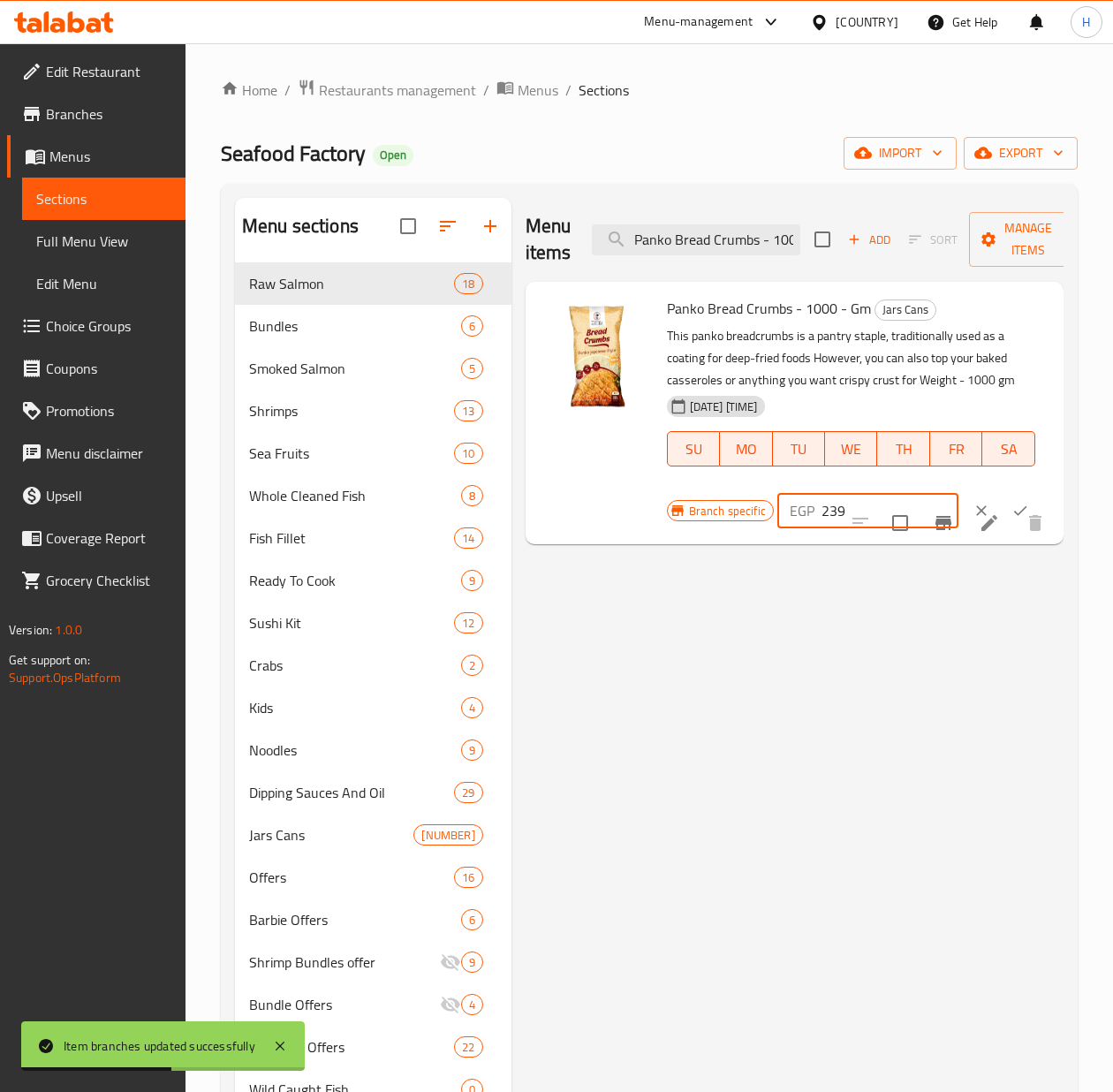 click on "239" at bounding box center [890, 511] 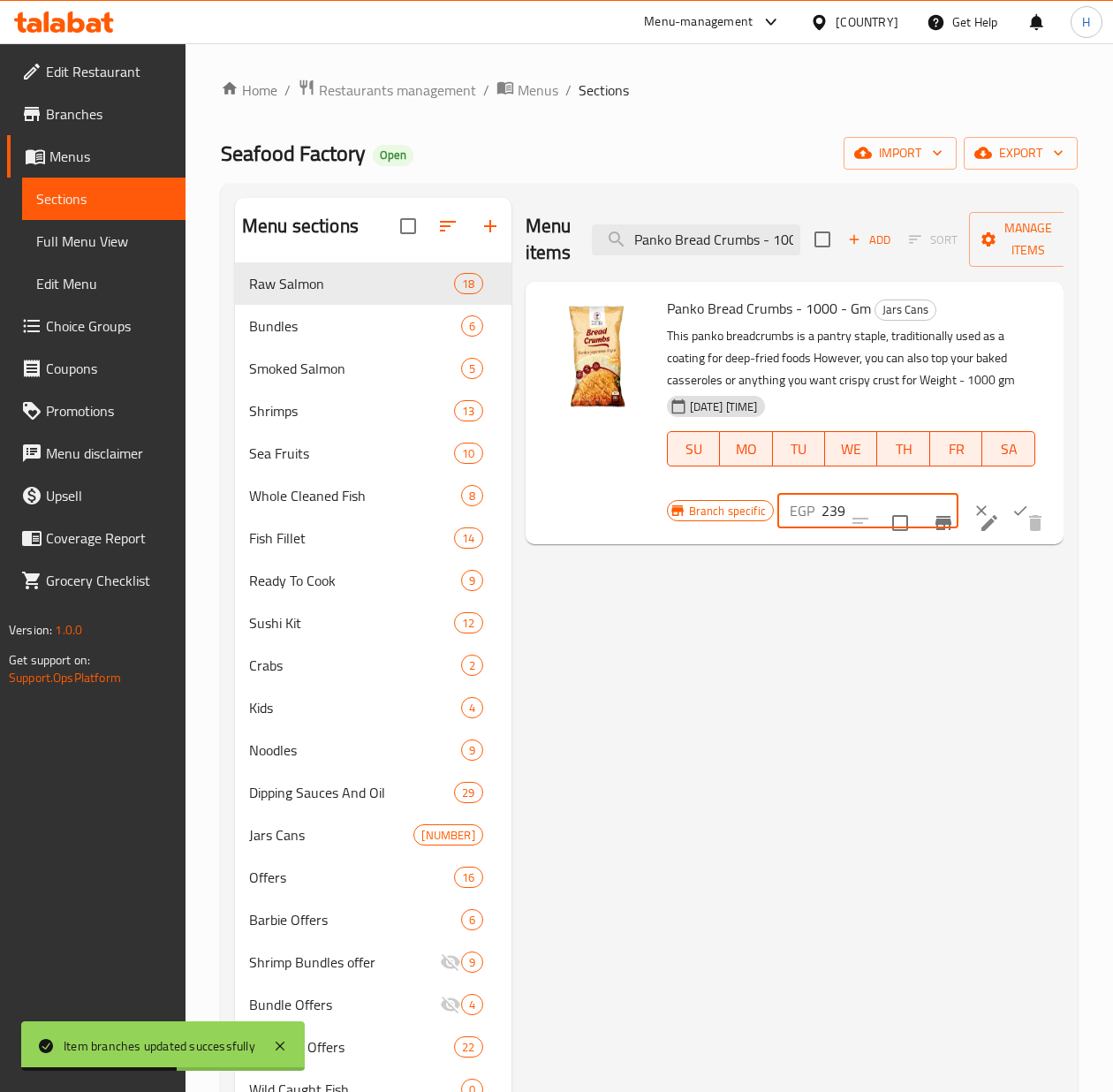 click on "239" at bounding box center (890, 511) 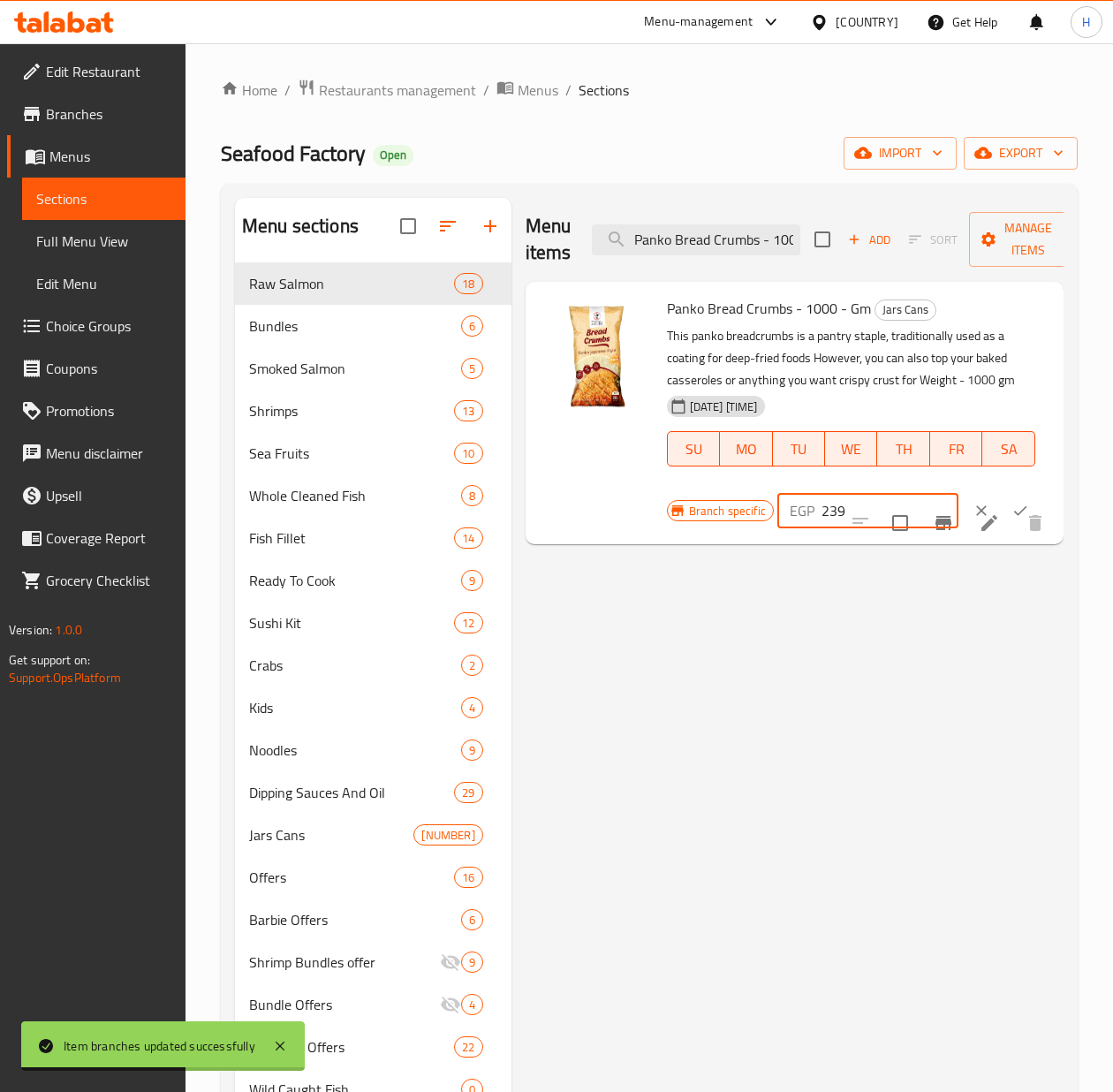 paste on "331" 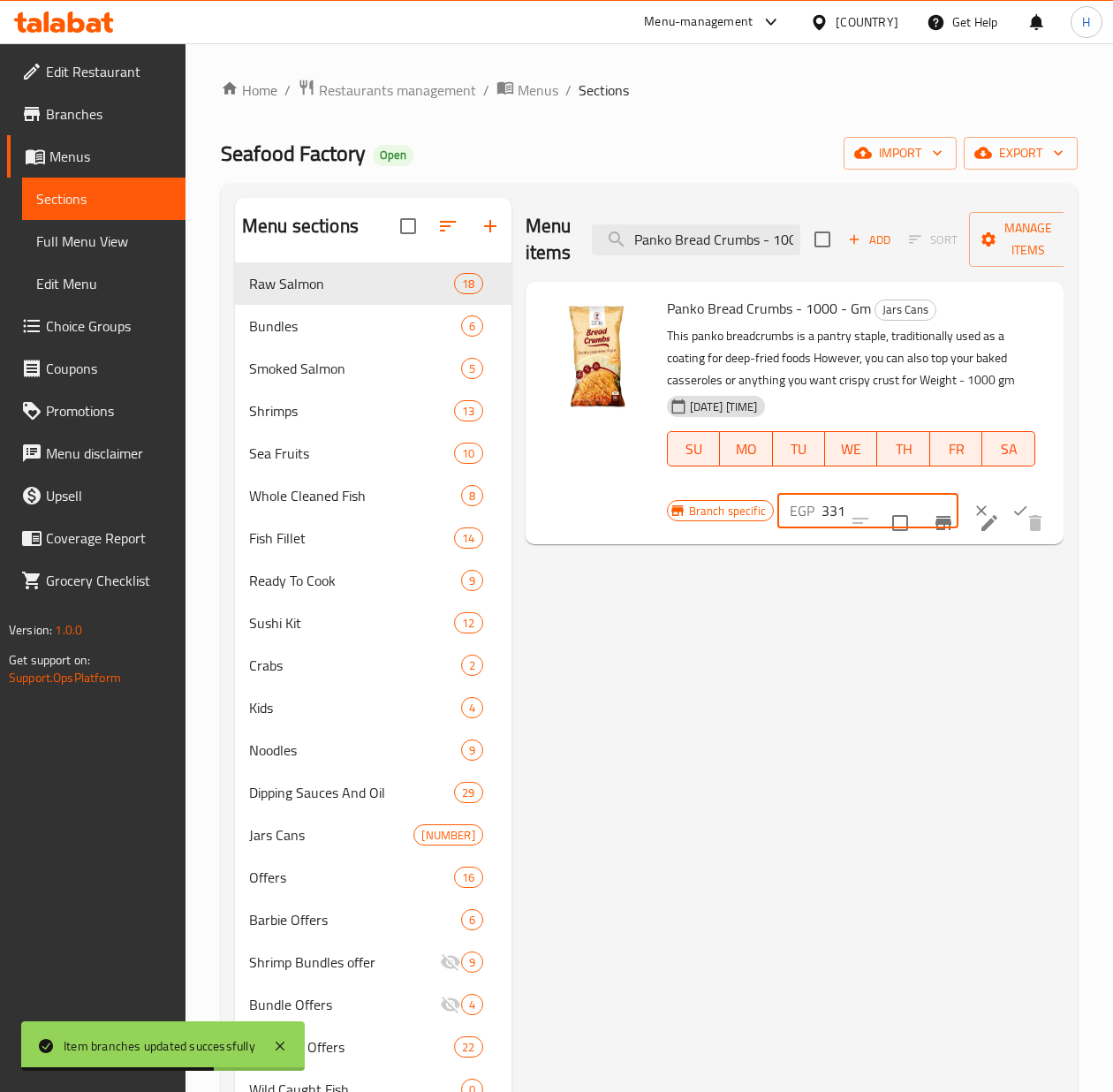 click 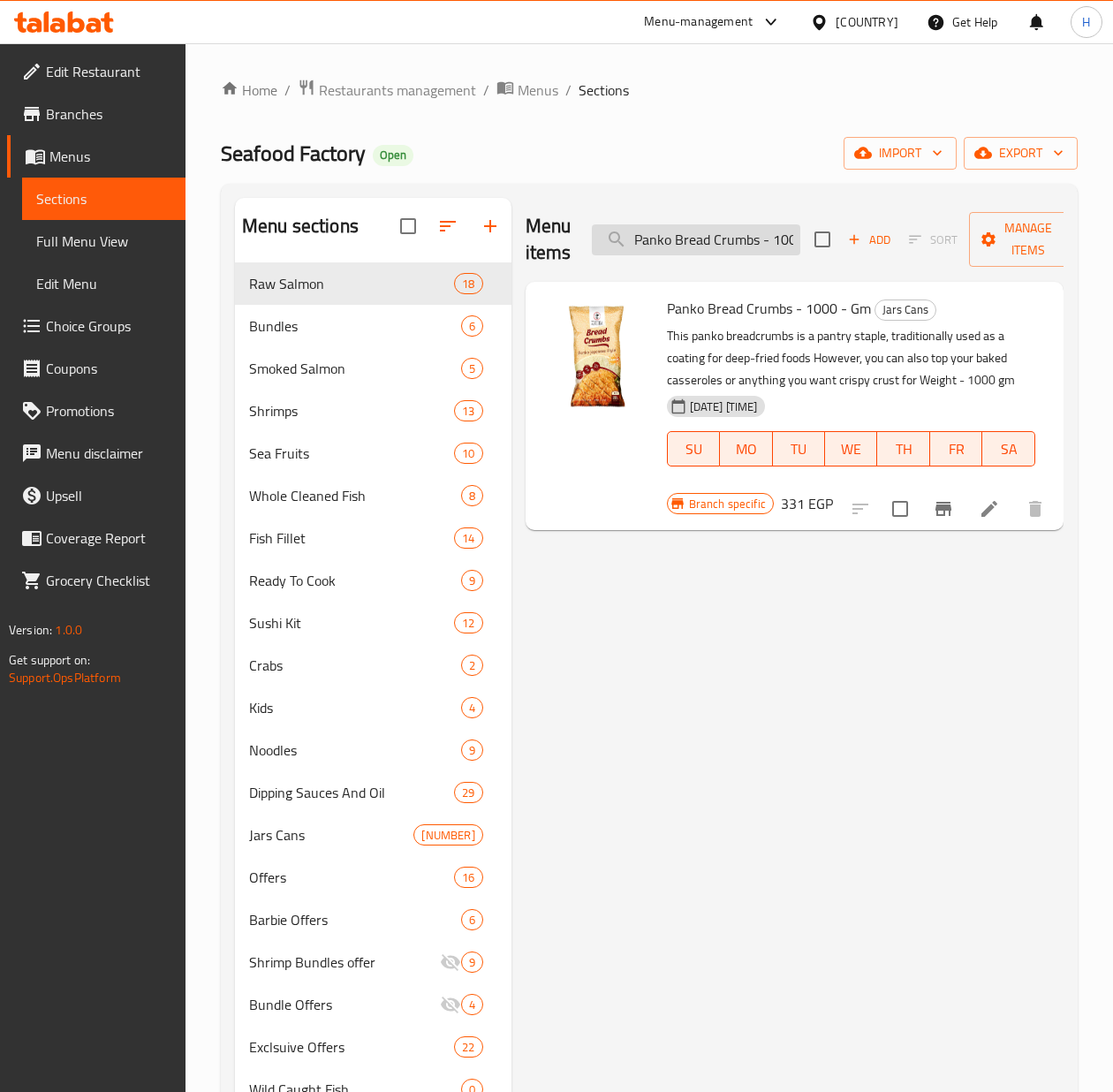 click on "Panko Bread Crumbs - 1000 - Gm" at bounding box center (696, 239) 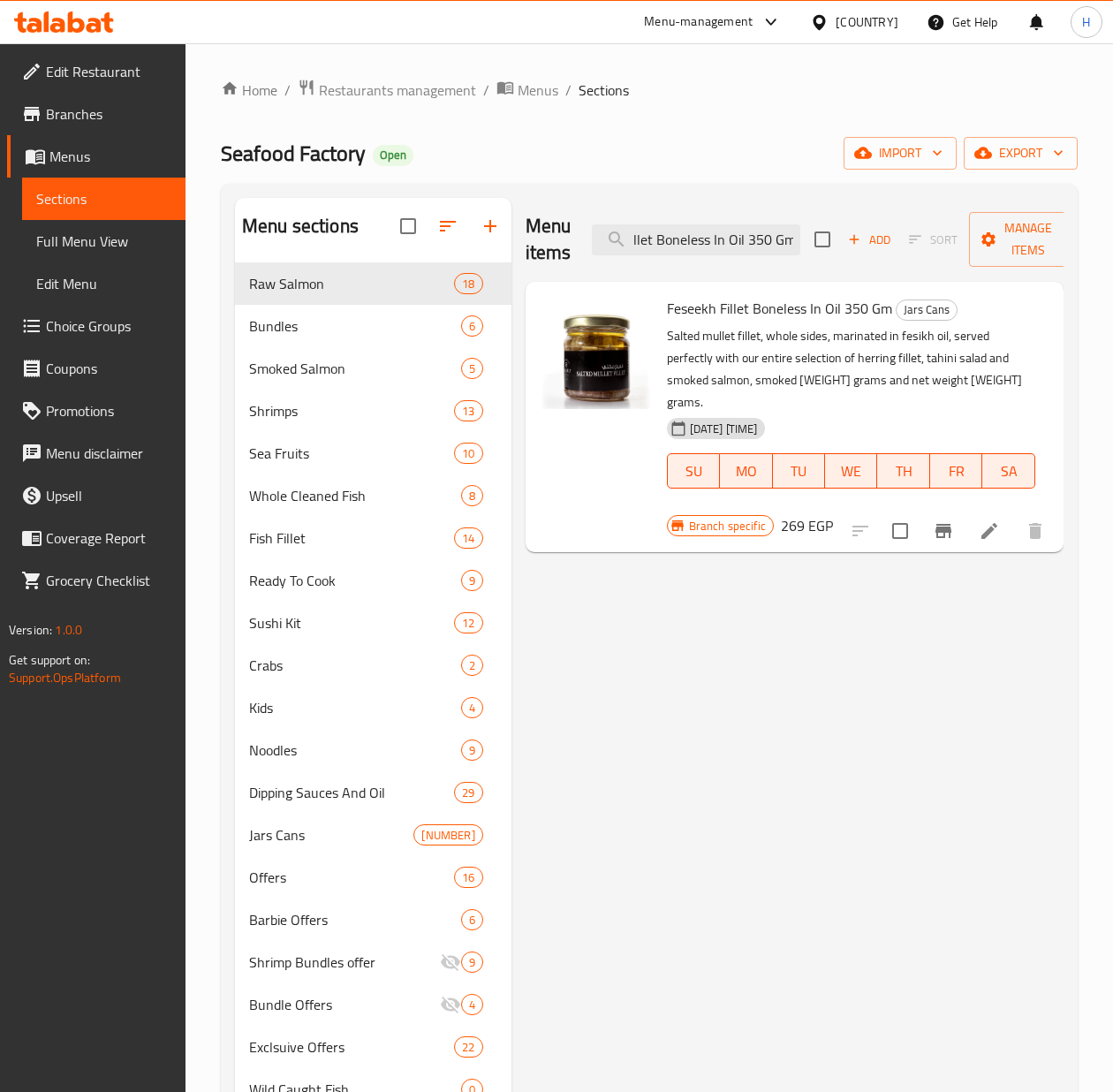 scroll, scrollTop: 0, scrollLeft: 0, axis: both 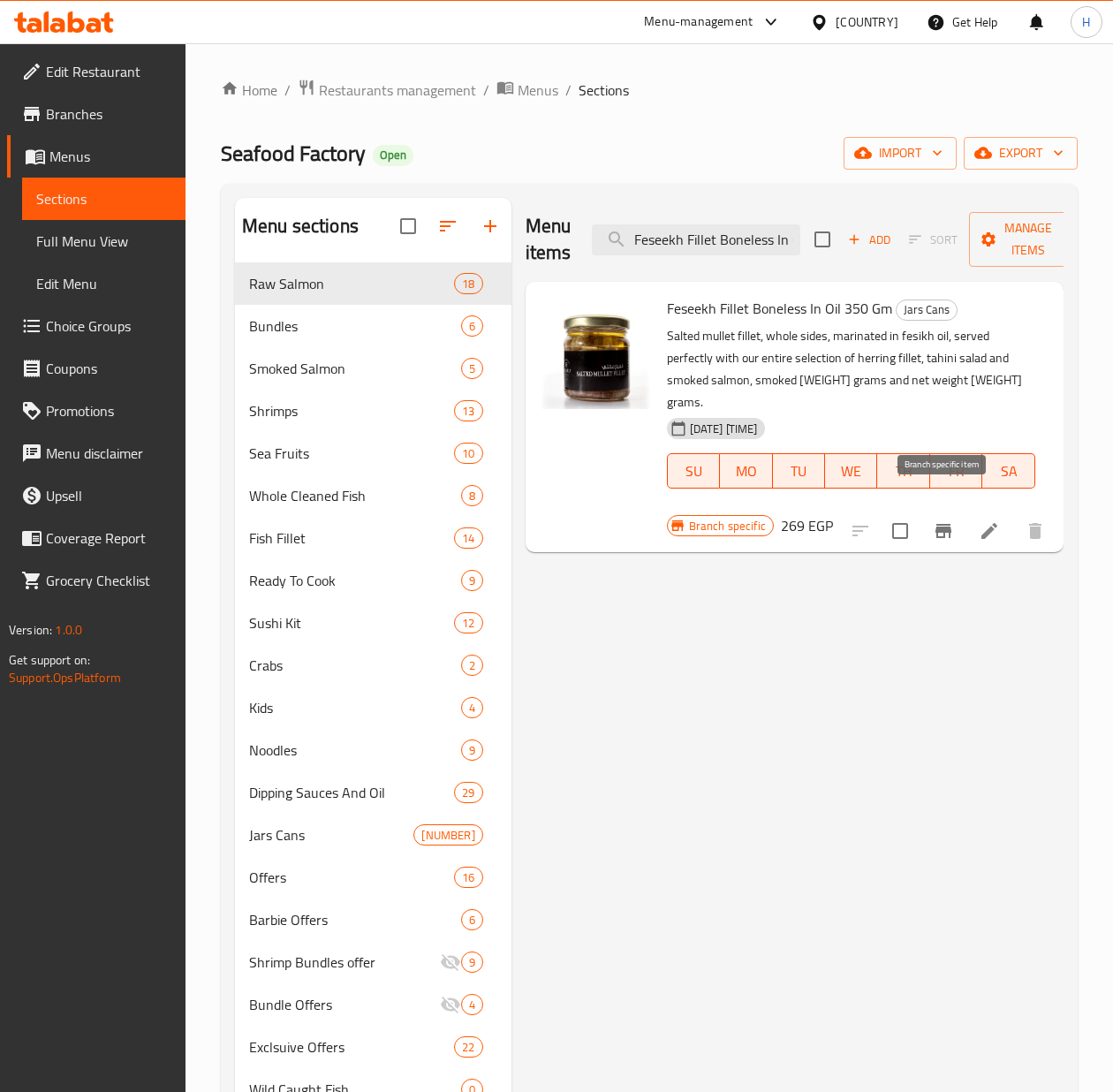 click 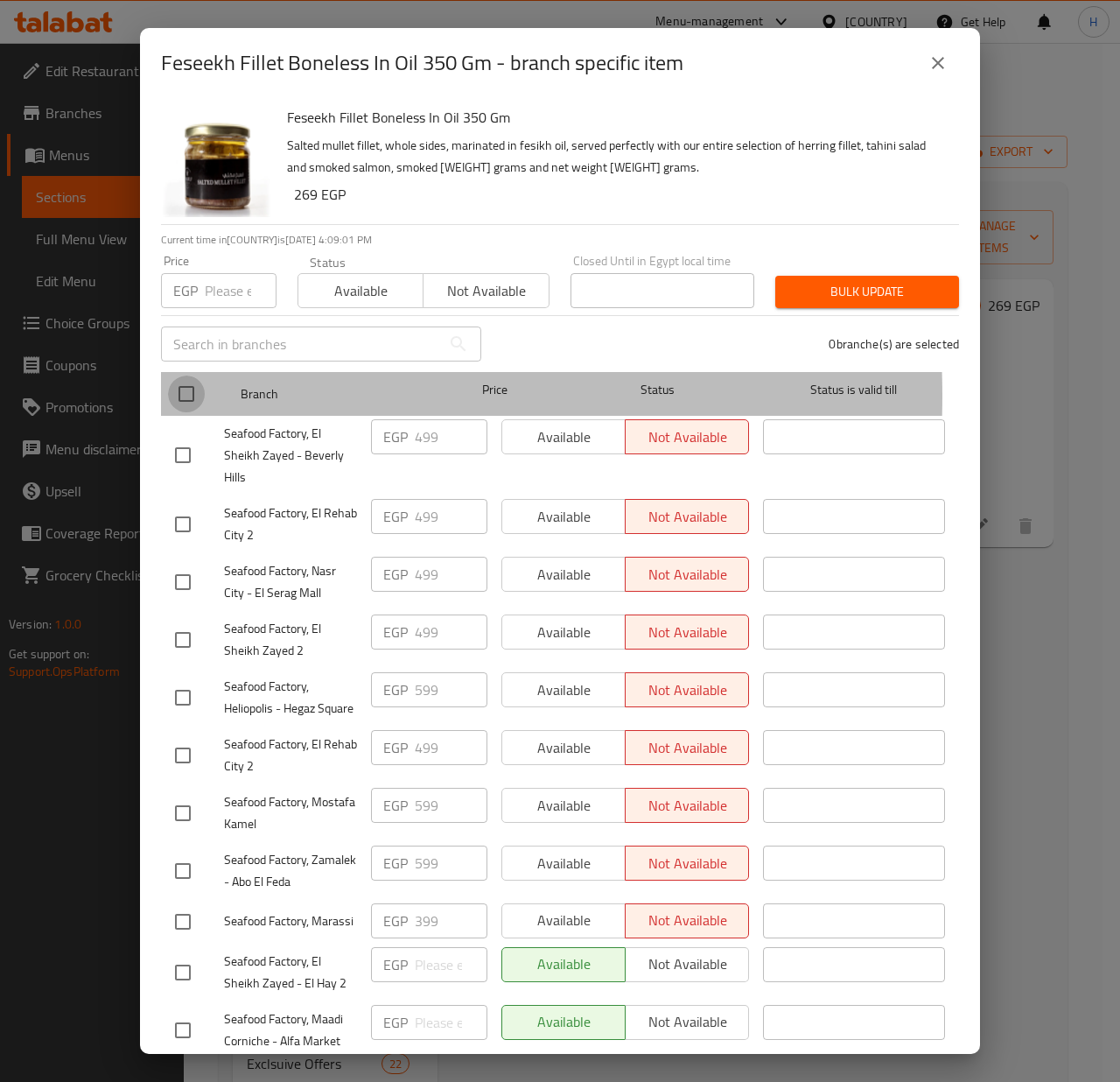click at bounding box center (186, 394) 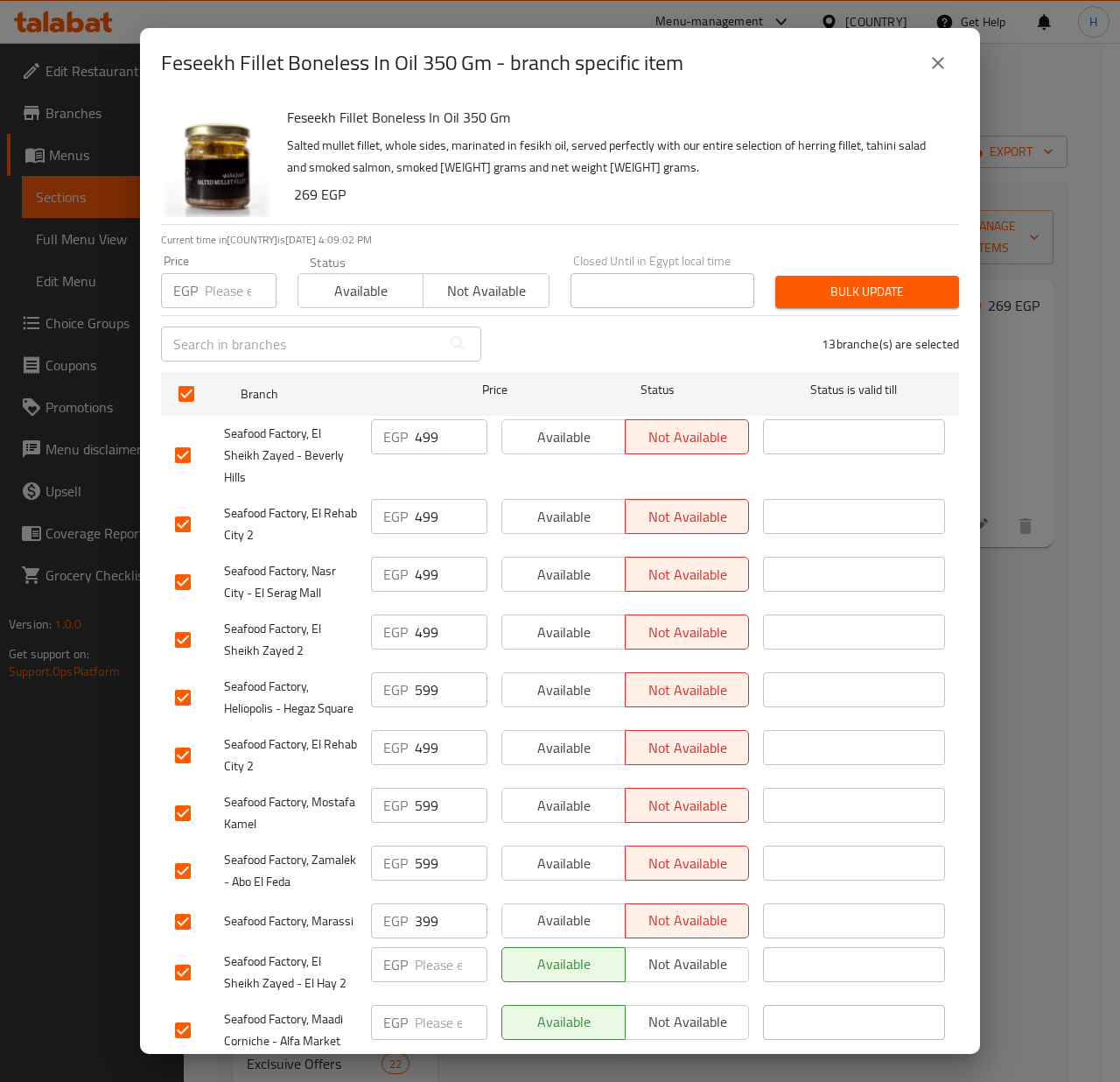 click at bounding box center [241, 291] 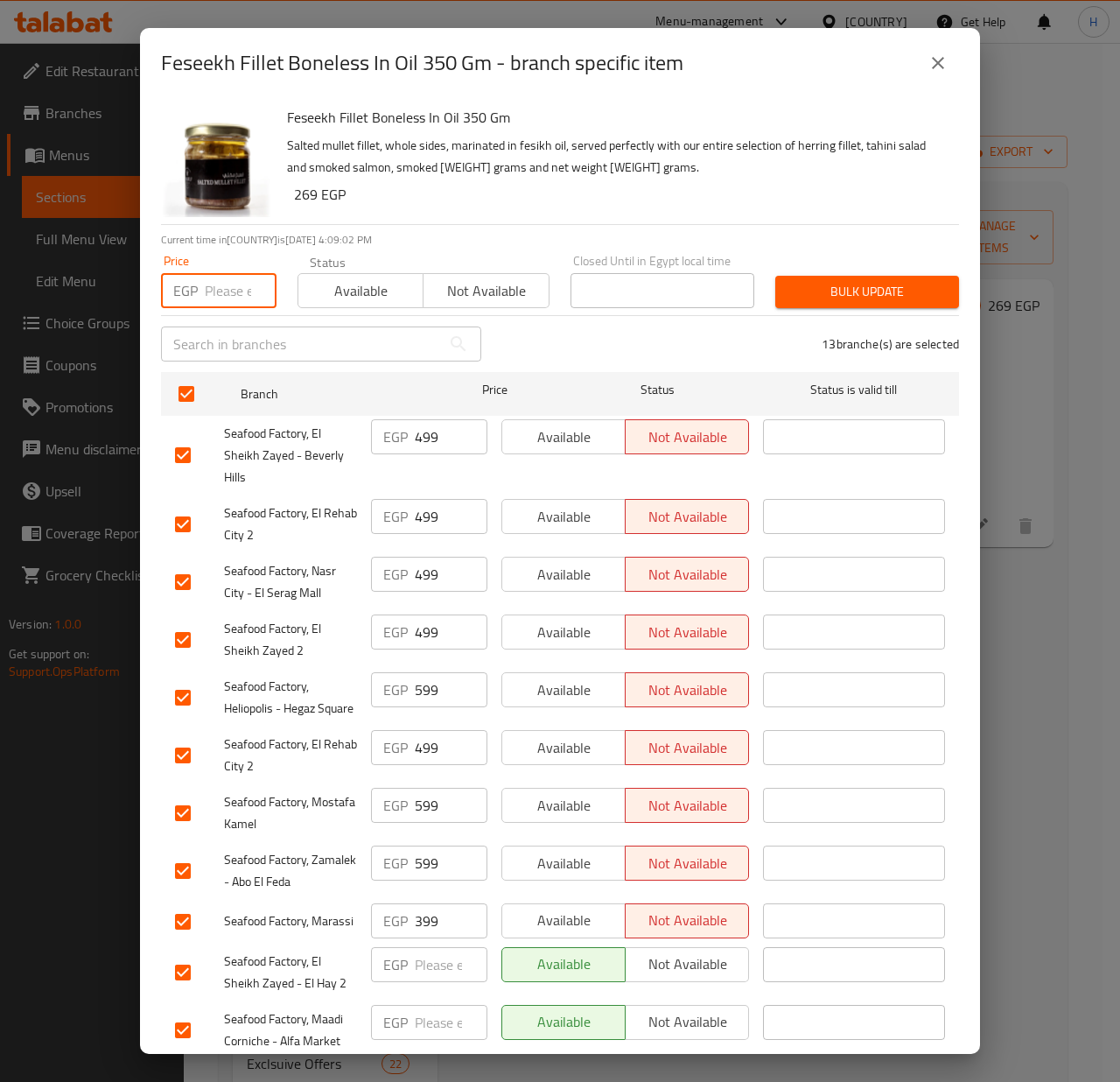 paste on "641" 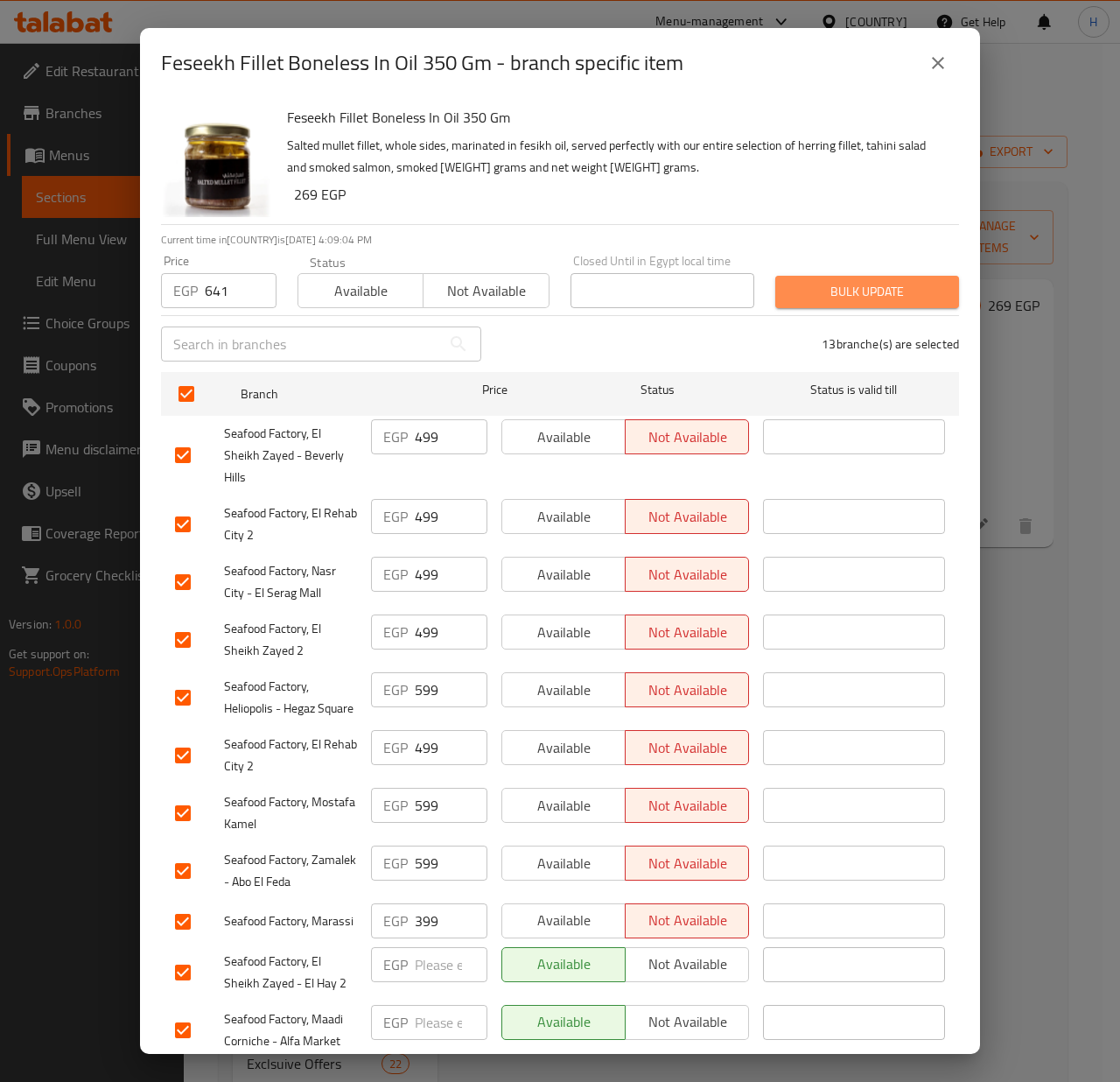 click on "Bulk update" at bounding box center (867, 292) 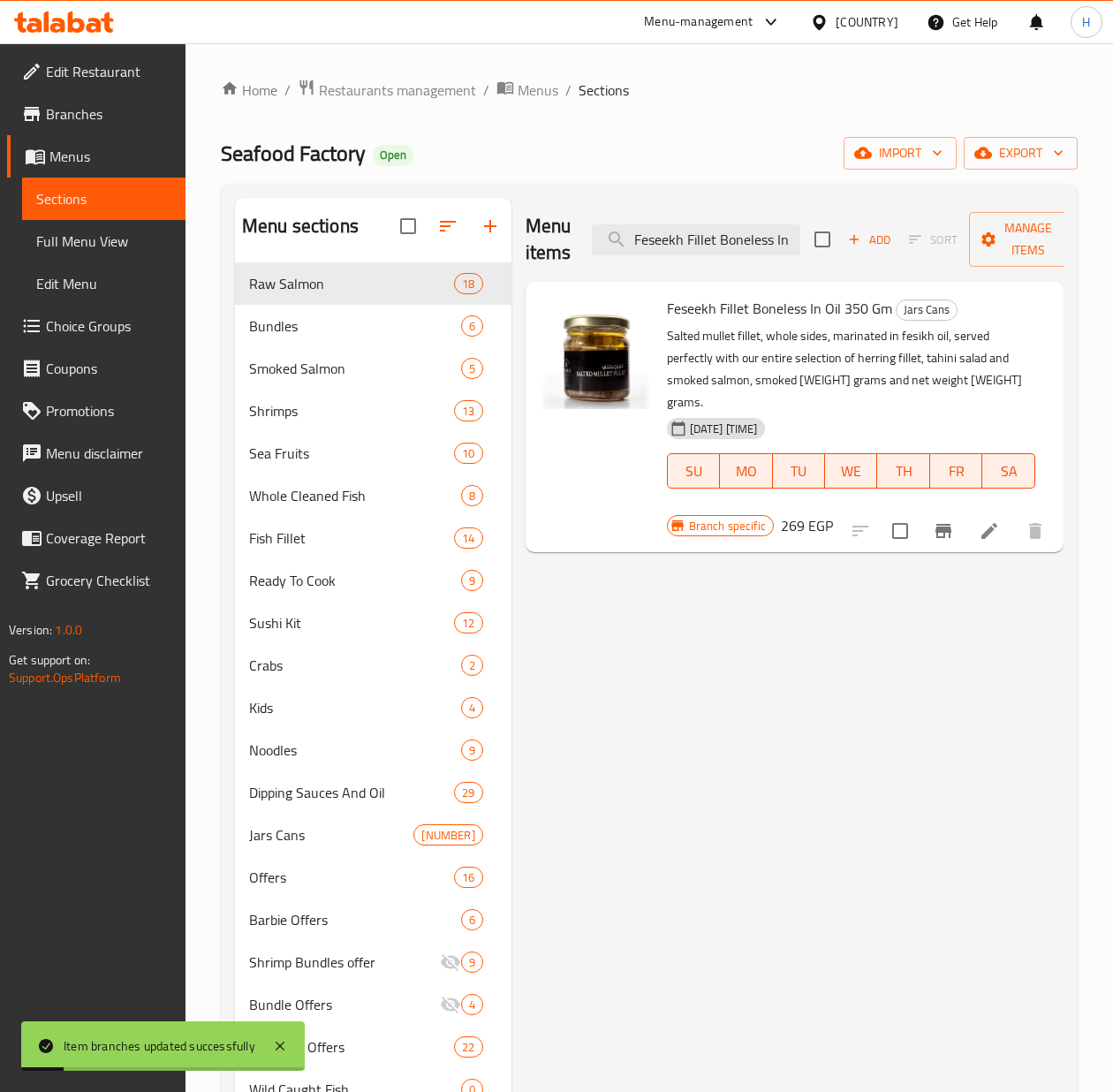 click on "269   EGP" at bounding box center (806, 526) 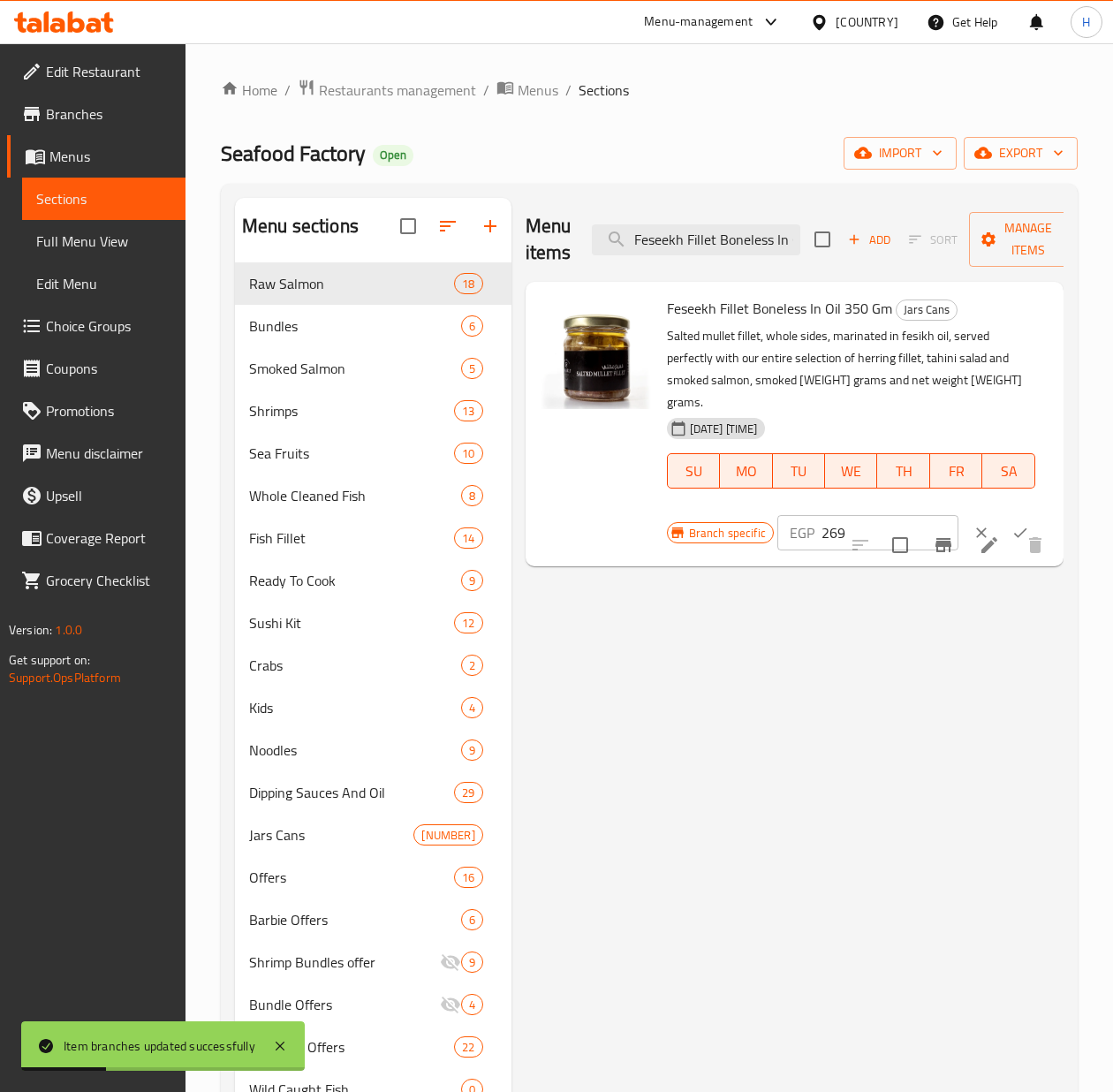 click on "269" at bounding box center [890, 533] 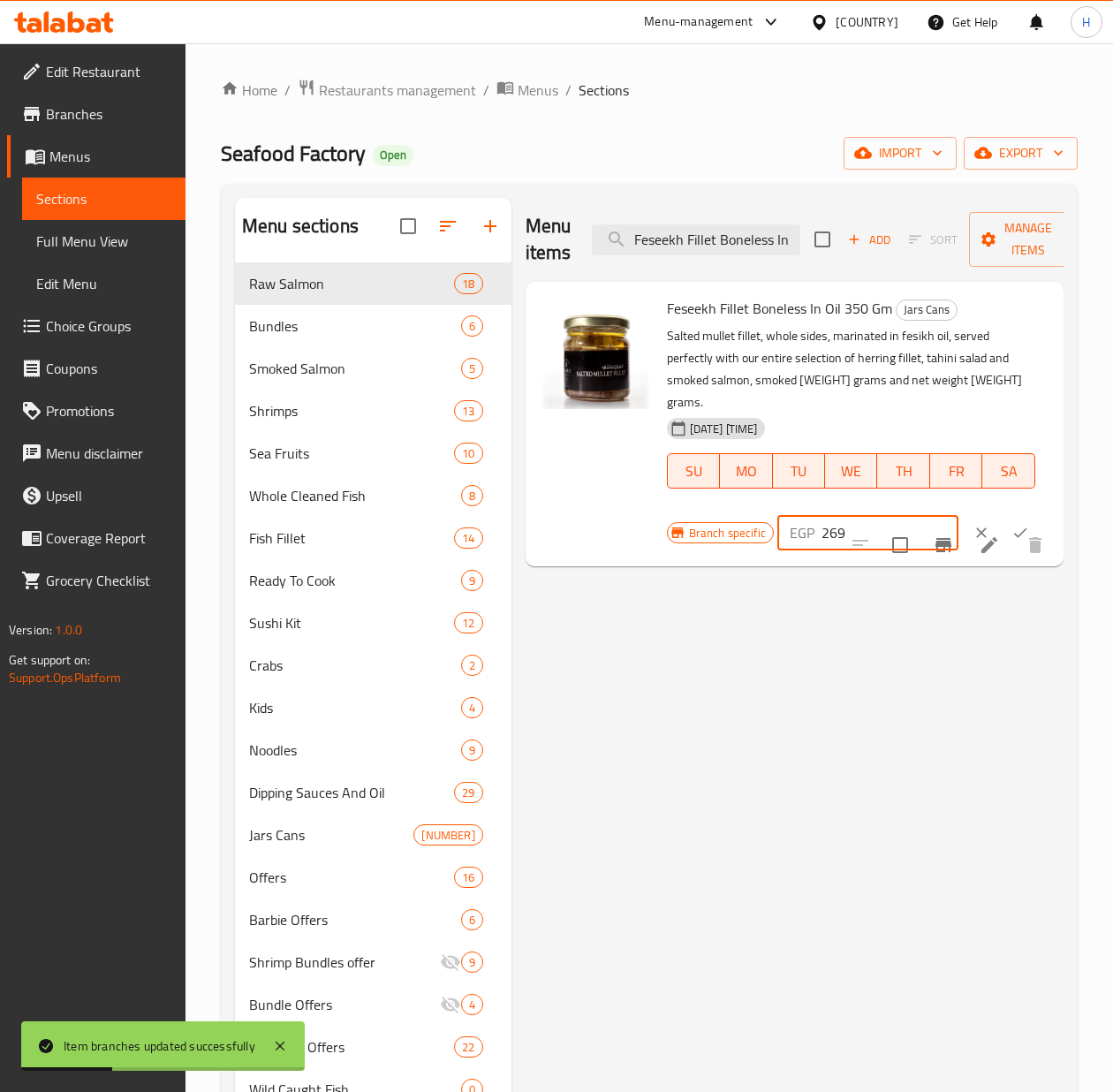click on "269" at bounding box center [890, 533] 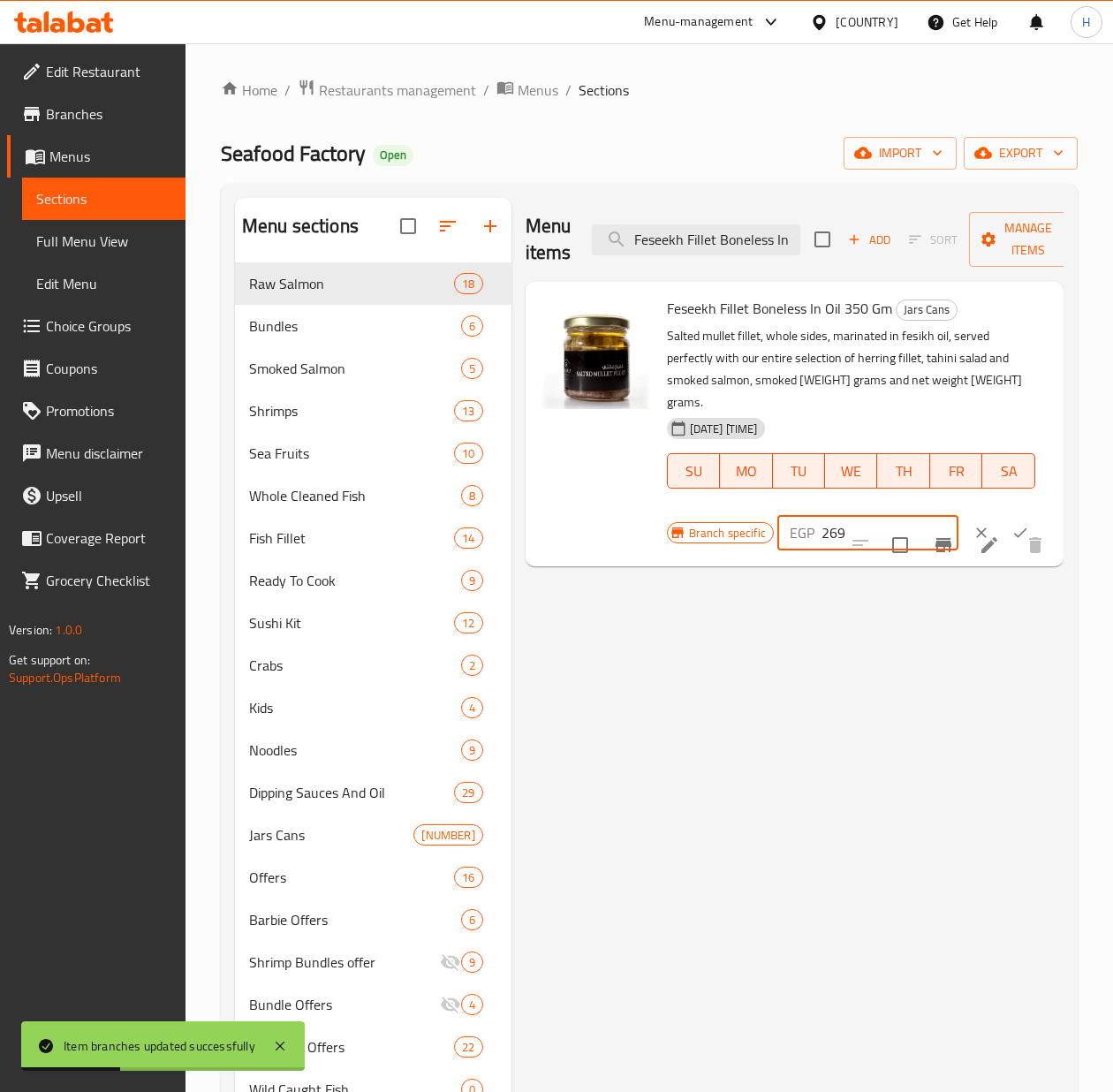 click on "269" at bounding box center [890, 533] 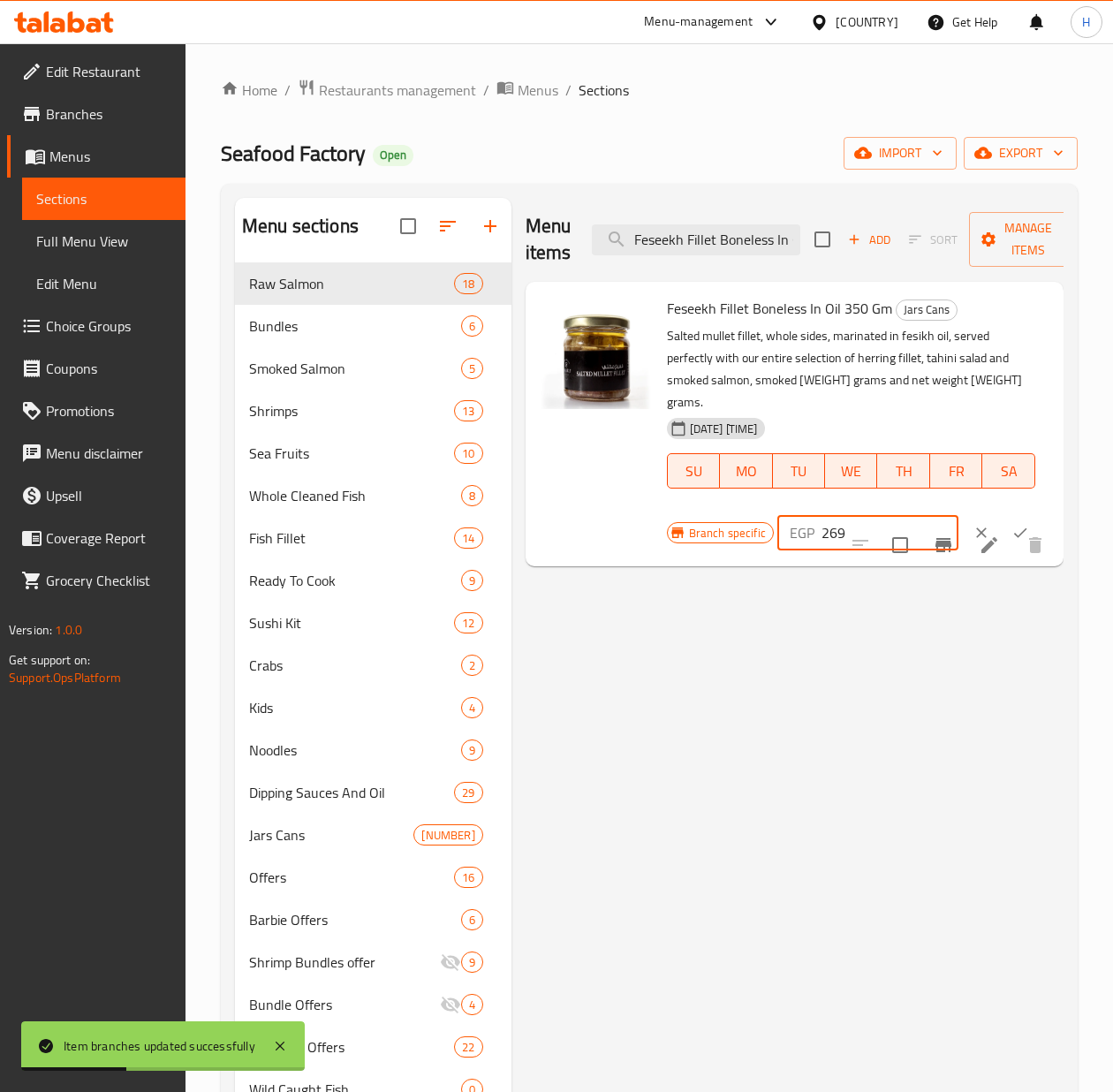 paste on "641" 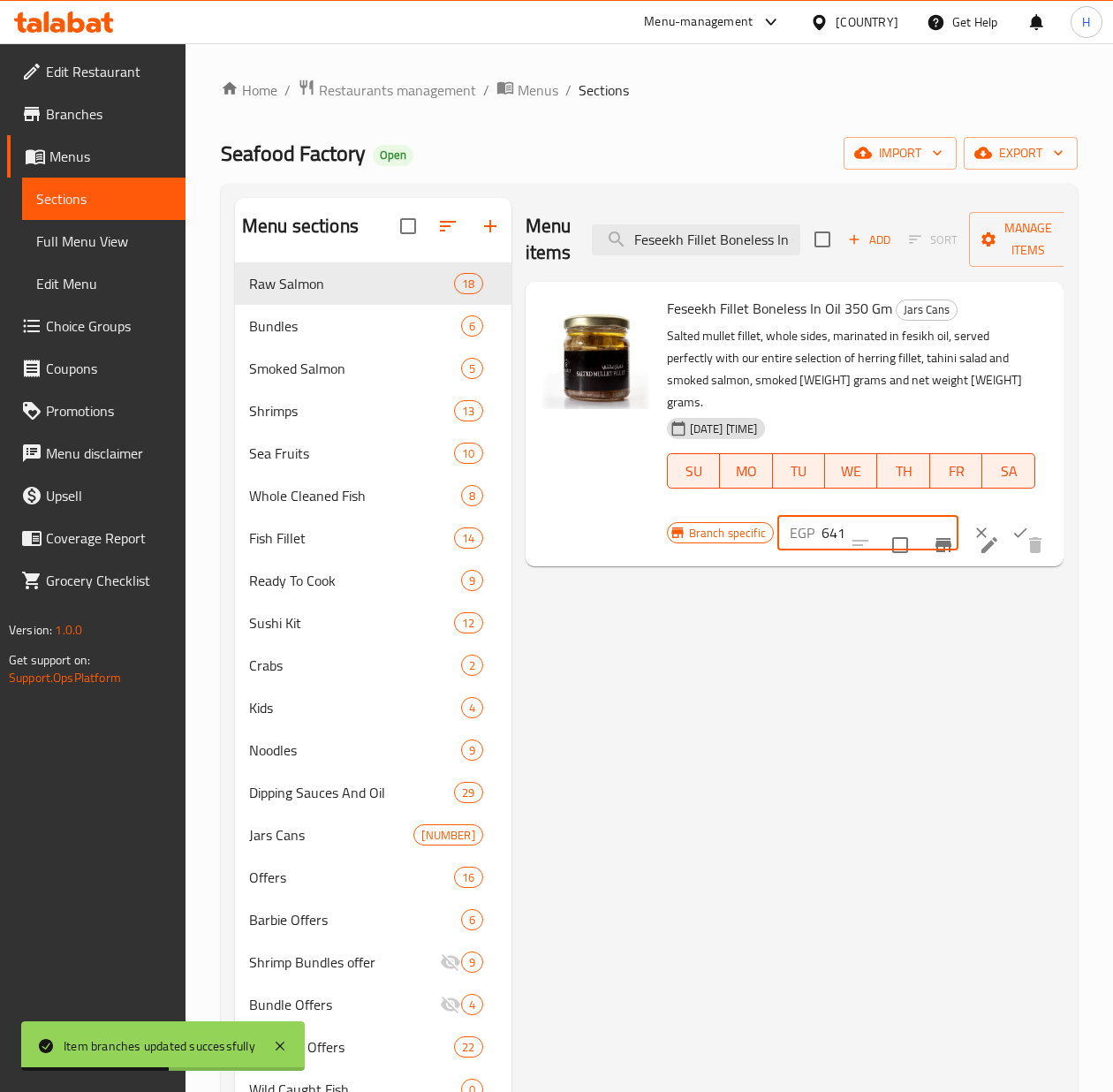click 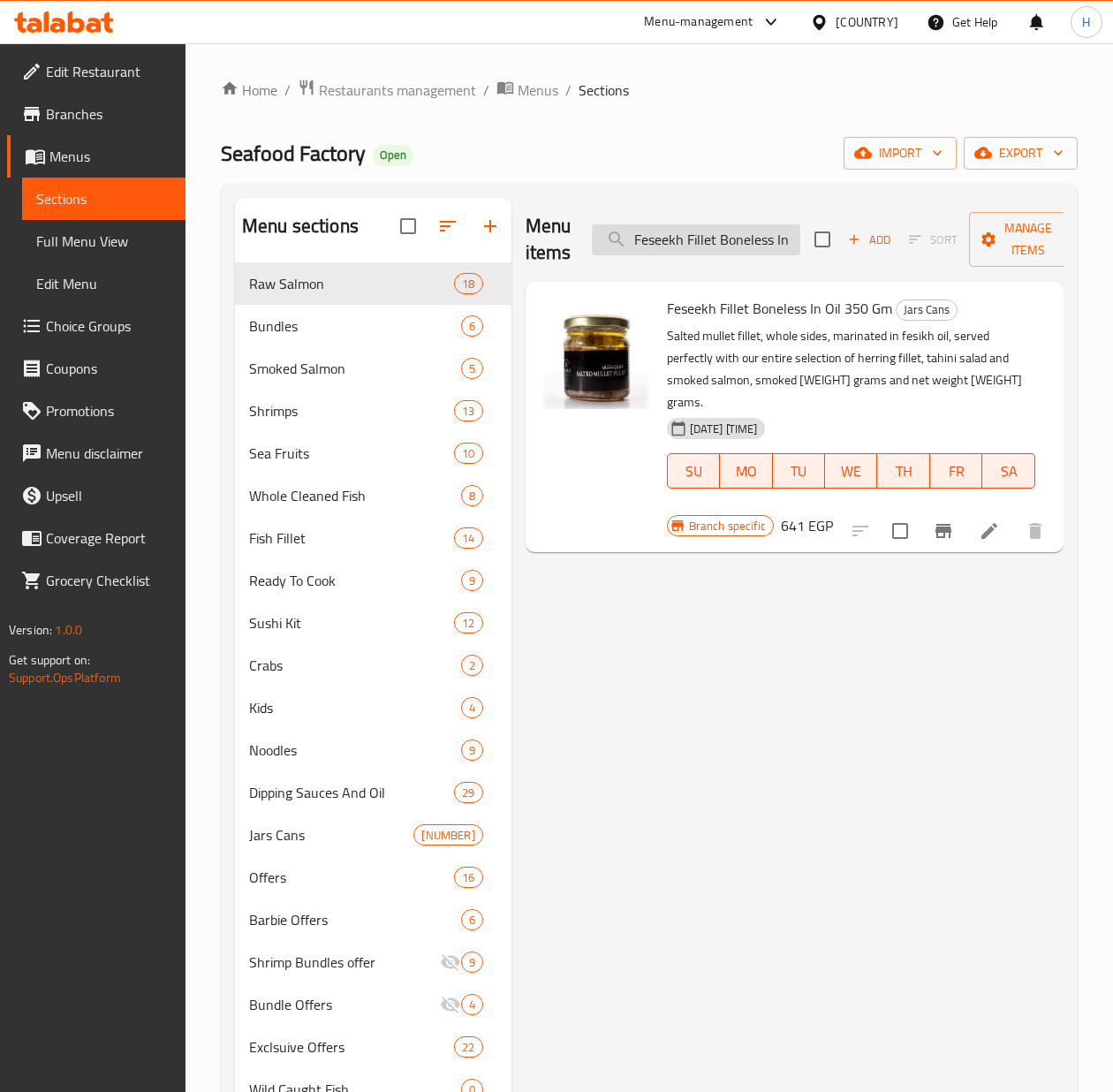 click on "Feseekh Fillet Boneless In Oil 350 Gm" at bounding box center [696, 239] 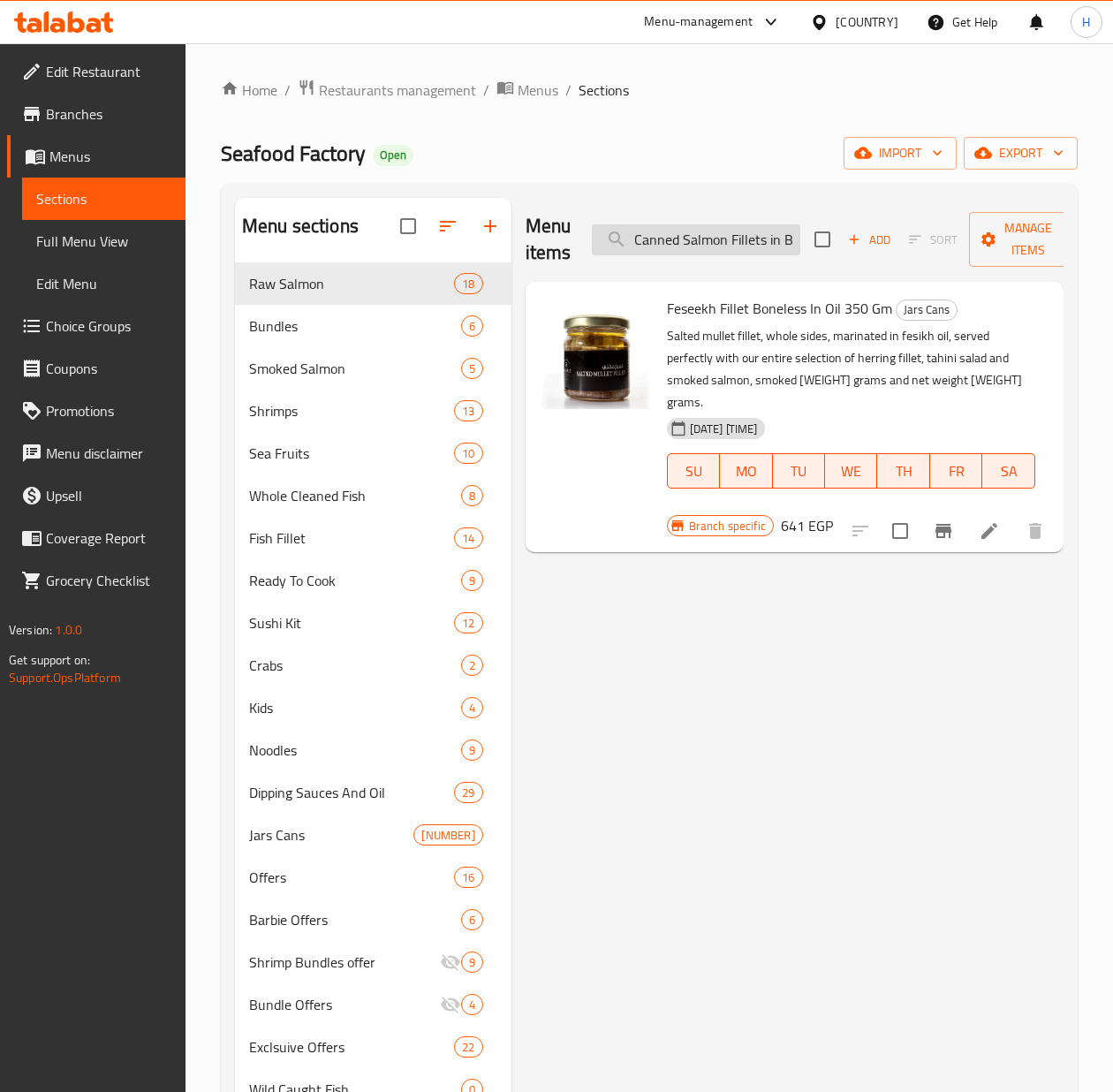 scroll, scrollTop: 0, scrollLeft: 21, axis: horizontal 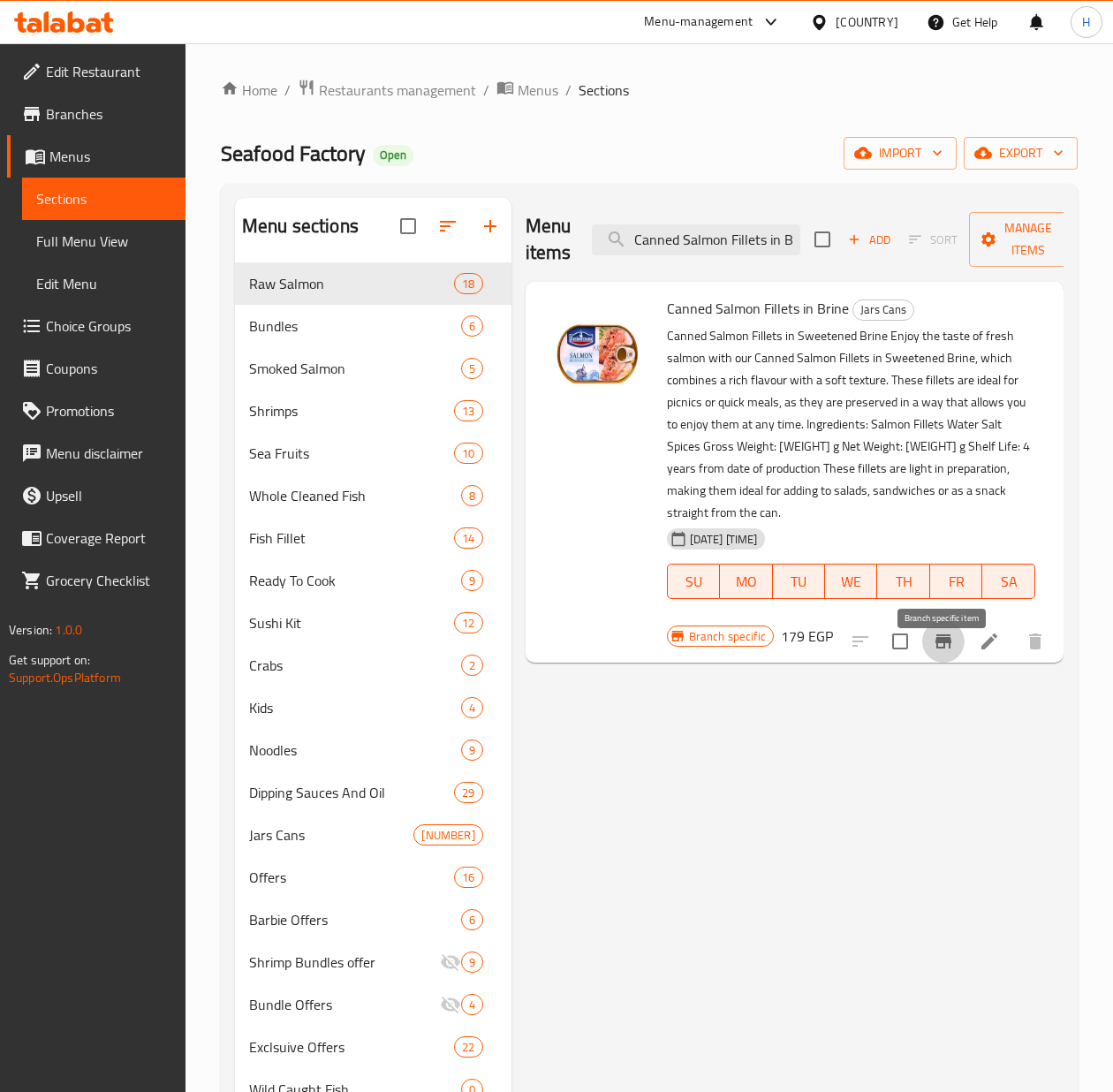 click at bounding box center [943, 641] 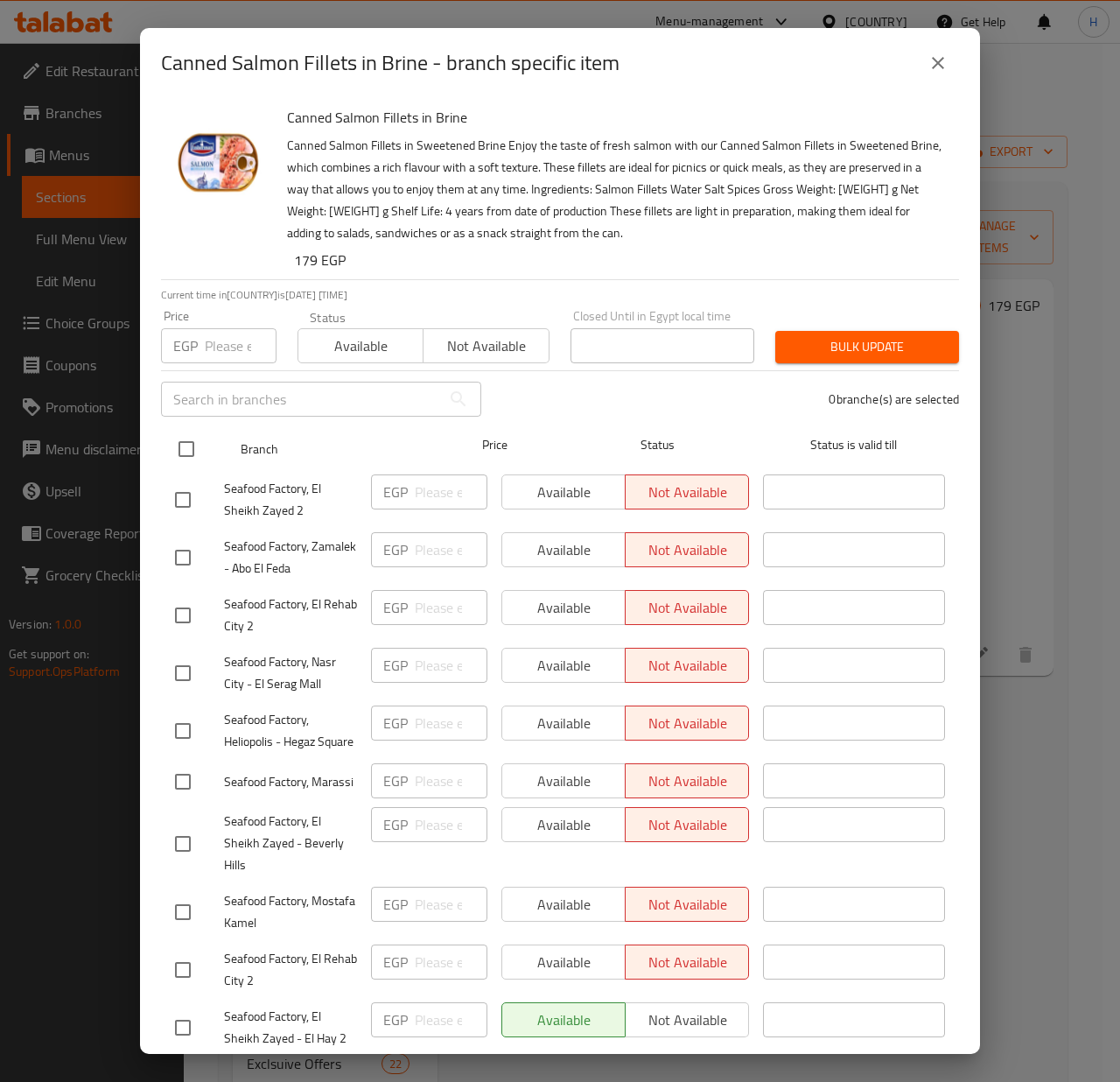 click at bounding box center [186, 449] 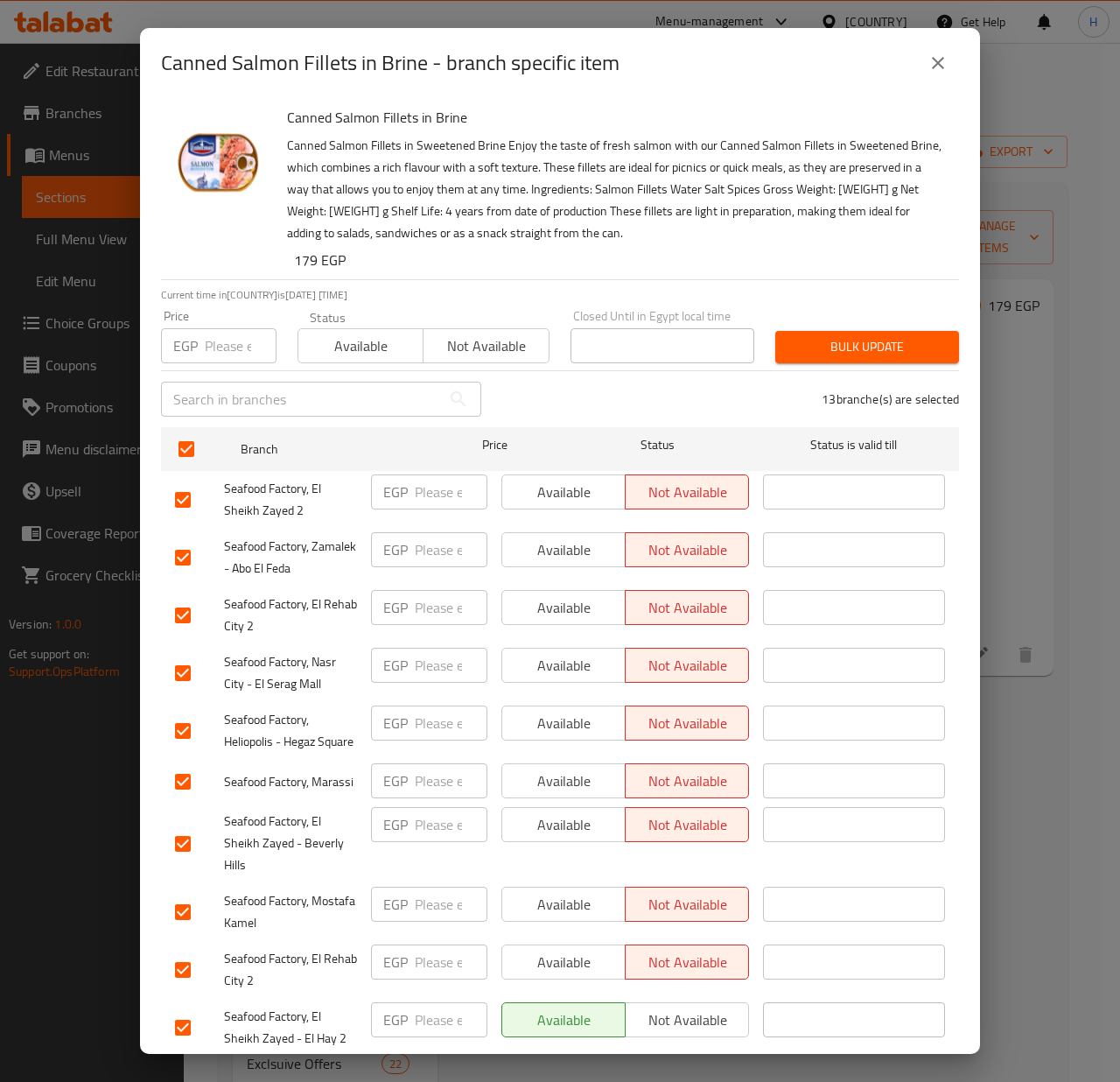 click at bounding box center (241, 346) 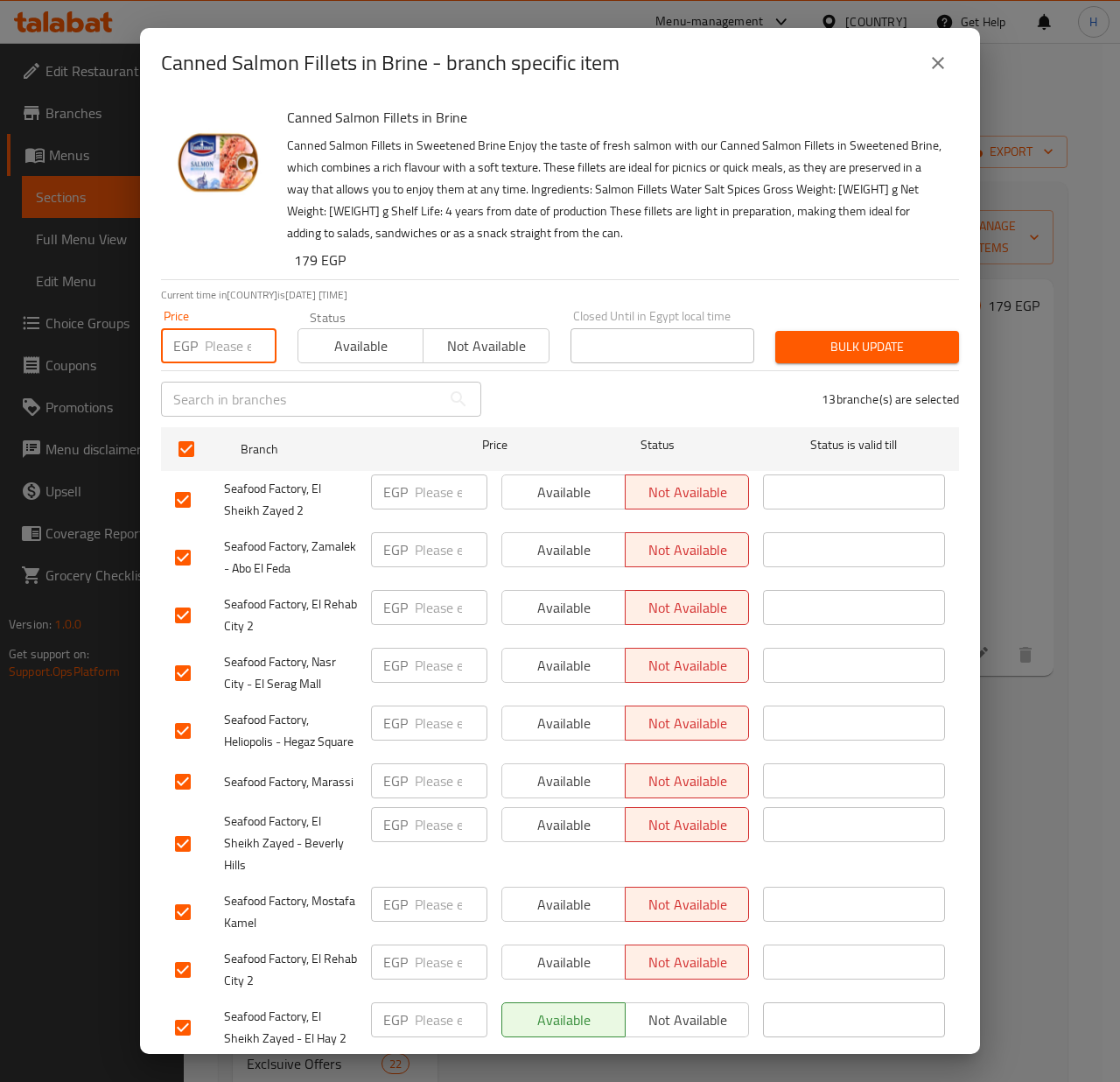 paste on "192" 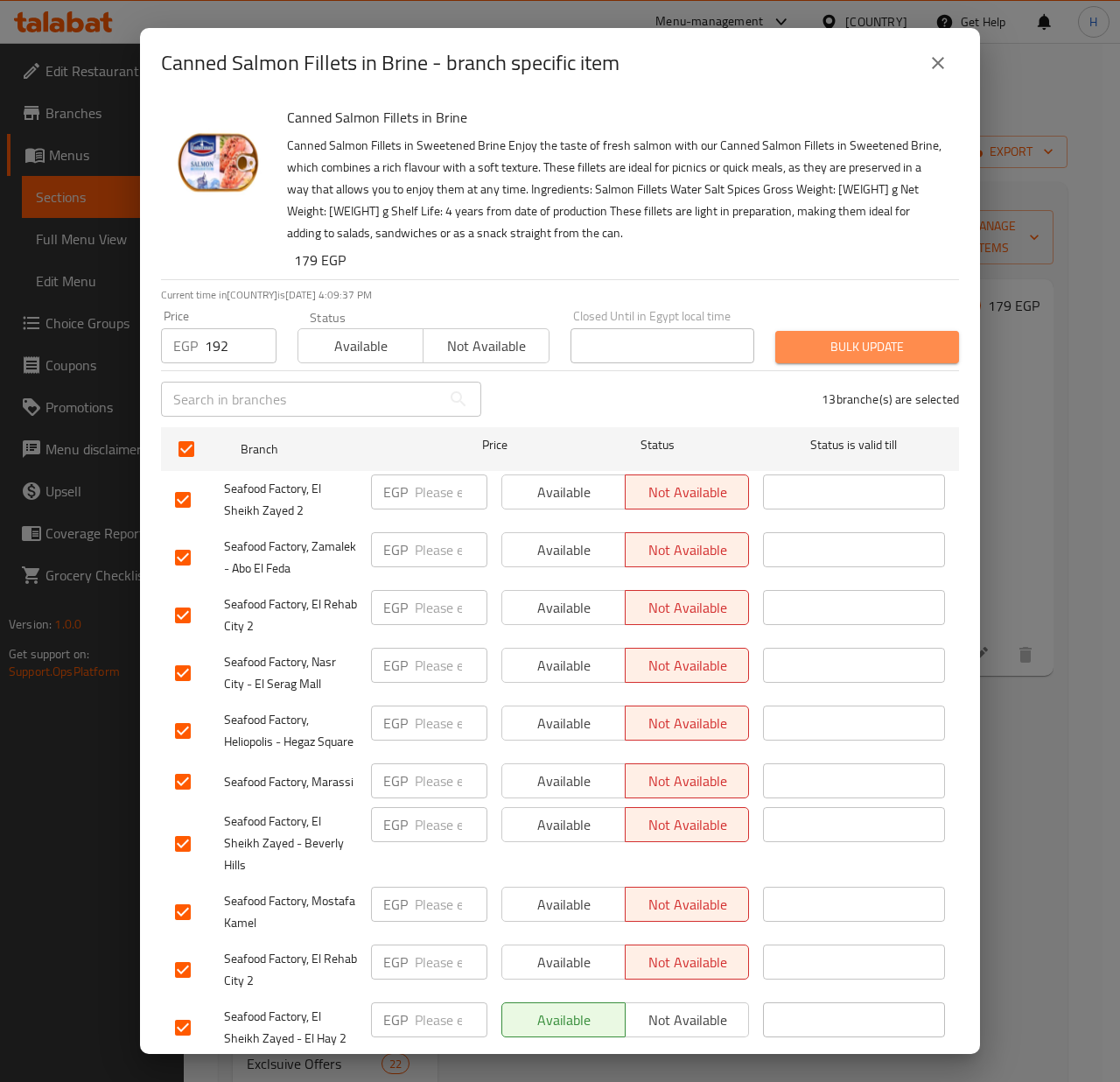 click on "Bulk update" at bounding box center (867, 347) 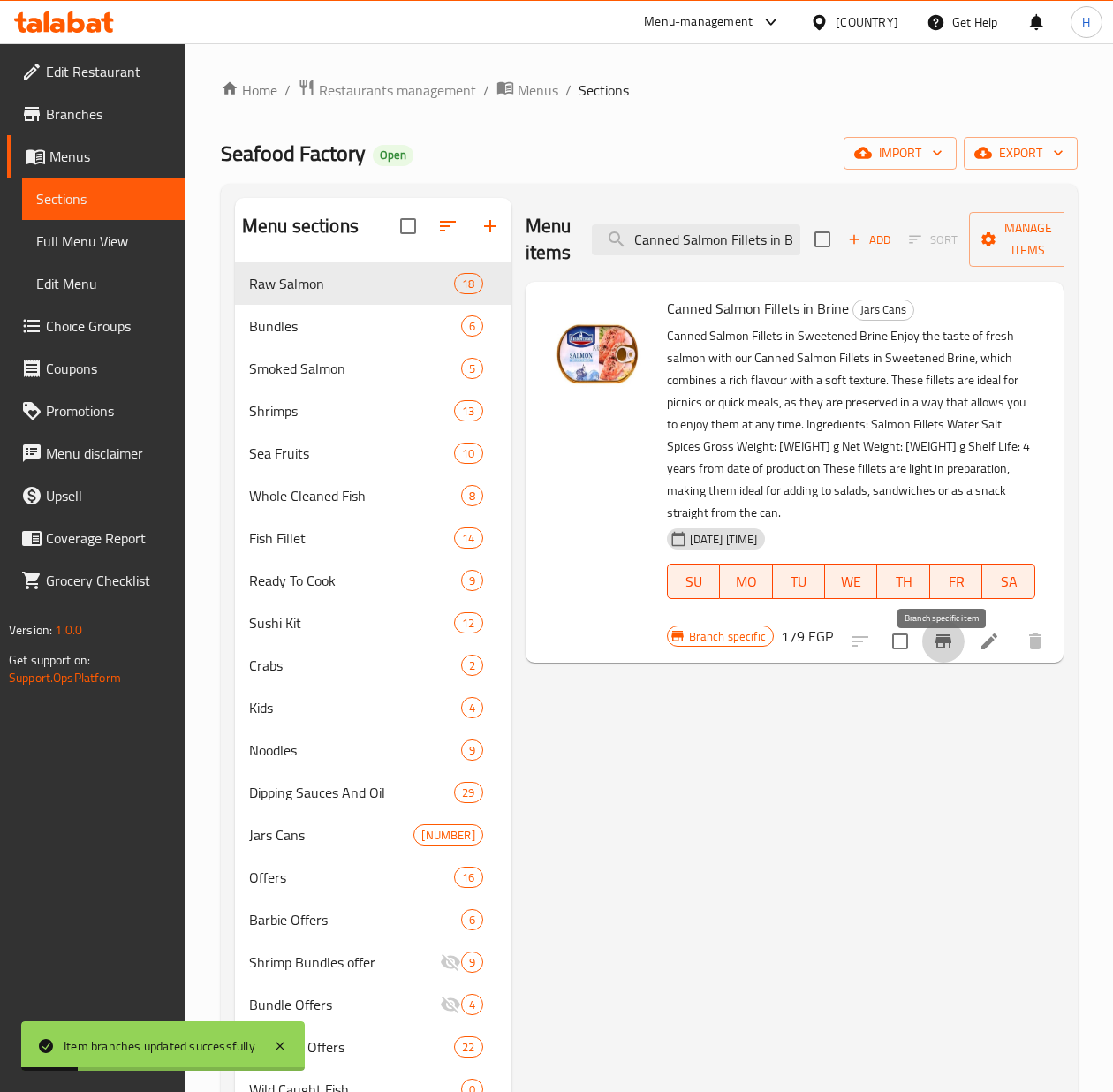 click 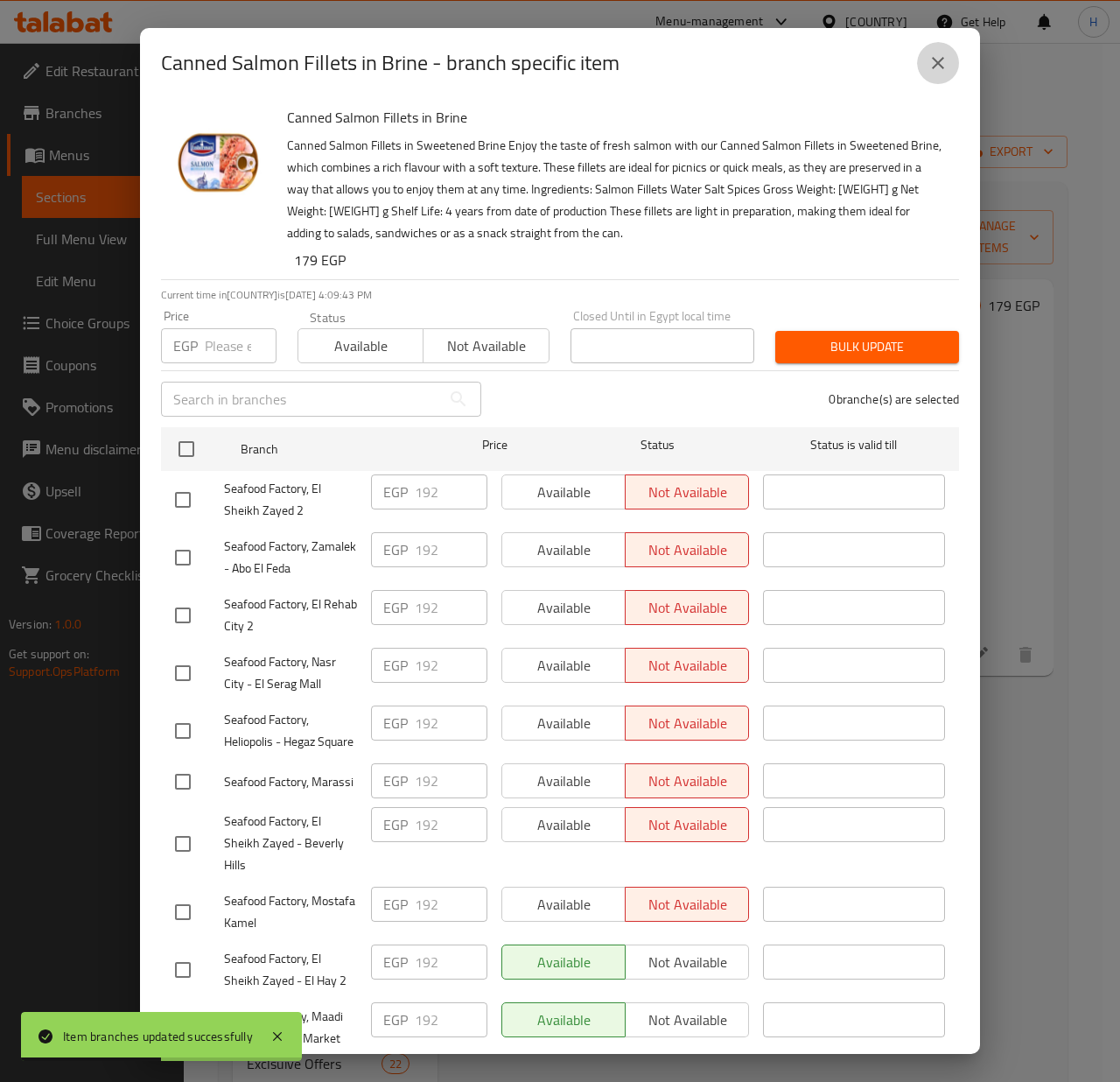 click 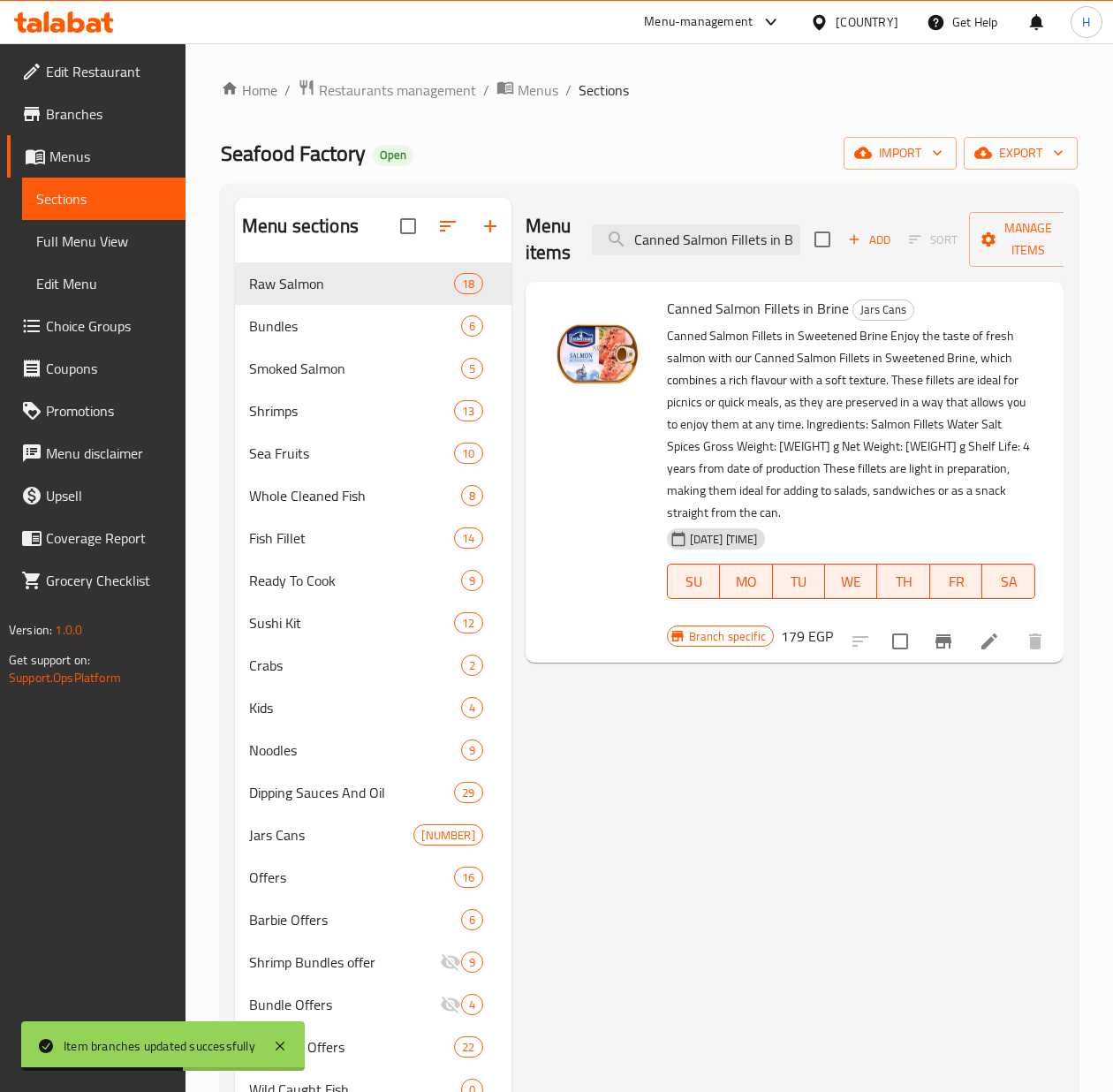 click on "179   EGP" at bounding box center [806, 636] 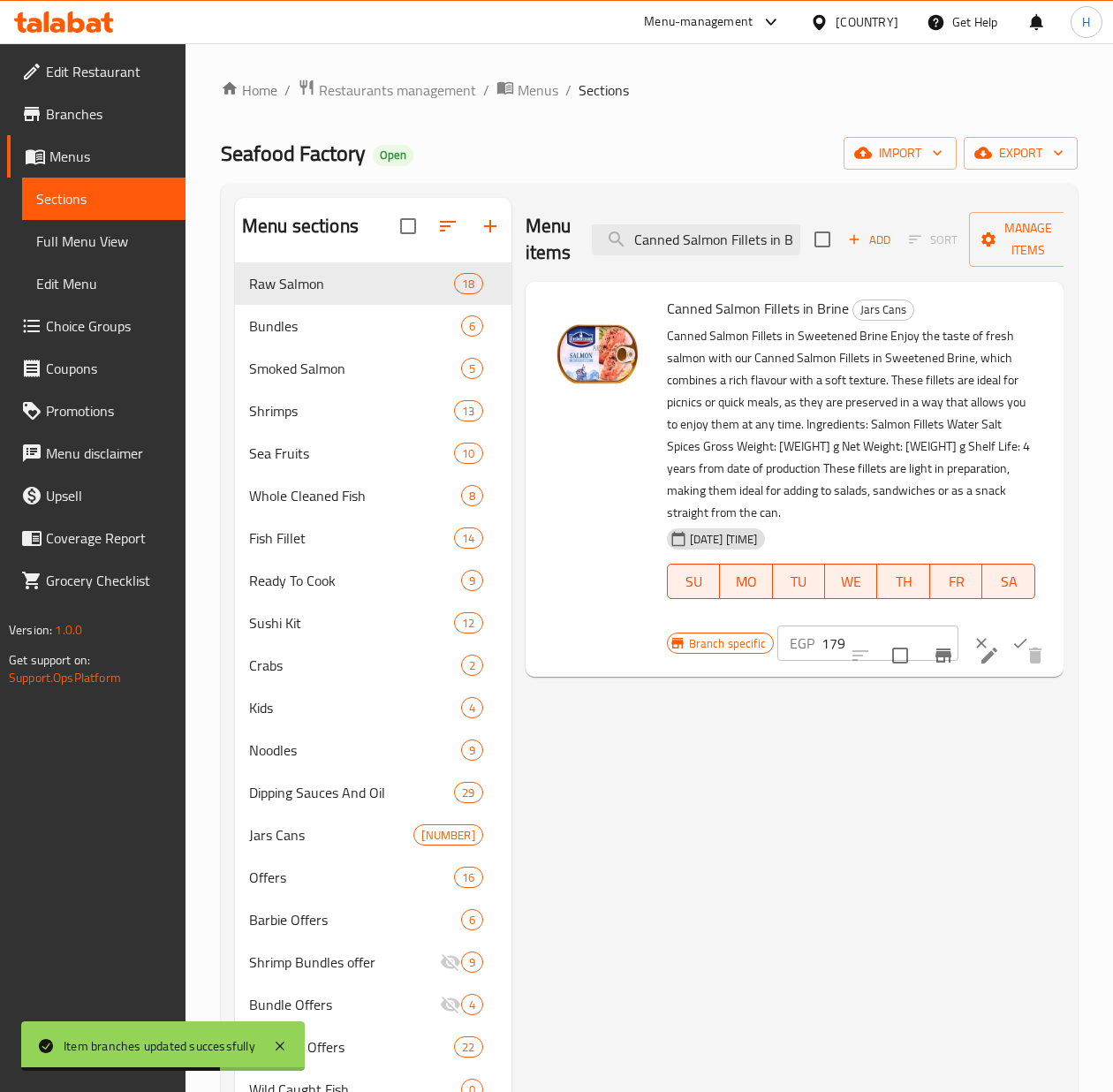 click on "179" at bounding box center (890, 643) 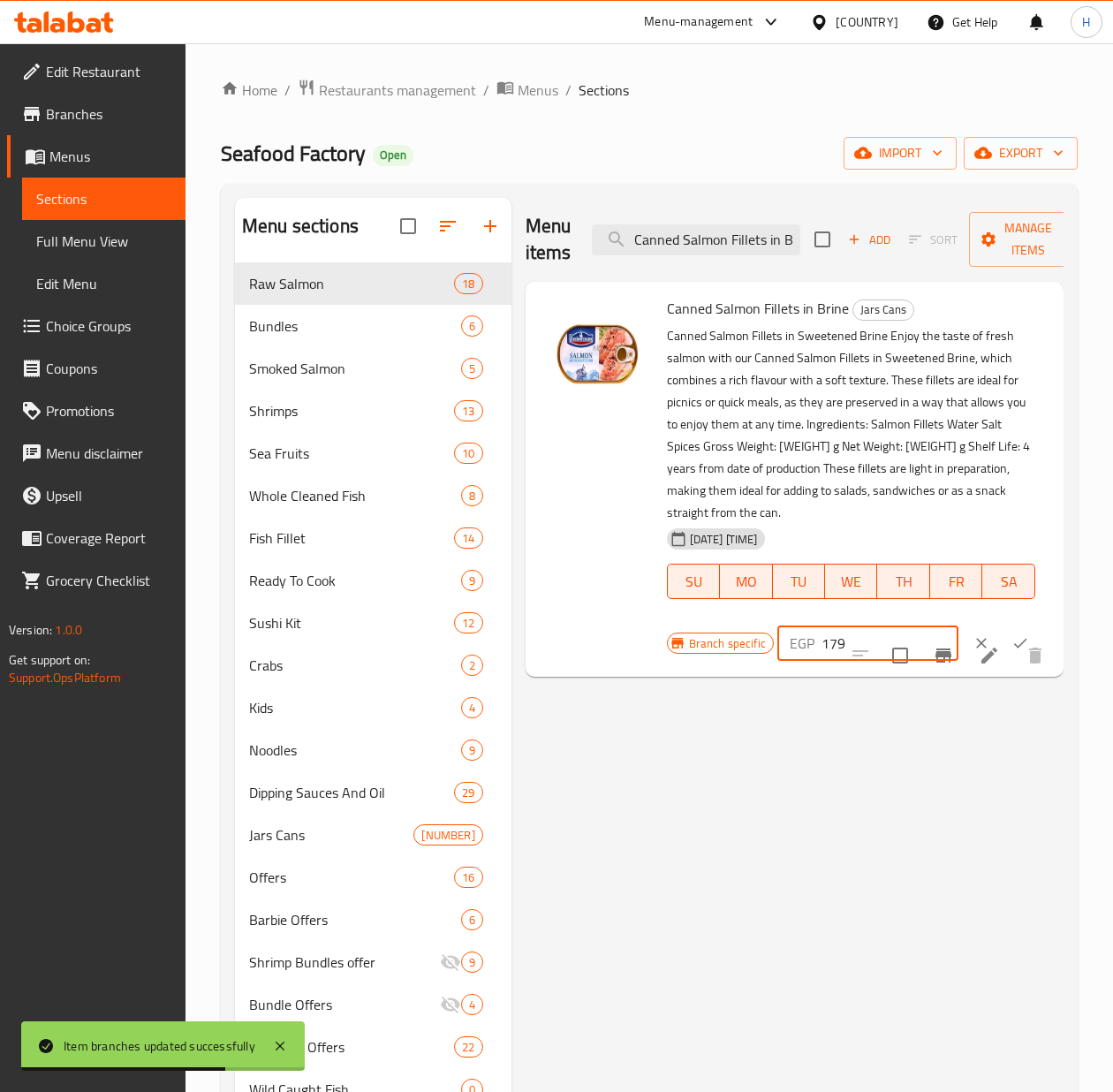 click on "179" at bounding box center (890, 643) 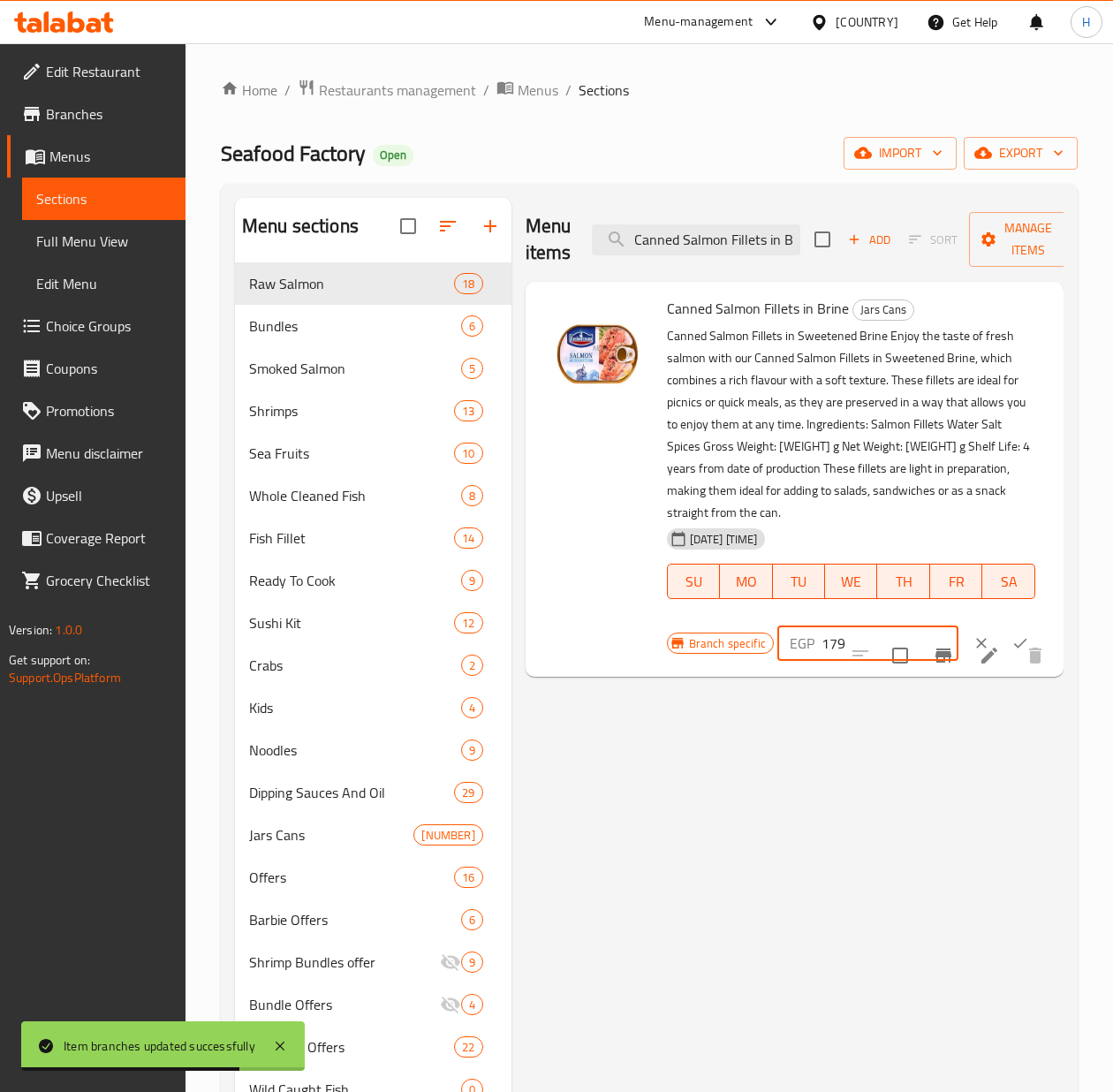 paste on "92" 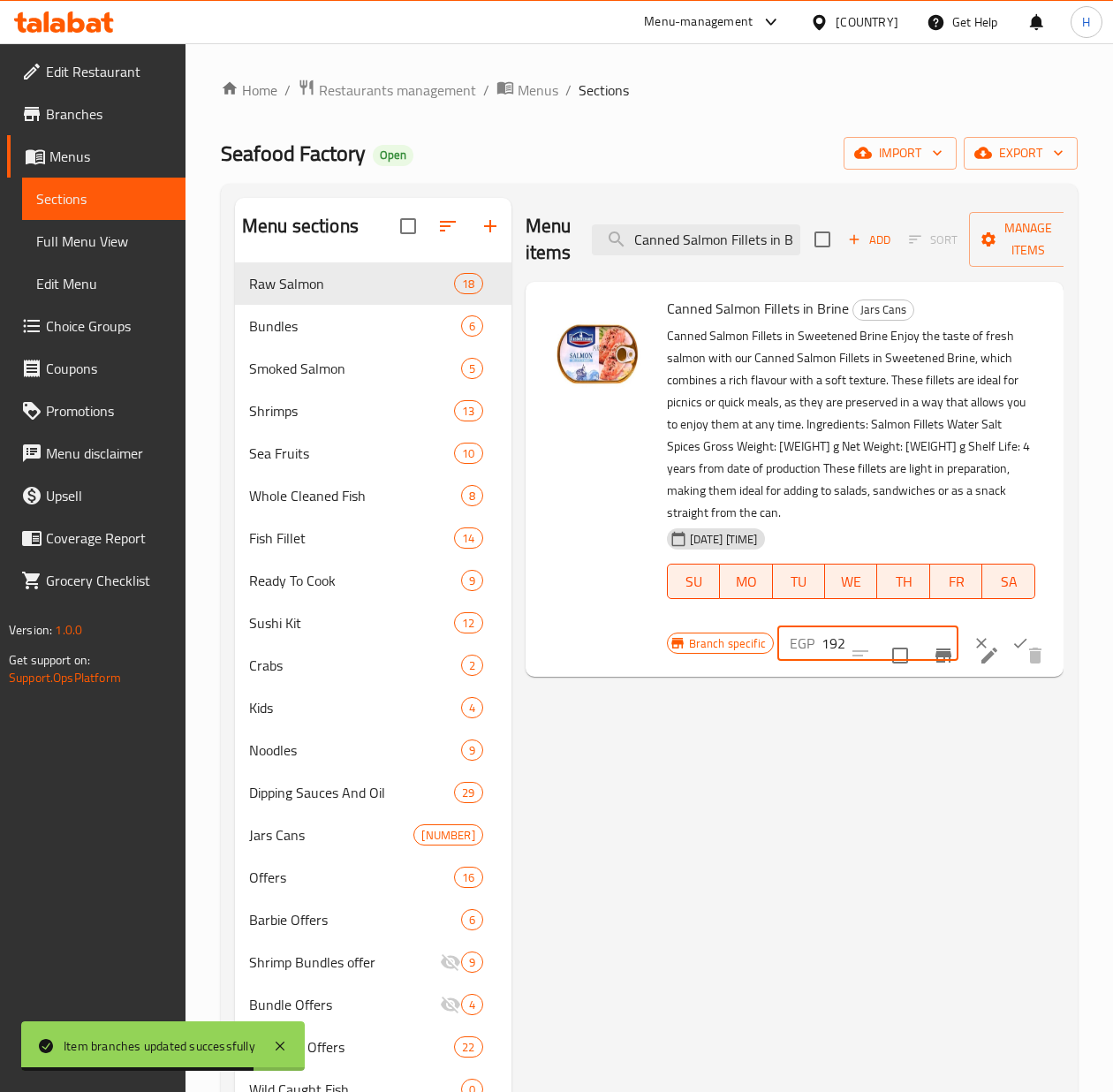 click 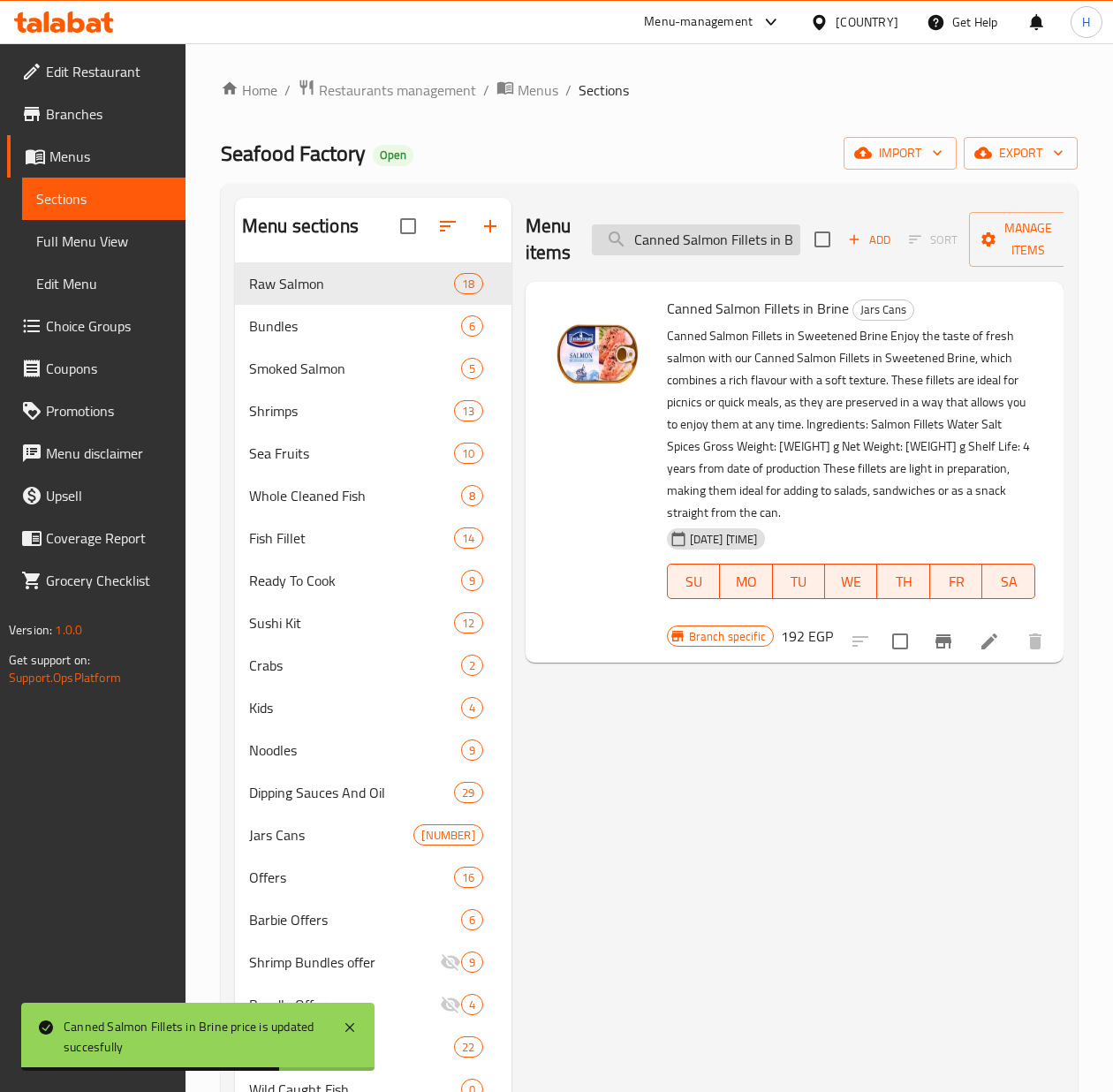 click on "Canned Salmon Fillets in Brine" at bounding box center [696, 239] 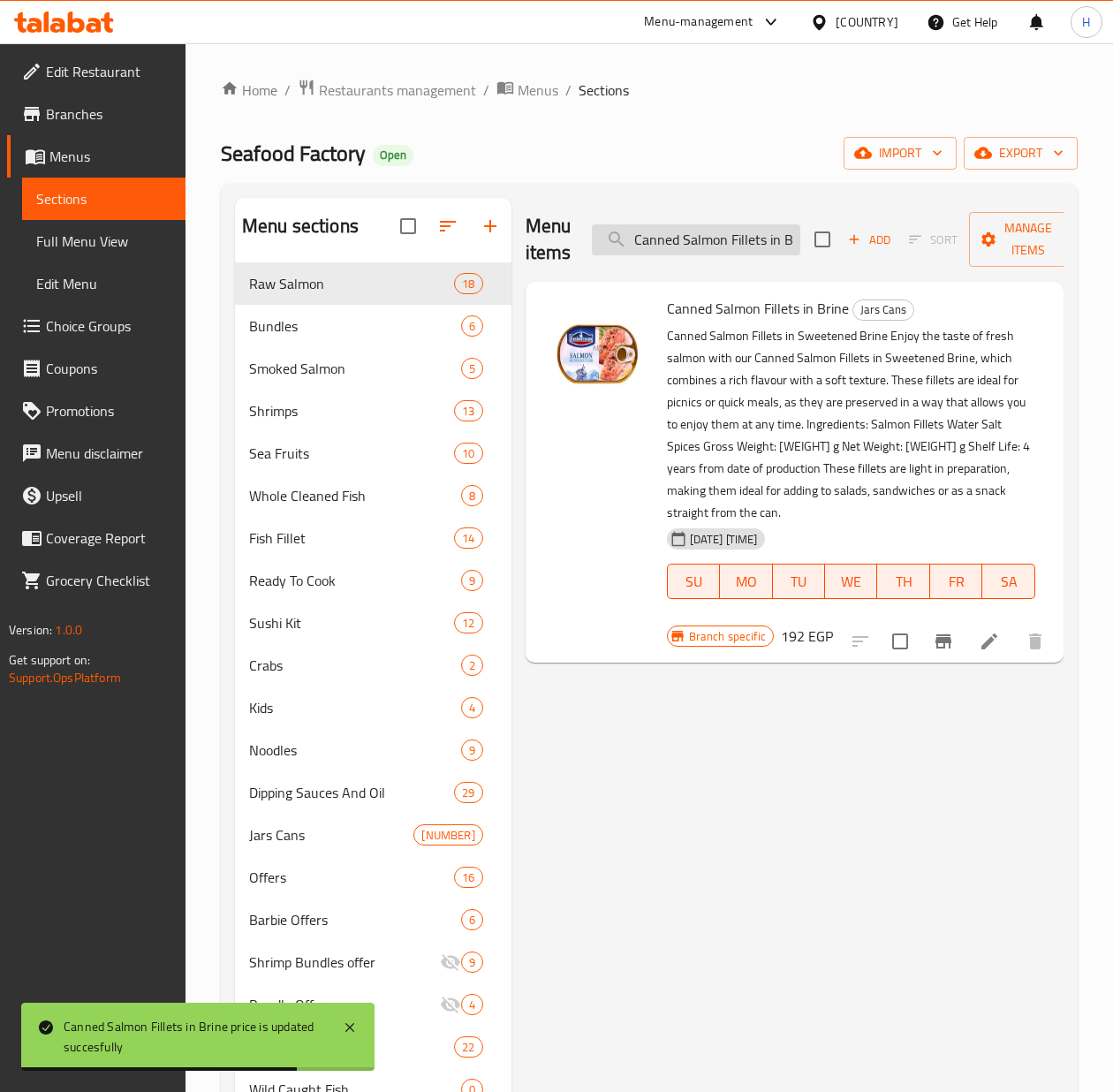 click on "Canned Salmon Fillets in Brine" at bounding box center [696, 239] 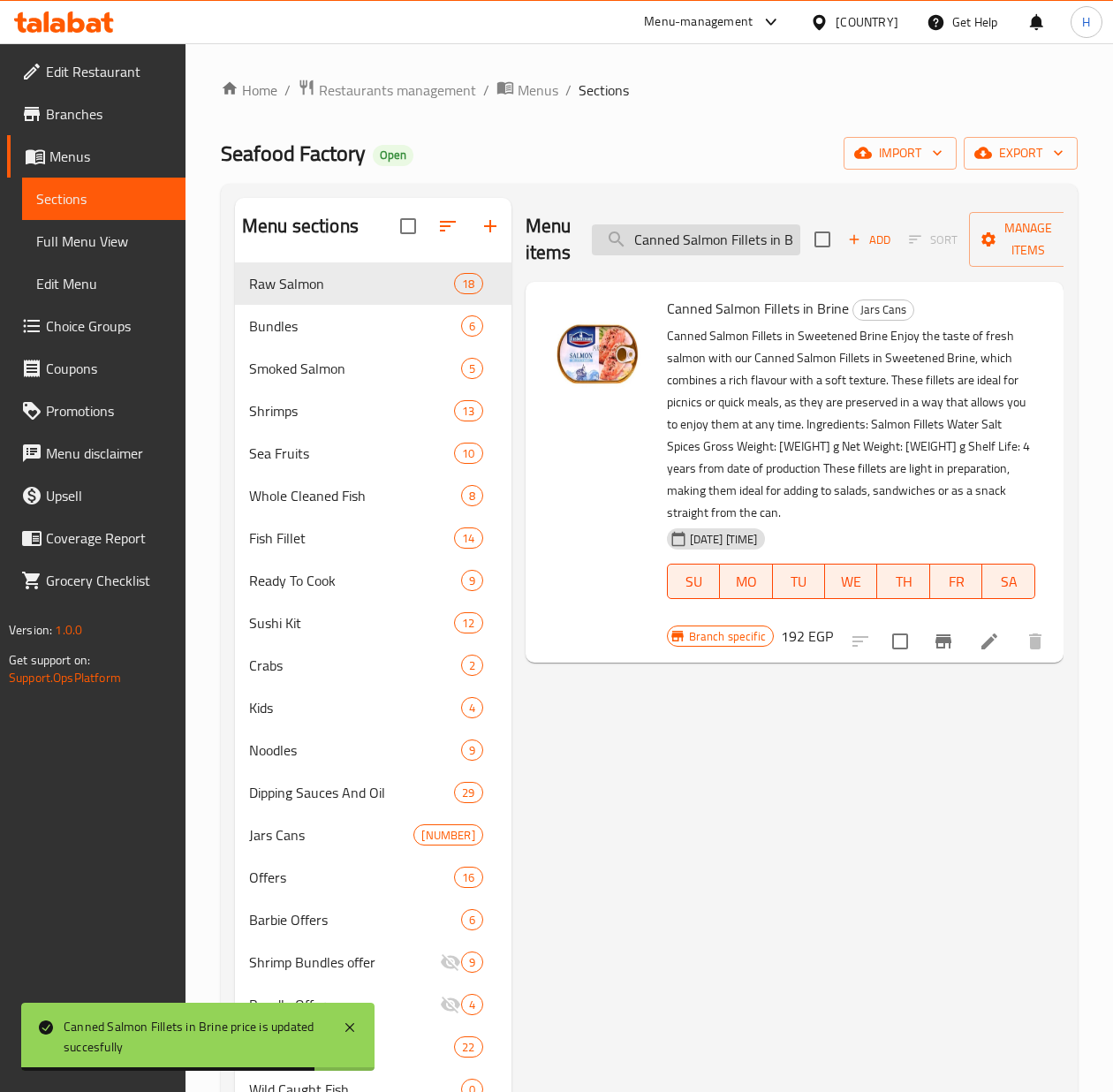 click on "Canned Salmon Fillets in Brine" at bounding box center [696, 239] 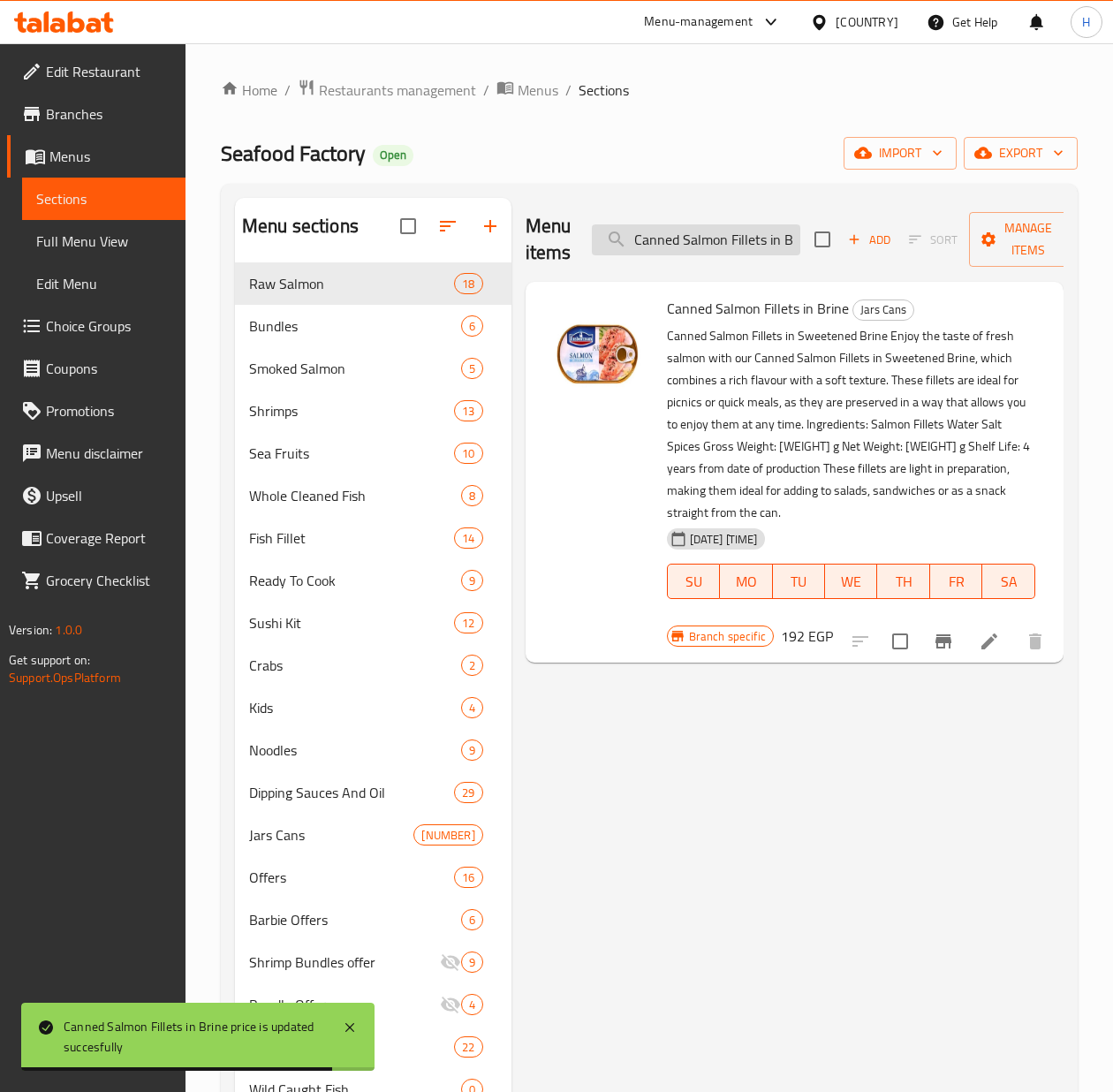paste on "Salmon Slices In Mustard Cream" 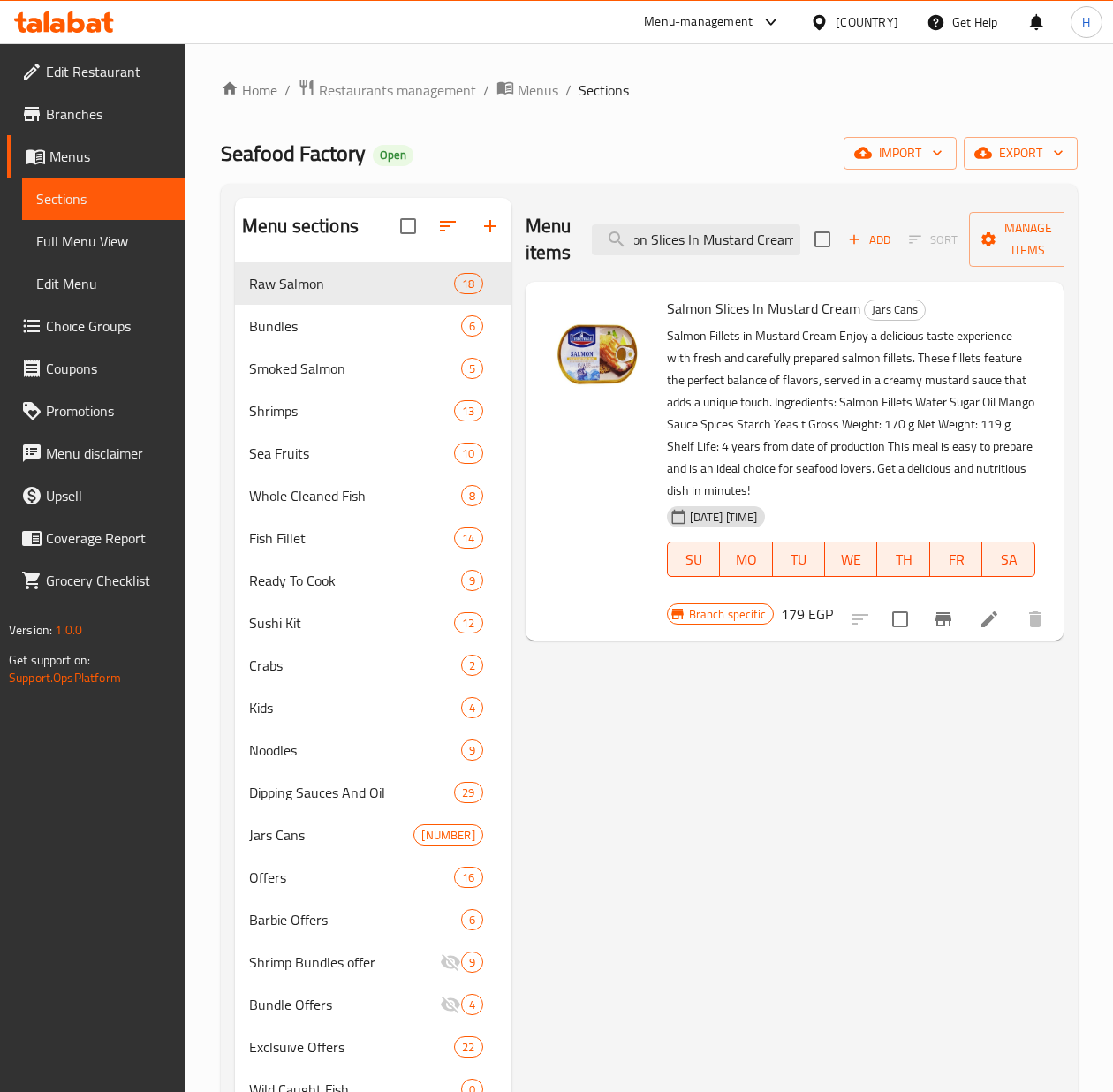 scroll, scrollTop: 0, scrollLeft: 0, axis: both 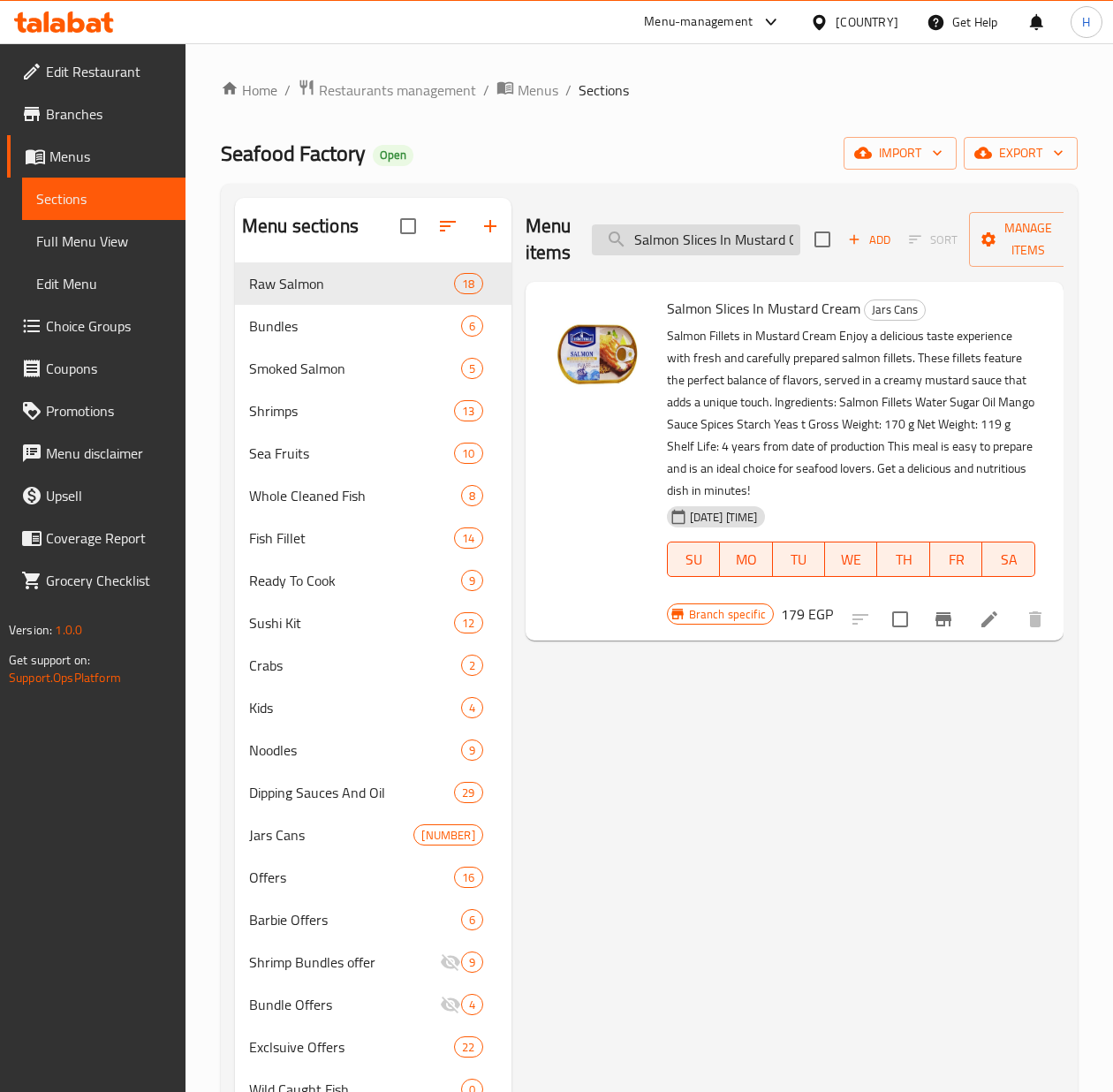 click on "Salmon Slices In Mustard Cream" at bounding box center (696, 239) 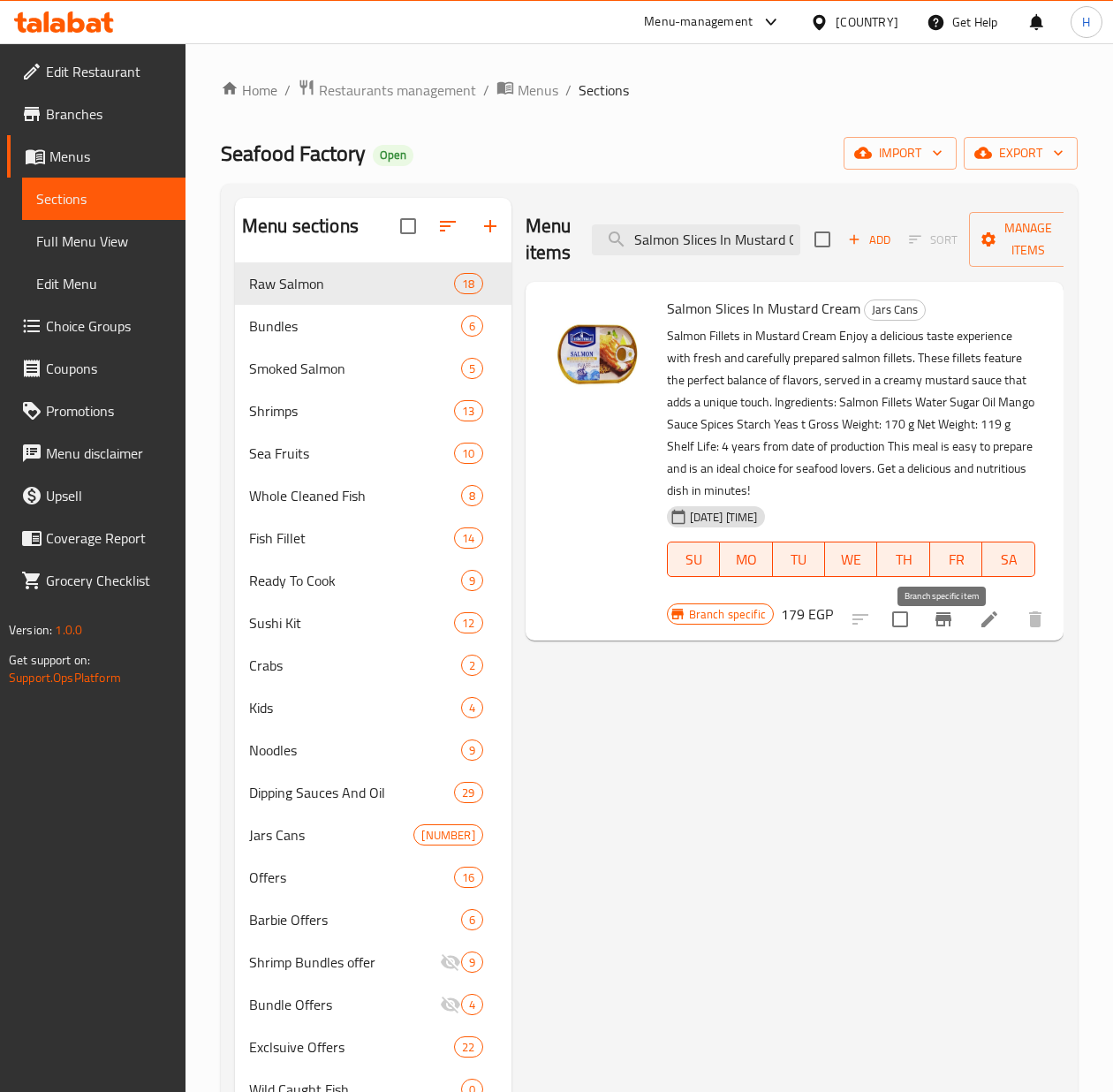 click 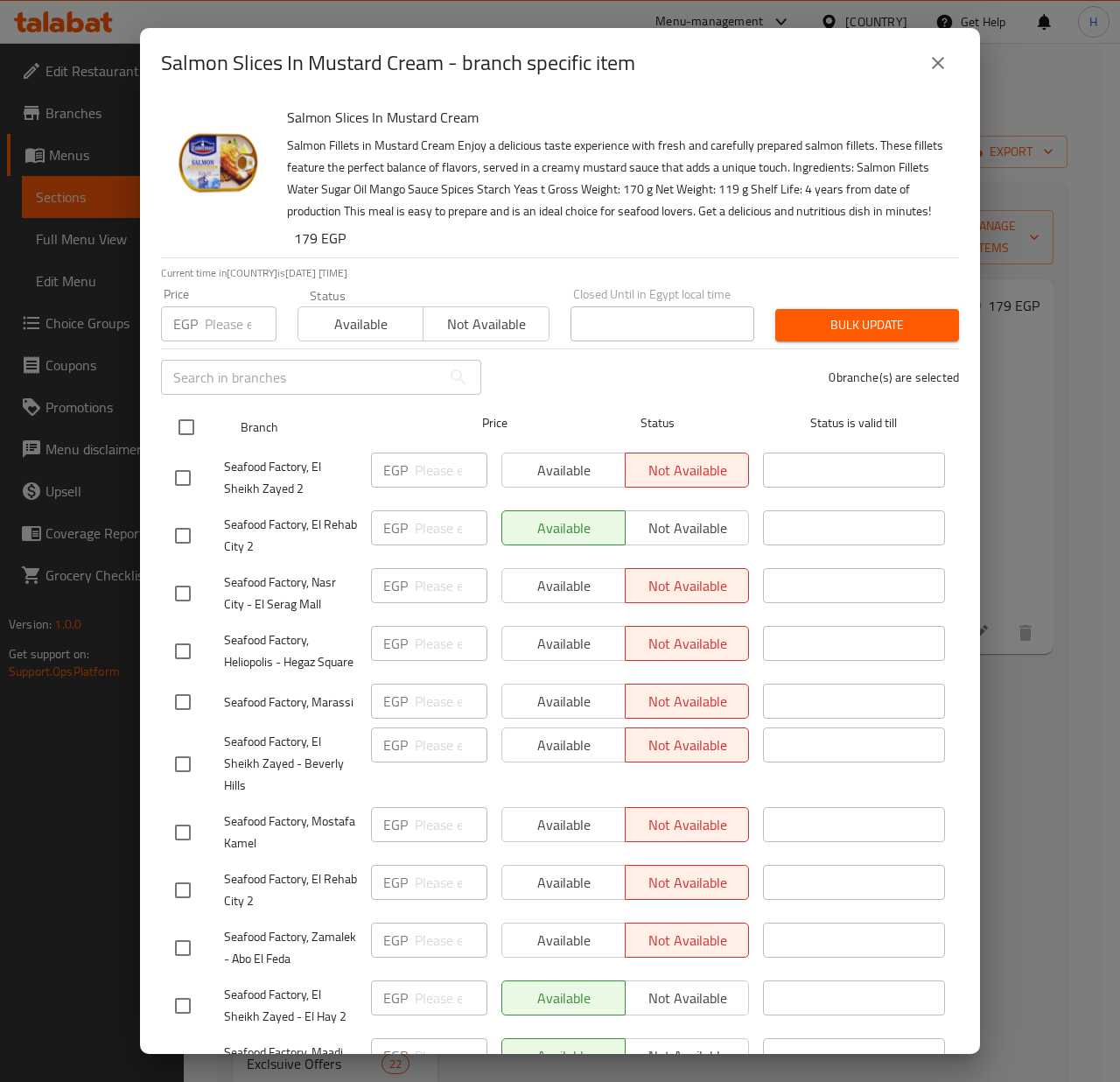 click at bounding box center (186, 427) 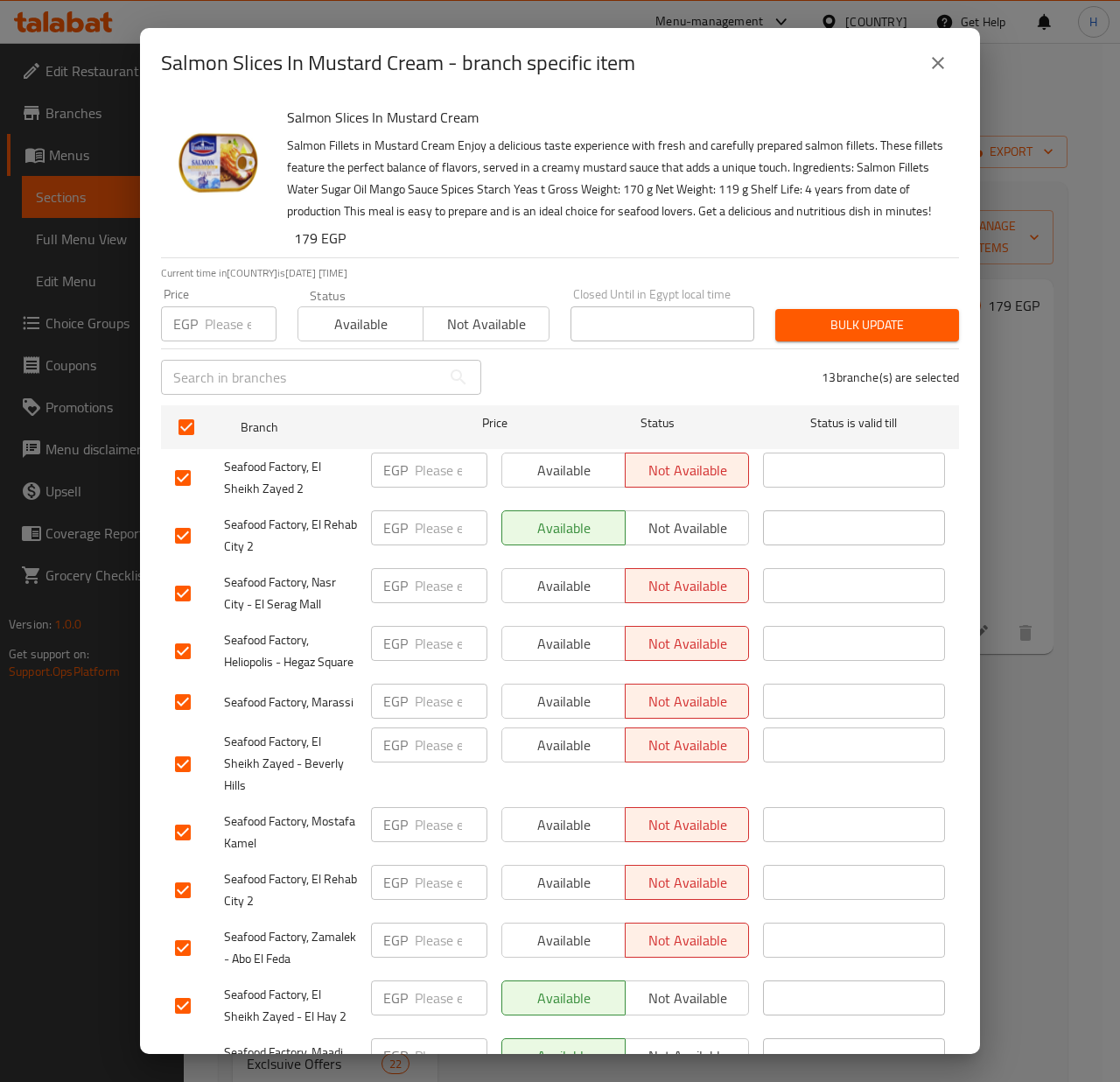 click on "Price EGP Price" at bounding box center [219, 314] 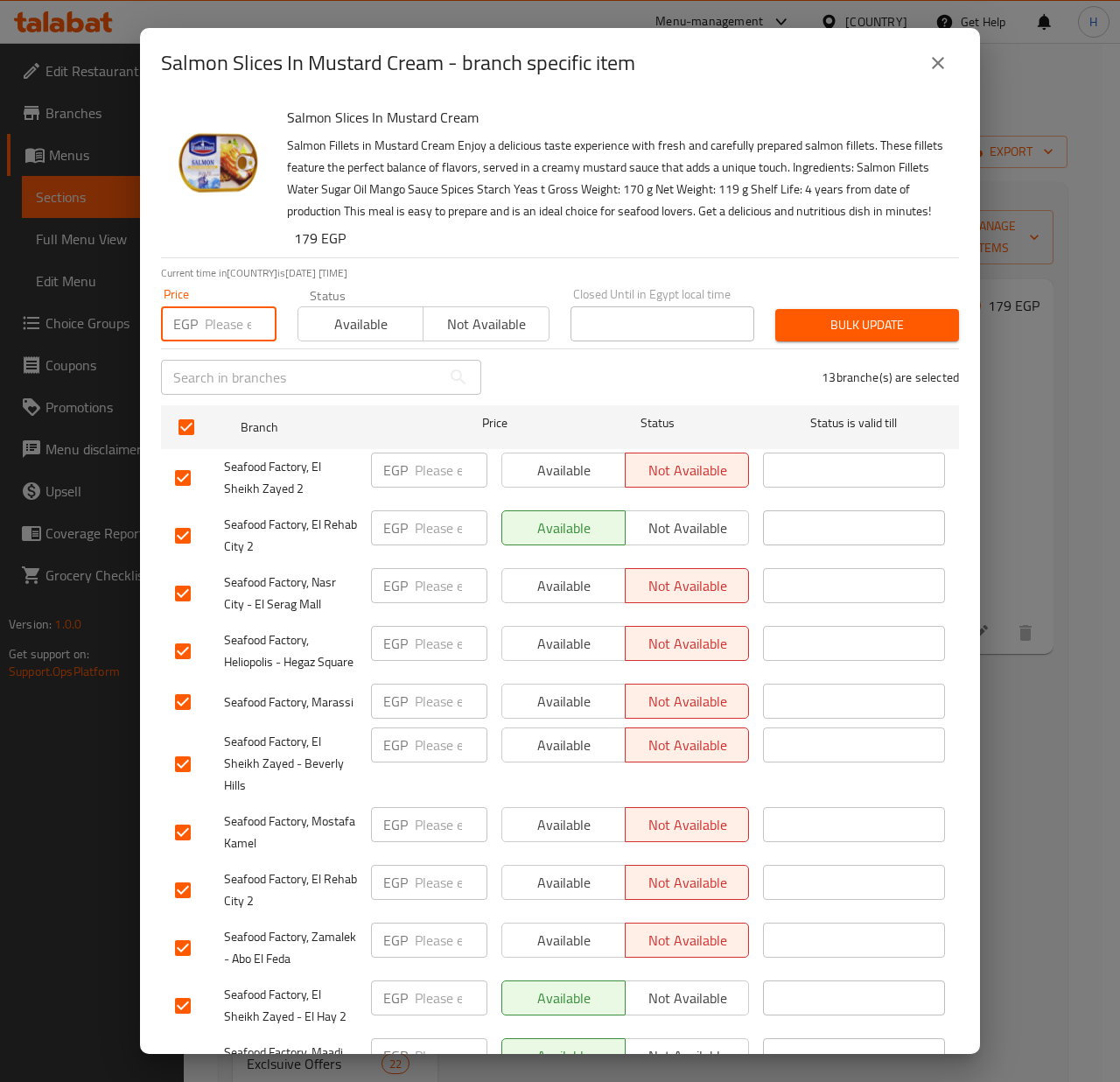 click at bounding box center (241, 324) 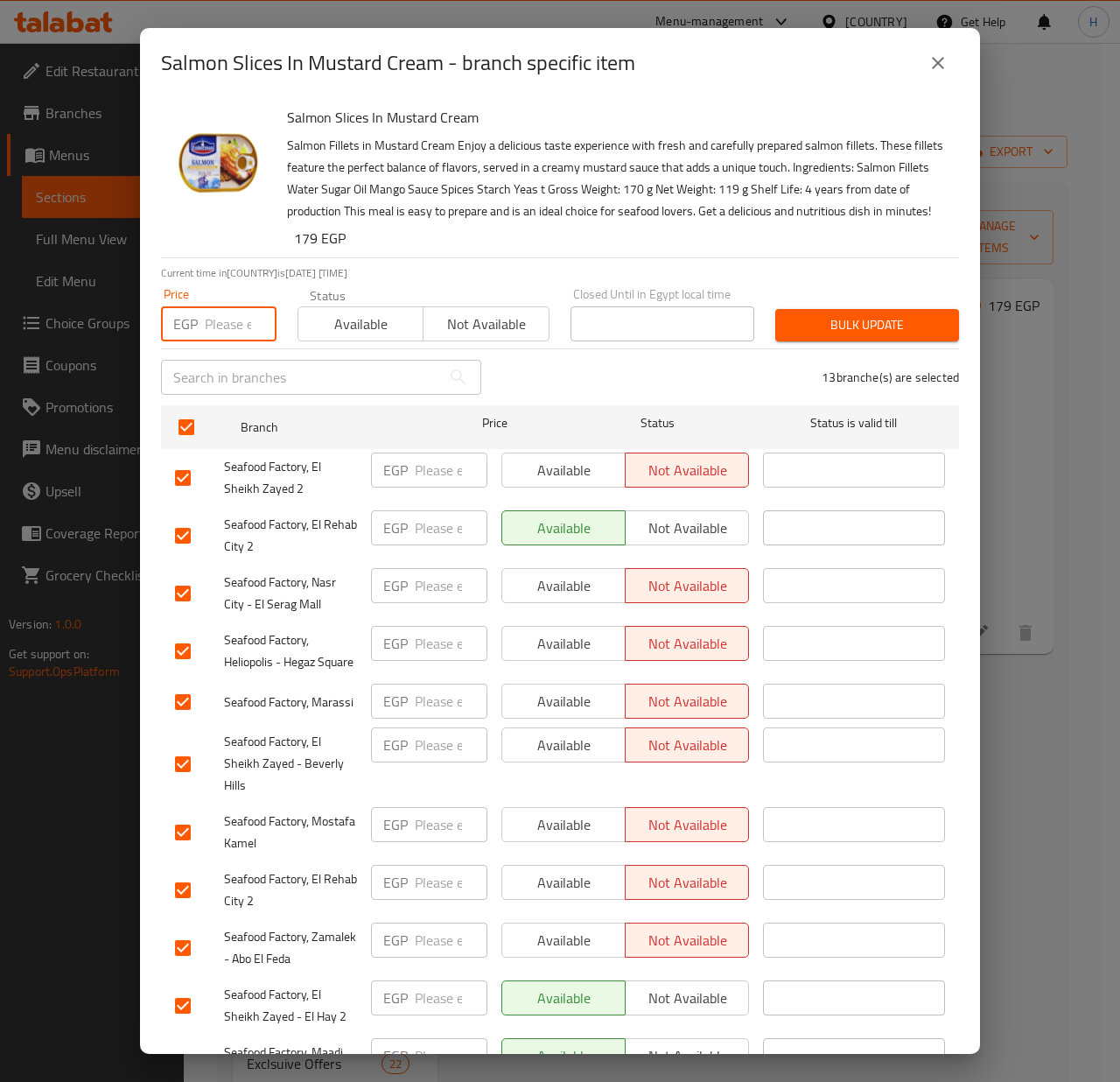 paste on "192" 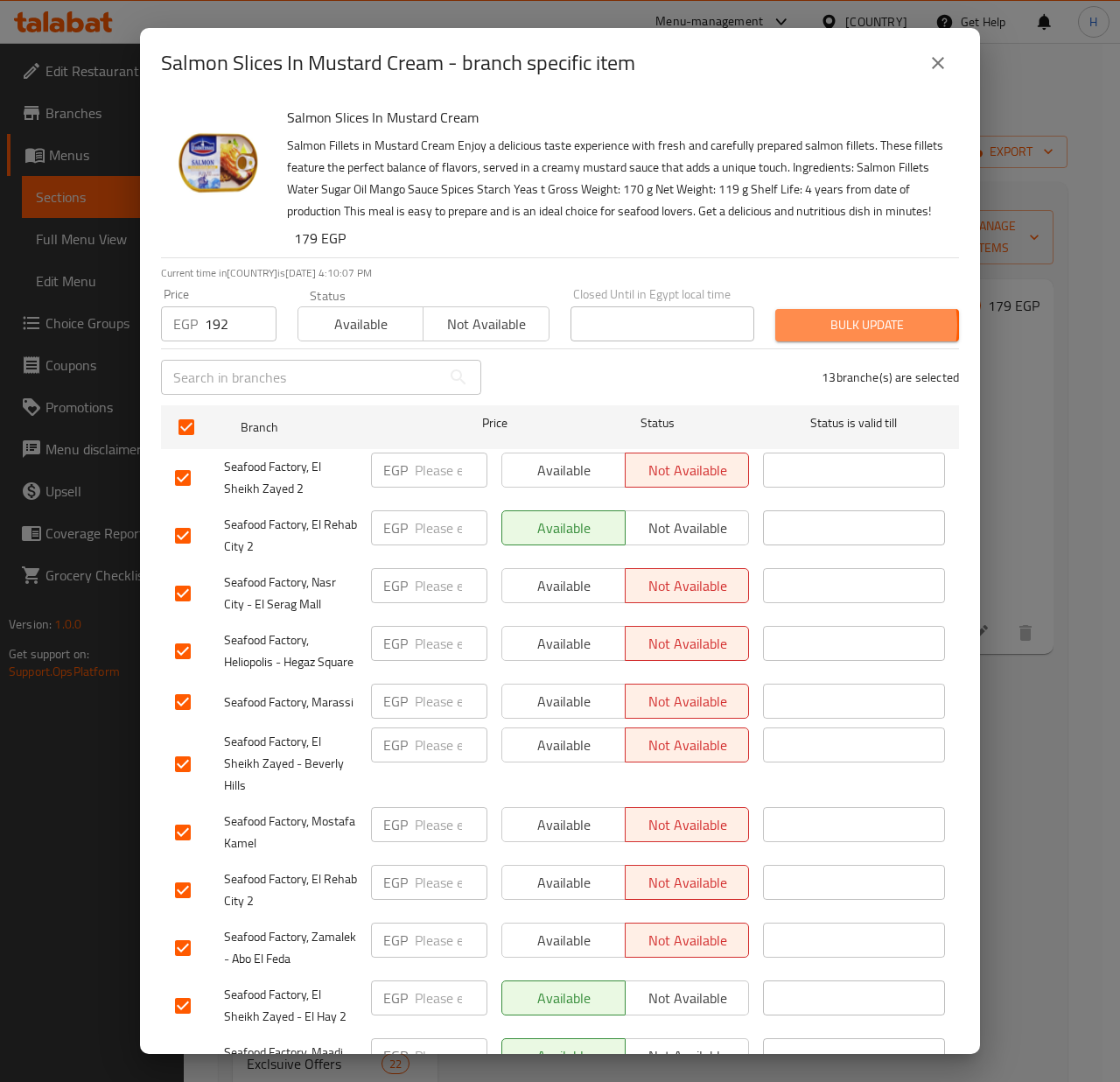 click on "Bulk update" at bounding box center [867, 325] 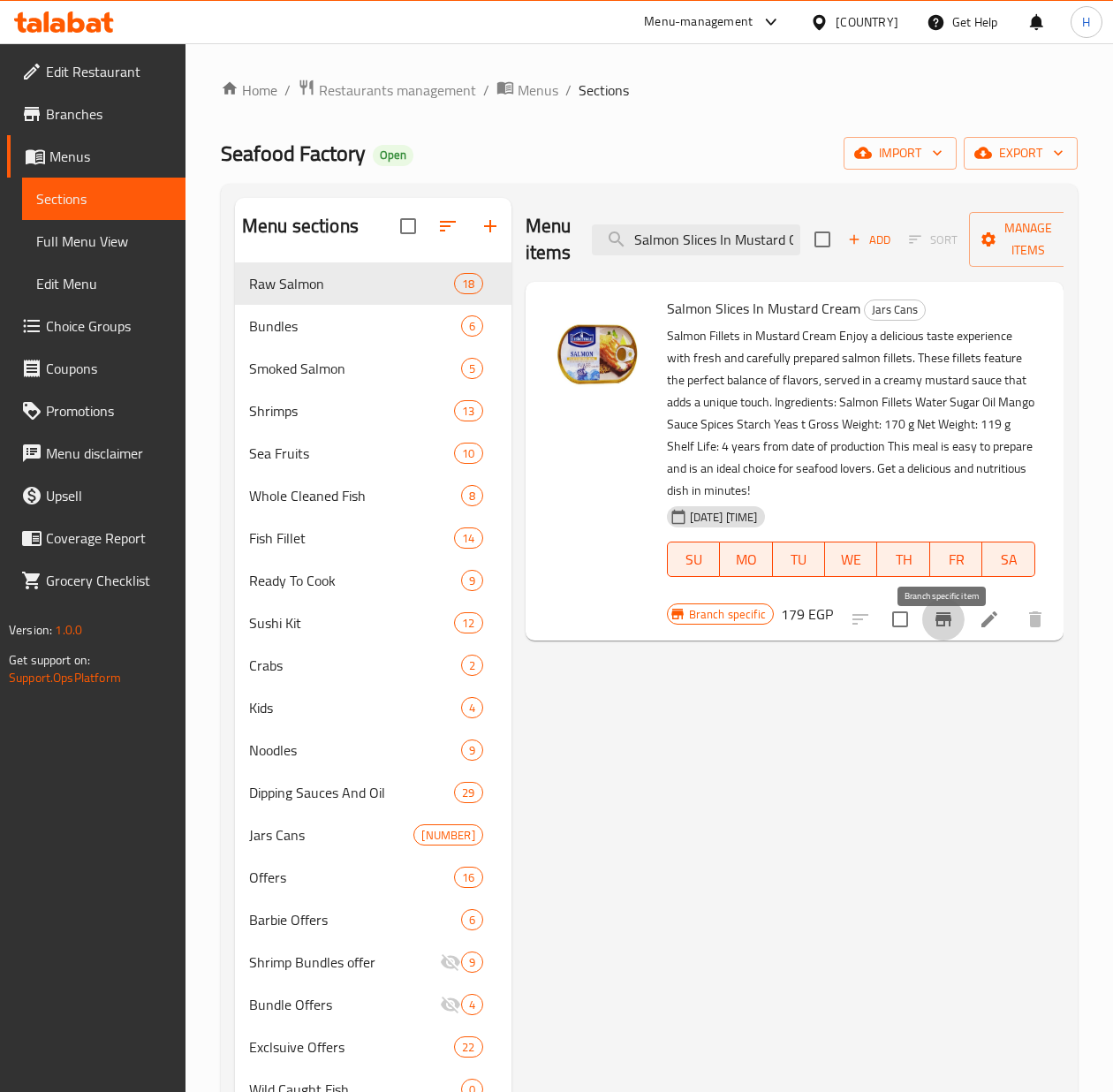 click 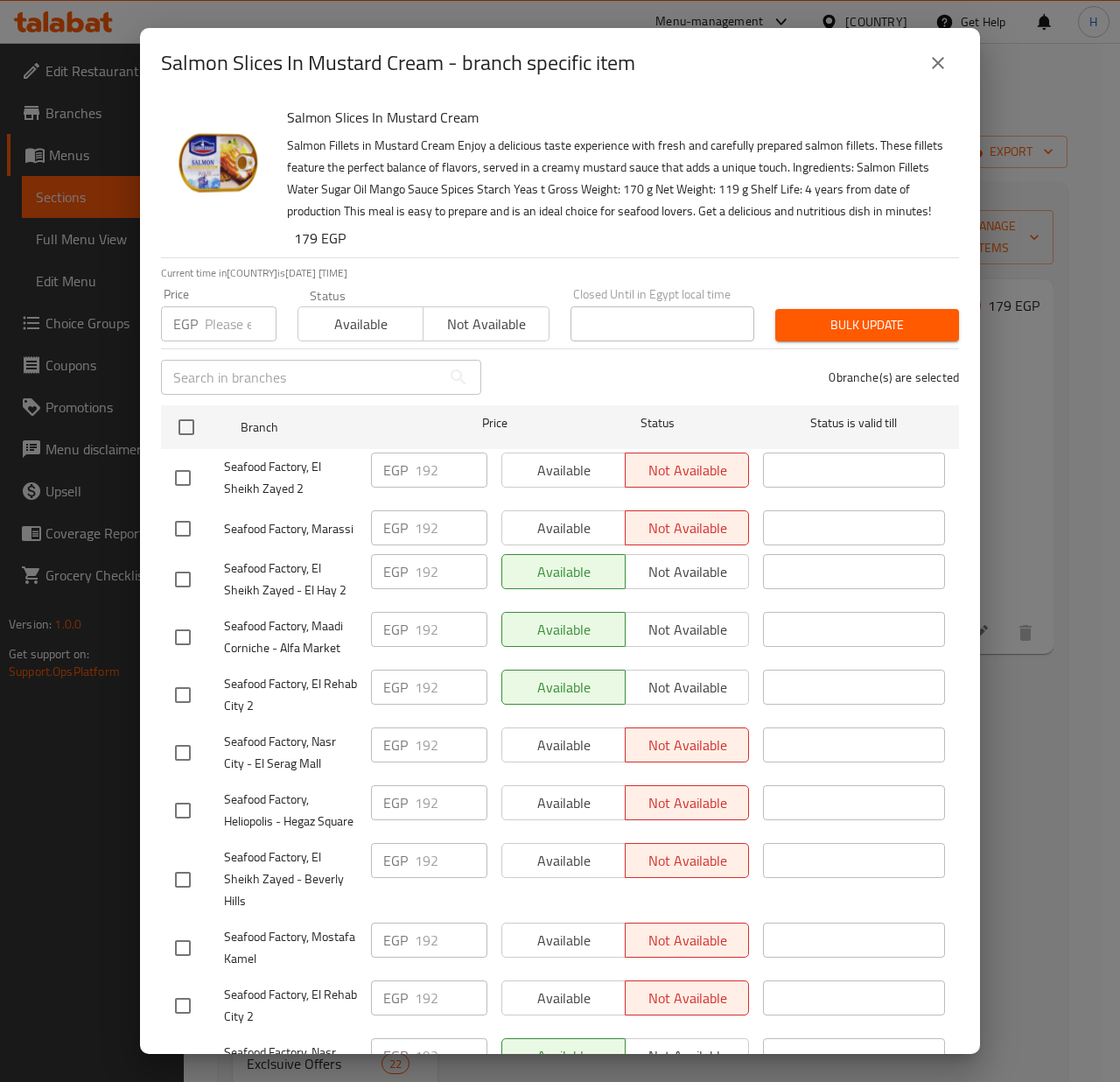 click at bounding box center [938, 63] 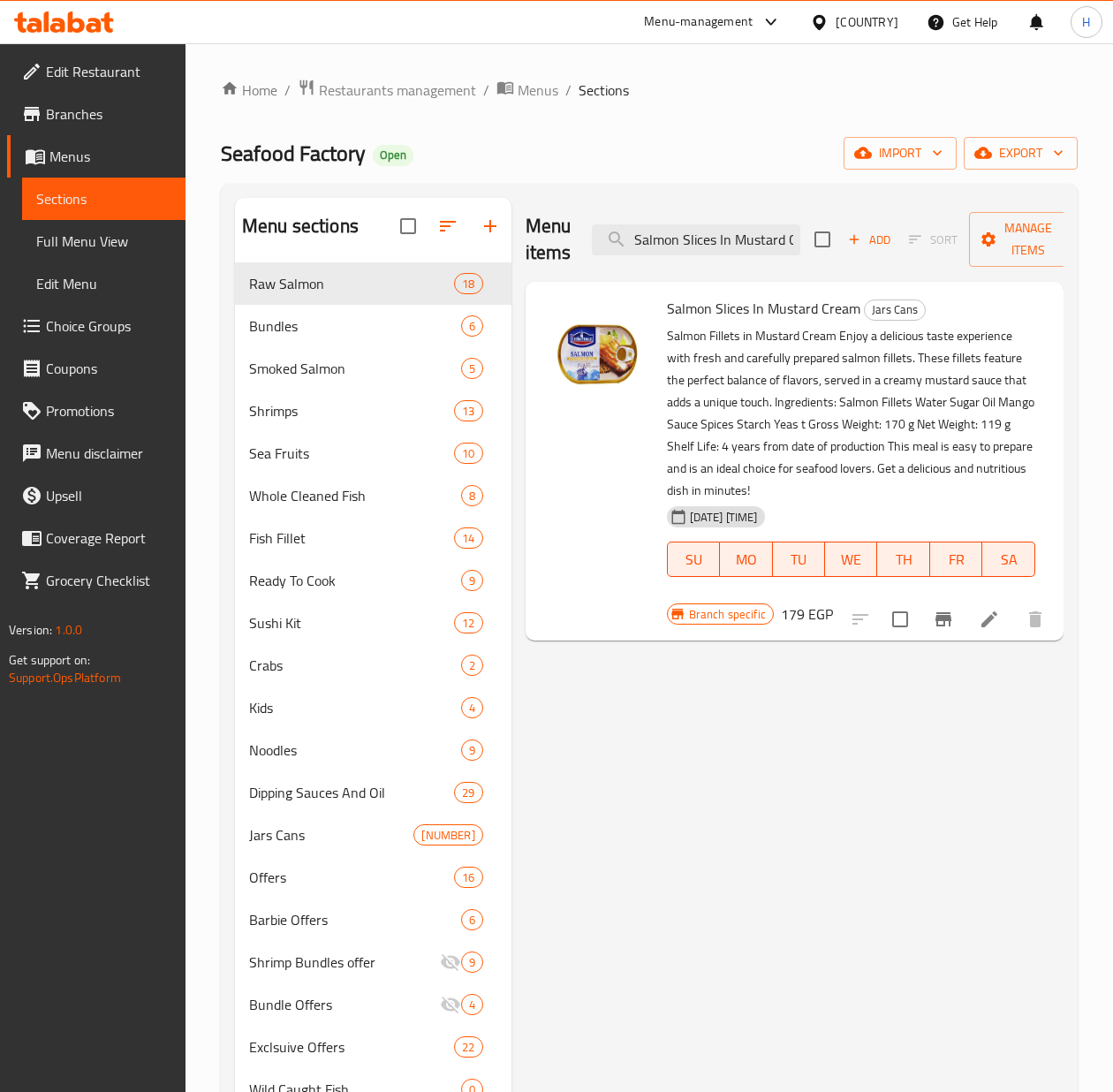 click on "179   EGP" at bounding box center [806, 614] 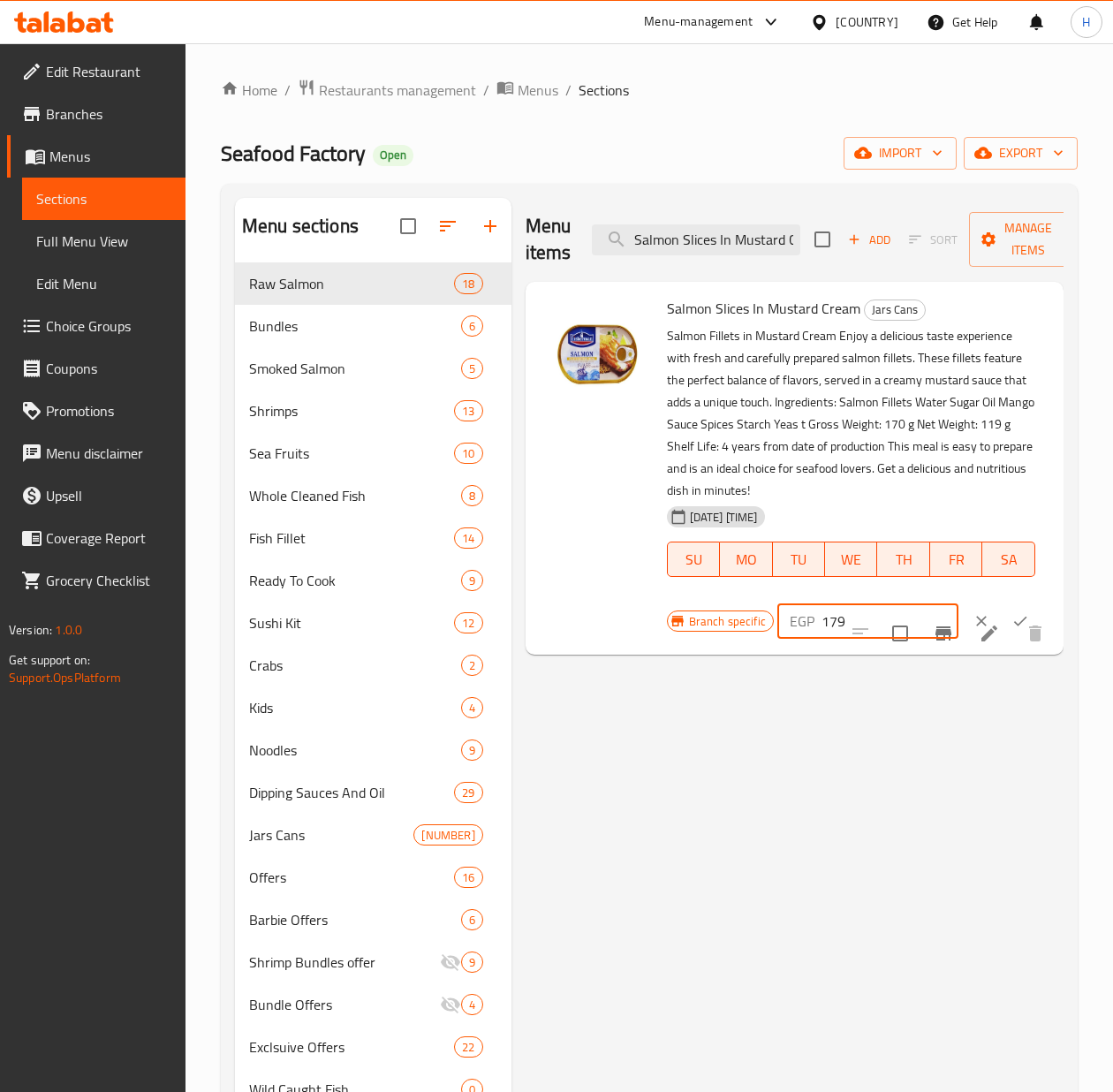click on "179" at bounding box center [890, 621] 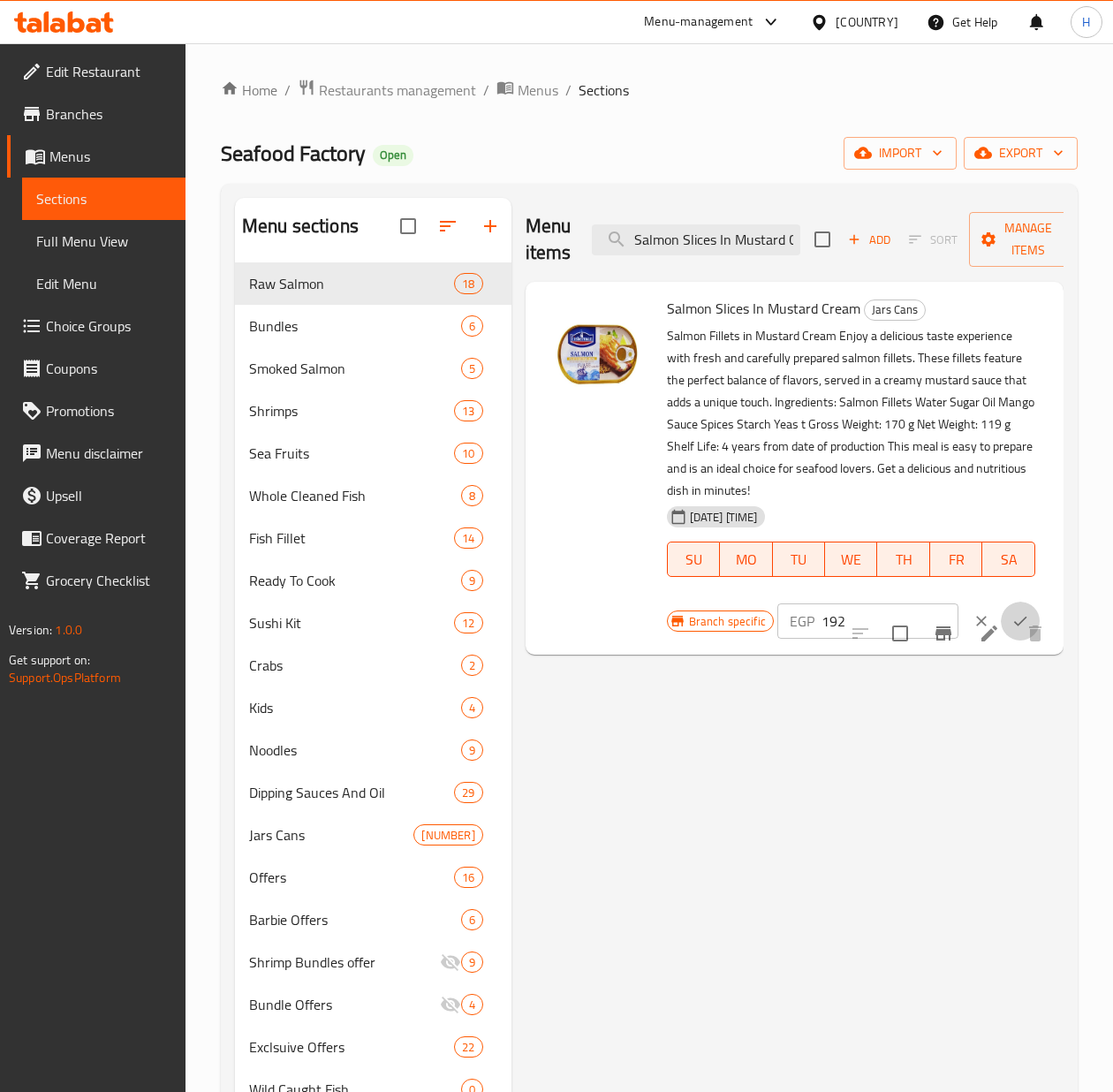 click 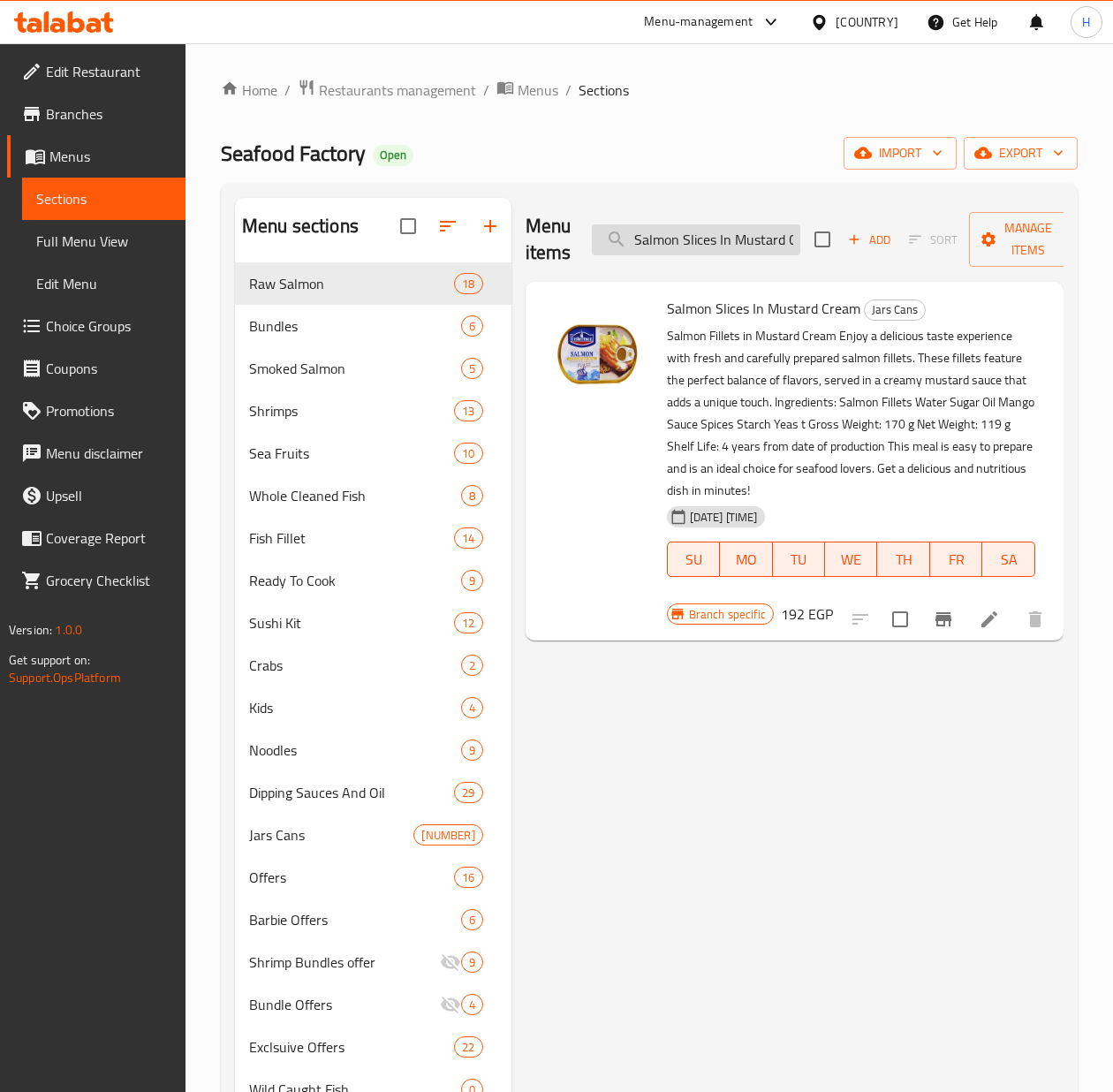 click on "Salmon Slices In Mustard Cream" at bounding box center (696, 239) 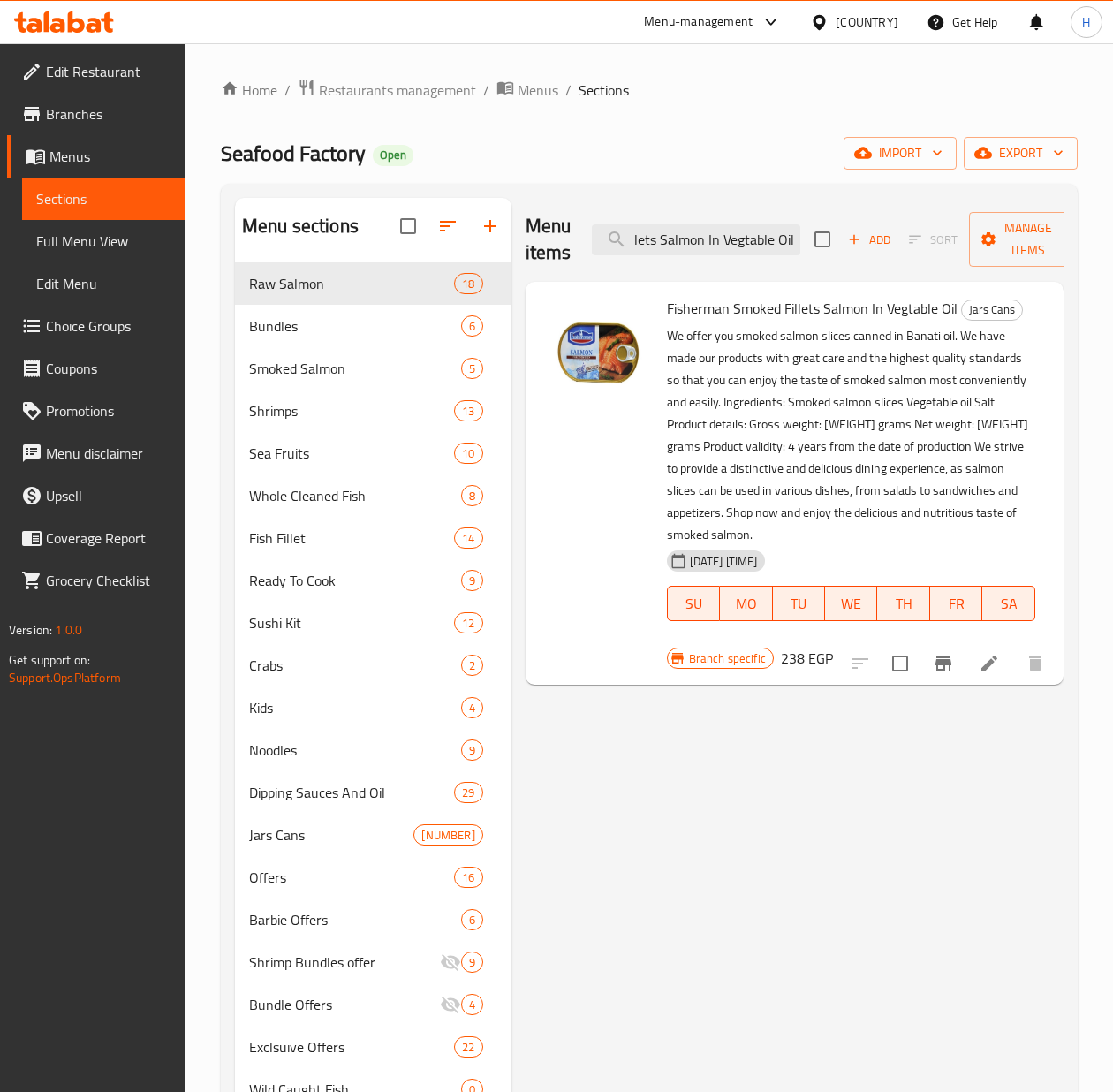 scroll, scrollTop: 0, scrollLeft: 0, axis: both 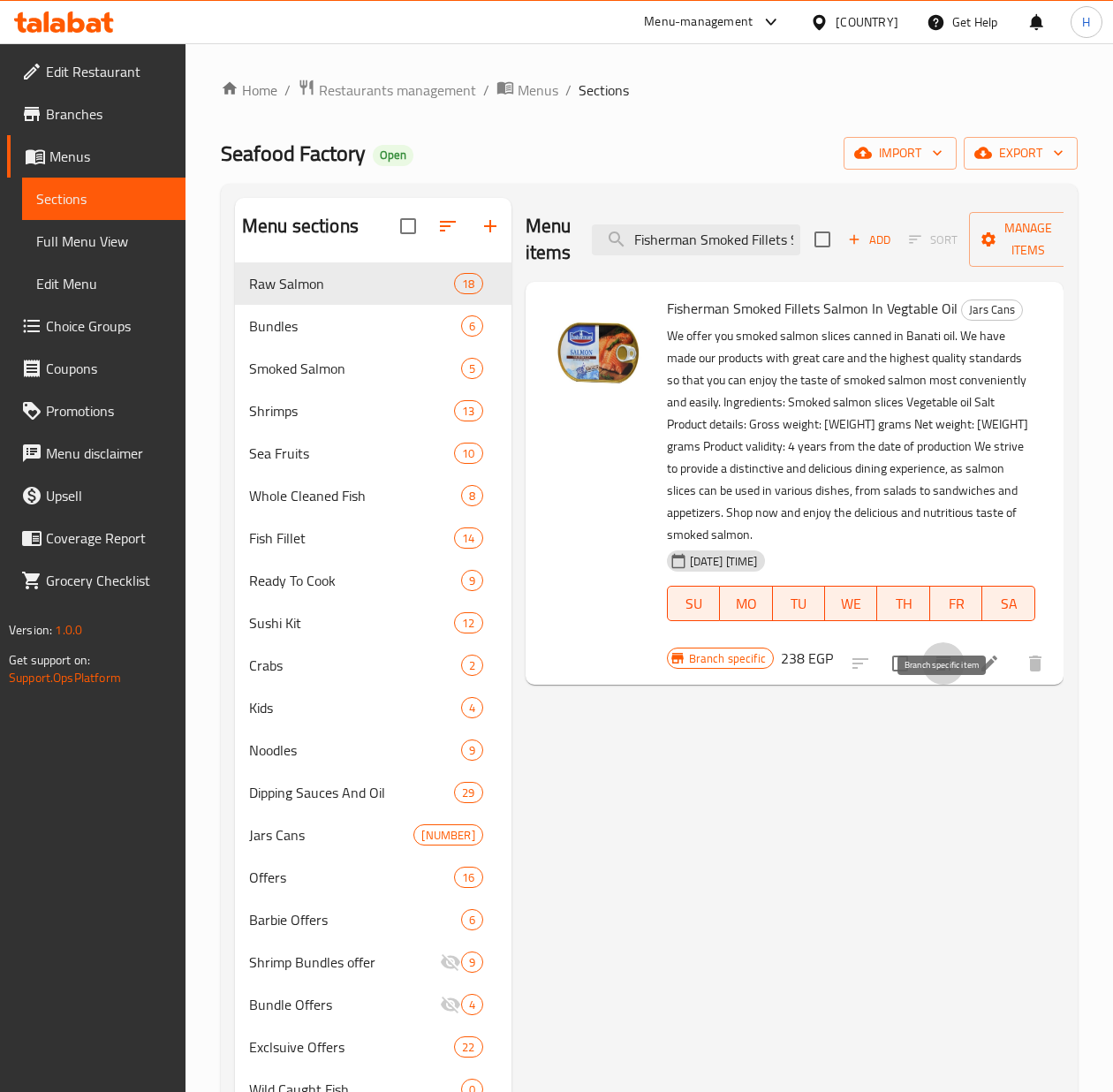 click 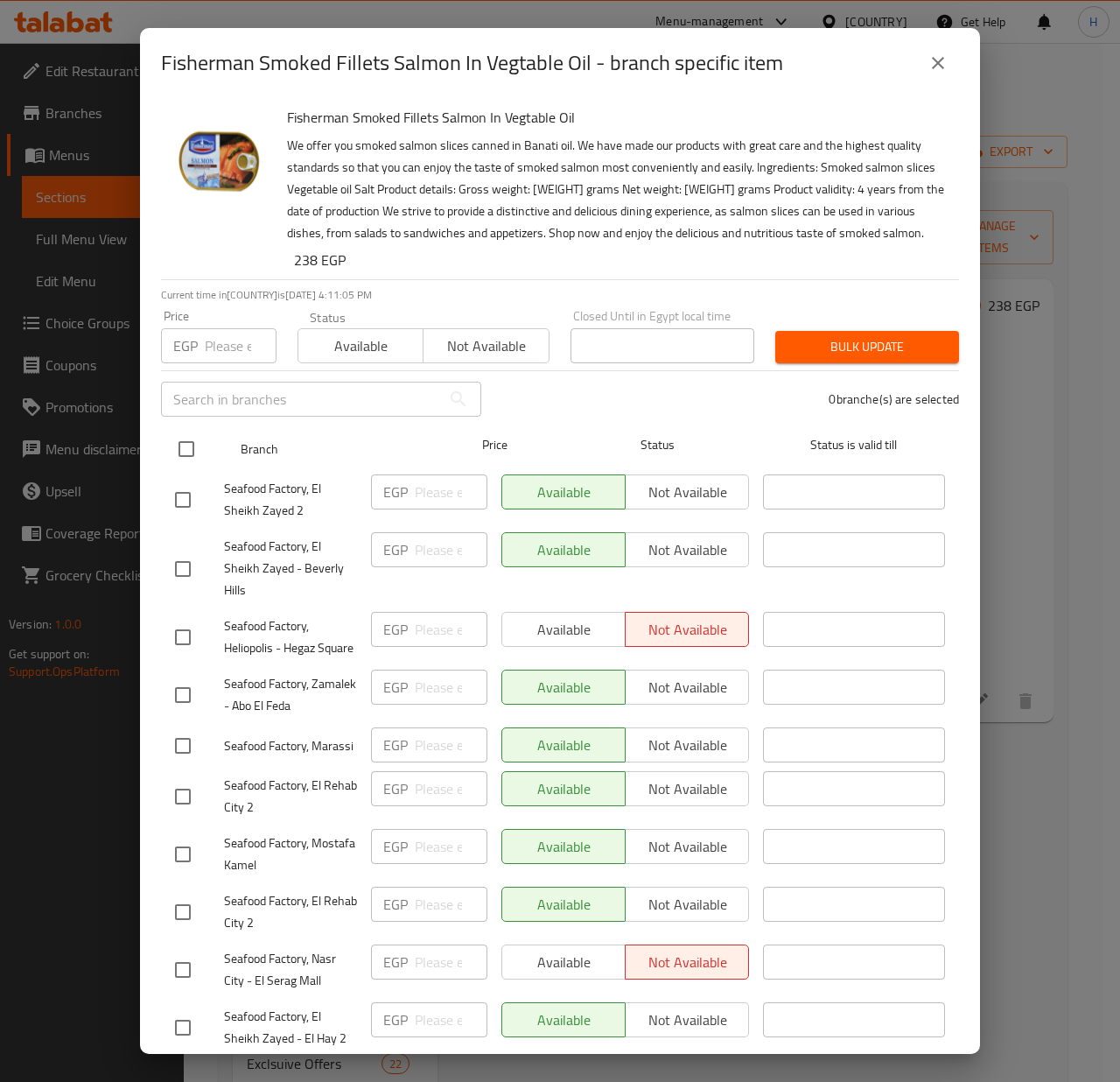 click at bounding box center [186, 449] 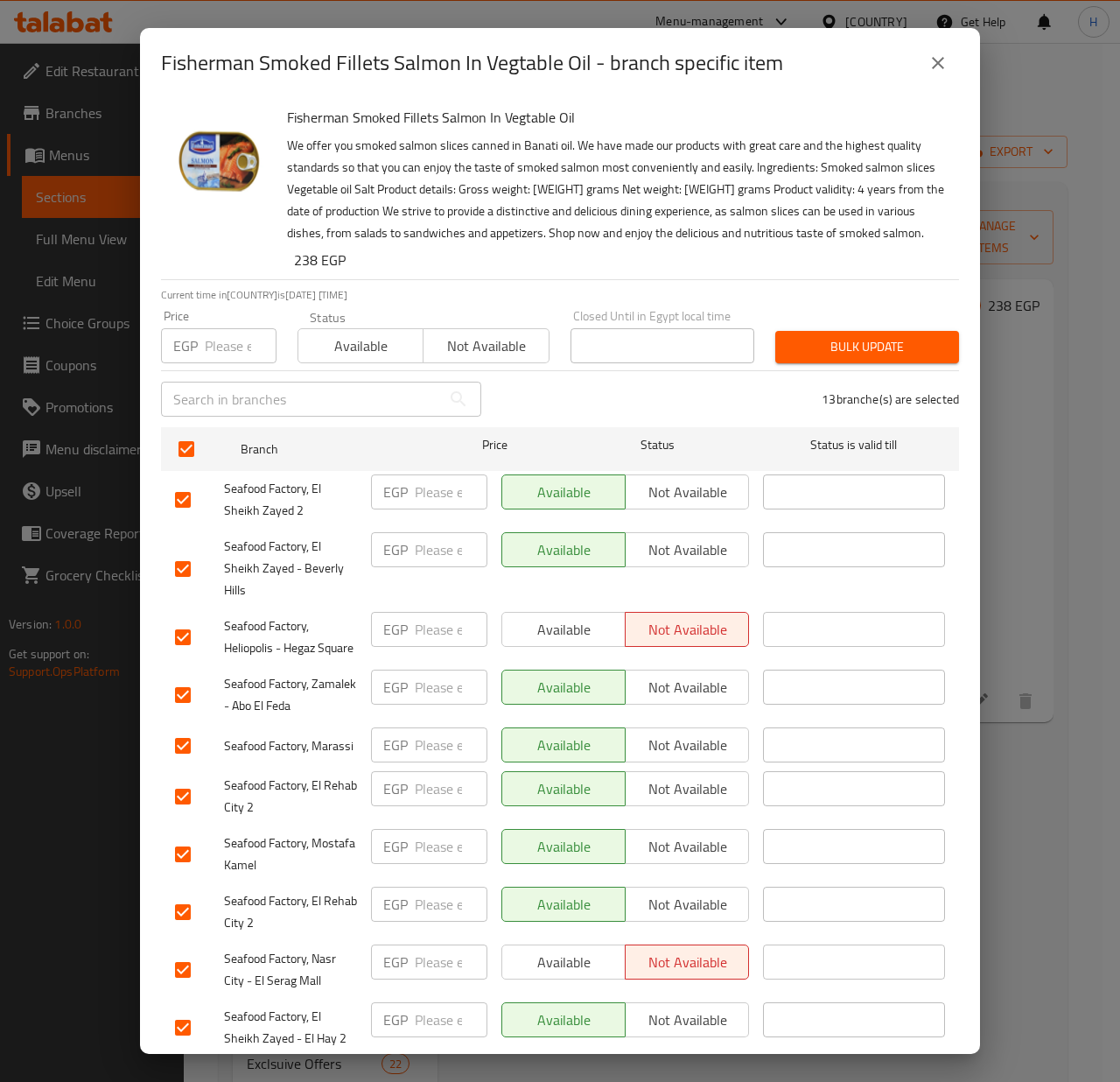 click at bounding box center [241, 346] 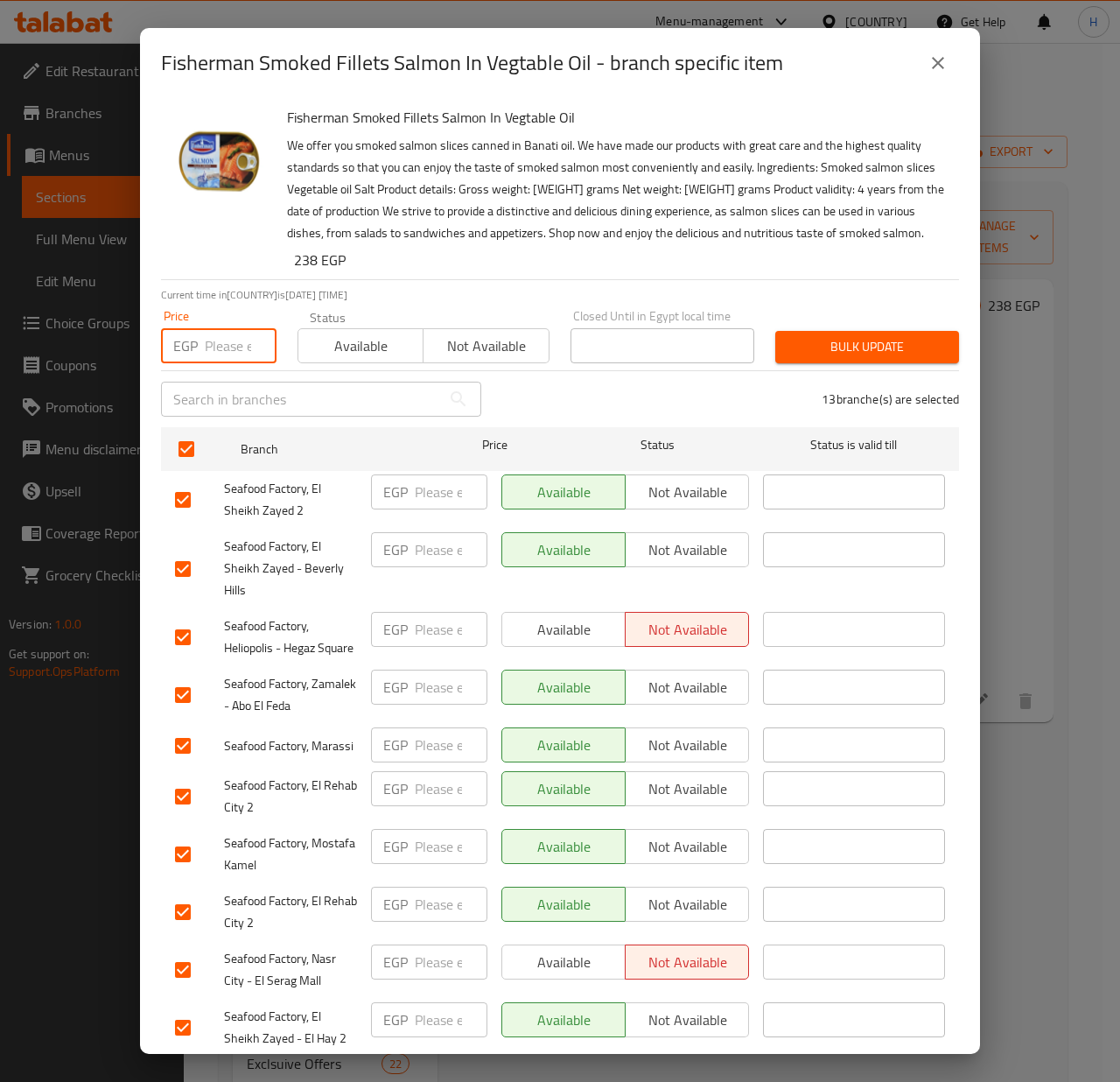paste on "256" 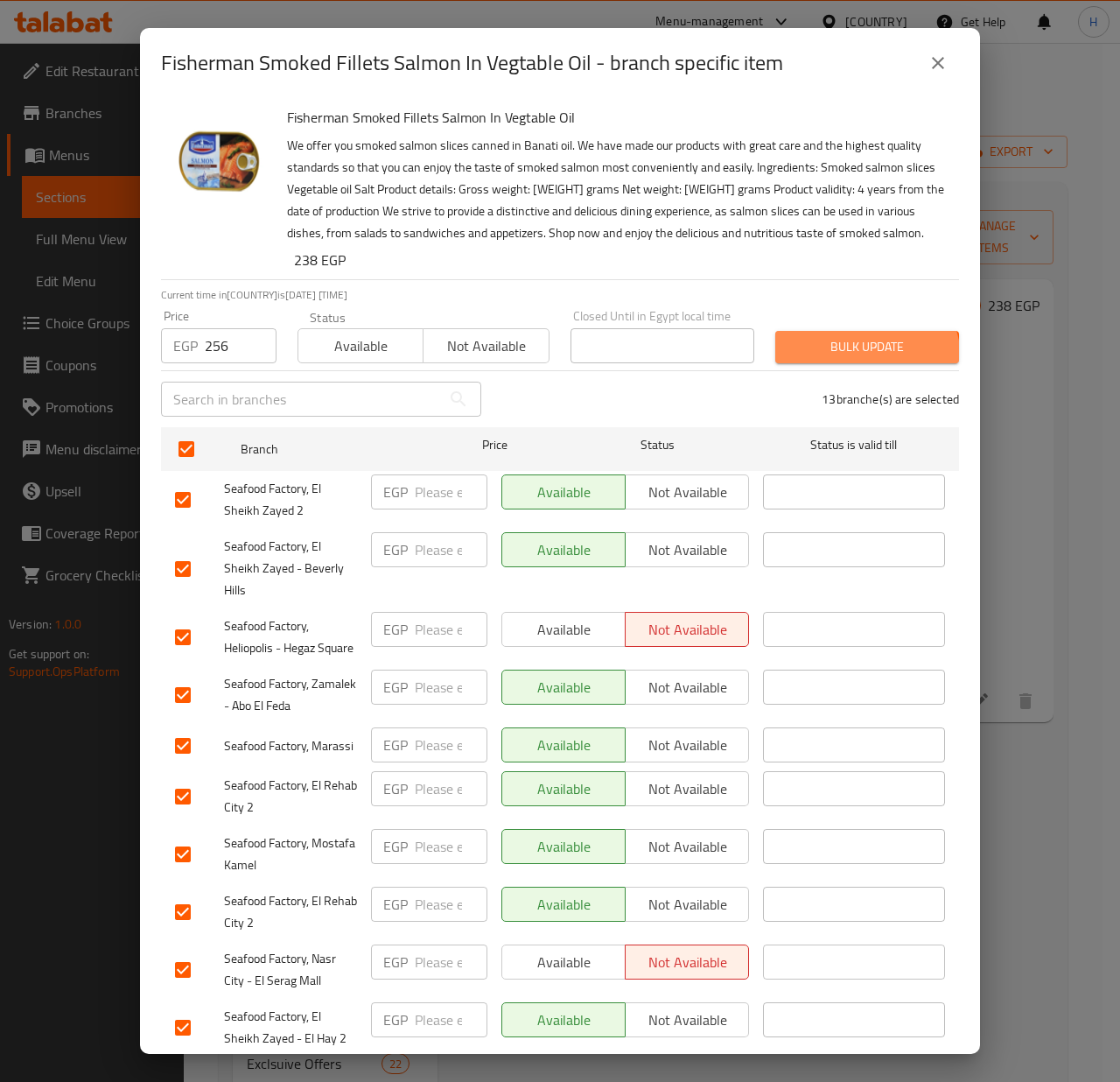 click on "Bulk update" at bounding box center (867, 347) 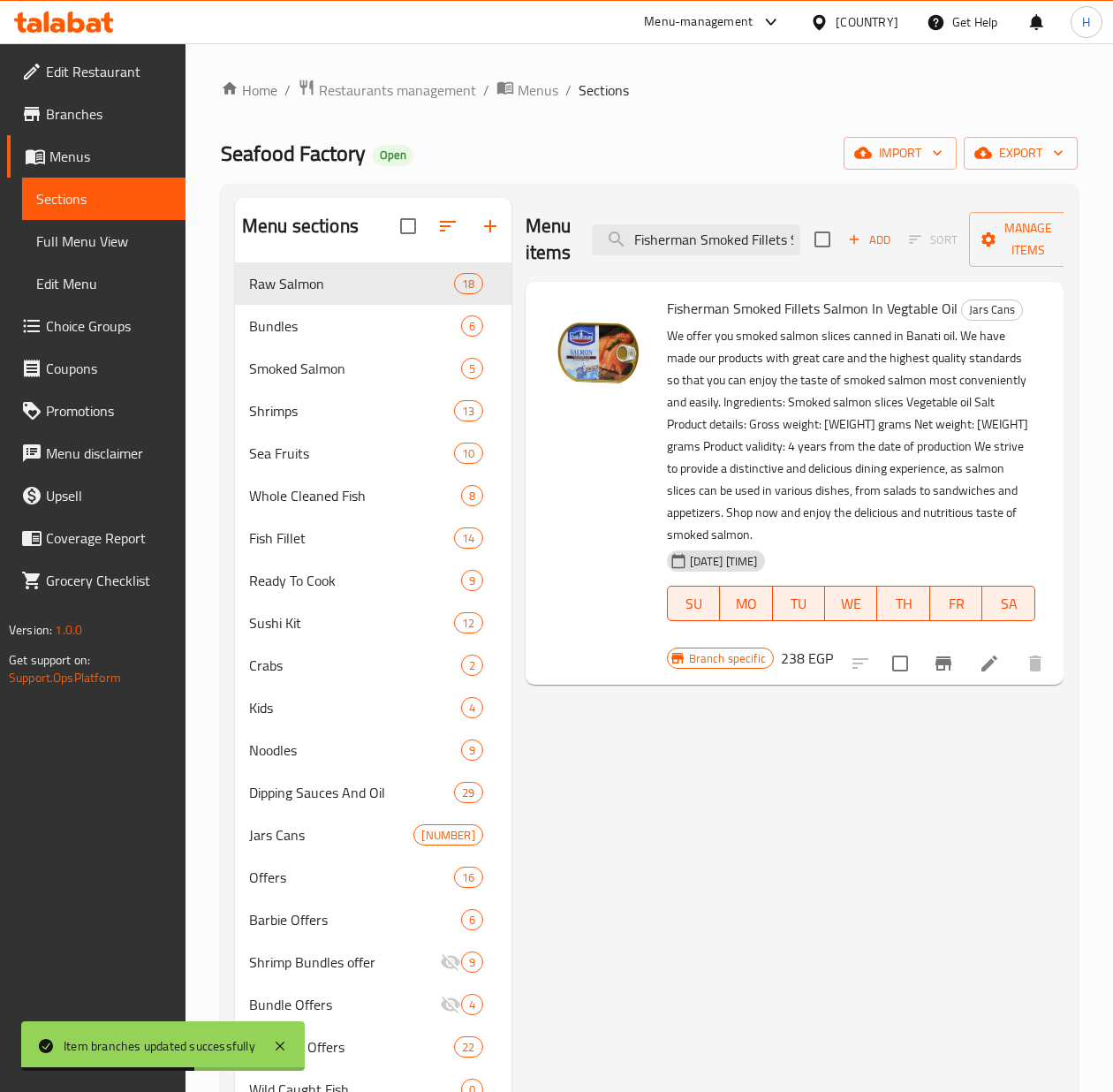 click on "[PRICE] EGP" at bounding box center (806, 658) 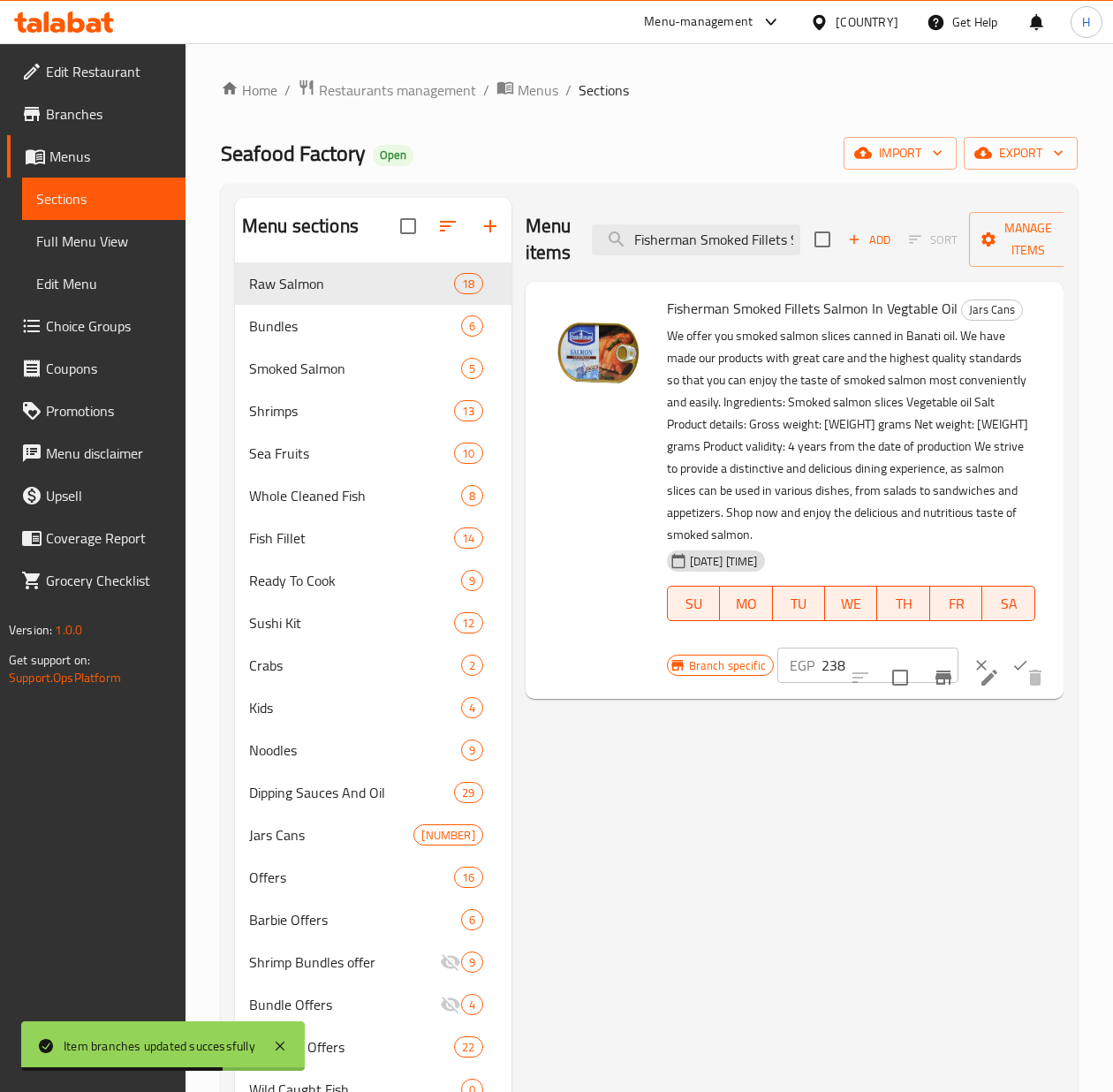 click on "238" at bounding box center (890, 665) 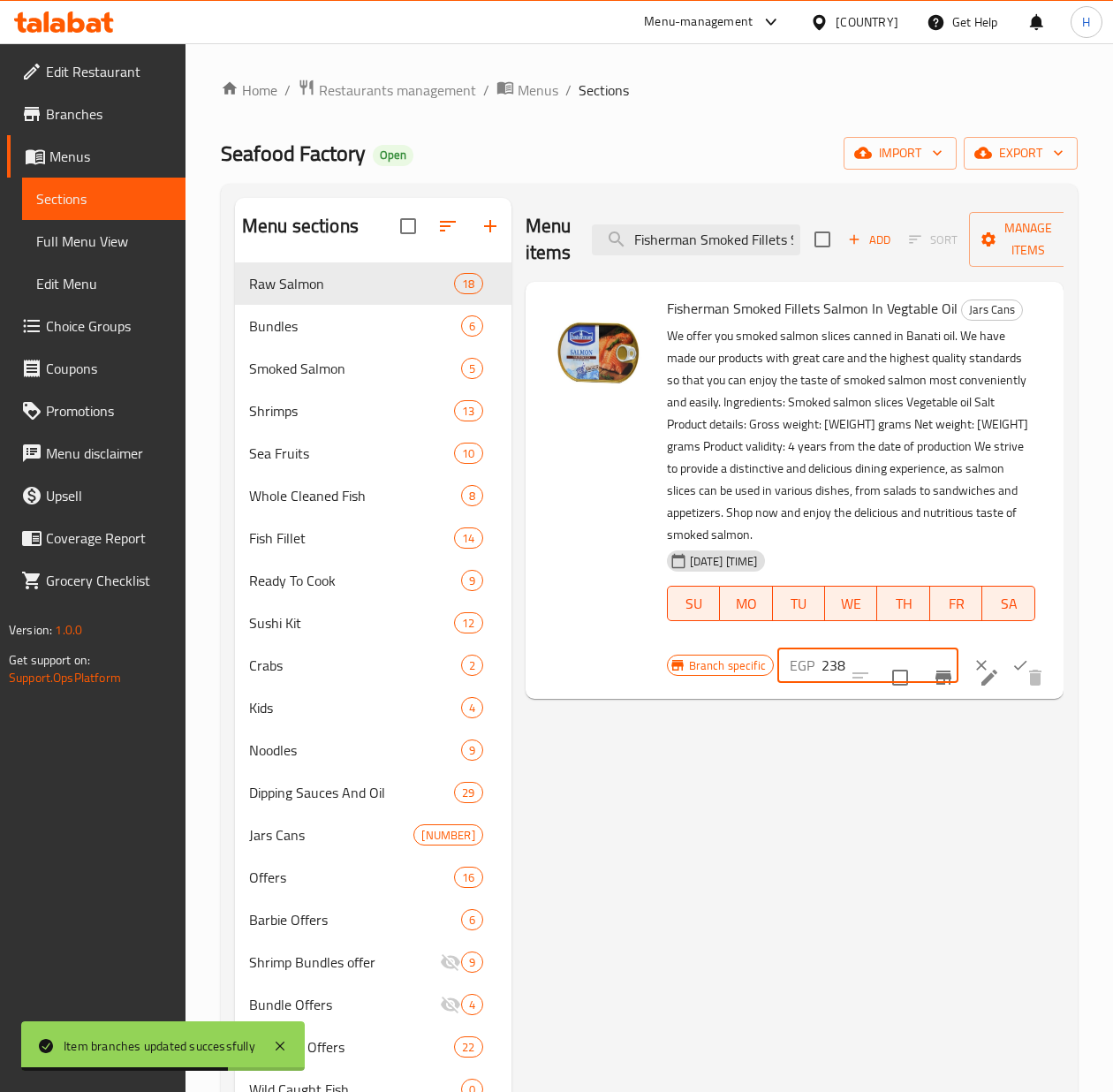 click on "238" at bounding box center (890, 665) 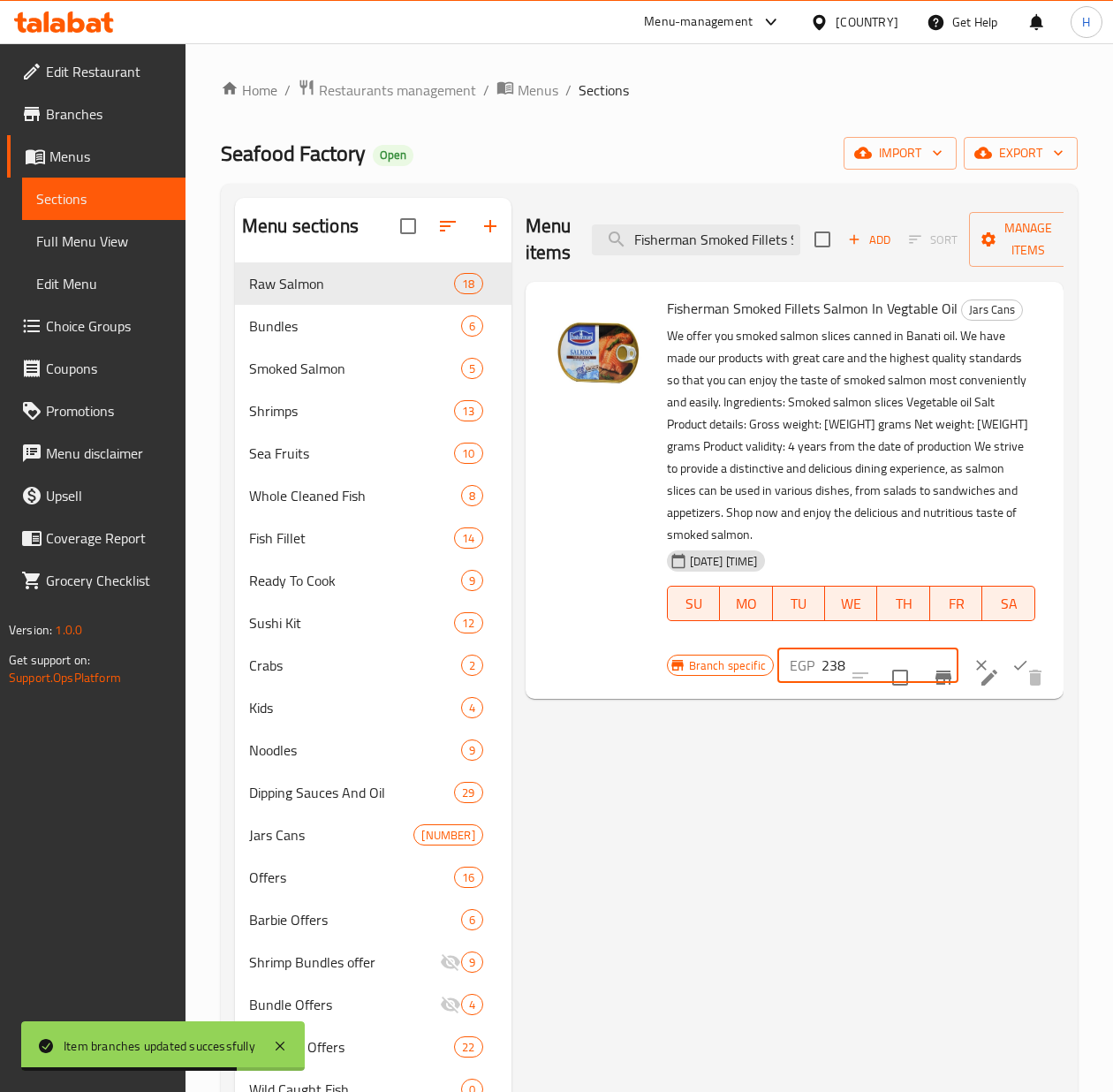 click on "238" at bounding box center (890, 665) 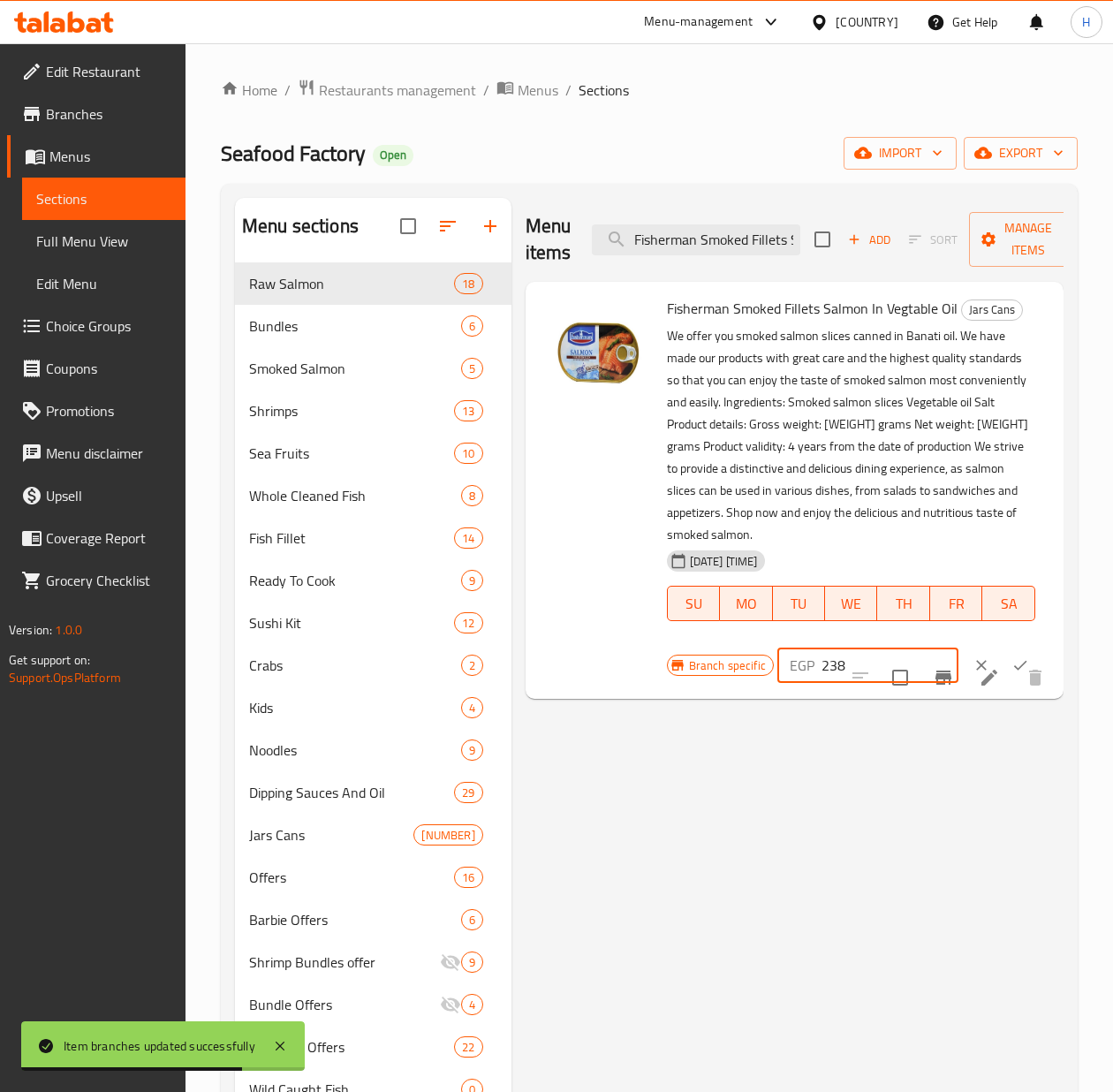 paste on "56" 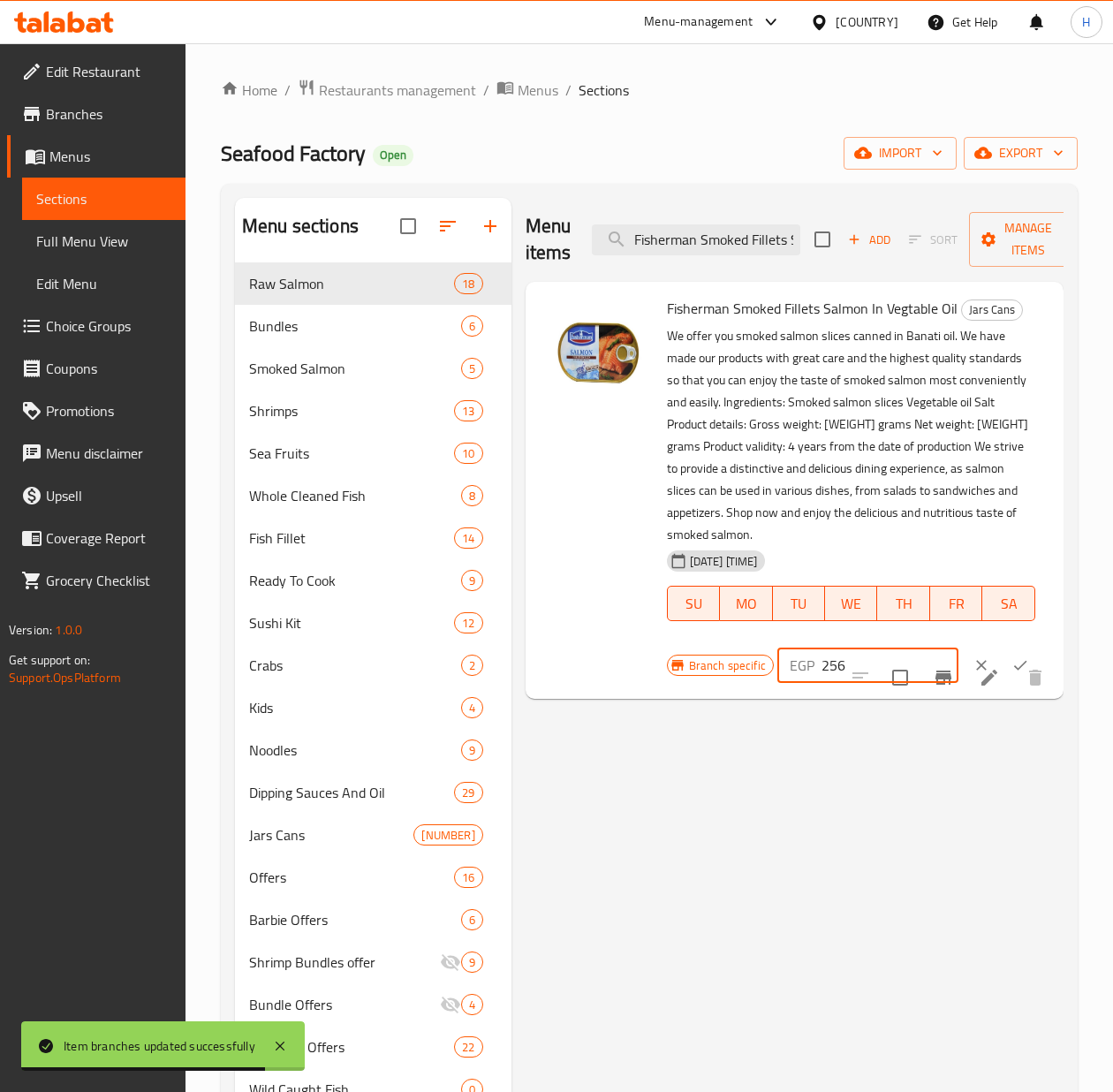 click 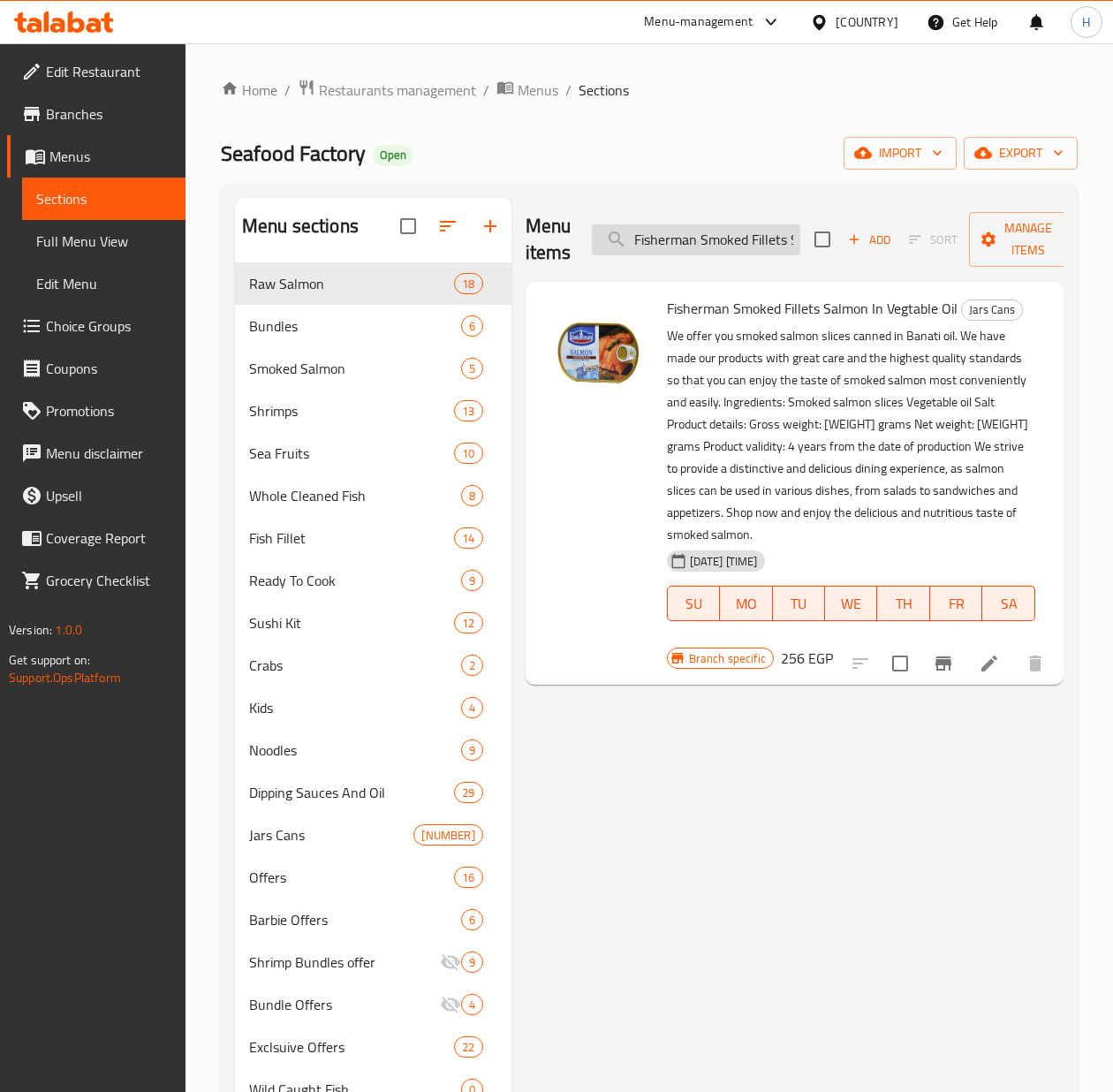 click on "Fisherman Smoked Fillets Salmon In Vegtable Oil" at bounding box center (696, 239) 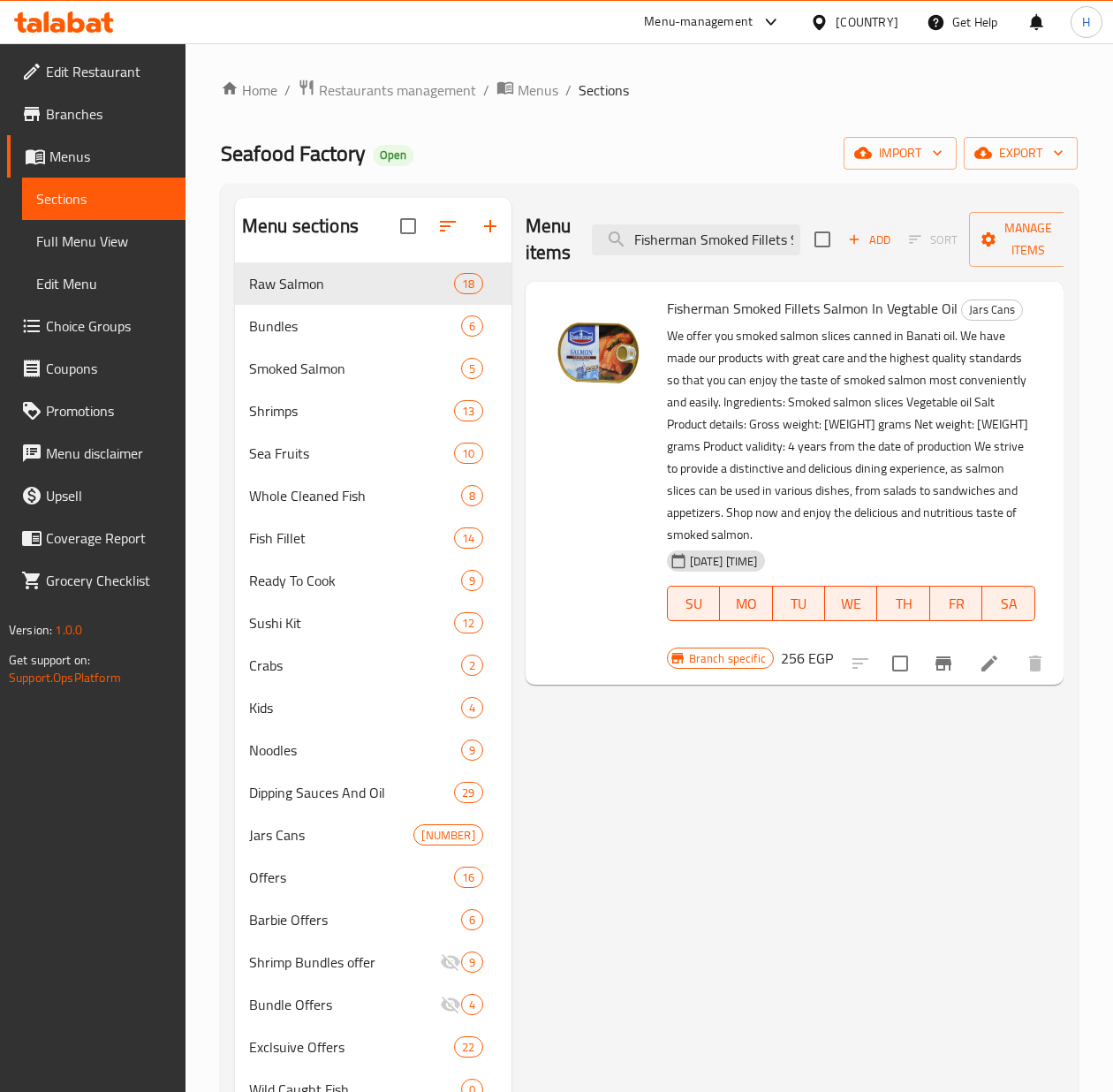 paste on "Kikkoman Soy Sauce 148 M" 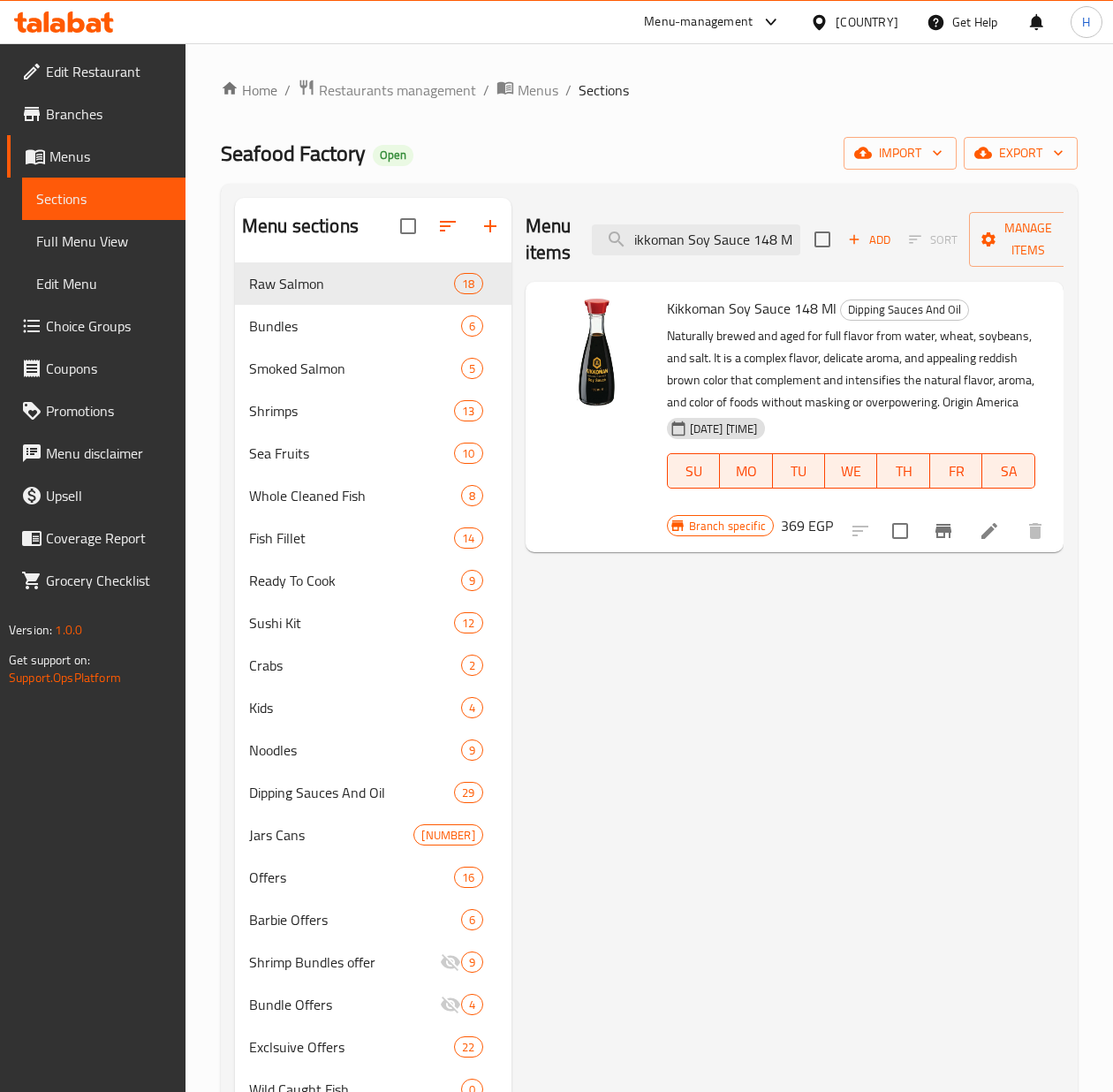 scroll, scrollTop: 0, scrollLeft: 0, axis: both 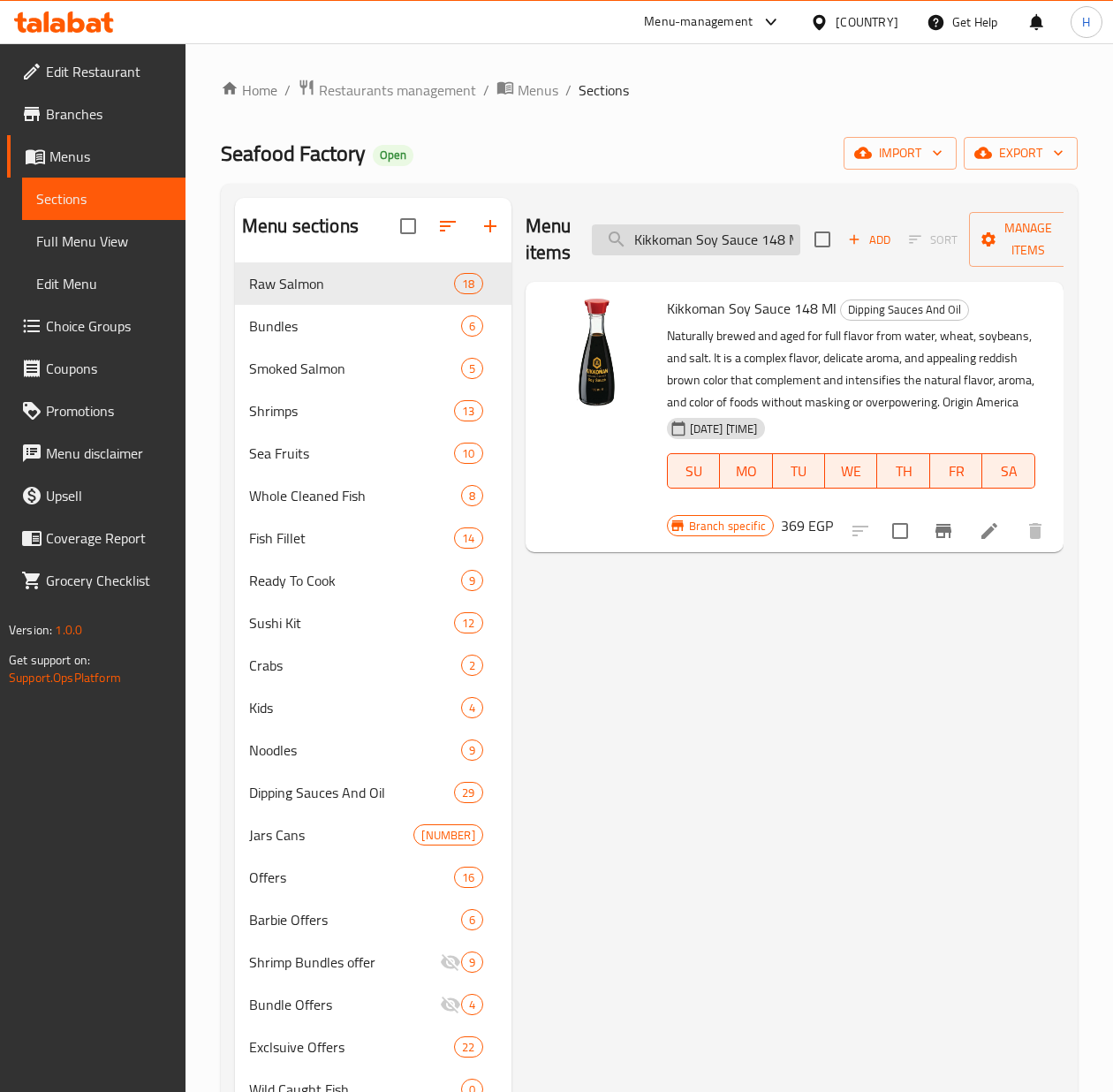 drag, startPoint x: 662, startPoint y: 224, endPoint x: 665, endPoint y: 233, distance: 9.486833 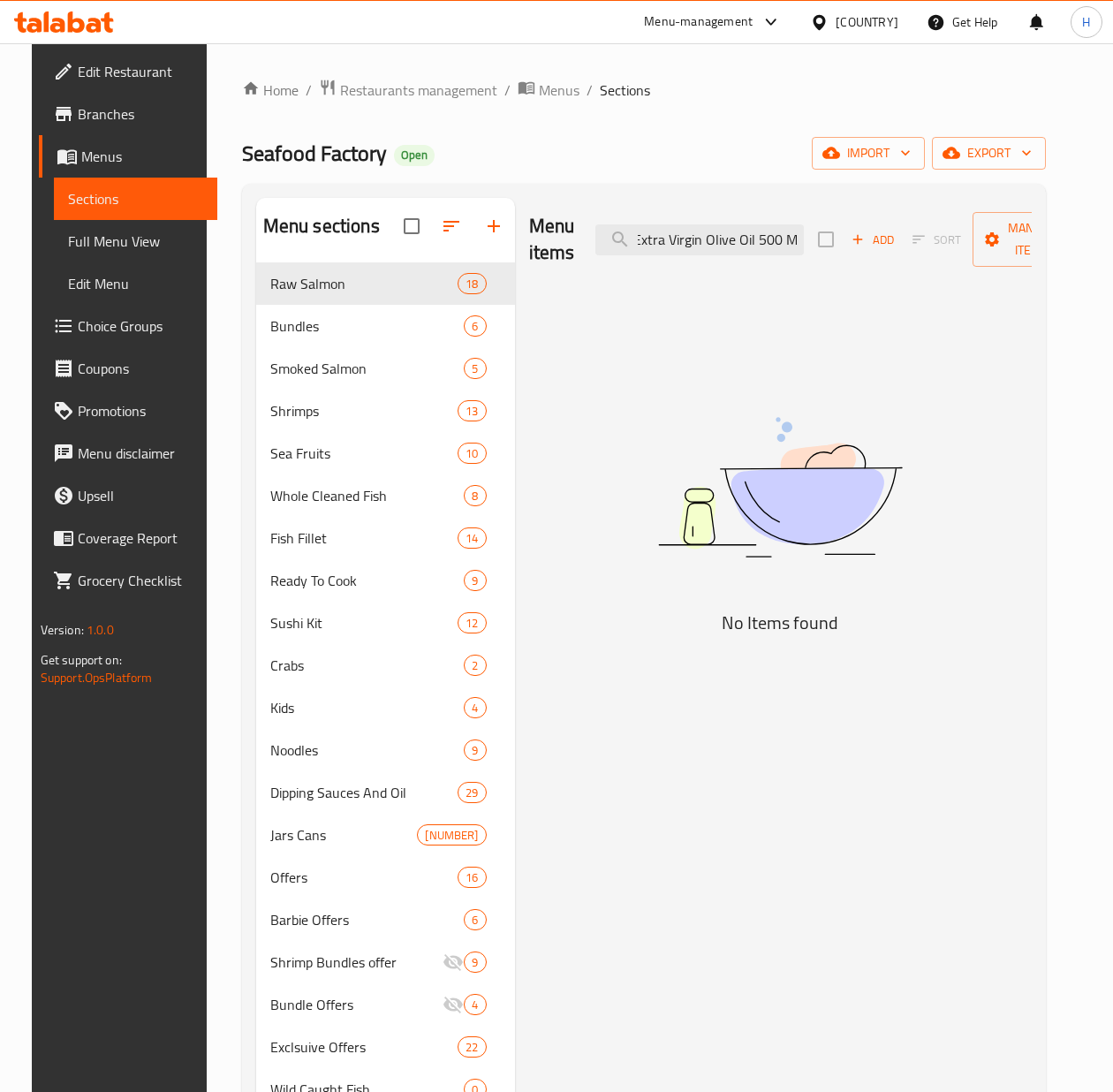 scroll, scrollTop: 0, scrollLeft: 0, axis: both 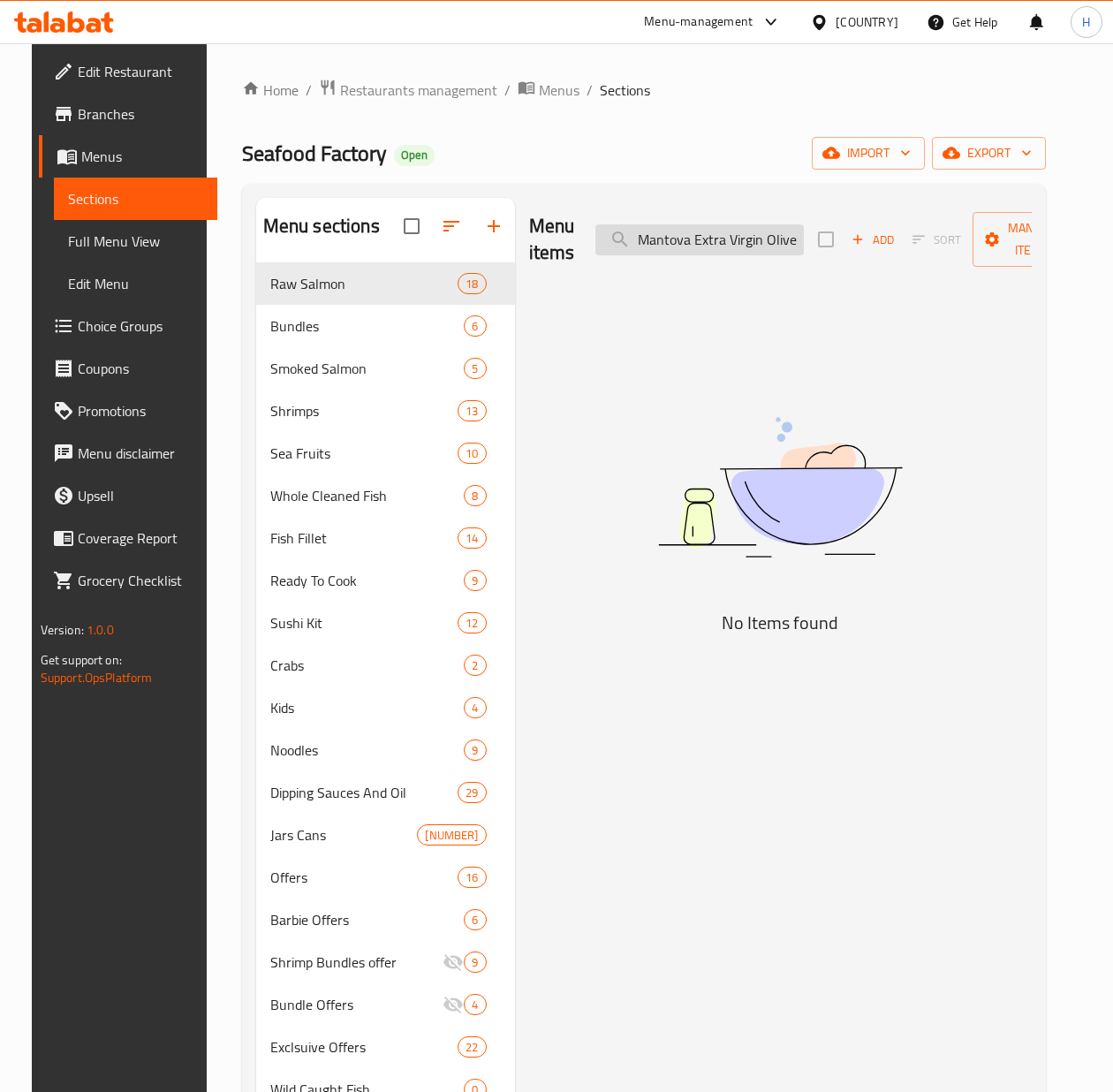 click on "Mantova Extra Virgin Olive Oil 500 Ml" at bounding box center (700, 239) 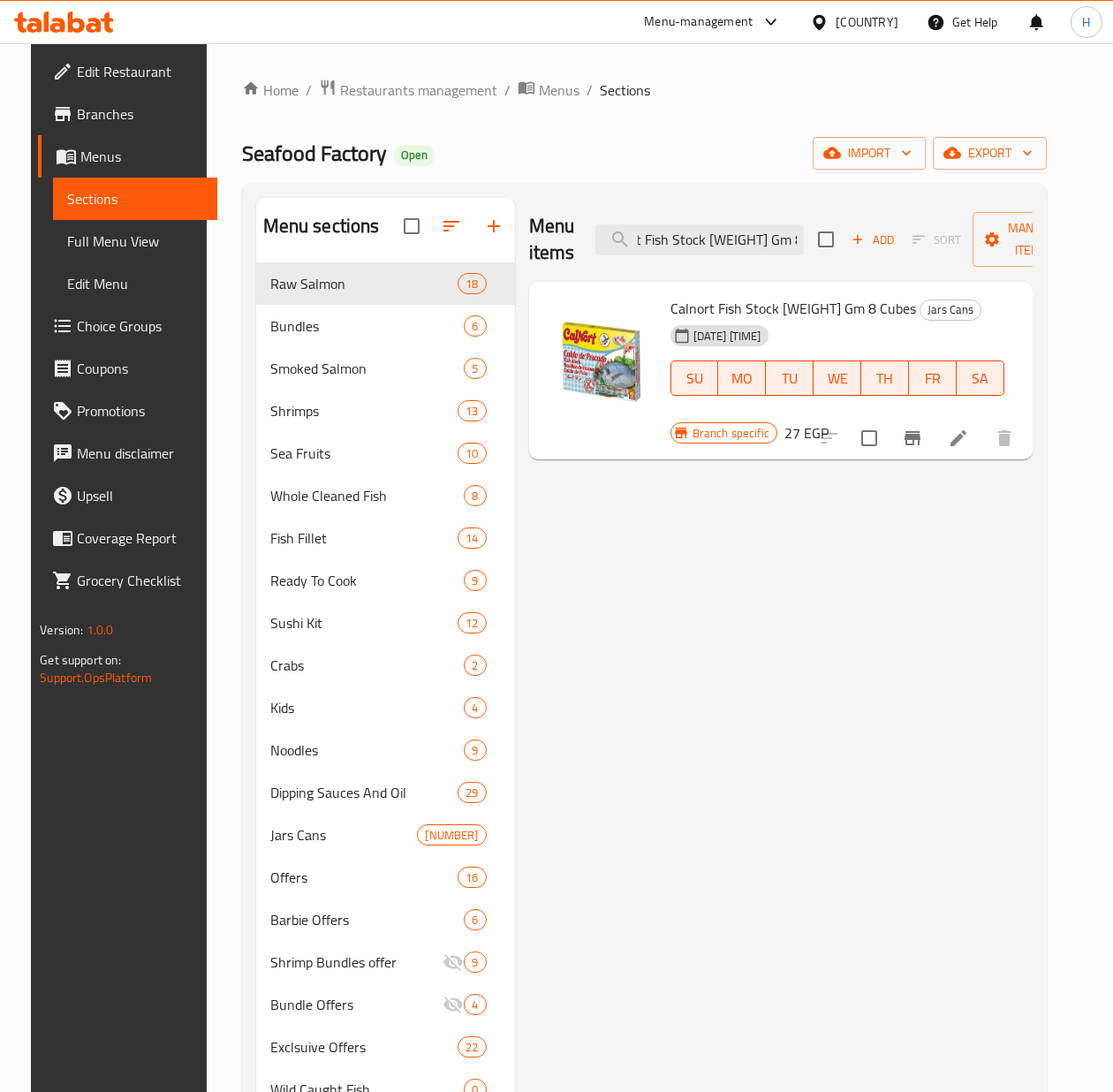 scroll, scrollTop: 0, scrollLeft: 0, axis: both 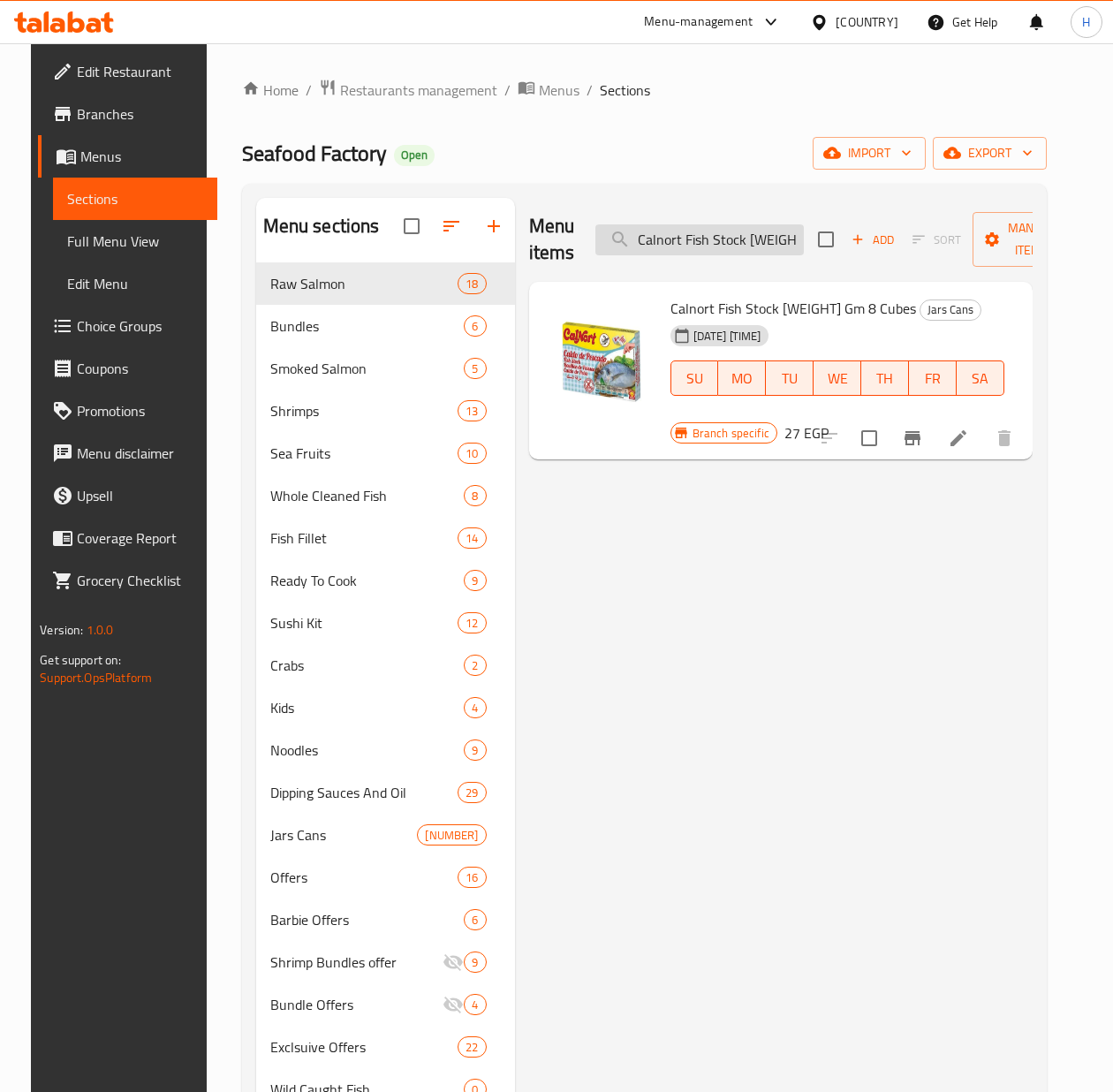 click on "Calnort Fish Stock [WEIGHT] Gm 8 Cubes" at bounding box center (700, 239) 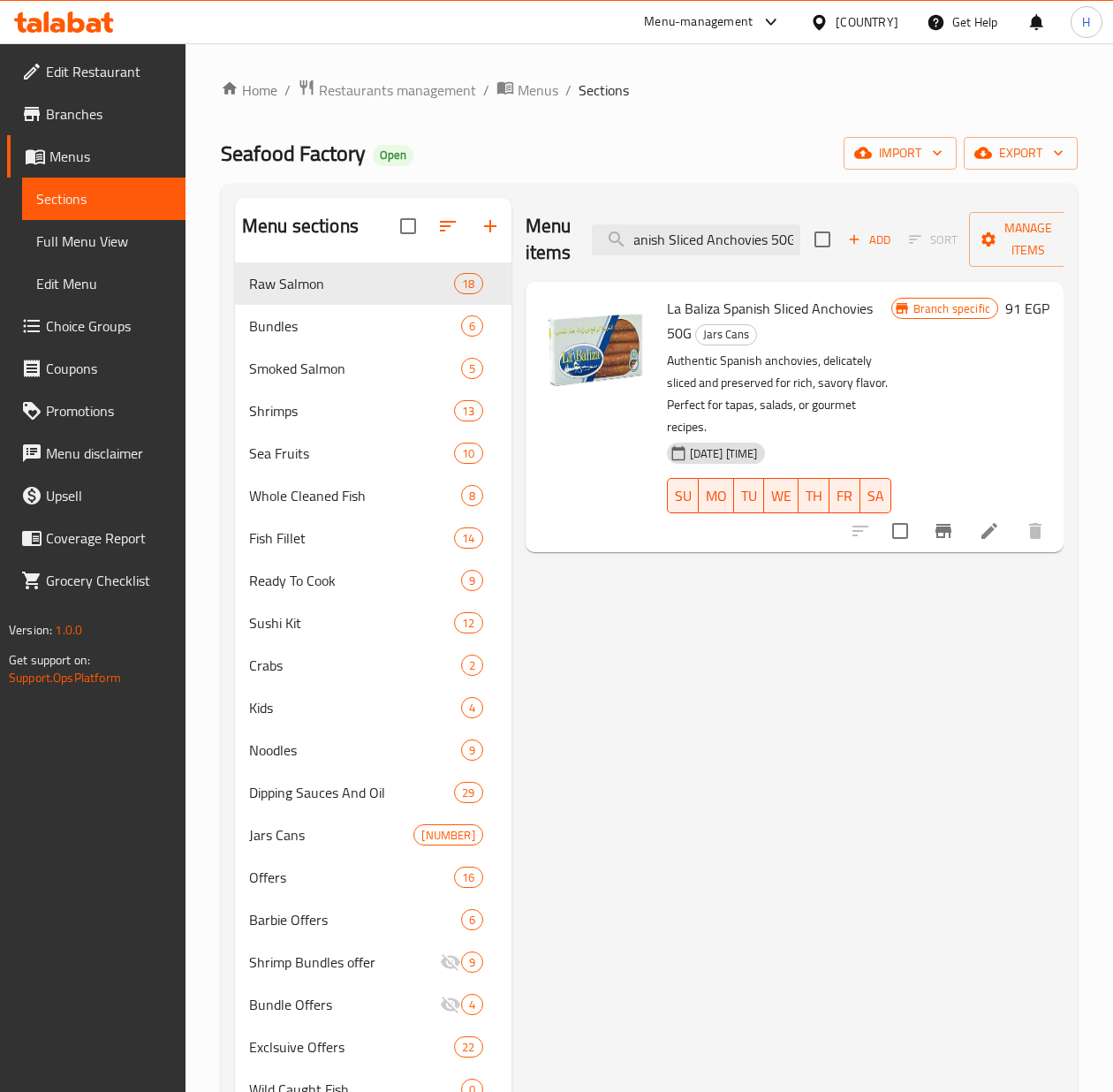 scroll, scrollTop: 0, scrollLeft: 0, axis: both 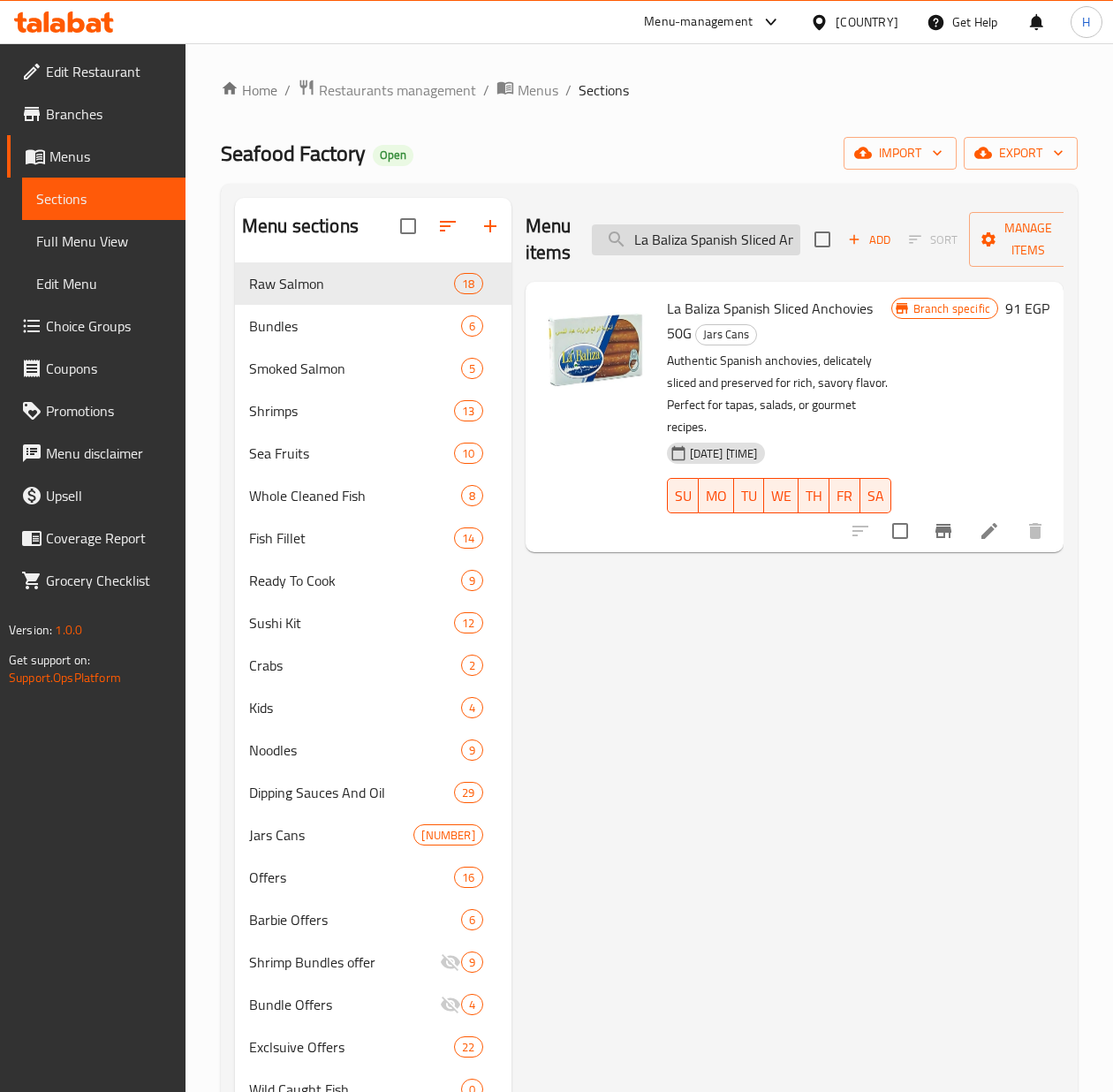 click on "La Baliza Spanish Sliced Anchovies 50G" at bounding box center [696, 239] 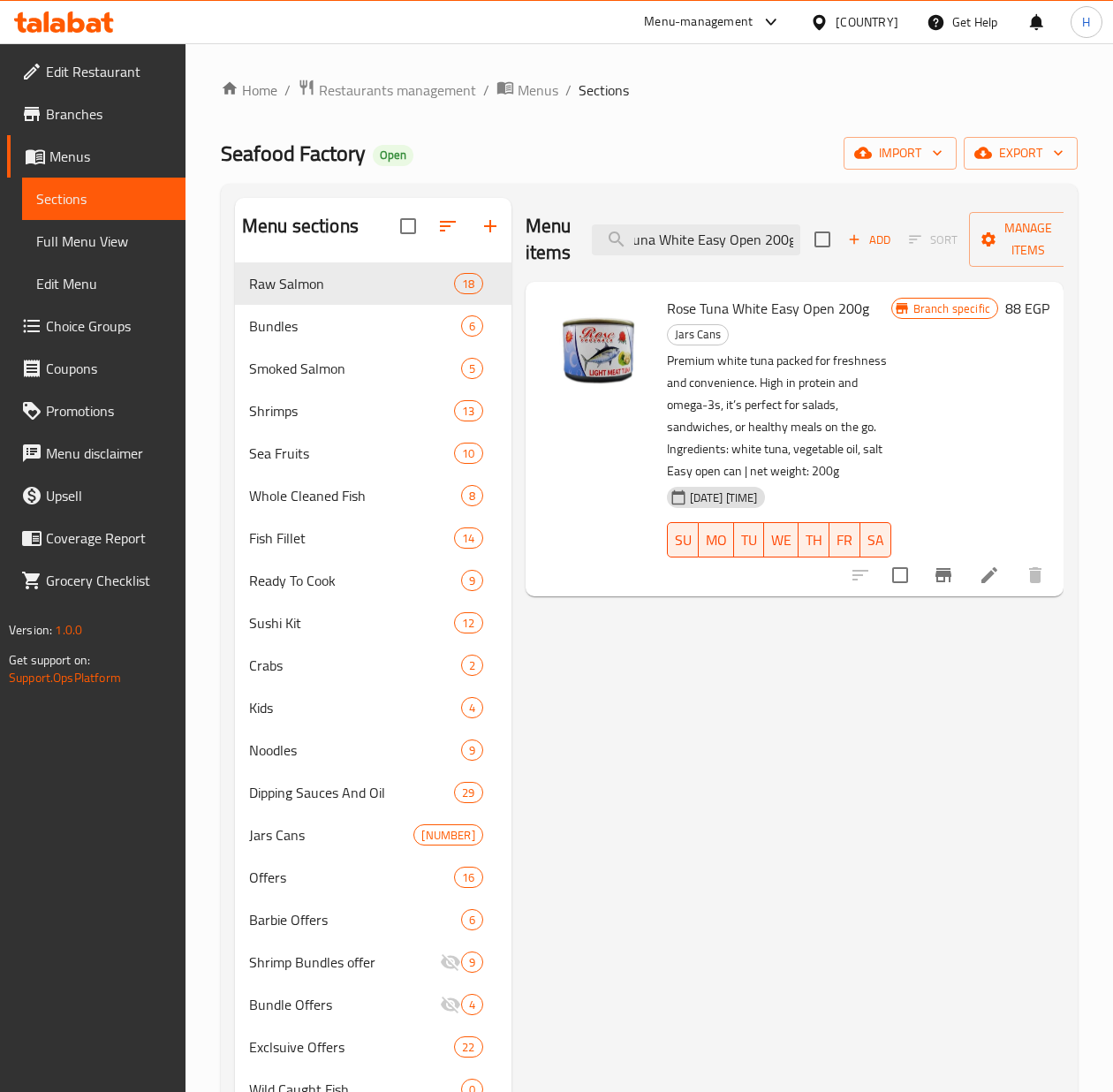 scroll, scrollTop: 0, scrollLeft: 0, axis: both 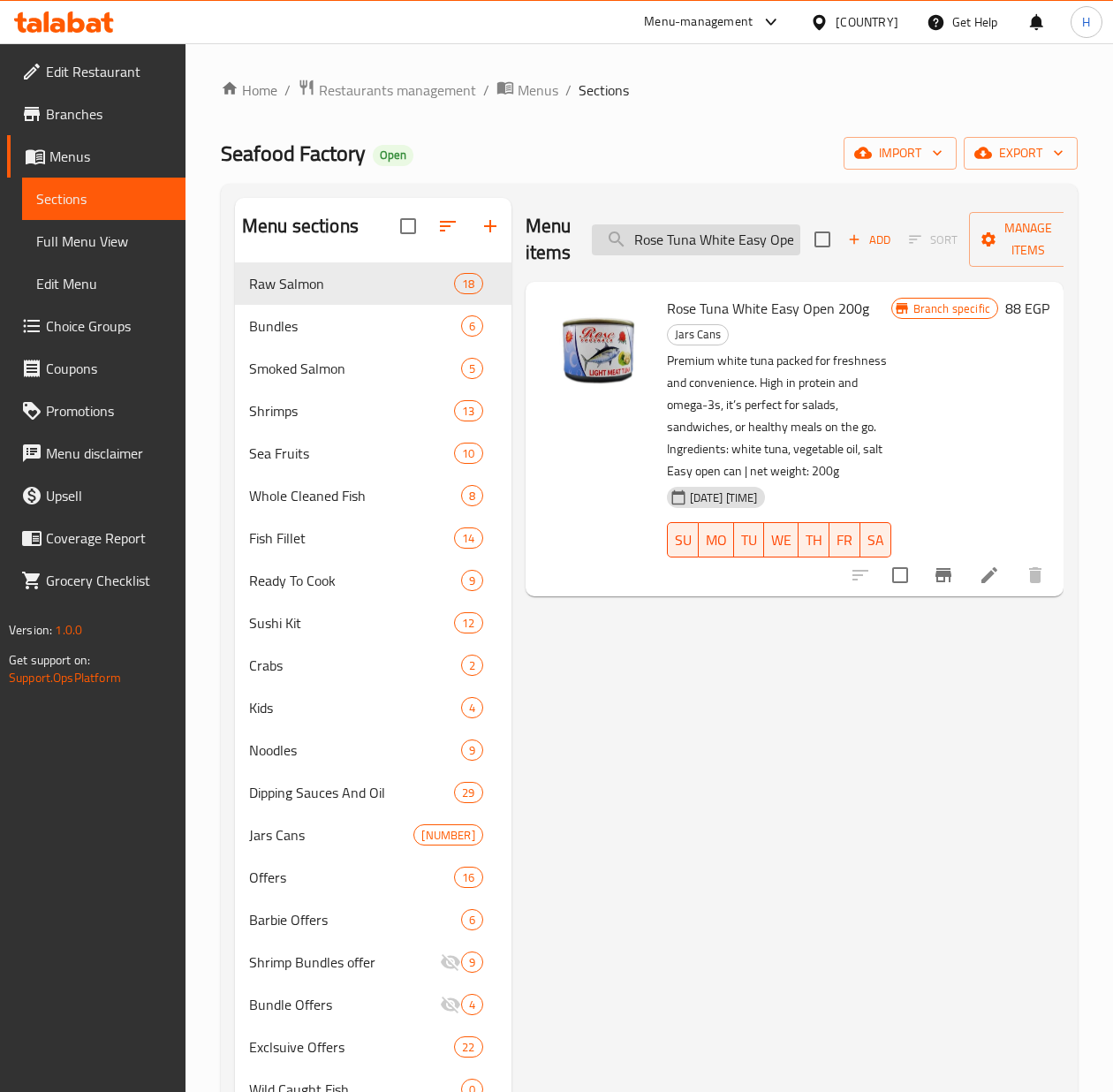 click on "Rose Tuna White Easy Open 200g" at bounding box center [696, 239] 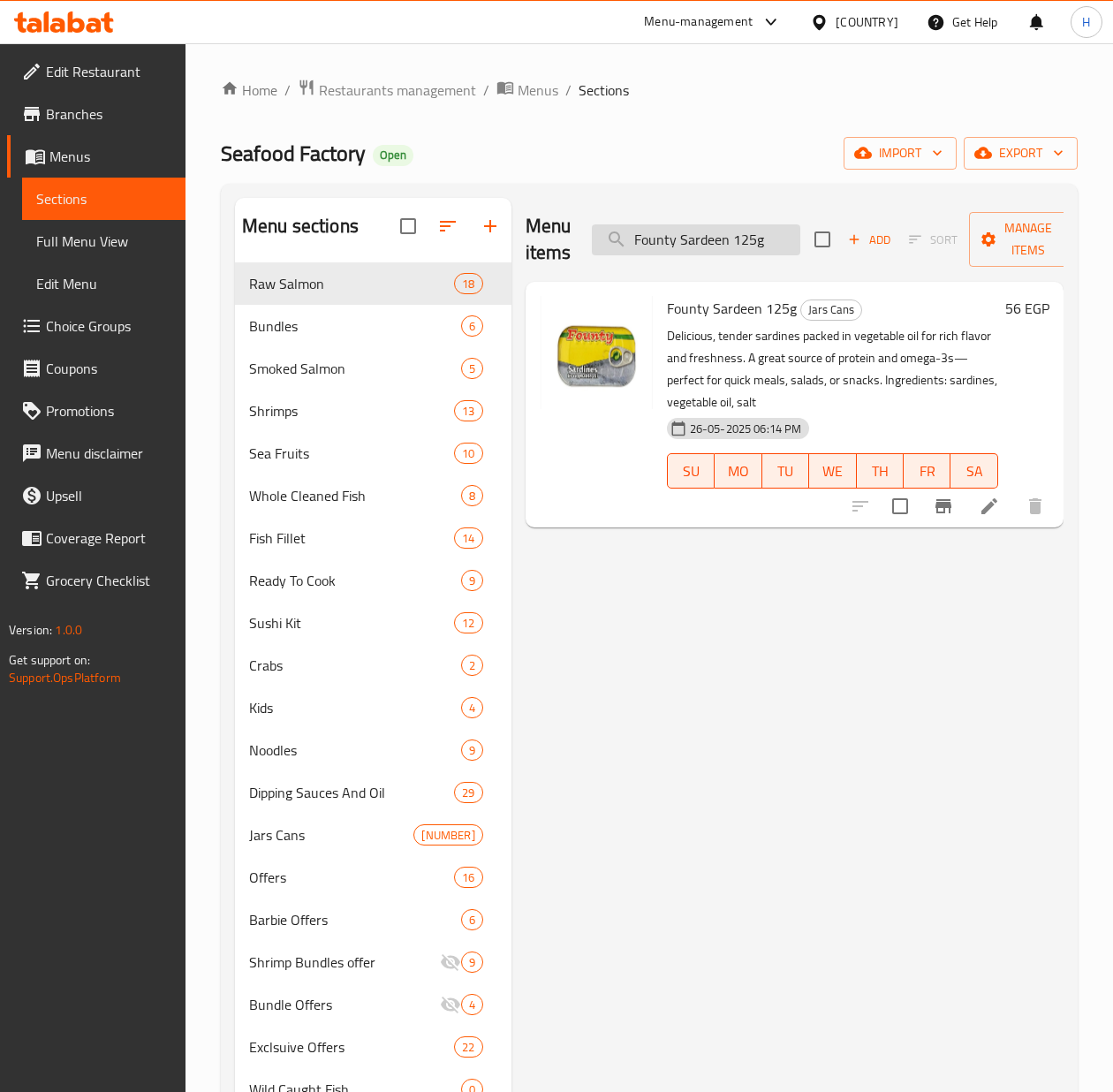 click on "Founty Sardeen 125g" at bounding box center (696, 239) 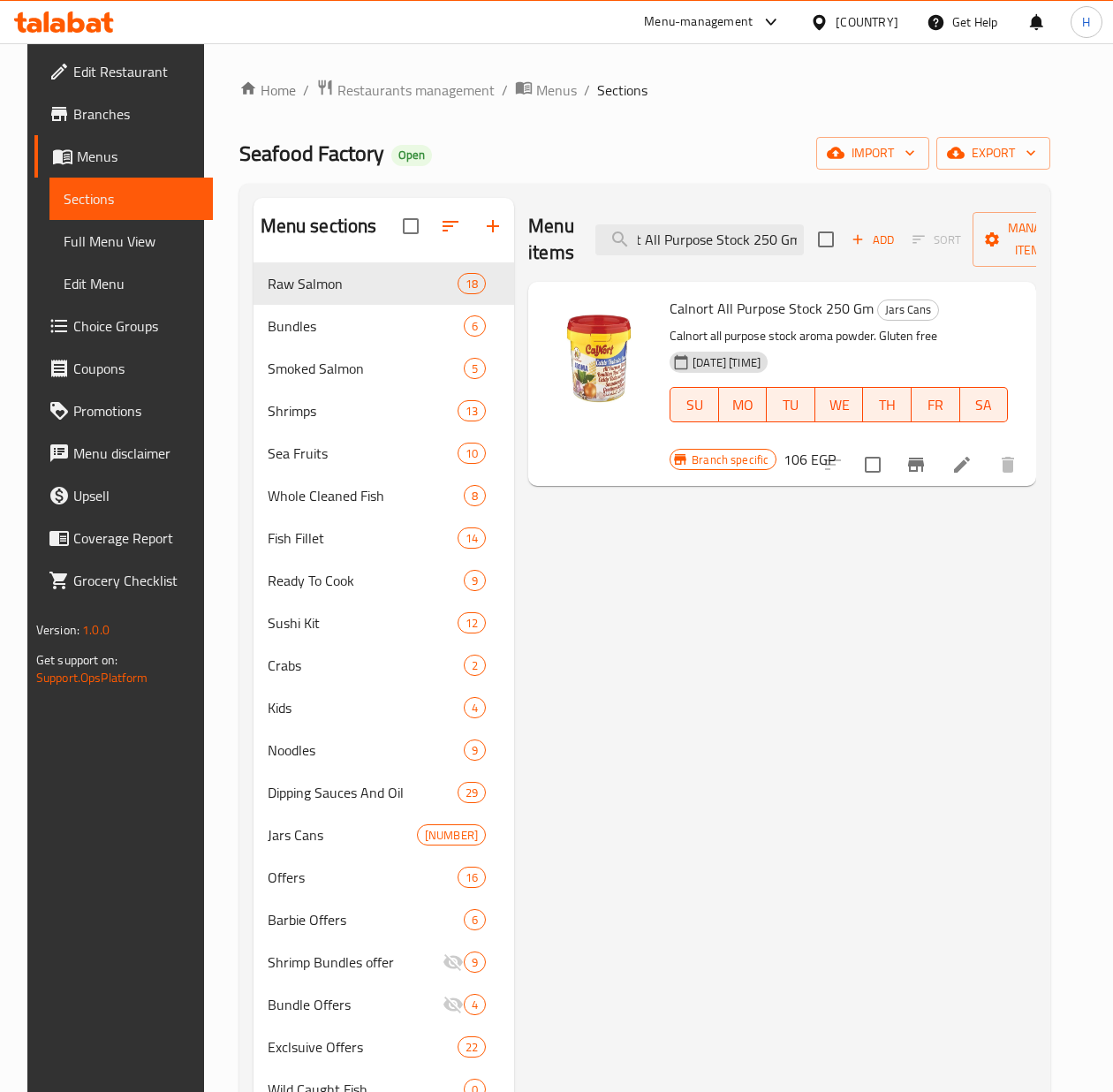 scroll, scrollTop: 0, scrollLeft: 0, axis: both 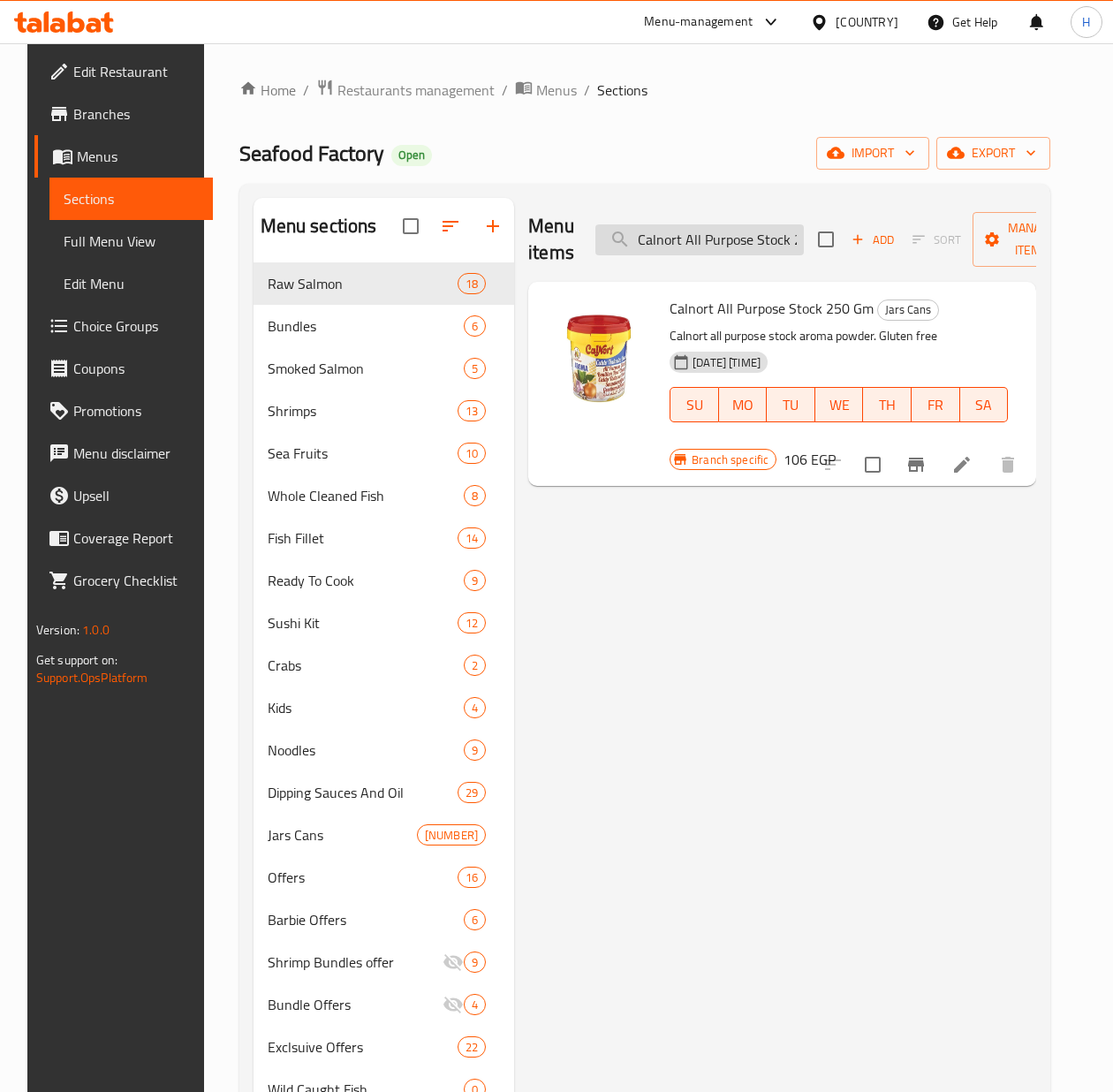 click on "Calnort All Purpose Stock 250 Gm" at bounding box center (700, 239) 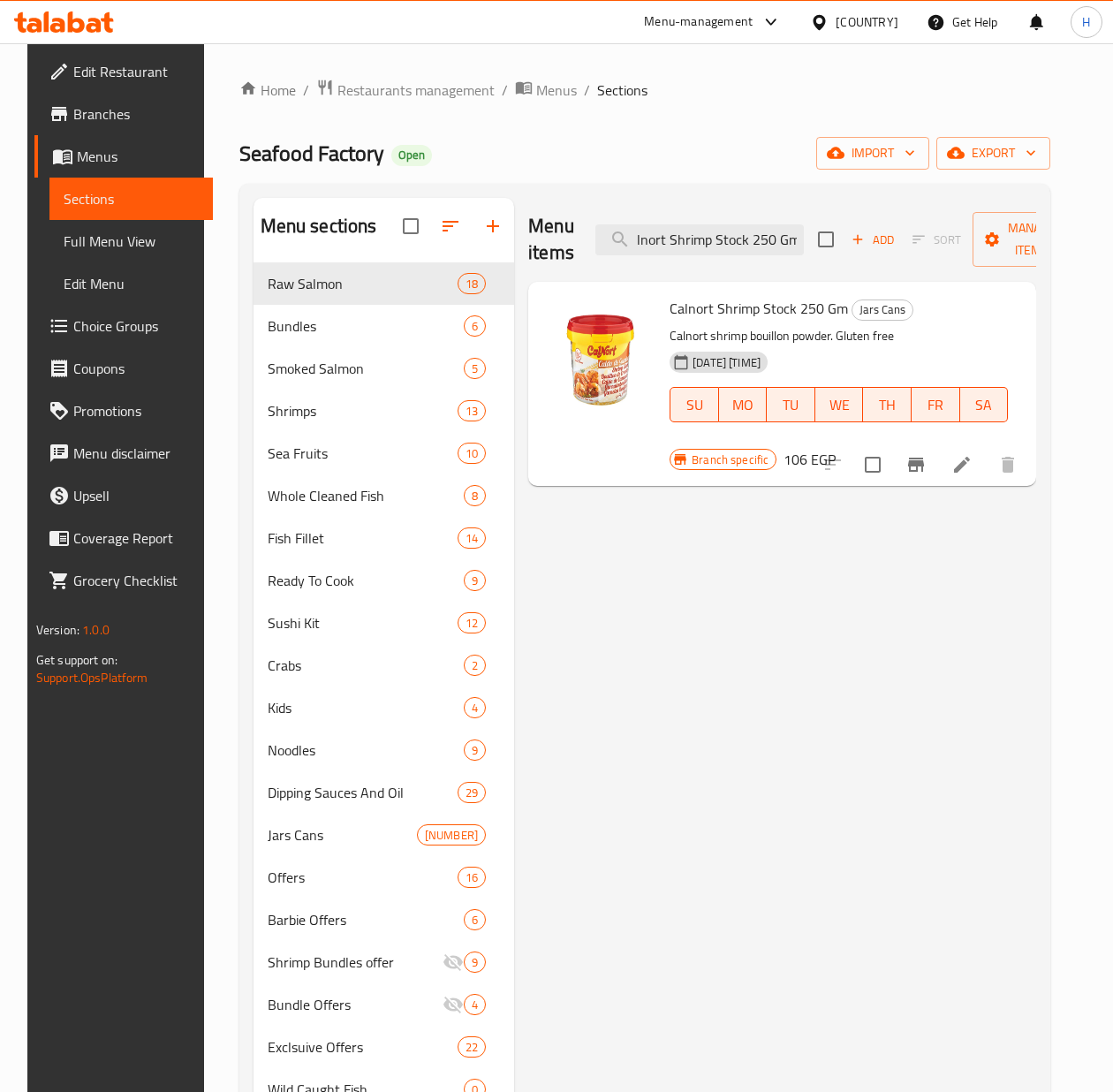 scroll, scrollTop: 0, scrollLeft: 0, axis: both 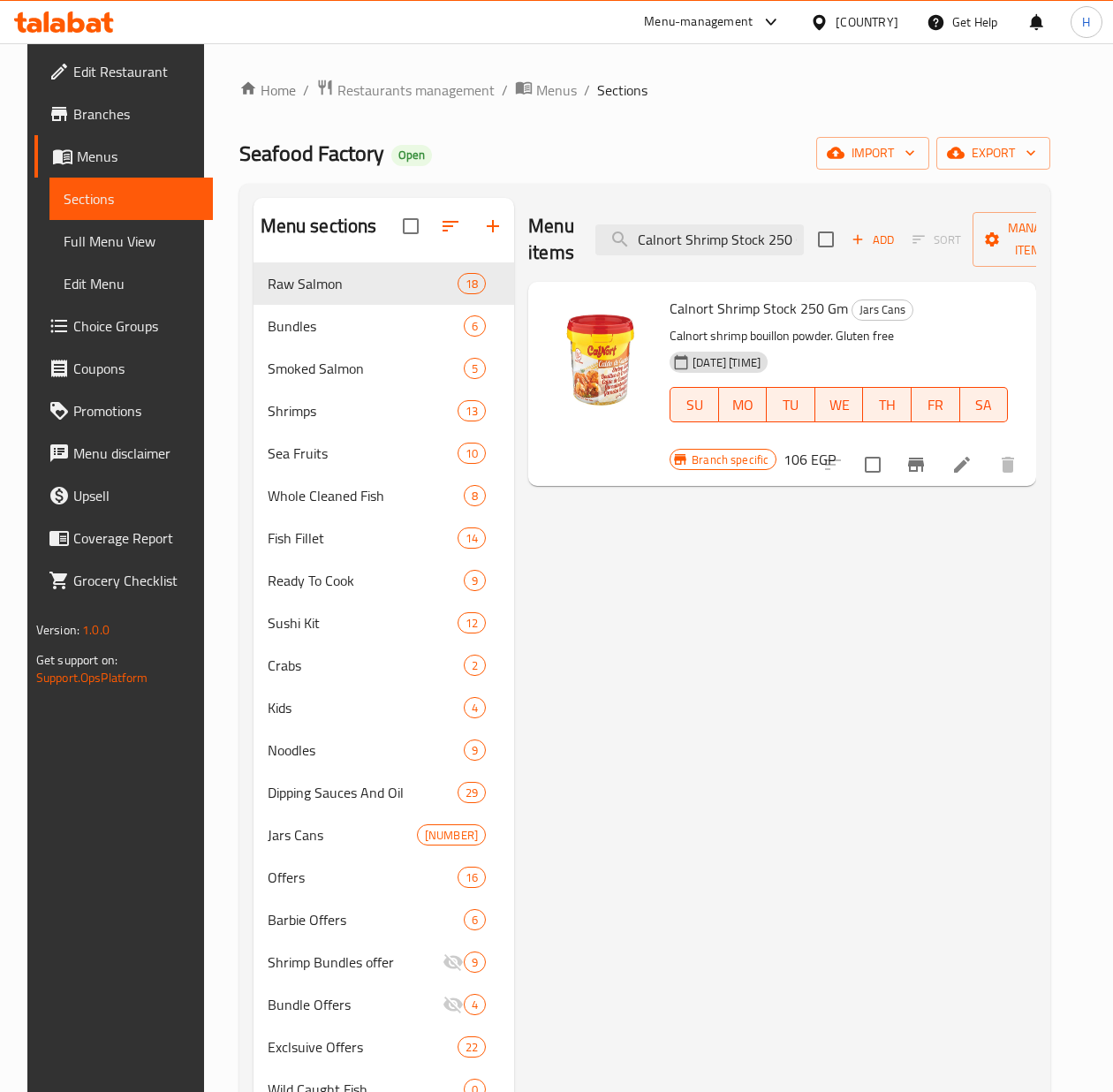 click on "Menu items Calnort Shrimp Stock 250 Gm Add Sort Manage items" at bounding box center (782, 239) 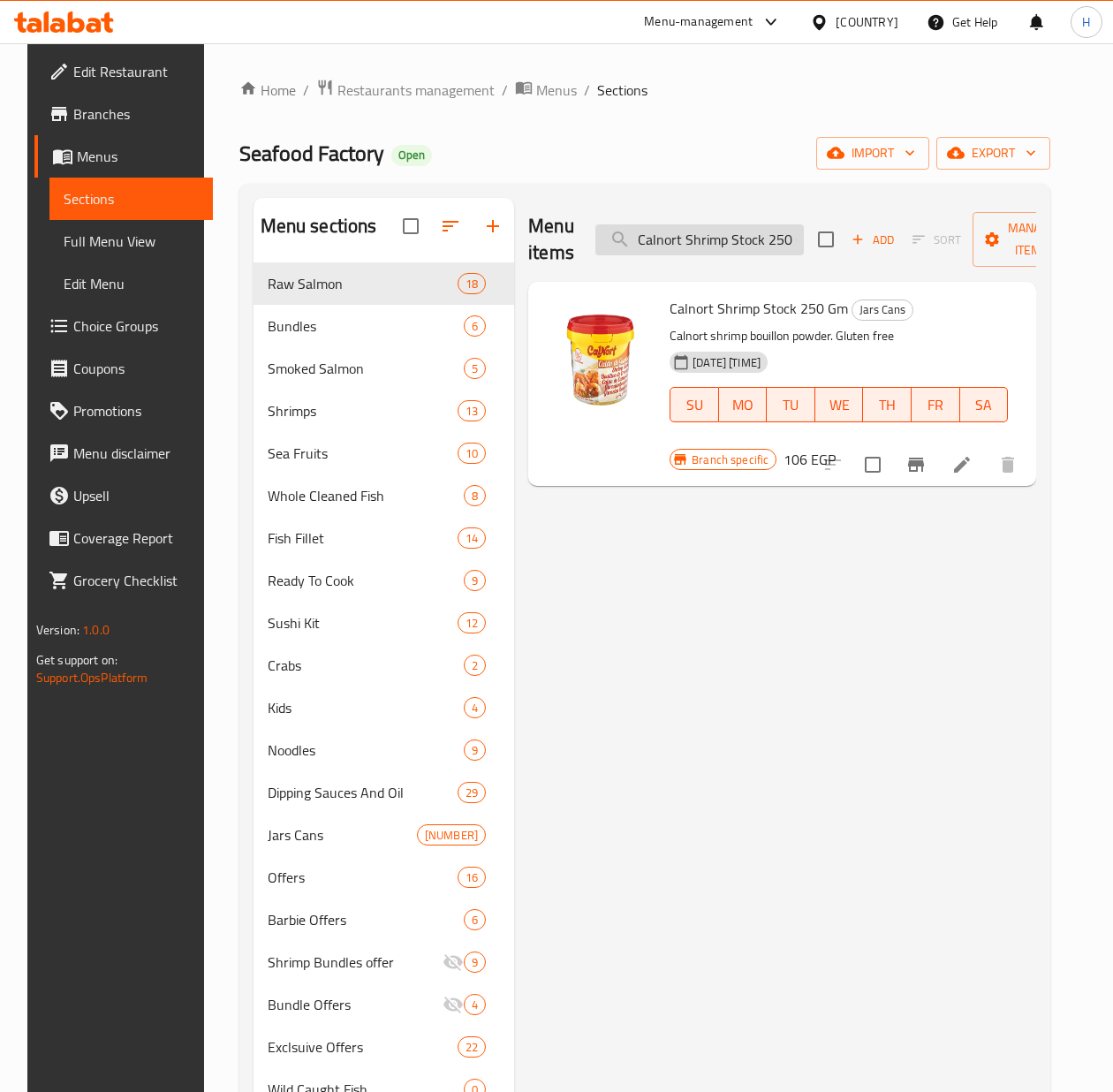 click on "Calnort Shrimp Stock 250 Gm" at bounding box center (700, 239) 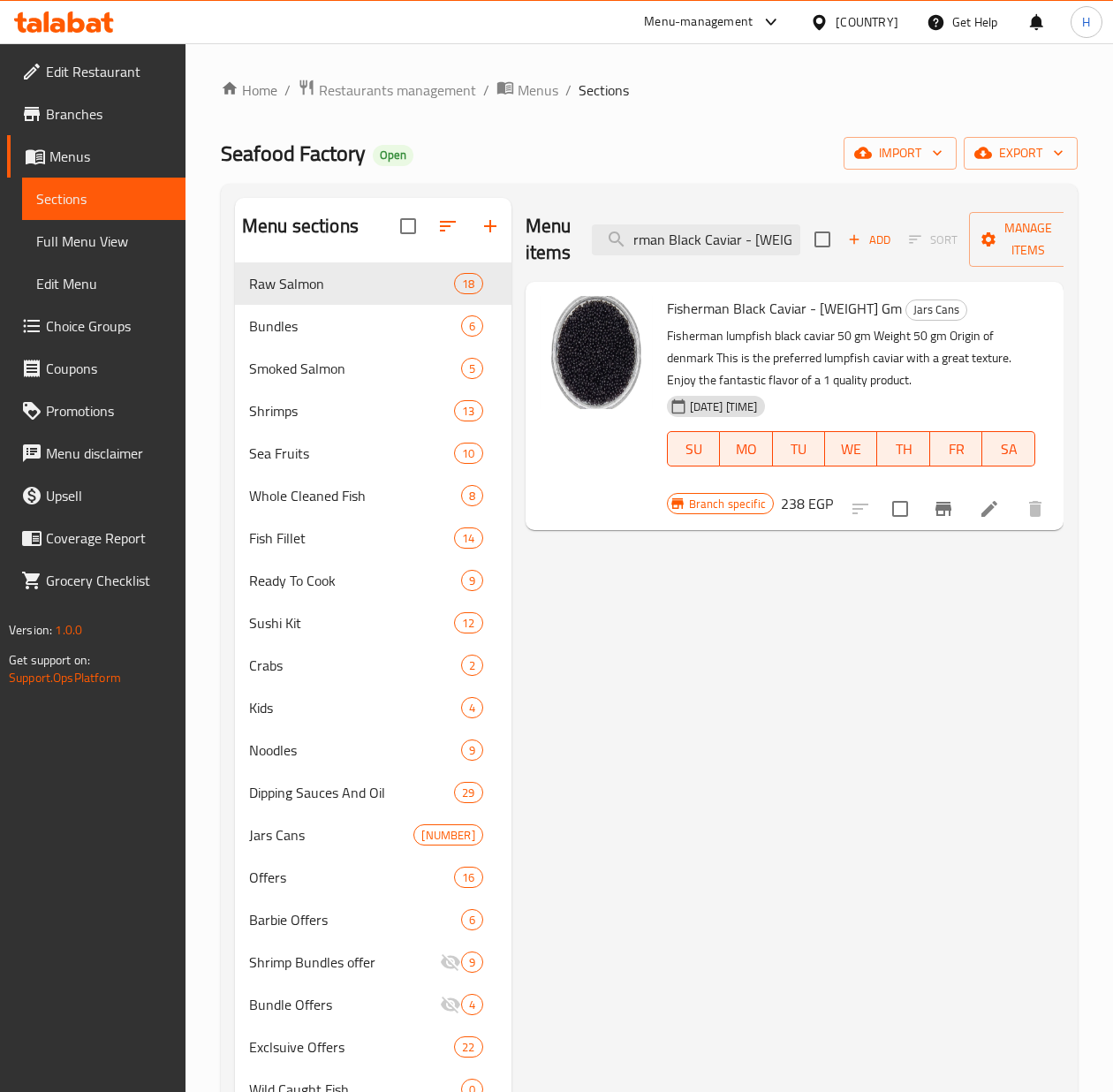 scroll, scrollTop: 0, scrollLeft: 0, axis: both 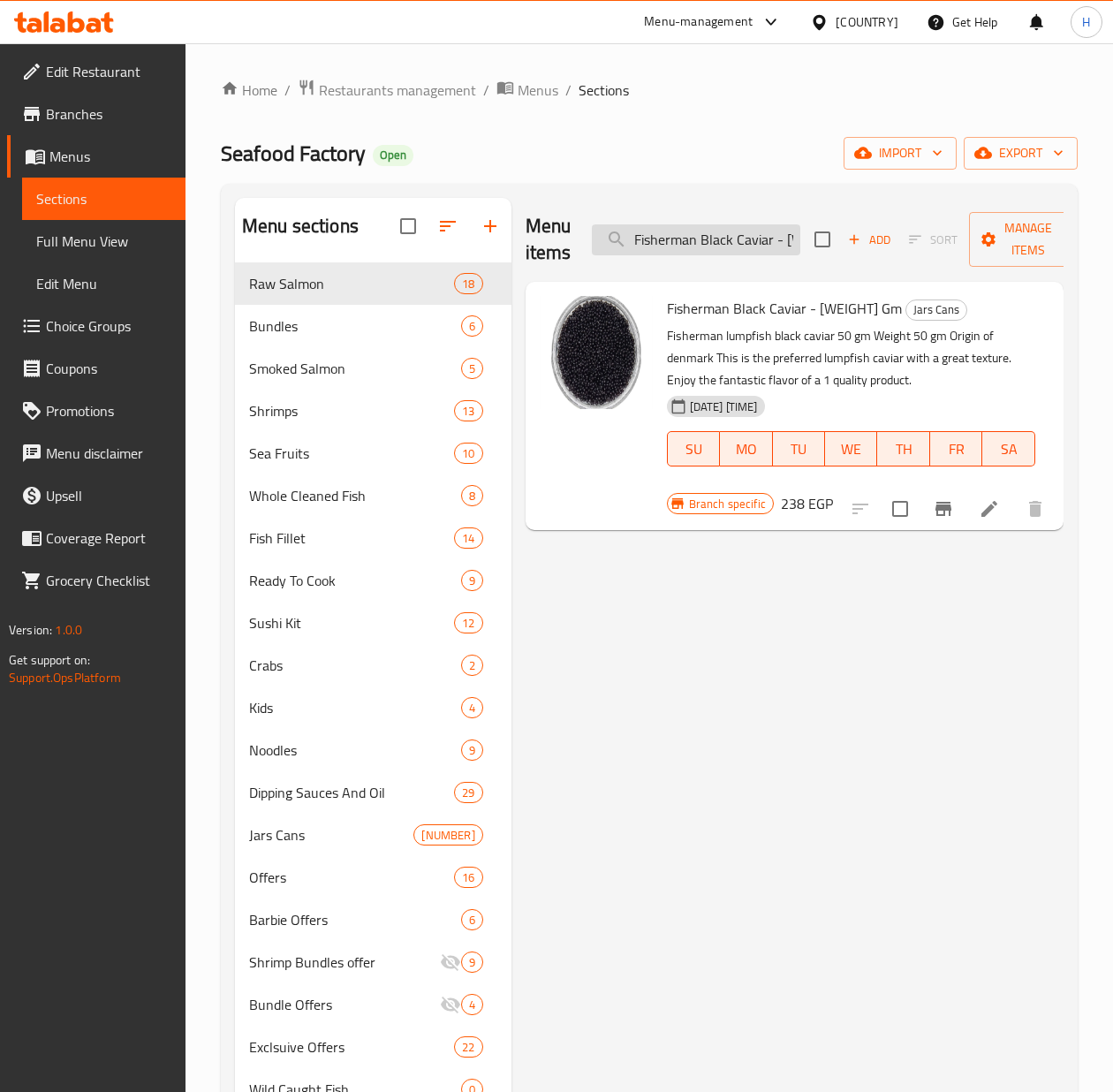 click on "Fisherman Black Caviar - [WEIGHT] Gm" at bounding box center [696, 239] 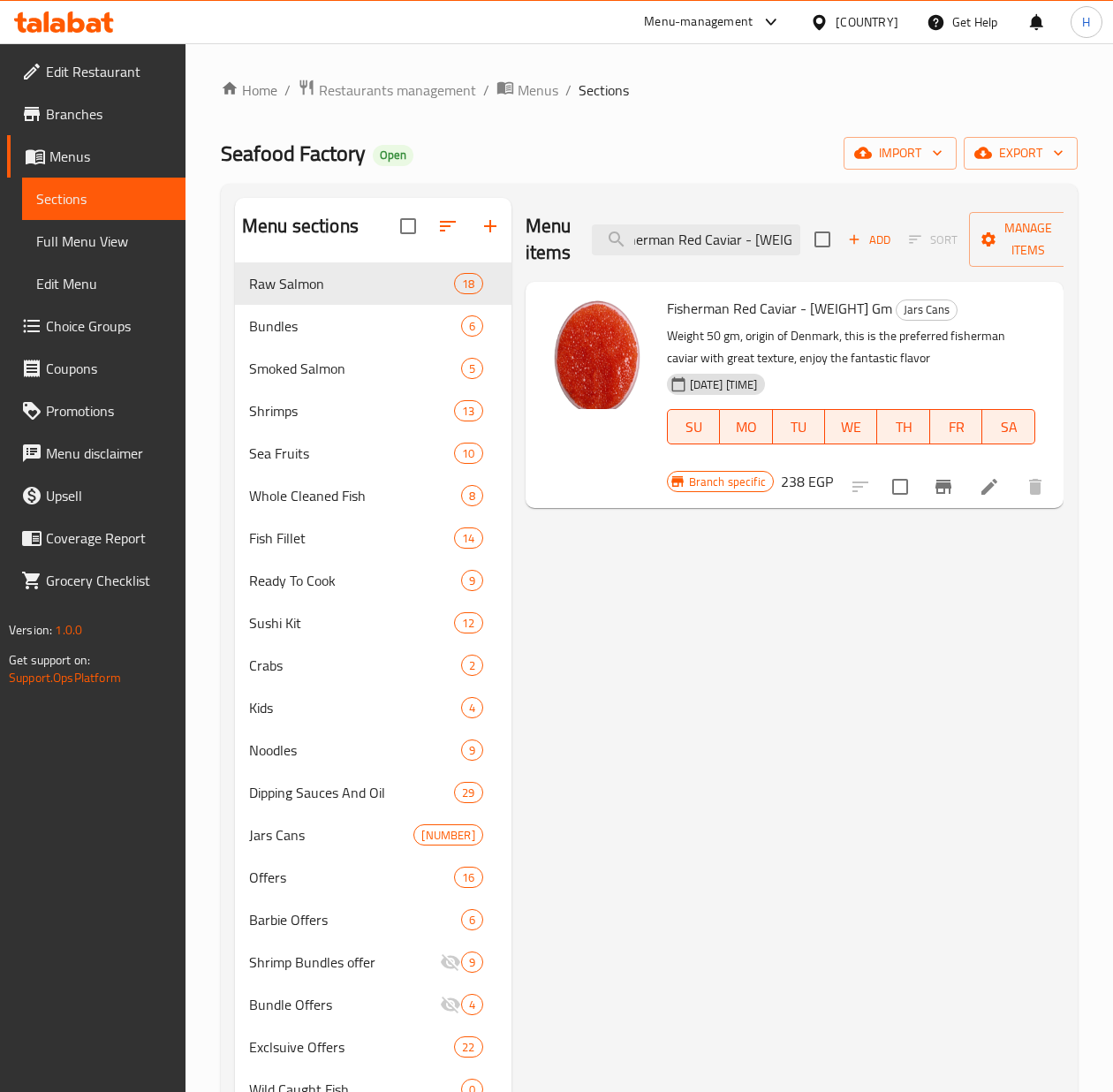 scroll, scrollTop: 0, scrollLeft: 0, axis: both 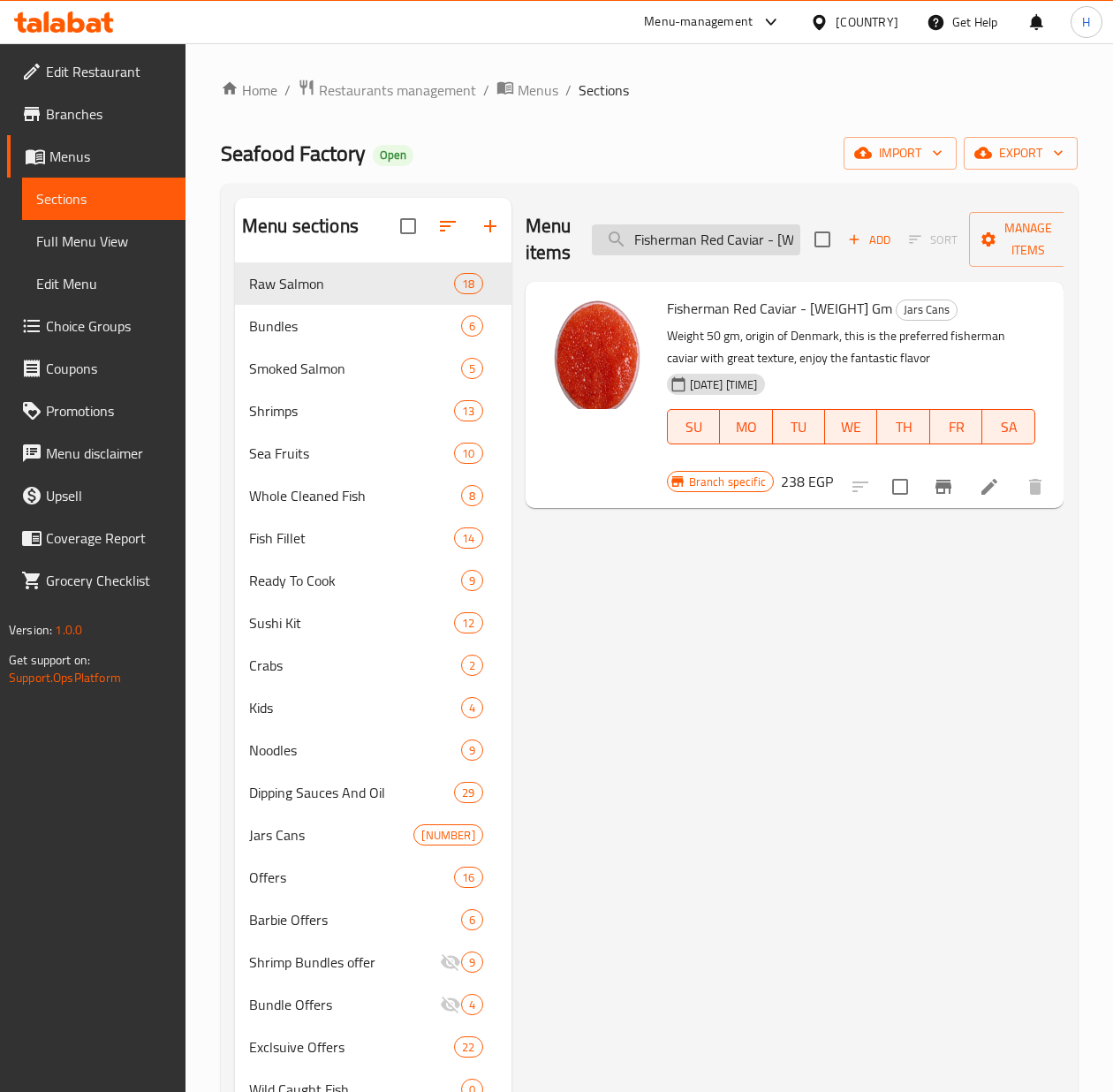 click on "Fisherman Red Caviar - [WEIGHT] Gm" at bounding box center [696, 239] 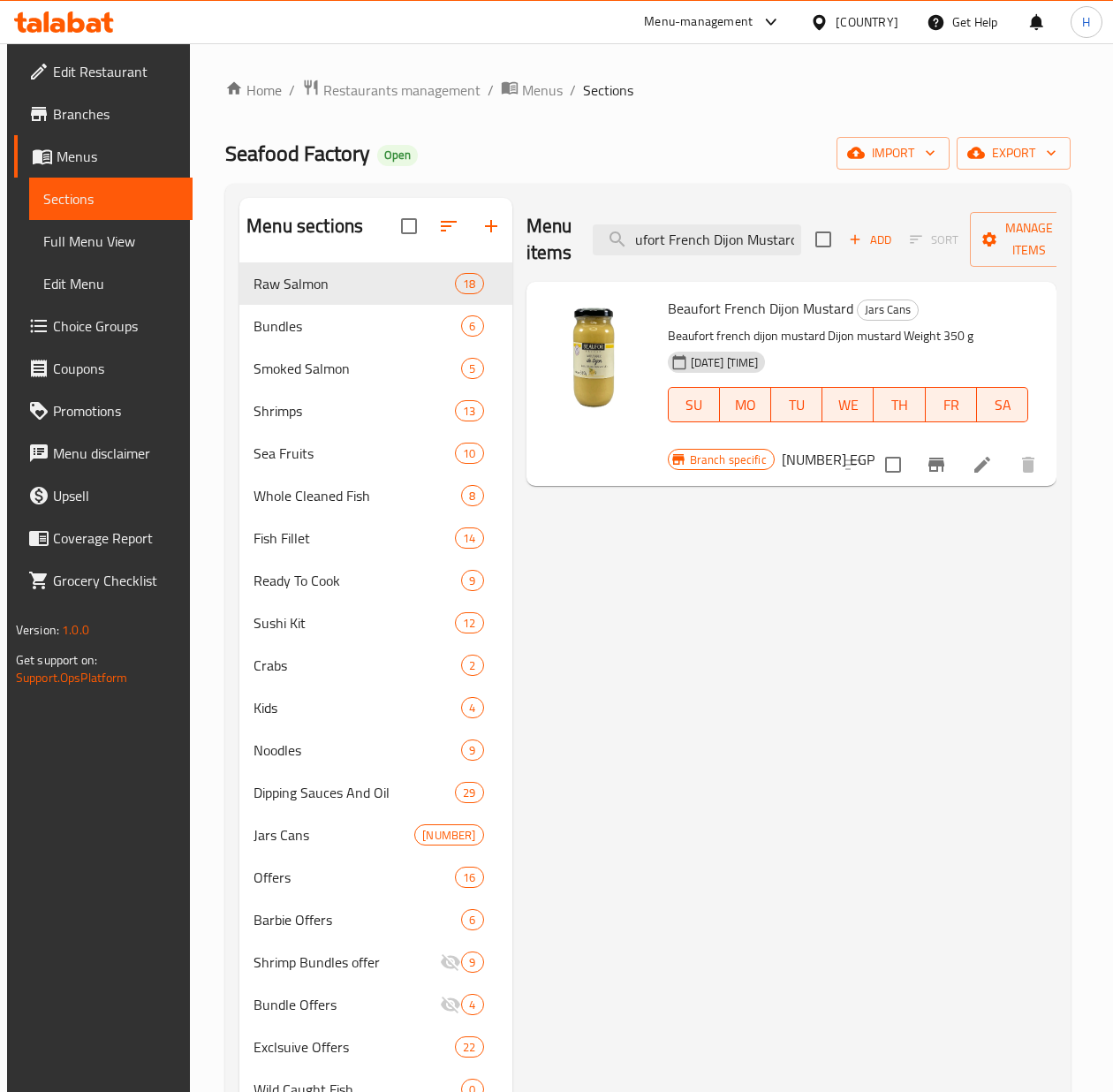 scroll, scrollTop: 0, scrollLeft: 0, axis: both 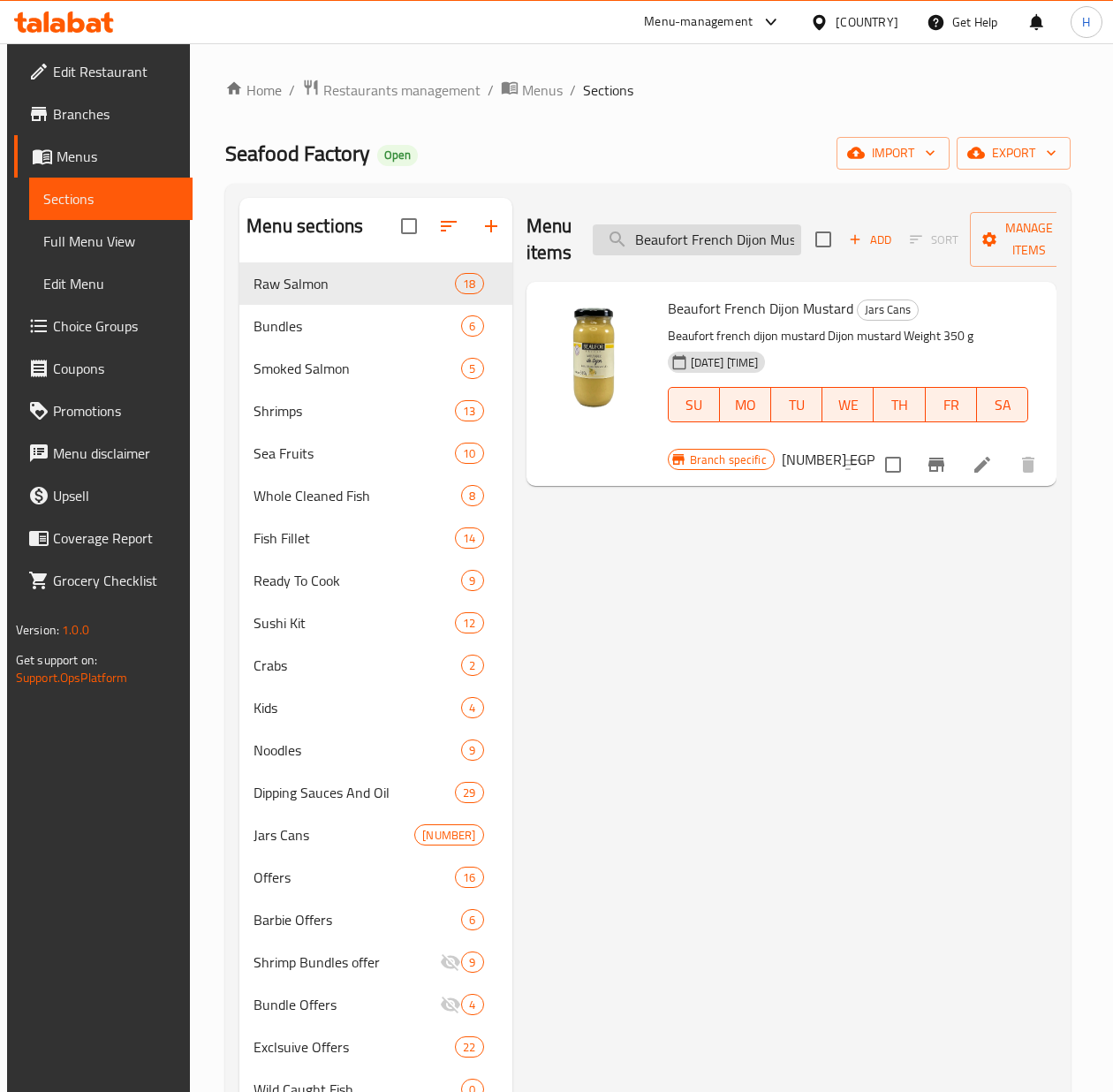 click on "Beaufort French Dijon Mustard" at bounding box center (697, 239) 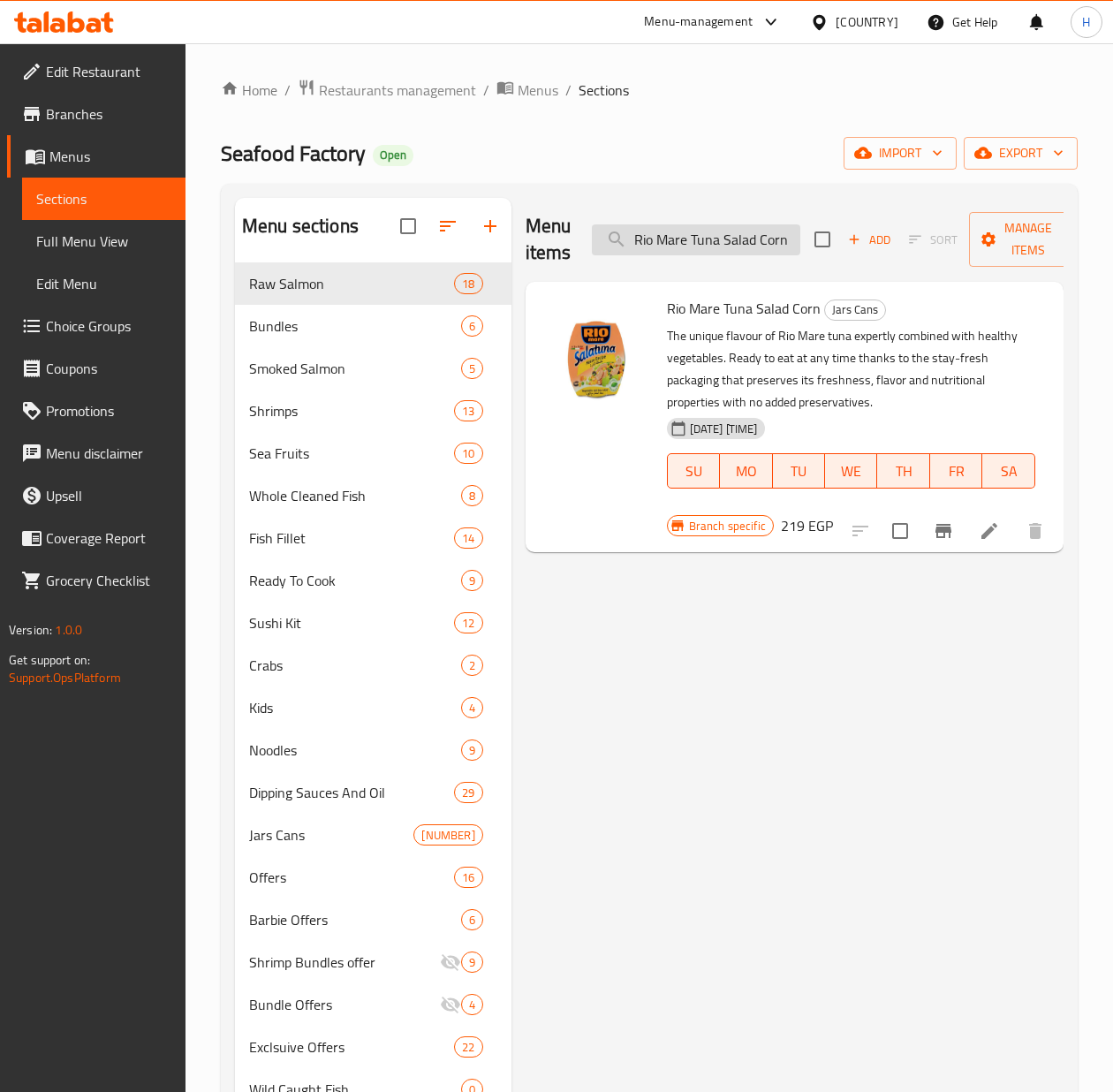 click on "Rio Mare Tuna Salad Corn" at bounding box center [696, 239] 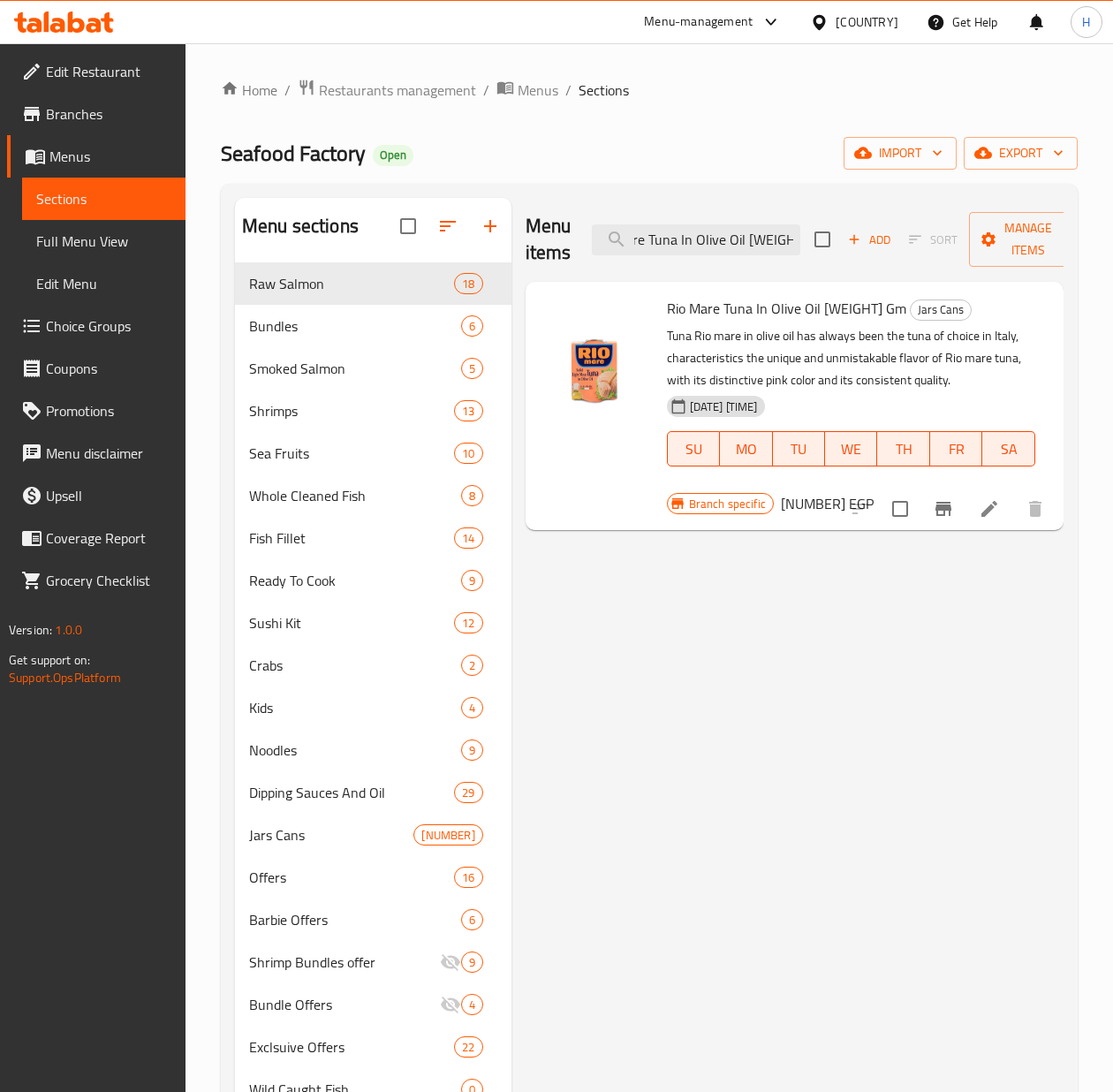 scroll, scrollTop: 0, scrollLeft: 0, axis: both 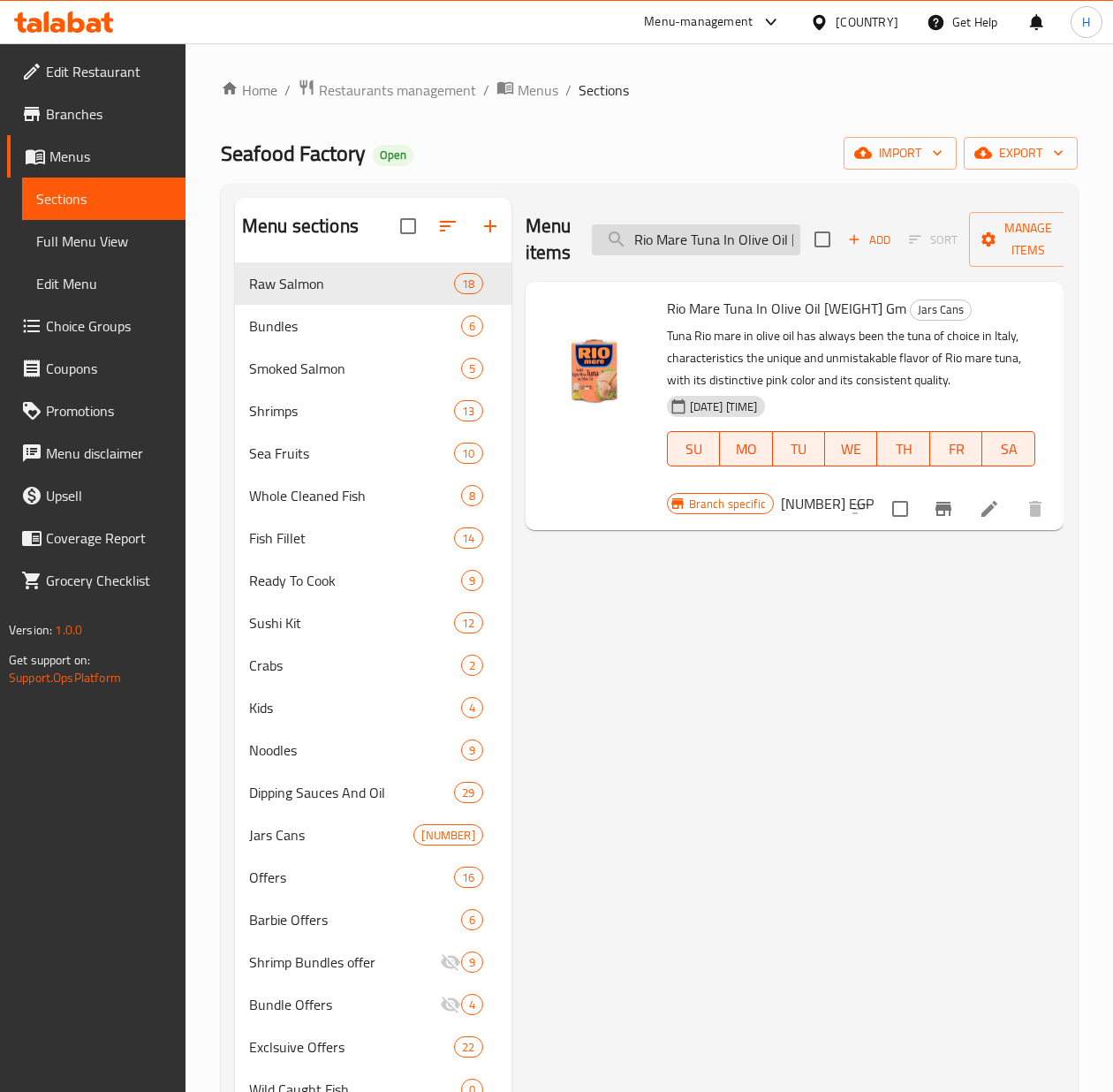 click on "Rio Mare Tuna In Olive Oil [WEIGHT] Gm" at bounding box center [696, 239] 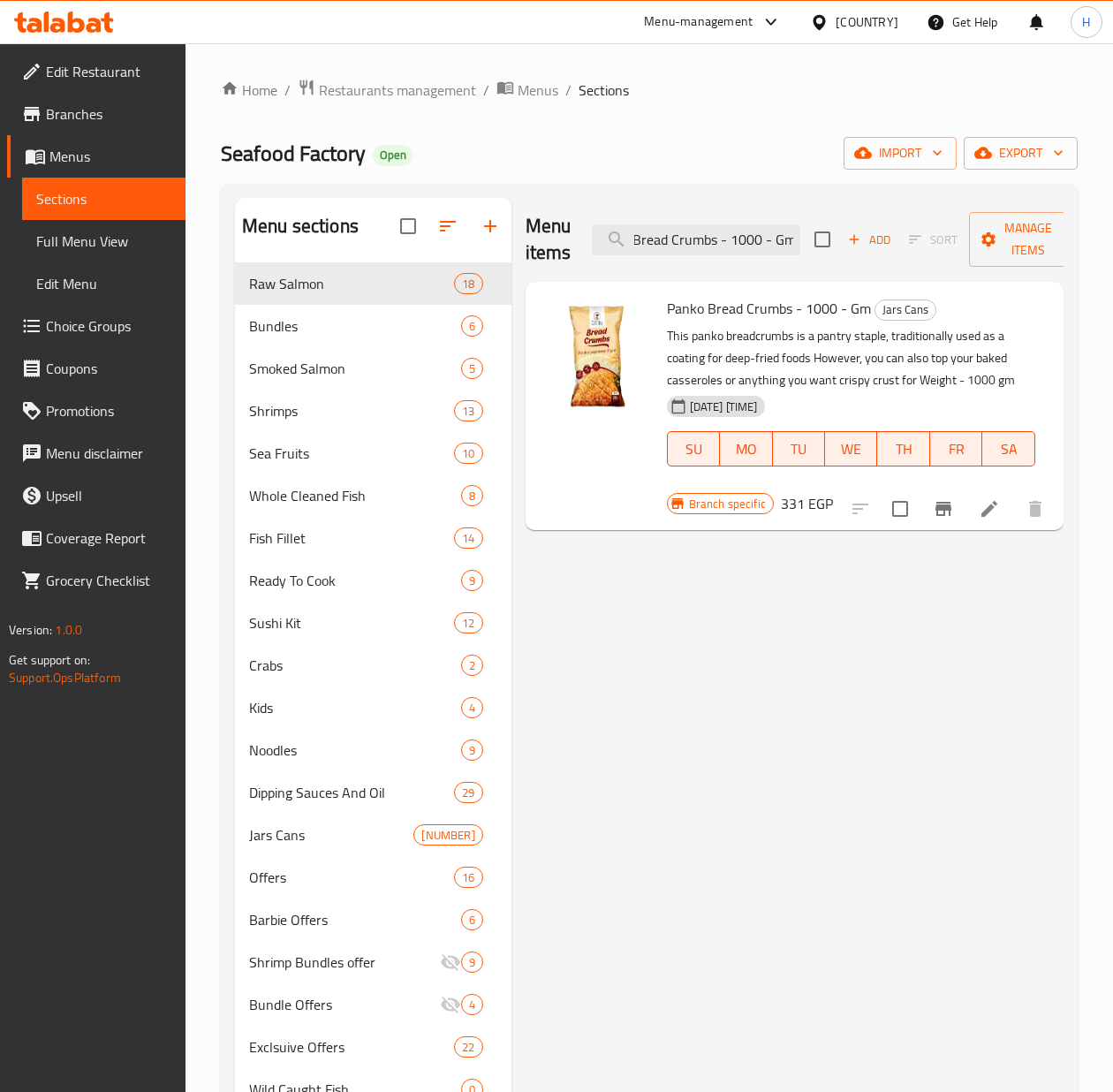 scroll, scrollTop: 0, scrollLeft: 0, axis: both 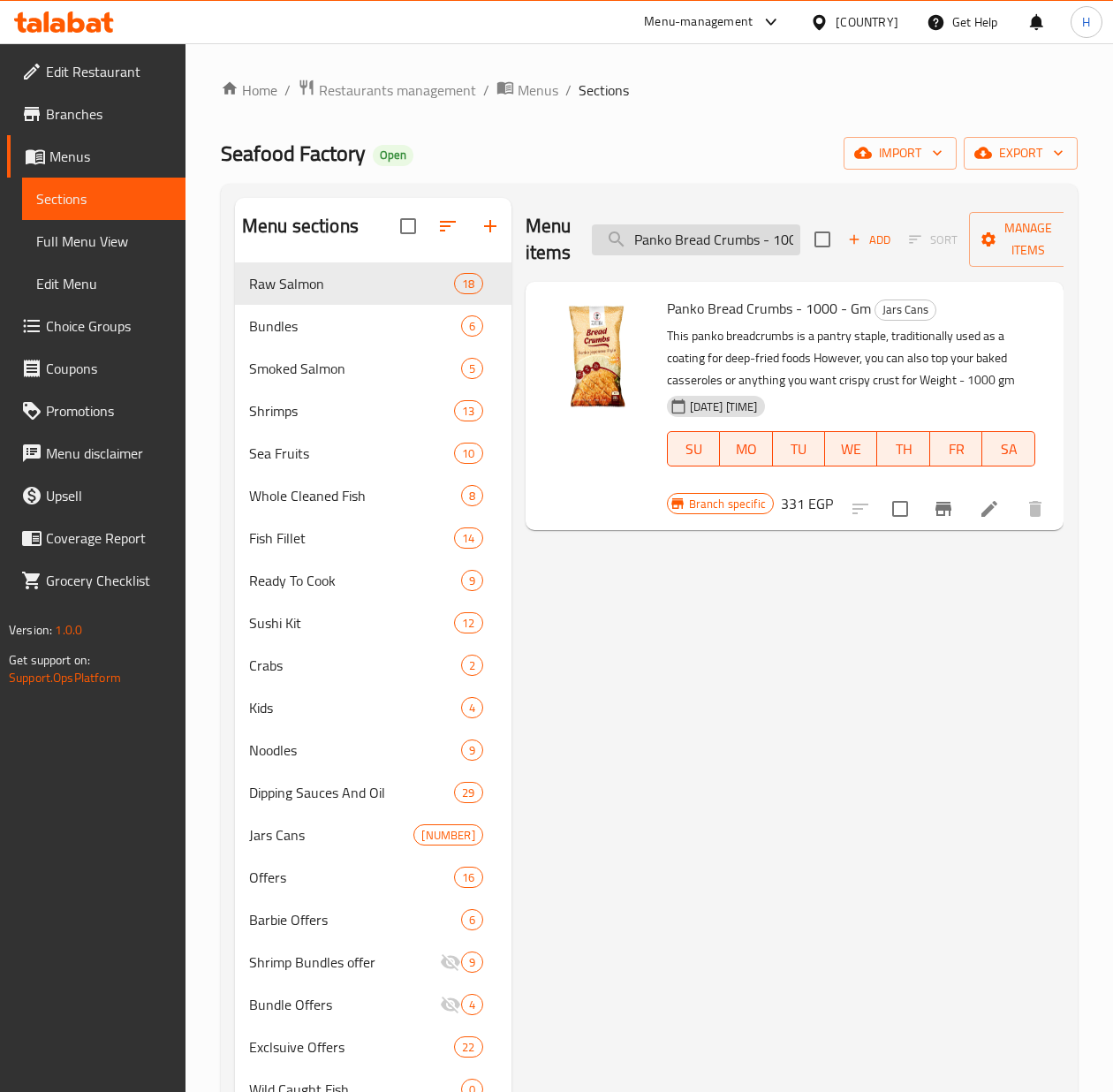 click on "Panko Bread Crumbs - 1000 - Gm" at bounding box center [696, 239] 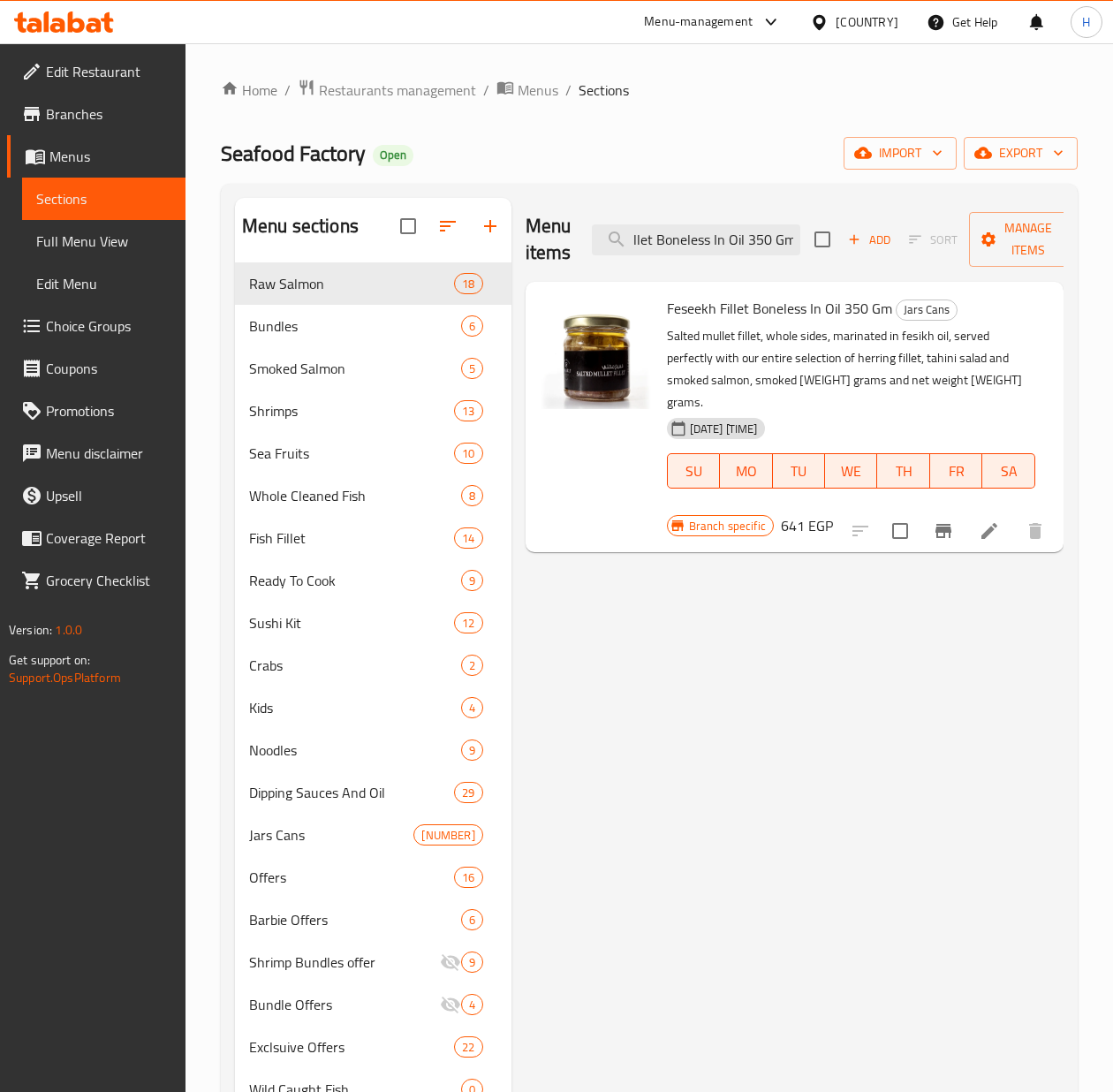 scroll, scrollTop: 0, scrollLeft: 0, axis: both 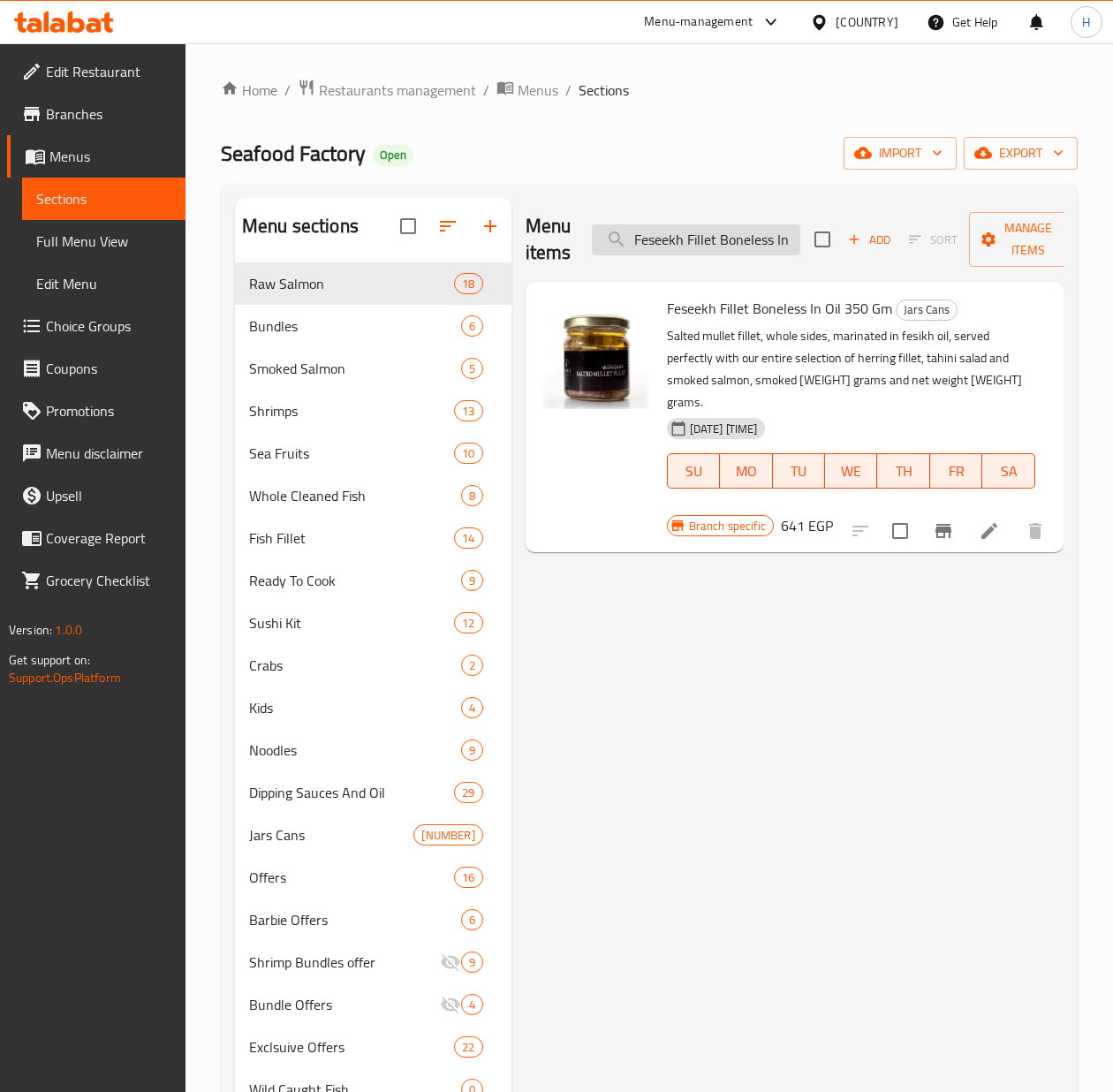 click on "Feseekh Fillet Boneless In Oil 350 Gm" at bounding box center [696, 239] 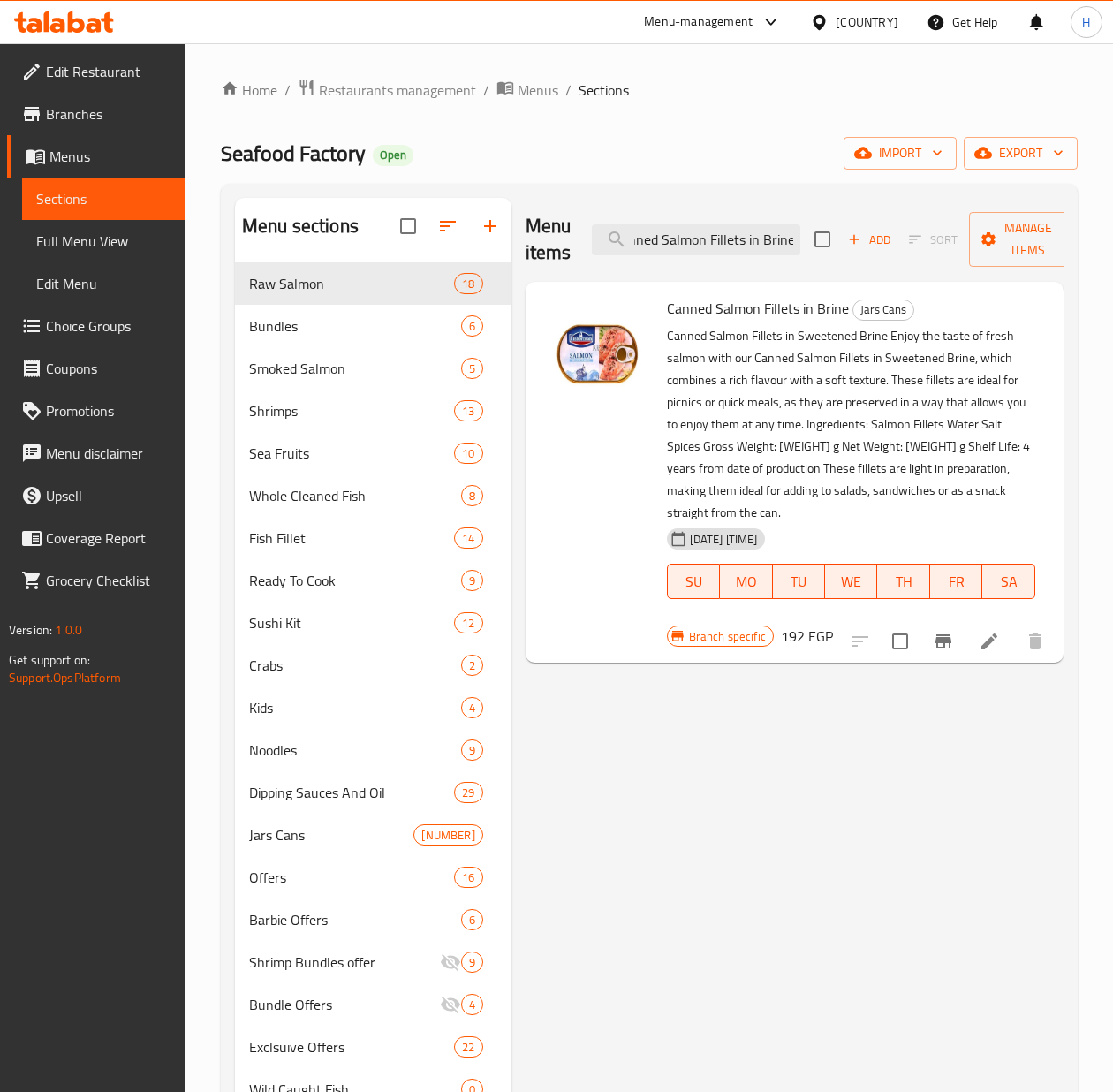 scroll, scrollTop: 0, scrollLeft: 0, axis: both 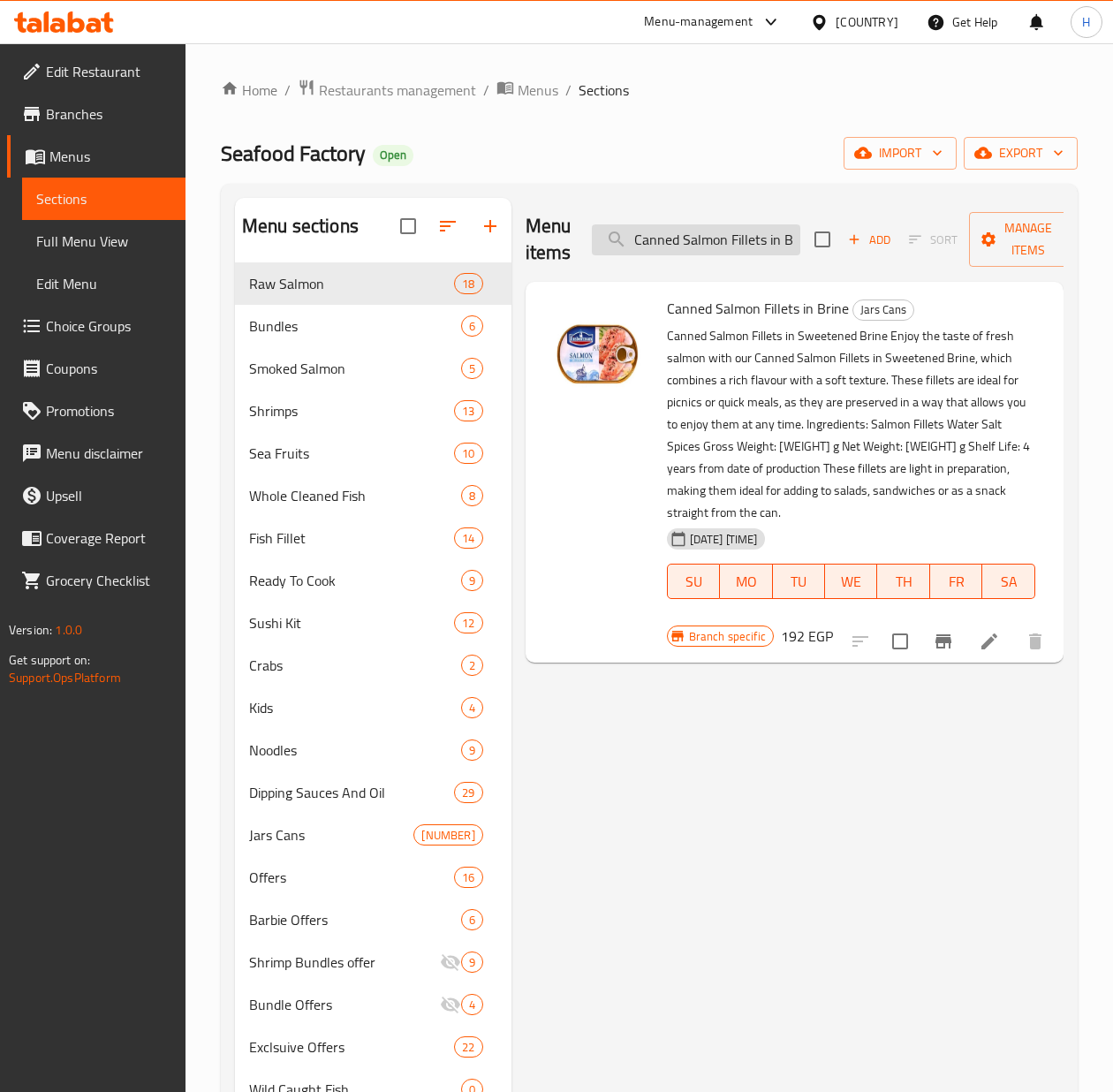 click on "Canned Salmon Fillets in Brine" at bounding box center [696, 239] 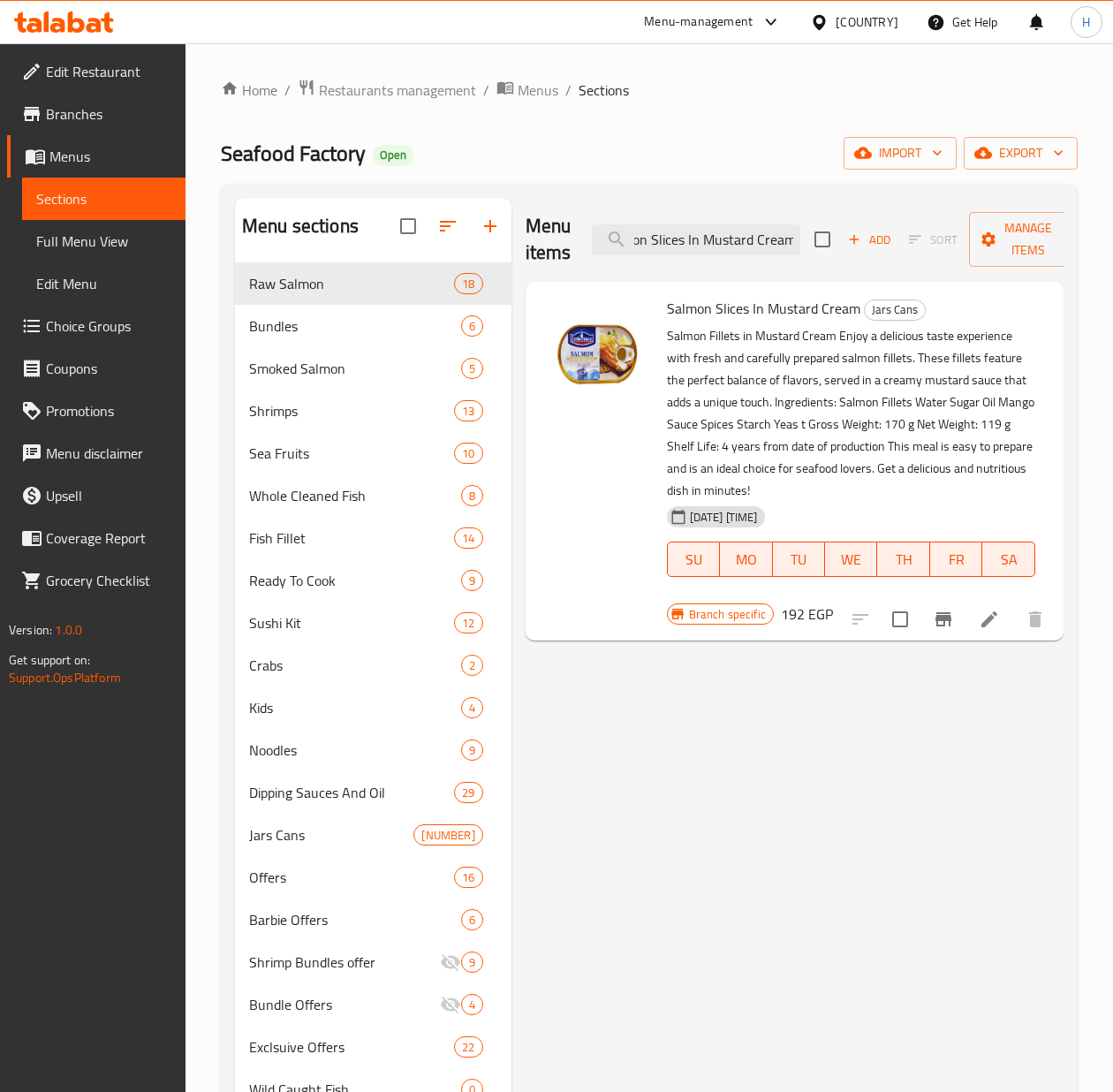 scroll, scrollTop: 0, scrollLeft: 0, axis: both 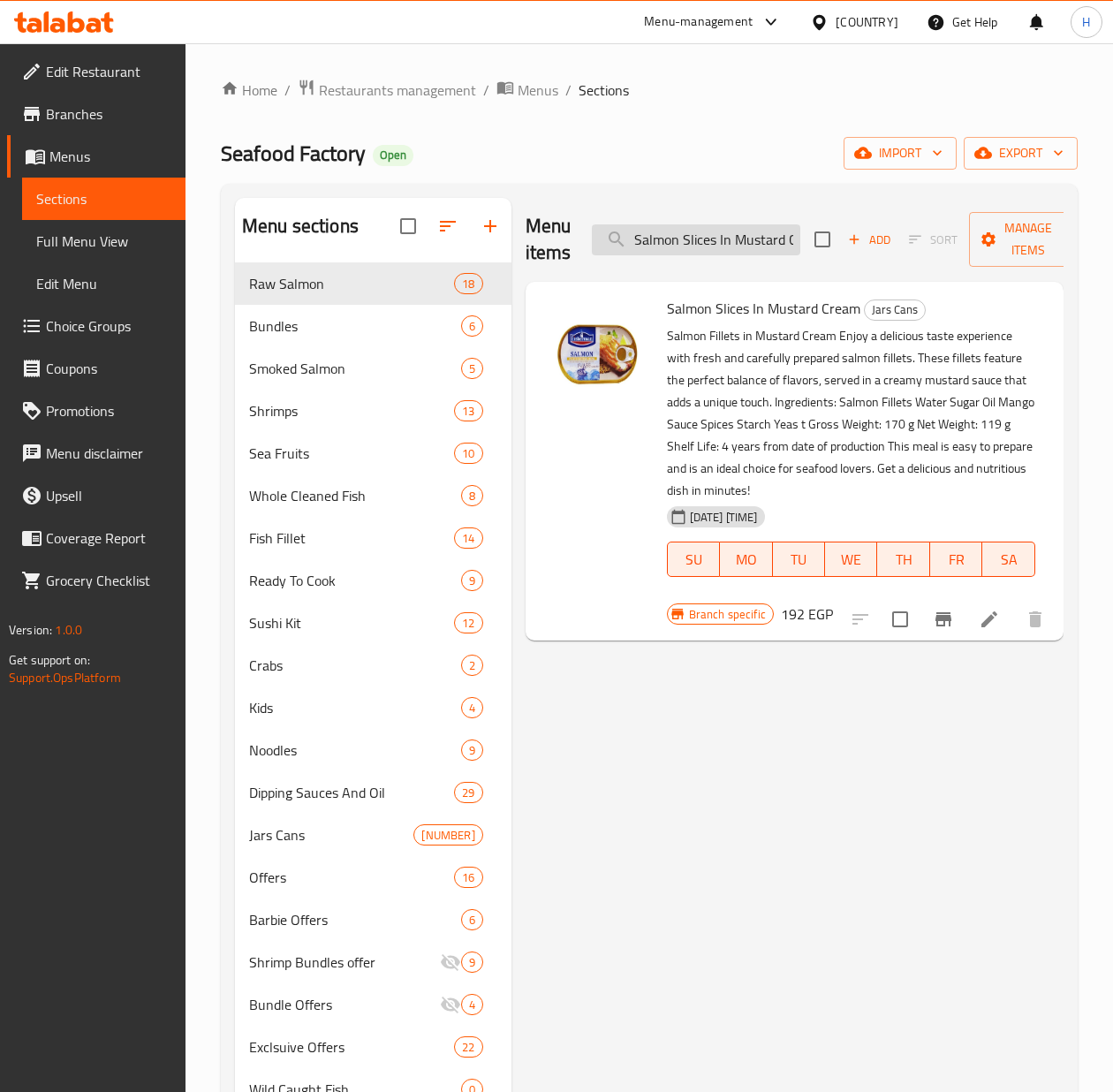 click on "Salmon Slices In Mustard Cream" at bounding box center [696, 239] 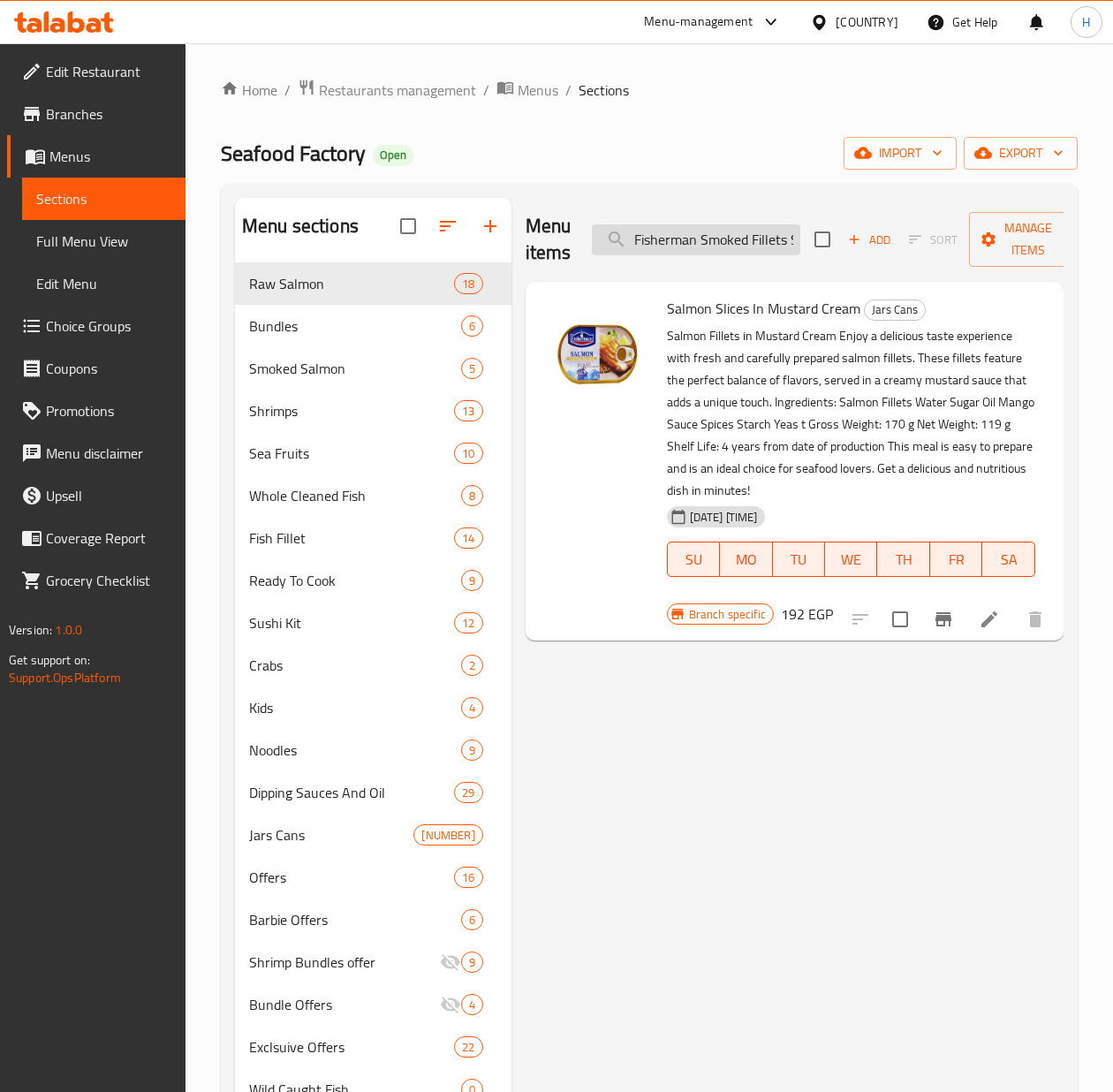 scroll, scrollTop: 0, scrollLeft: 131, axis: horizontal 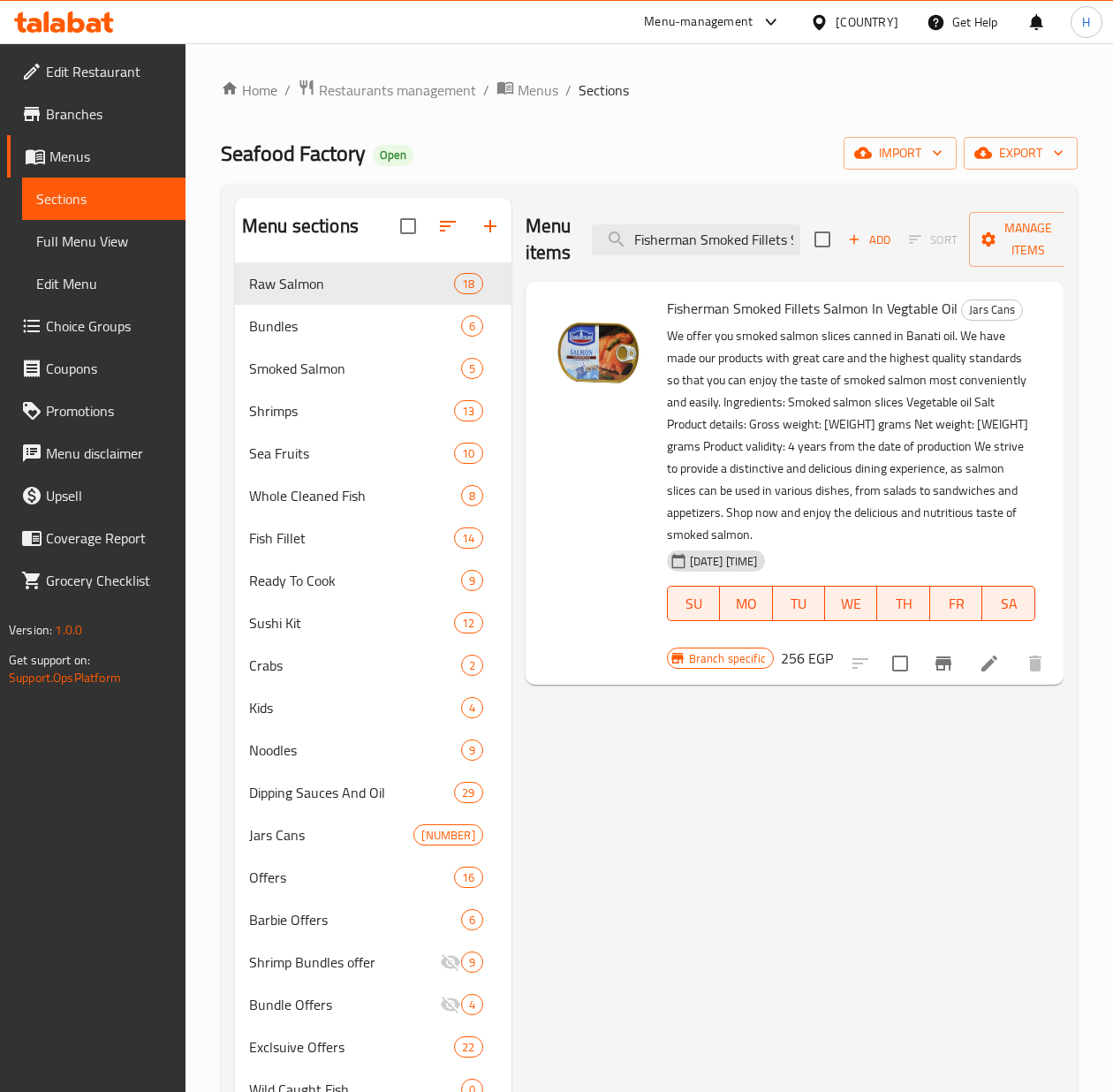 click at bounding box center [989, 664] 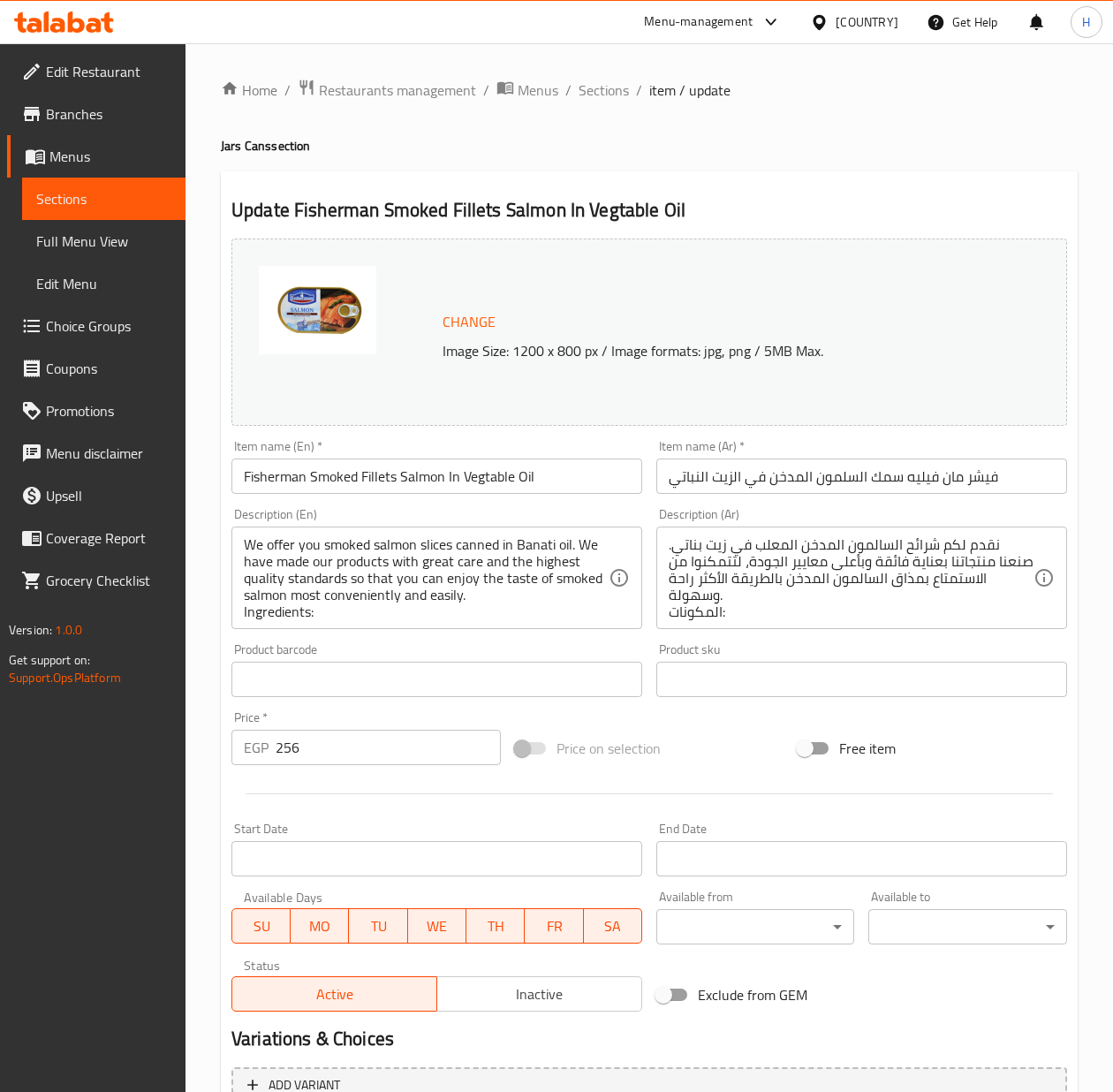 click on "Home / Restaurants management / Menus / Sections / item / update Jars Cans  section Update Fisherman Smoked Fillets Salmon In Vegtable Oil Change Image Size: 1200 x 800 px / Image formats: jpg, png / 5MB Max. Item name (En)   * Fisherman Smoked Fillets Salmon In Vegtable Oil Item name (En)  * Item name (Ar)   * فيشر مان فيليه سمك السلمون المدخن في الزيت النباتي Item name (Ar)  * Description (En) Description (En) Description (Ar) Description (Ar) Product barcode Product barcode Product sku Product sku Price   * EGP 256 Price  * Price on selection Free item Start Date Start Date End Date End Date Available Days SU MO TU WE TH FR SA Available from ​ ​ Available to ​ ​ Status Active Inactive Exclude from GEM Variations & Choices Add variant ASSIGN CHOICE GROUP Update" at bounding box center (649, 658) 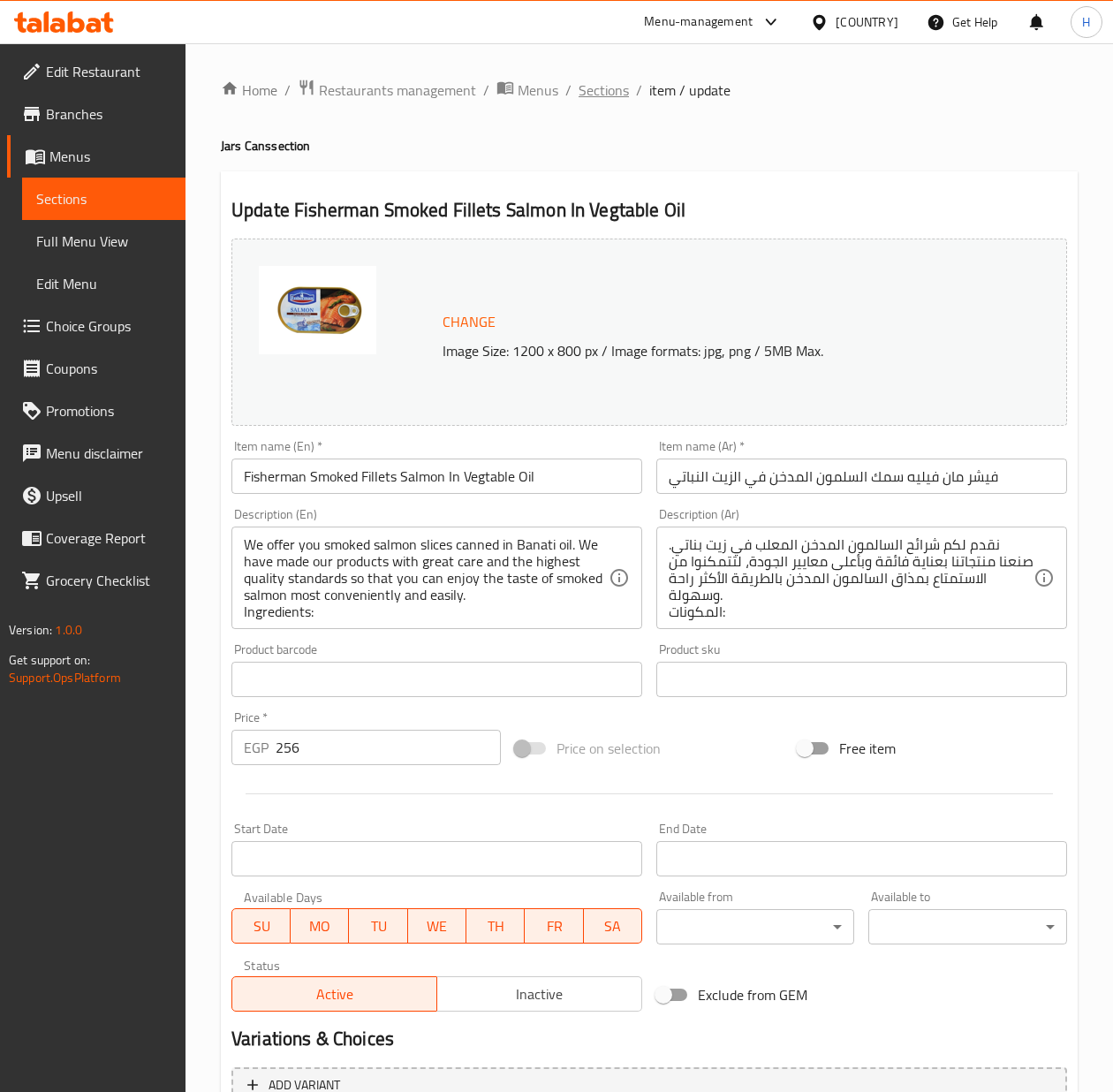 click on "Sections" at bounding box center (603, 90) 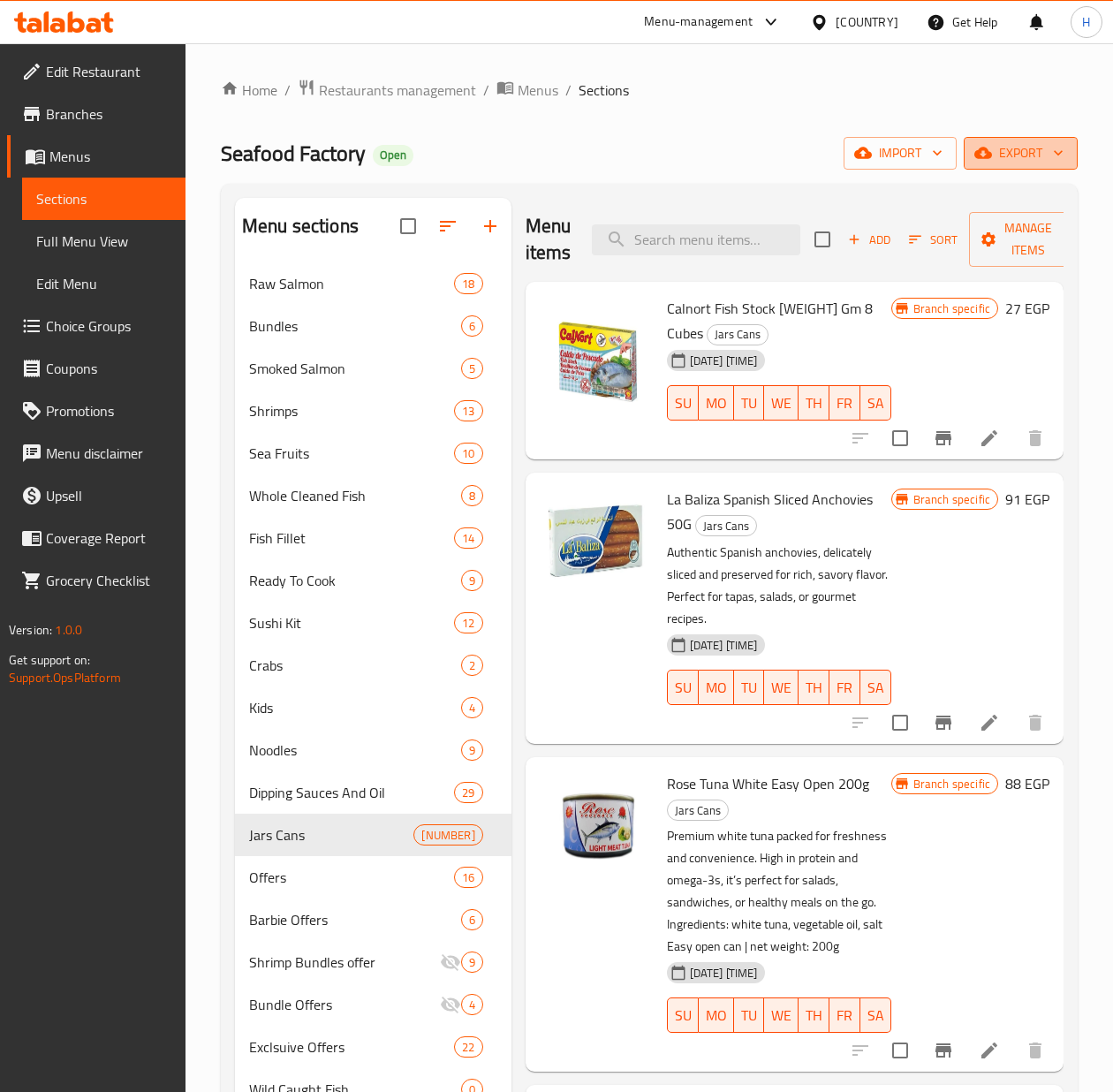 click on "export" at bounding box center (1020, 153) 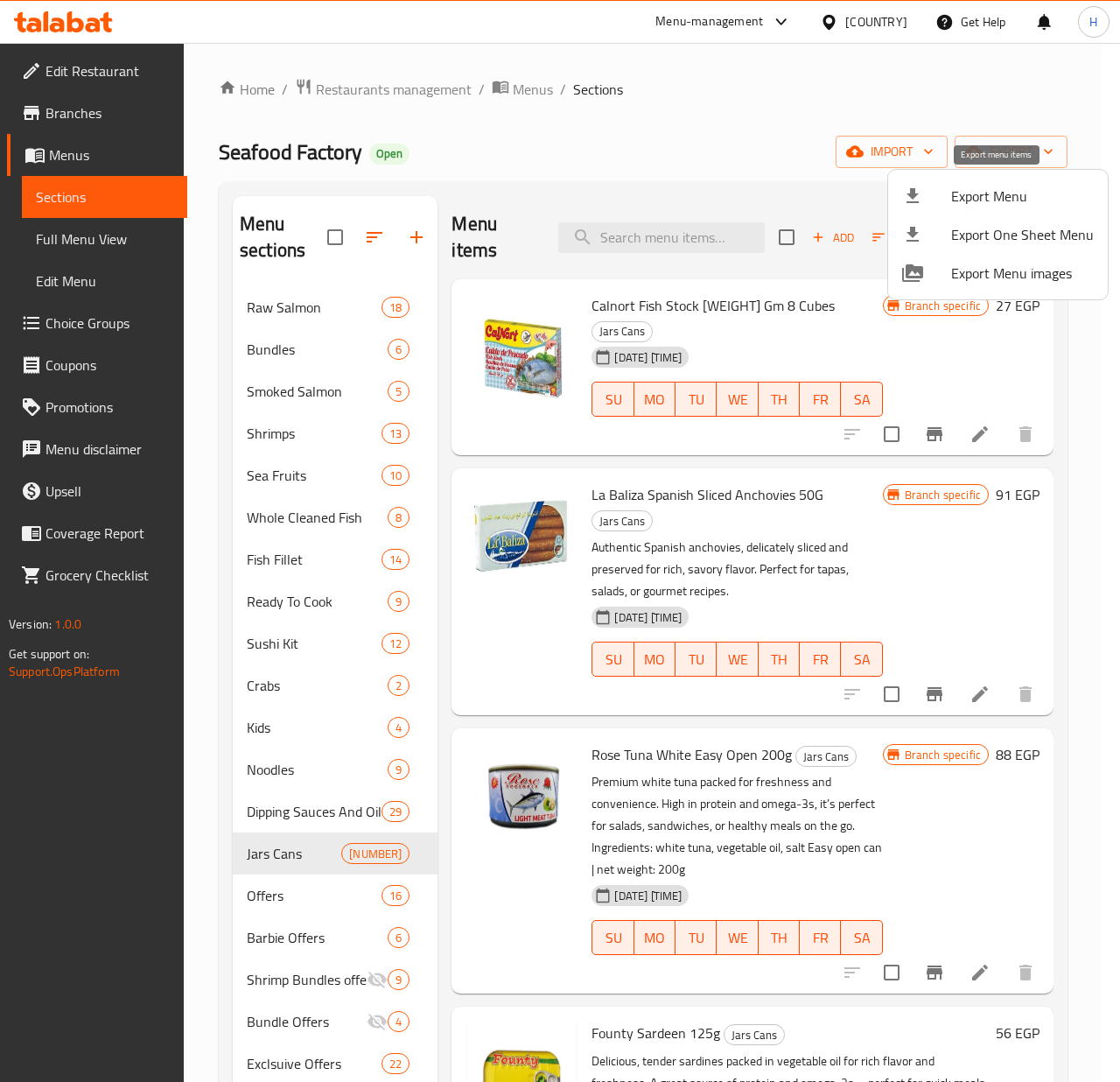click on "Export Menu" at bounding box center [1022, 196] 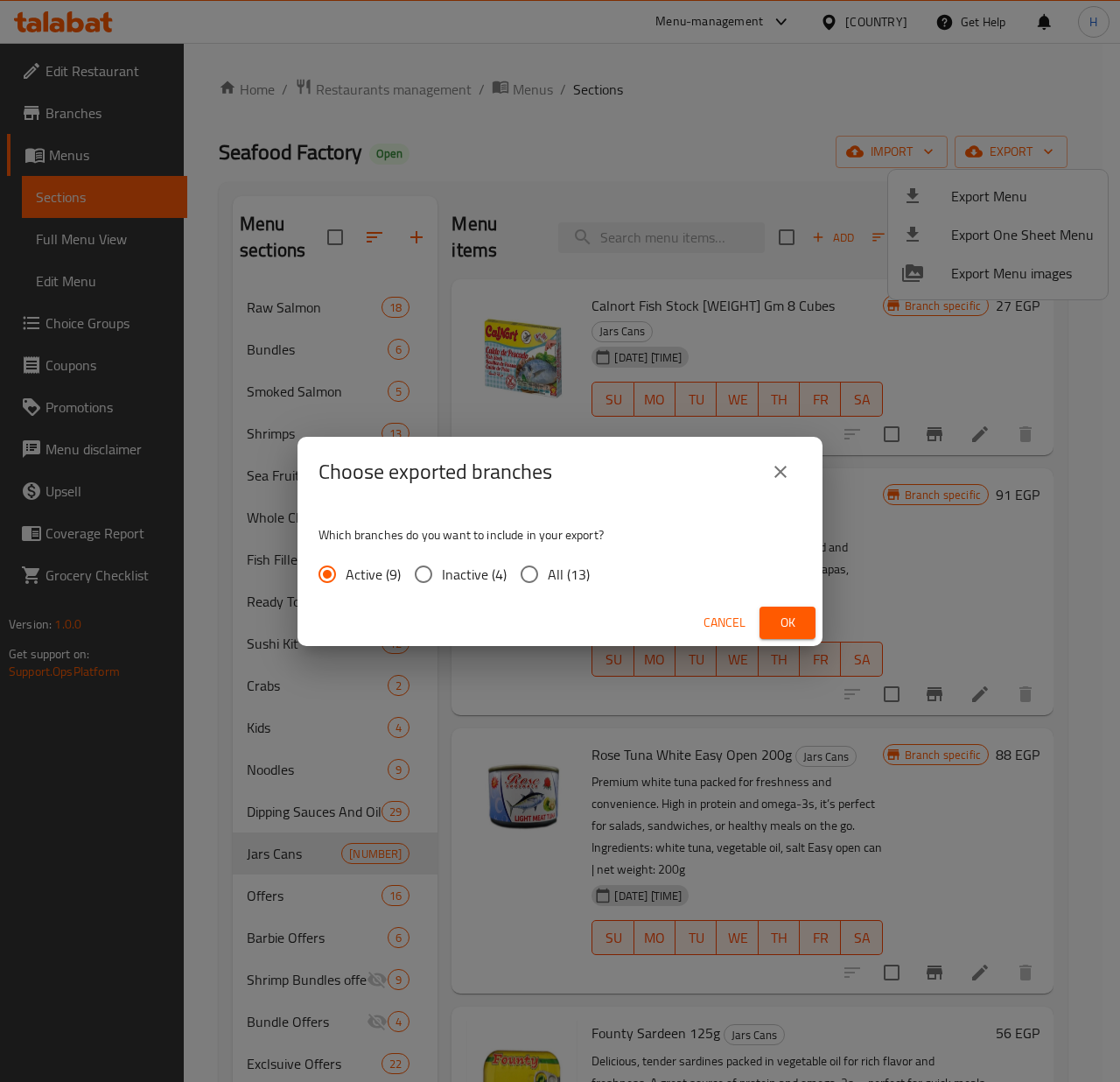 click on "Ok" at bounding box center (788, 622) 